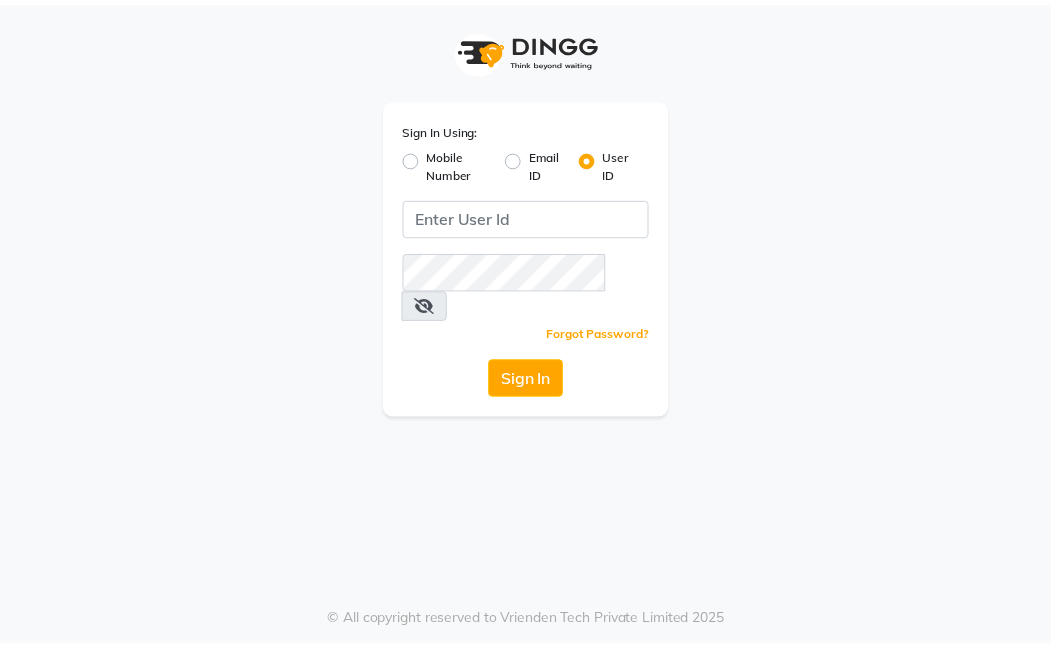 scroll, scrollTop: 0, scrollLeft: 0, axis: both 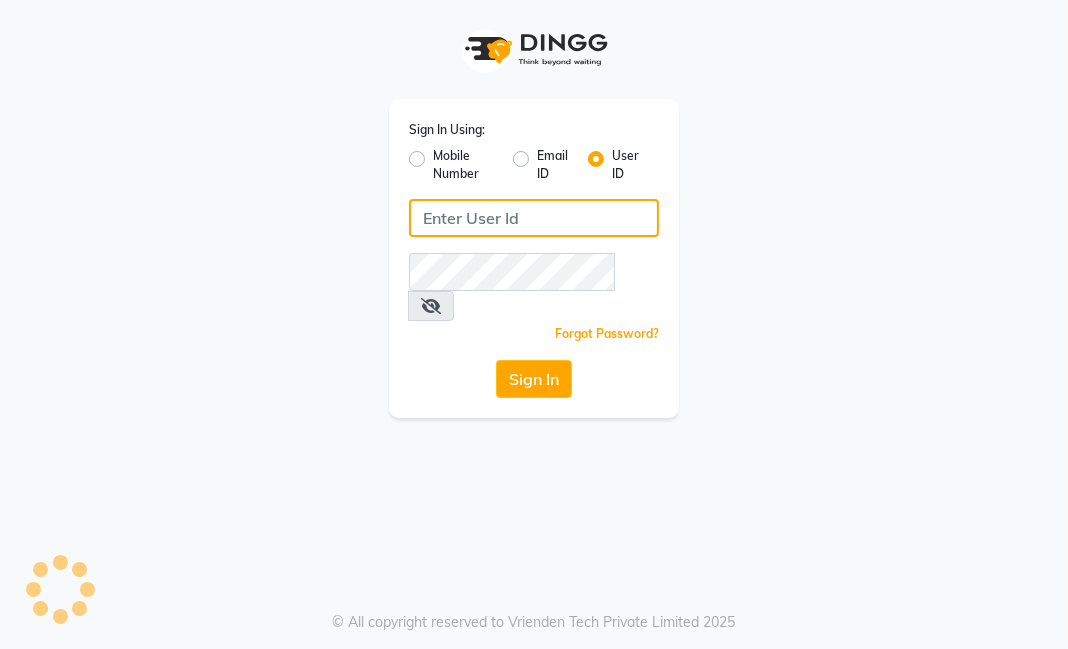 click 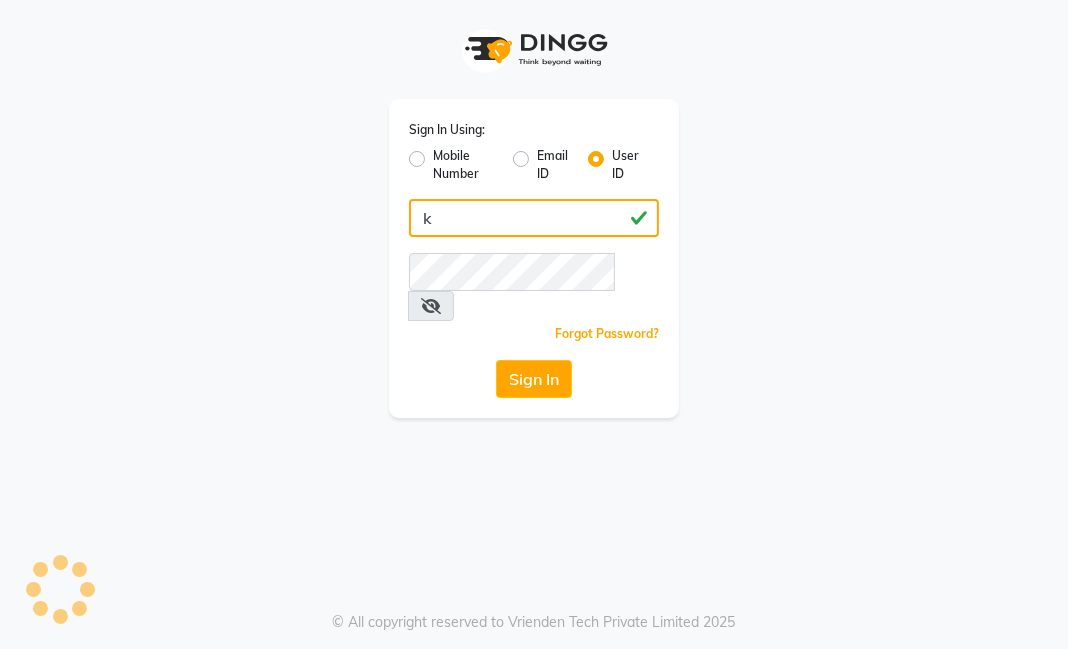 type on "ko" 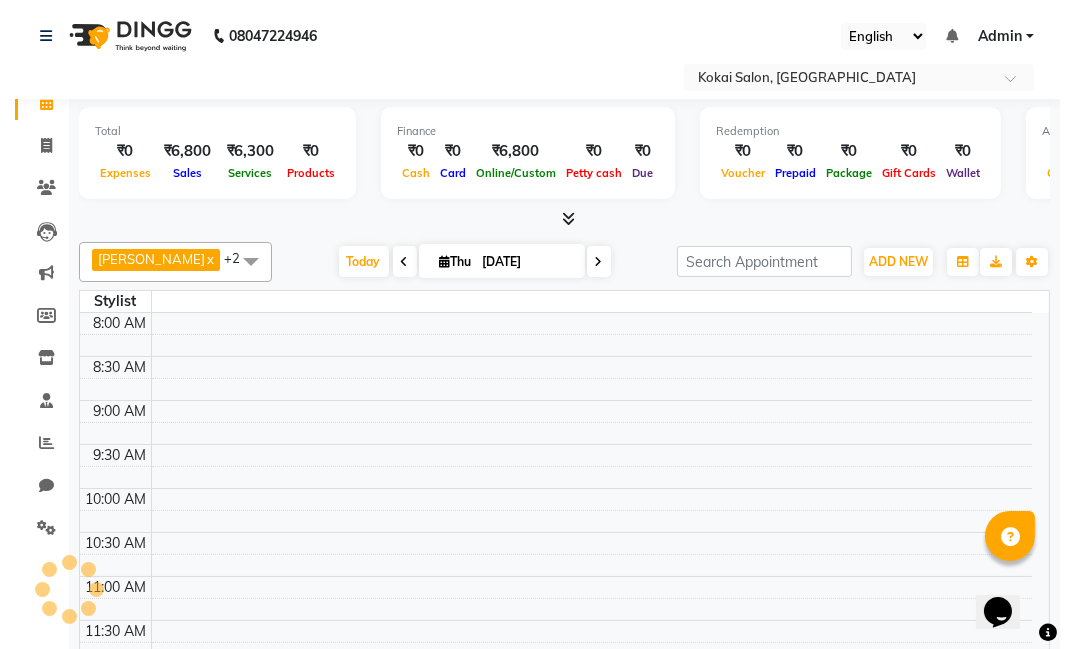 scroll, scrollTop: 0, scrollLeft: 0, axis: both 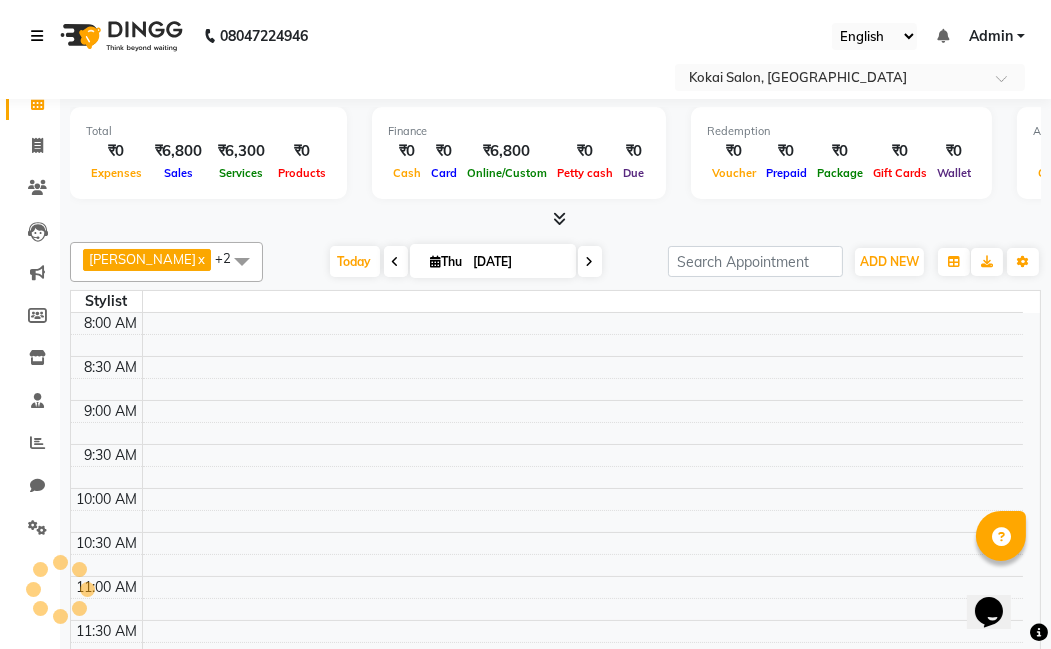 click at bounding box center [37, 36] 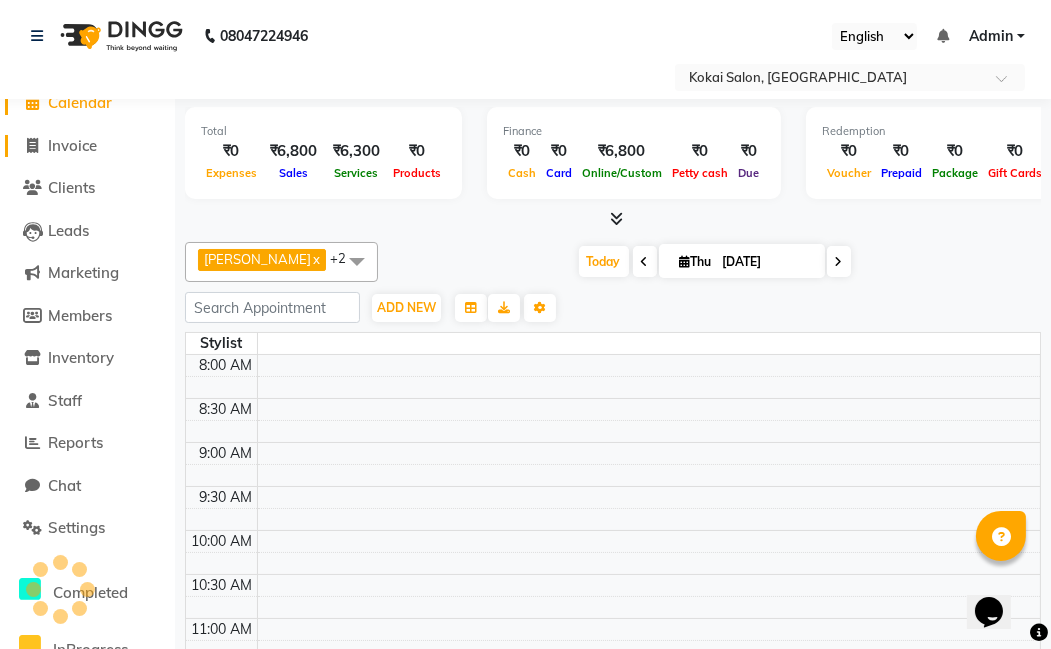 click on "Invoice" 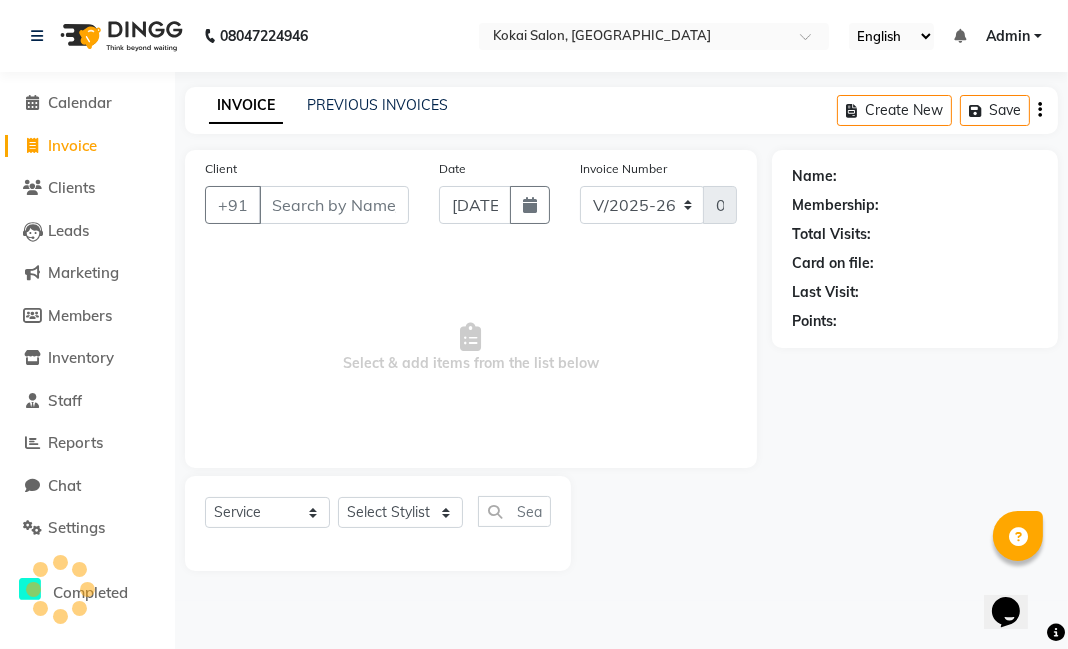 click on "Client" at bounding box center [334, 205] 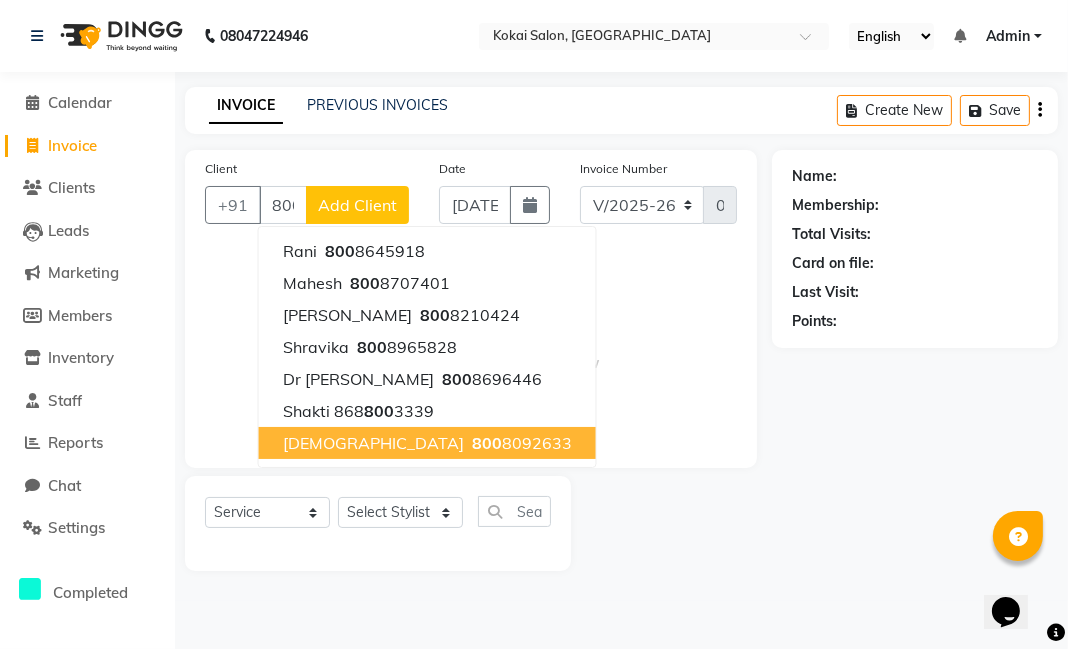 click on "[PHONE_NUMBER]" at bounding box center (520, 443) 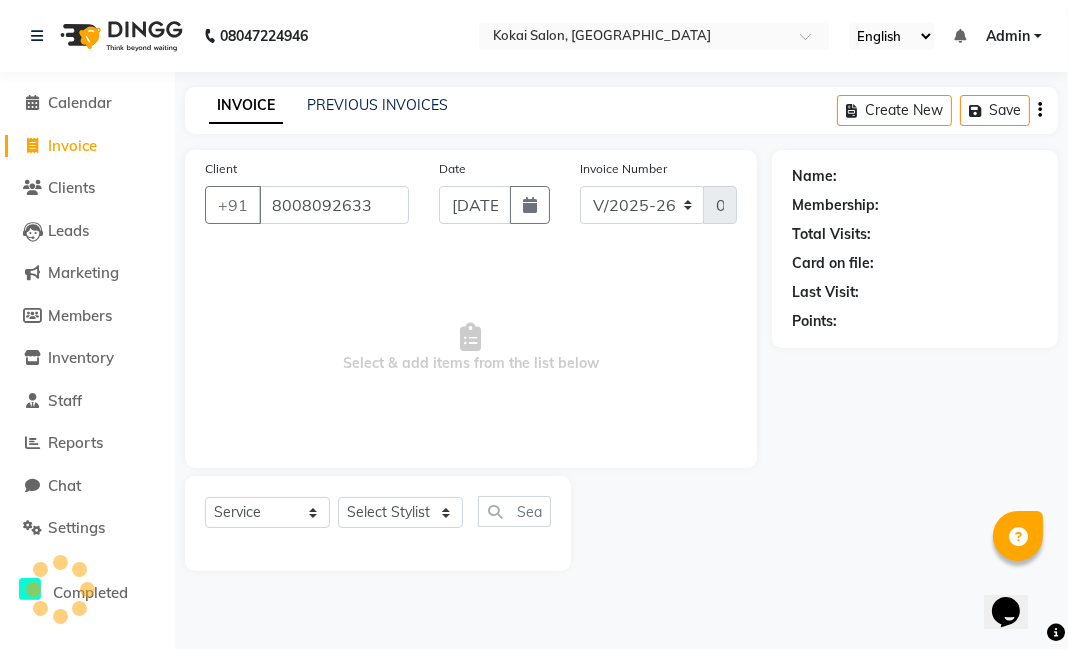 type on "8008092633" 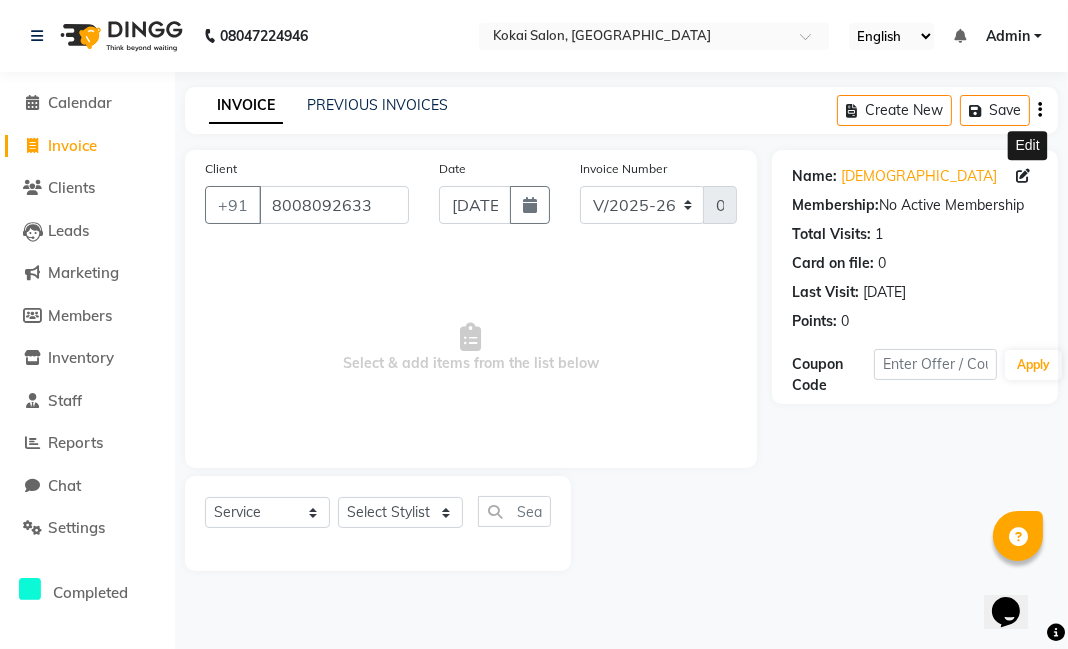 click 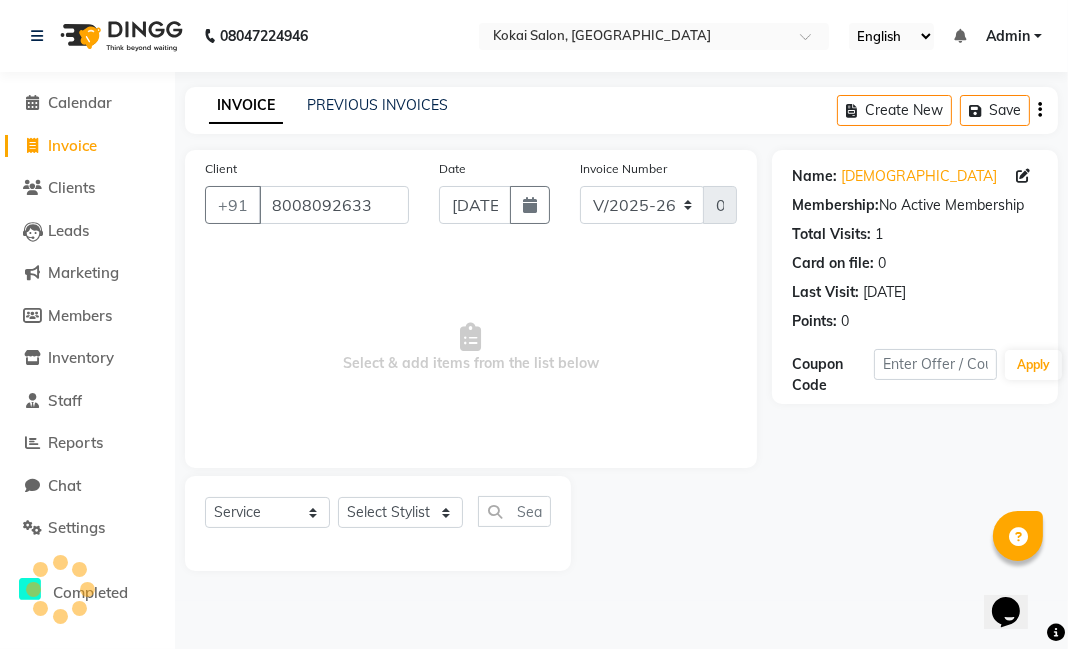 select on "[DEMOGRAPHIC_DATA]" 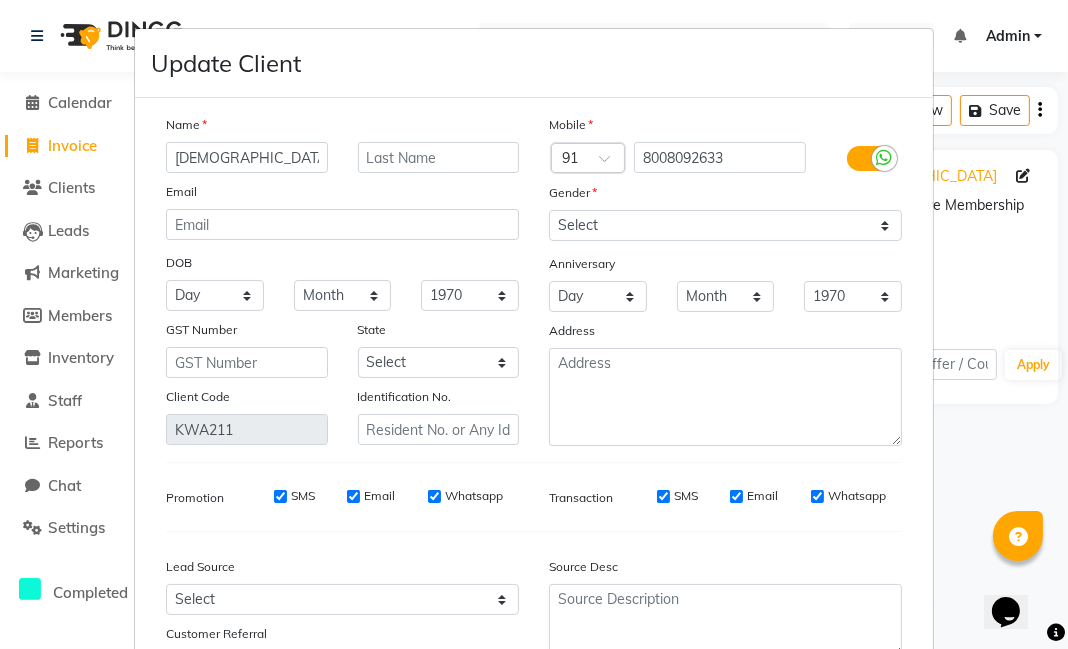 click on "[DEMOGRAPHIC_DATA]" at bounding box center (247, 157) 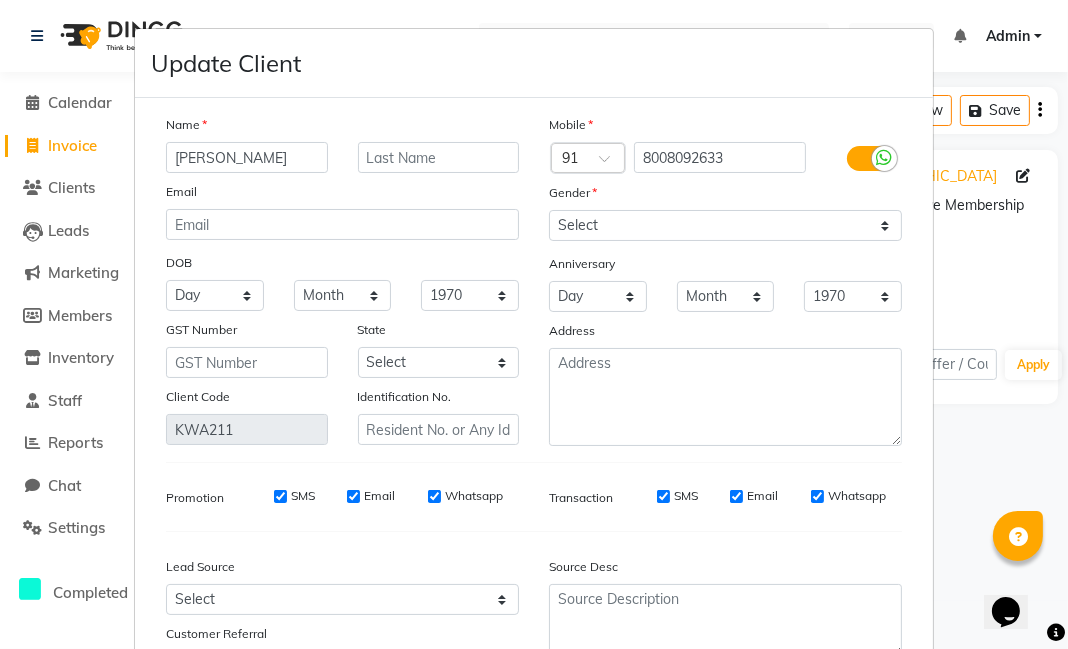 click on "[PERSON_NAME]" at bounding box center (247, 157) 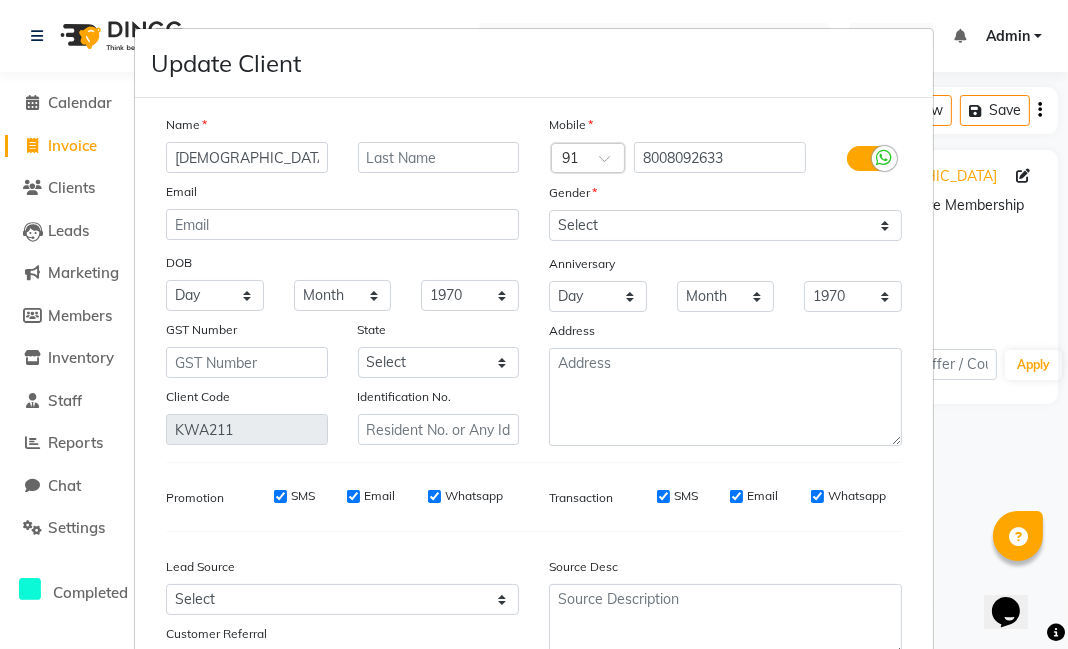 click on "[DEMOGRAPHIC_DATA]" at bounding box center [247, 157] 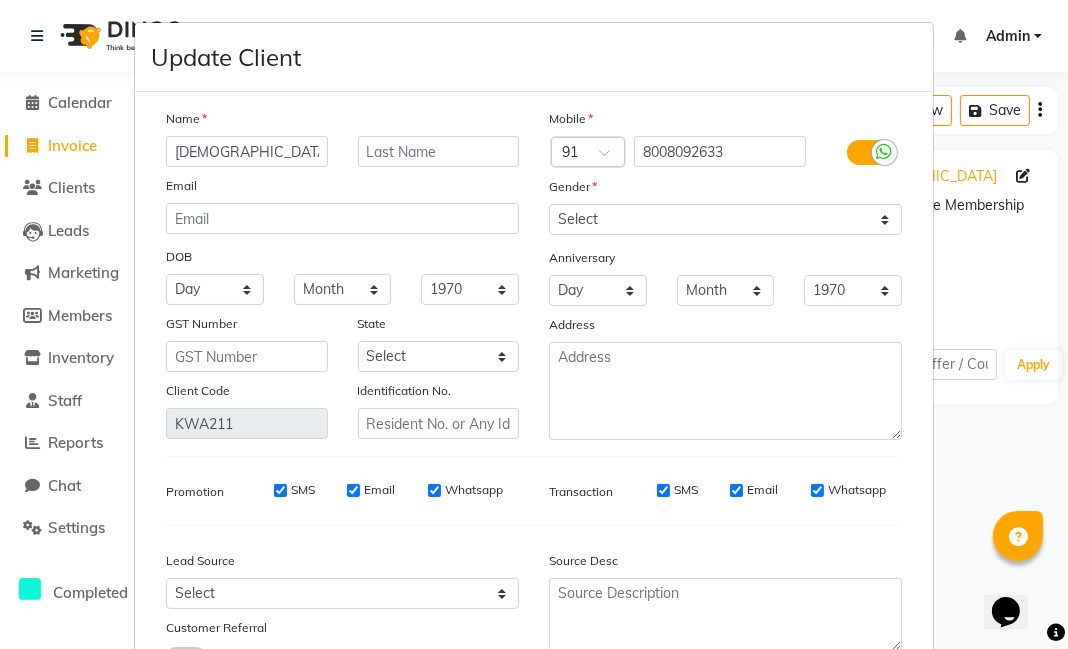 scroll, scrollTop: 5, scrollLeft: 0, axis: vertical 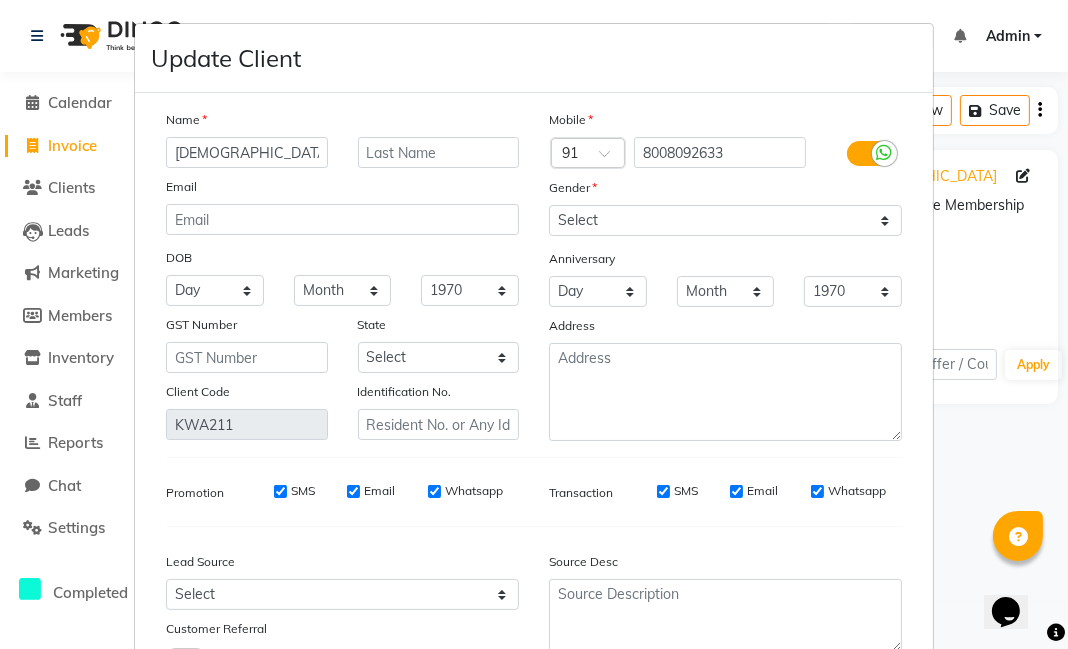 type on "[DEMOGRAPHIC_DATA]" 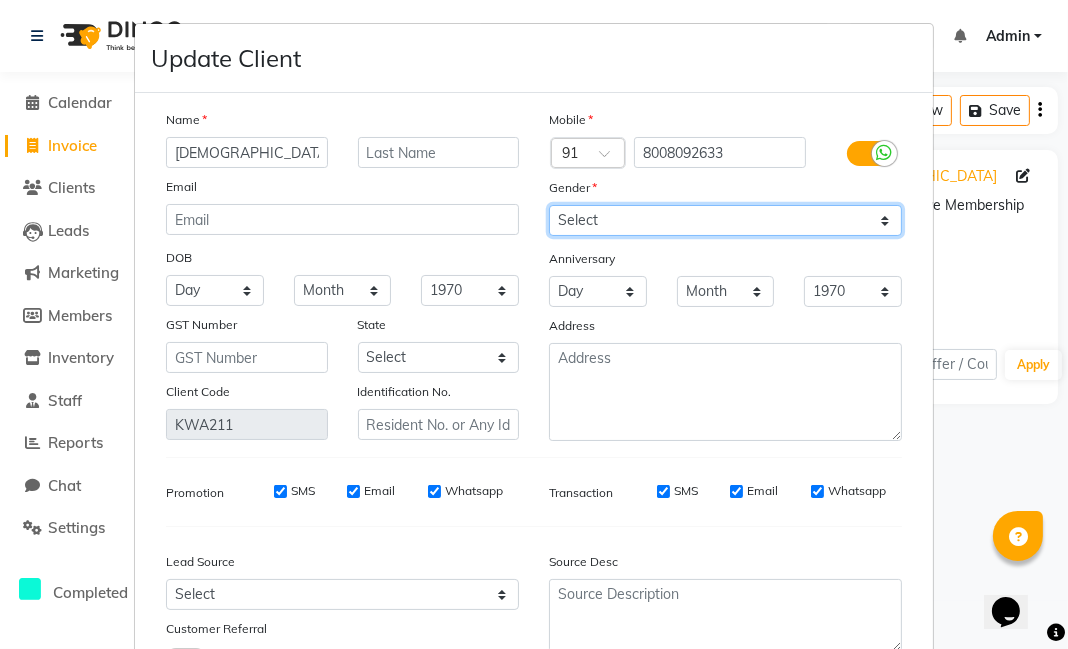 click on "Select [DEMOGRAPHIC_DATA] [DEMOGRAPHIC_DATA] Other Prefer Not To Say" at bounding box center [725, 220] 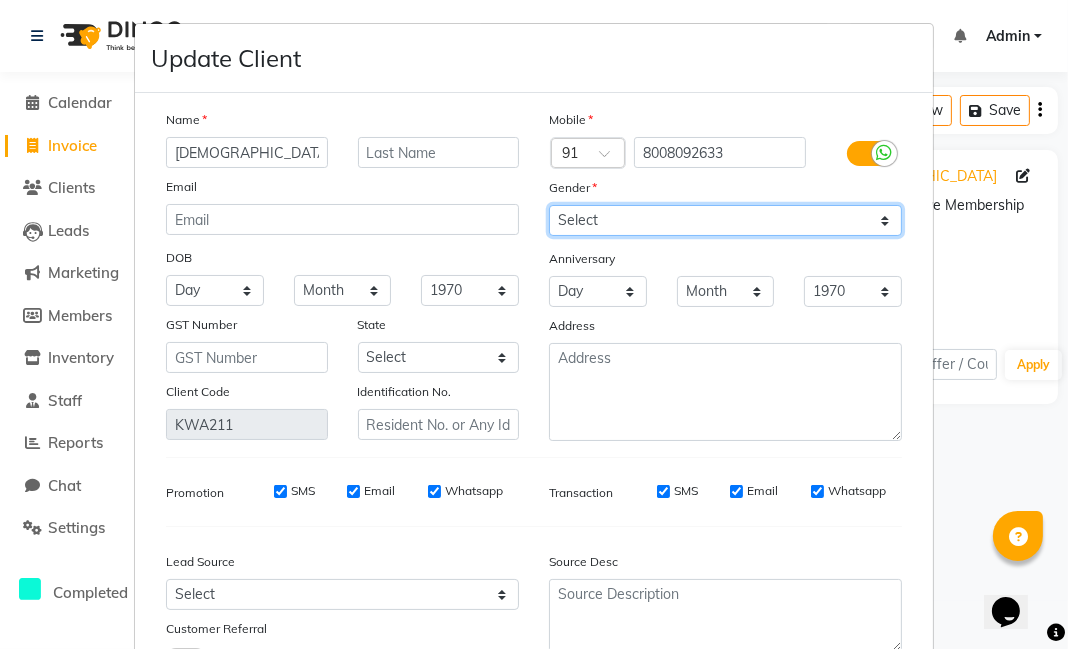 click on "Select [DEMOGRAPHIC_DATA] [DEMOGRAPHIC_DATA] Other Prefer Not To Say" at bounding box center [725, 220] 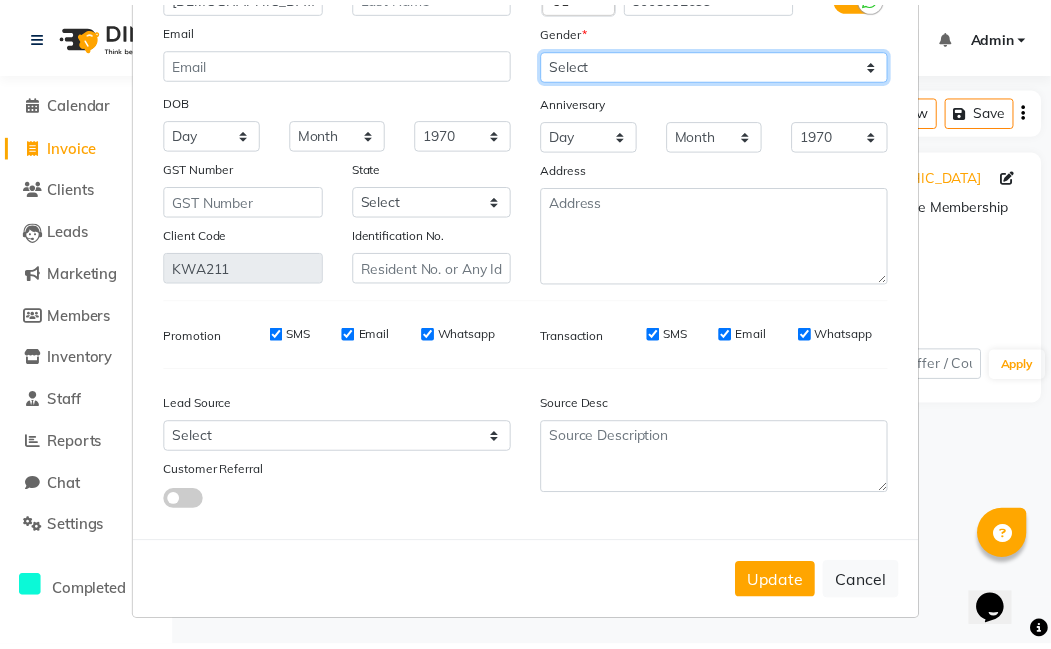 scroll, scrollTop: 161, scrollLeft: 0, axis: vertical 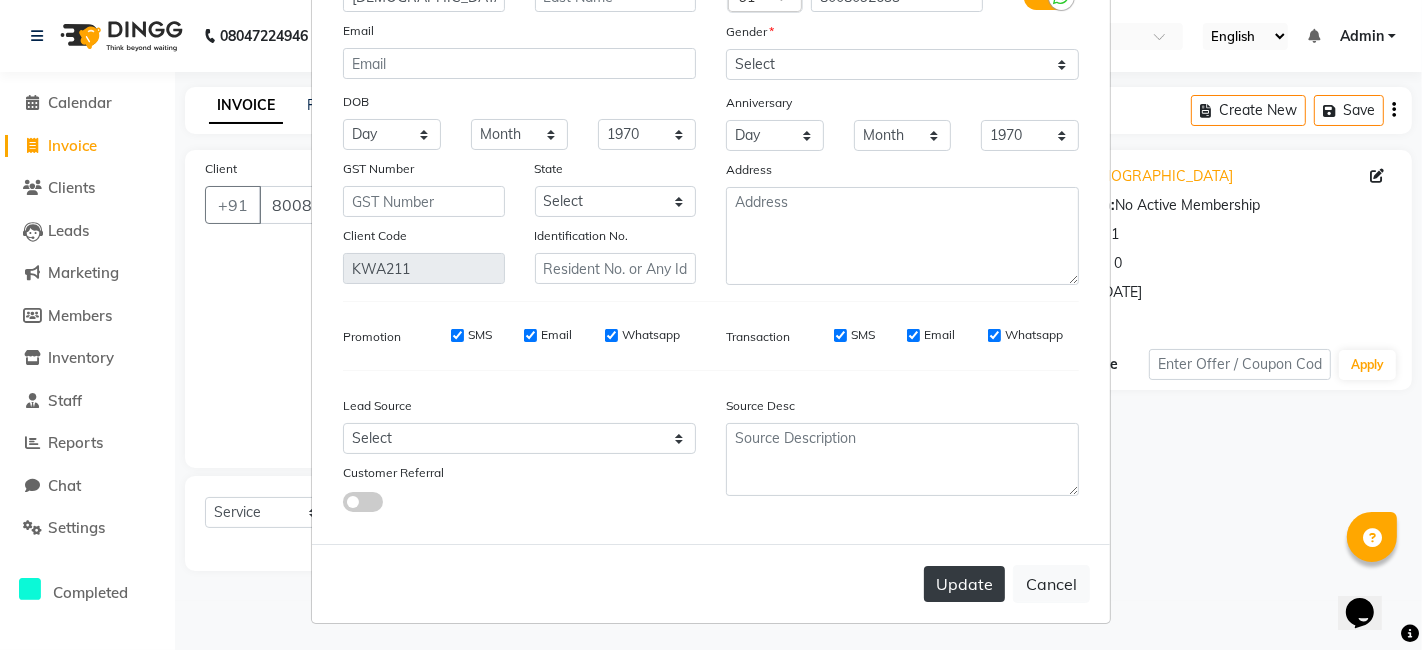 click on "Update" at bounding box center [964, 584] 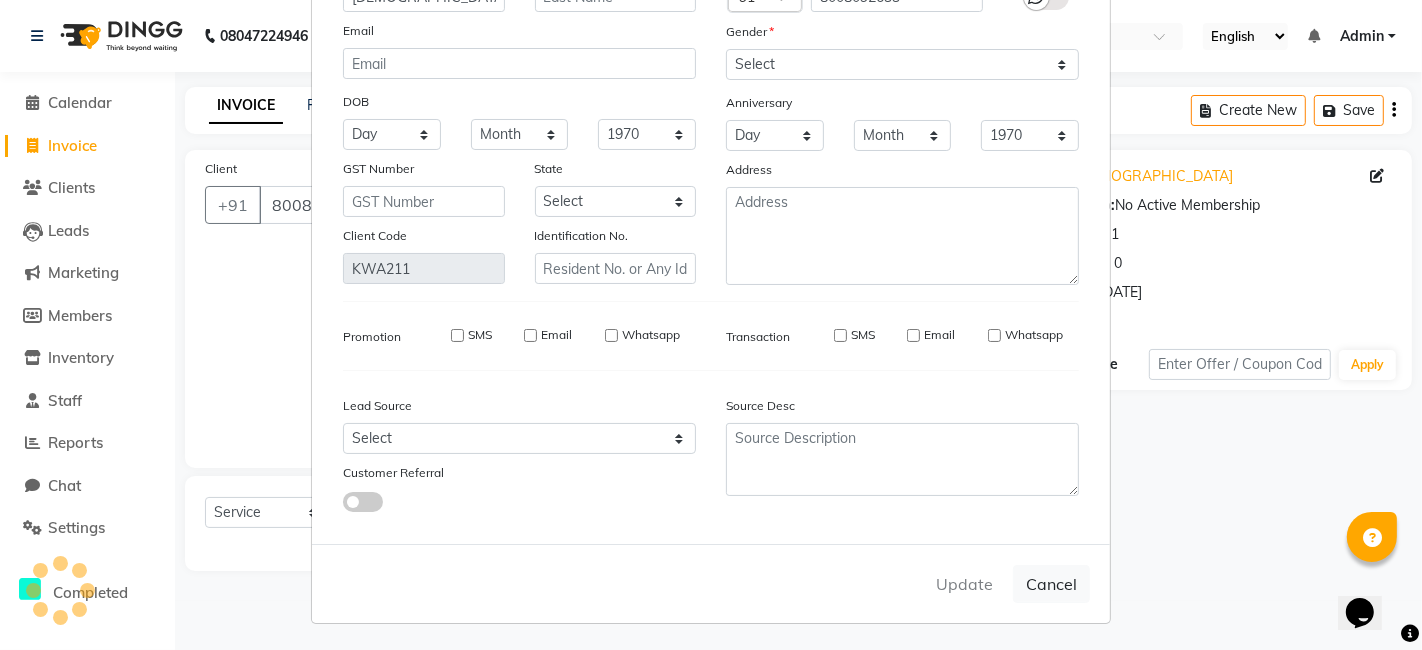 type 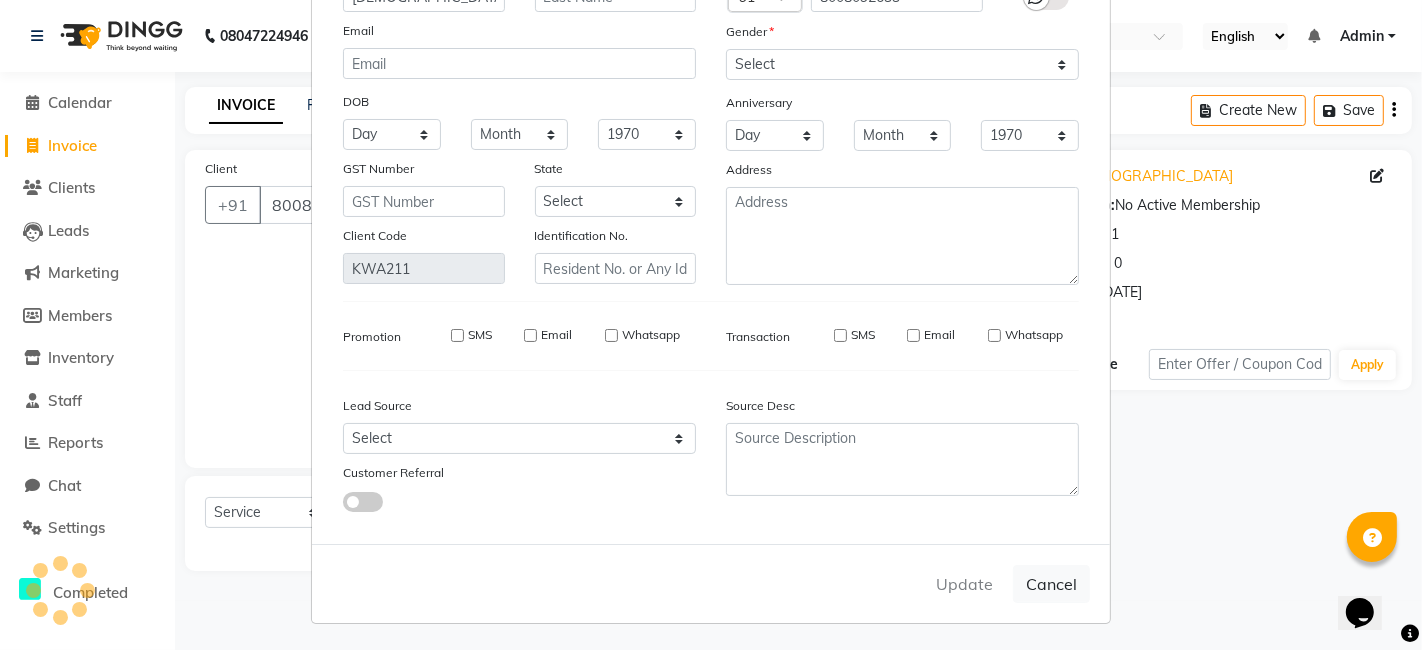 select 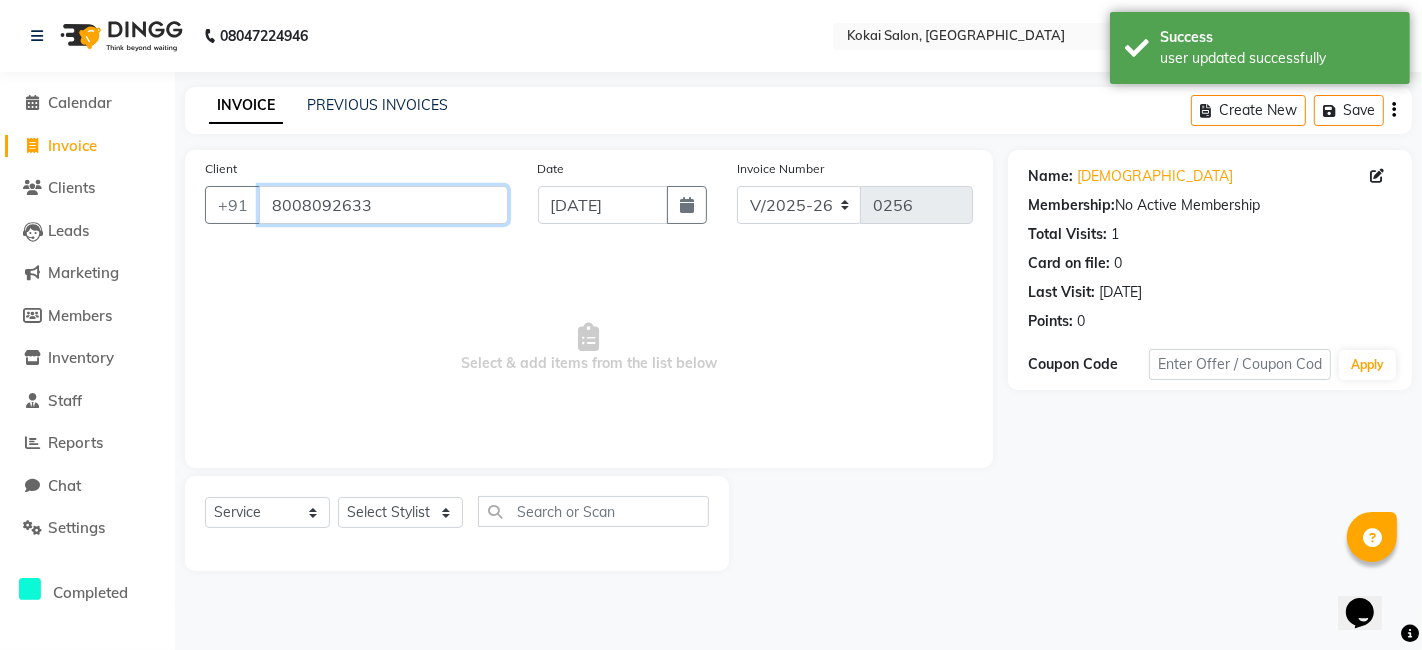 click on "8008092633" at bounding box center [383, 205] 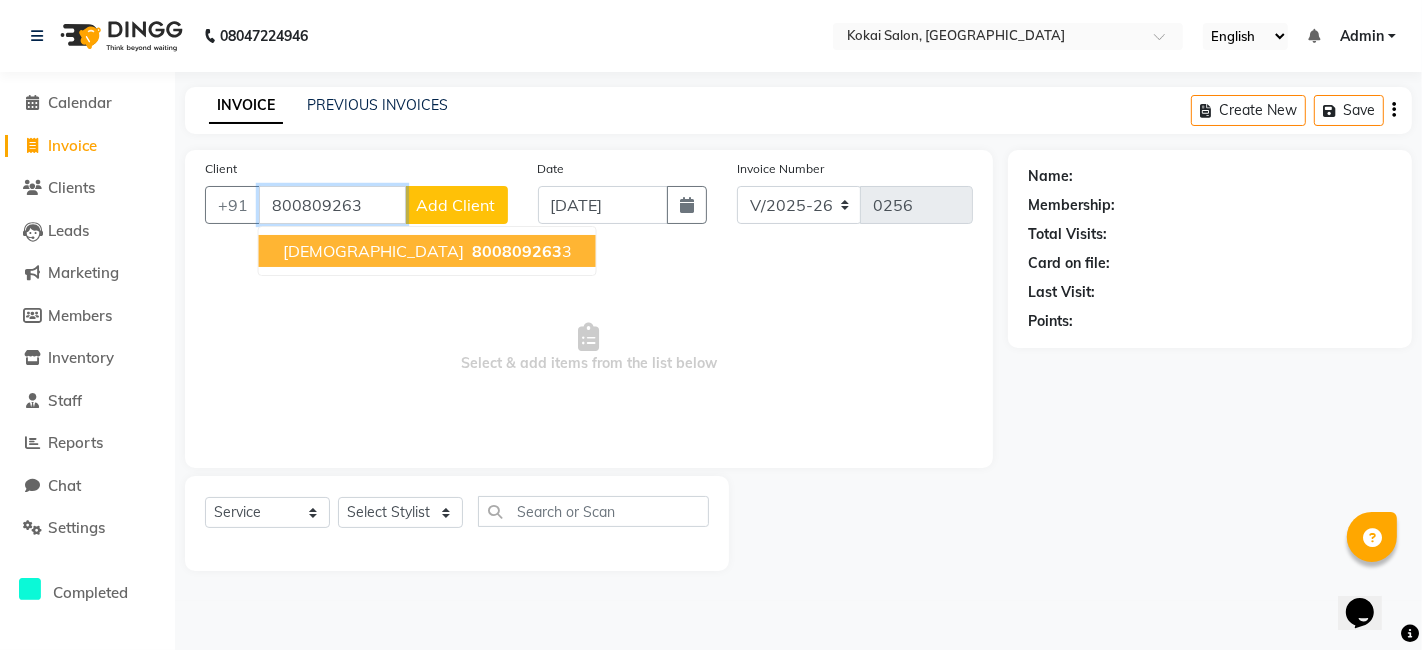 click on "800809263" at bounding box center [517, 251] 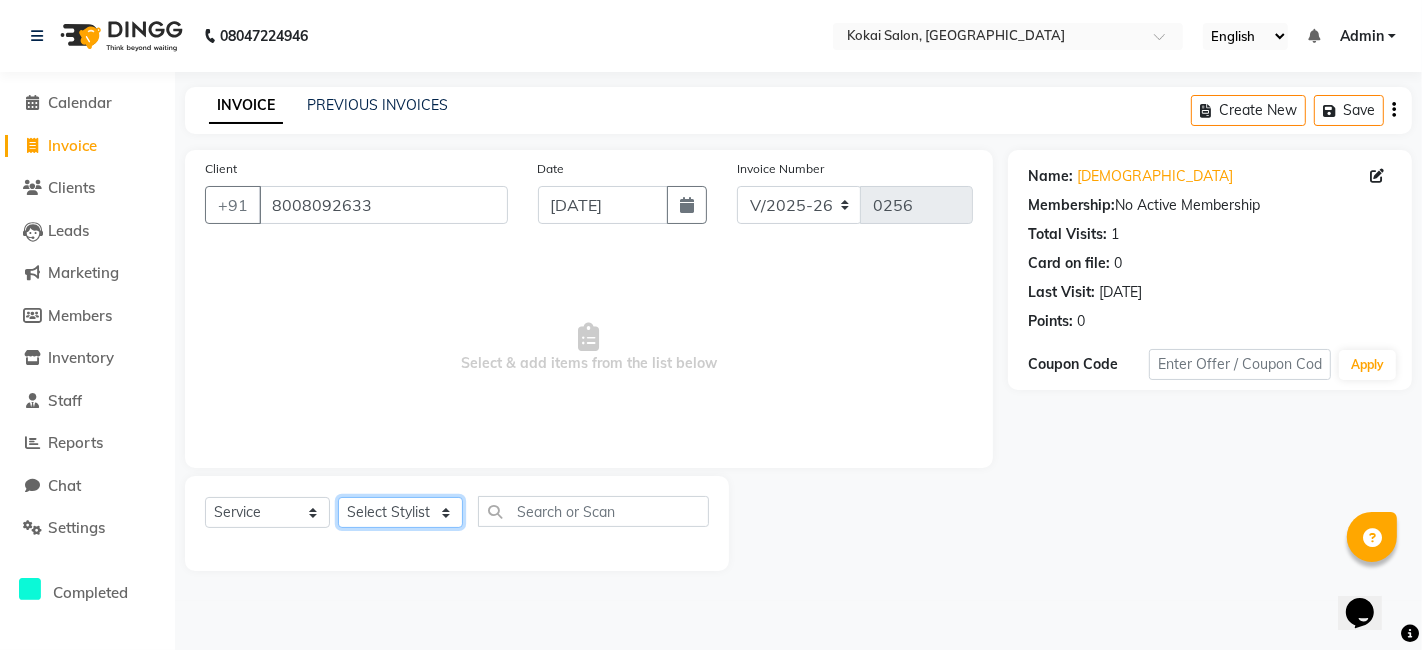 click on "Select Stylist [PERSON_NAME] [PERSON_NAME] Pratikcha [PERSON_NAME]" 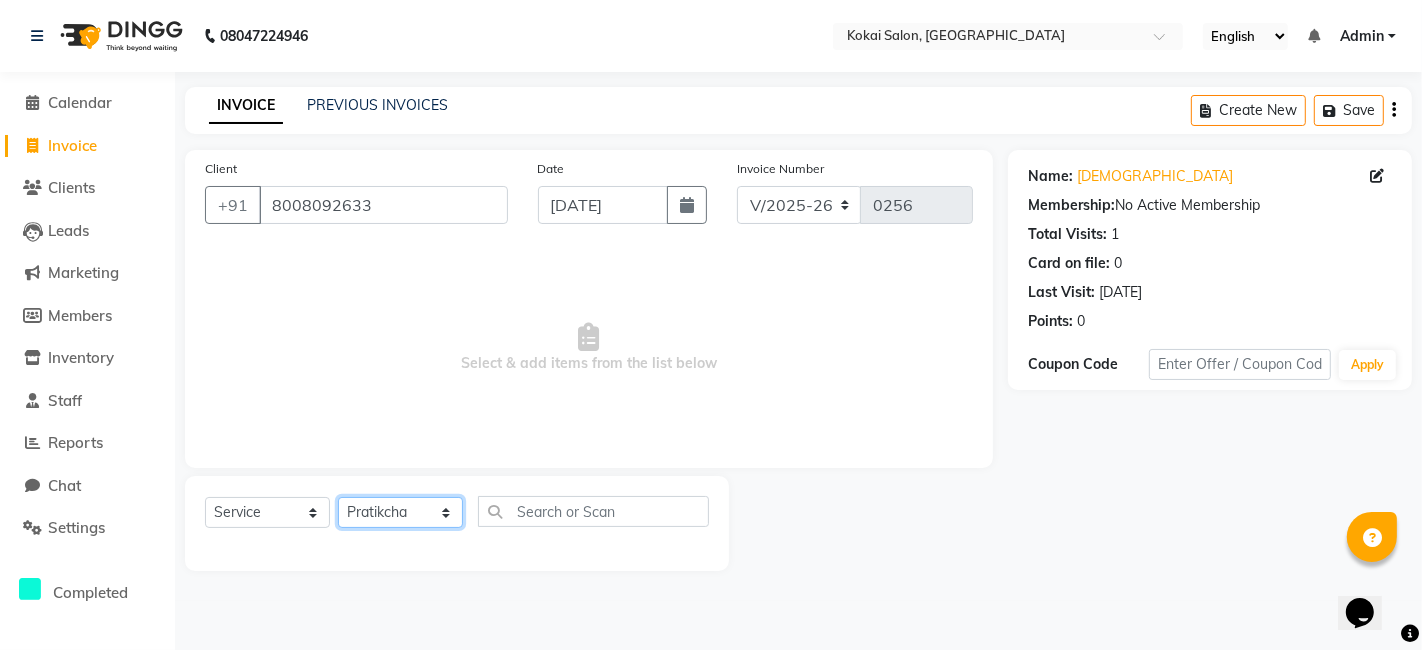 click on "Select Stylist [PERSON_NAME] [PERSON_NAME] Pratikcha [PERSON_NAME]" 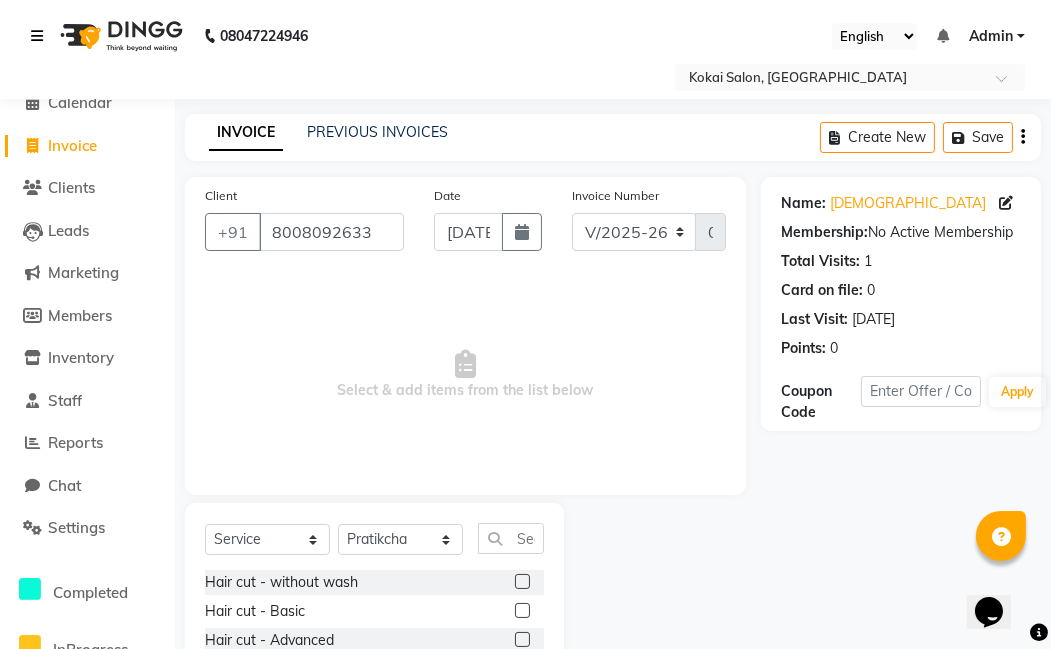 click at bounding box center (37, 36) 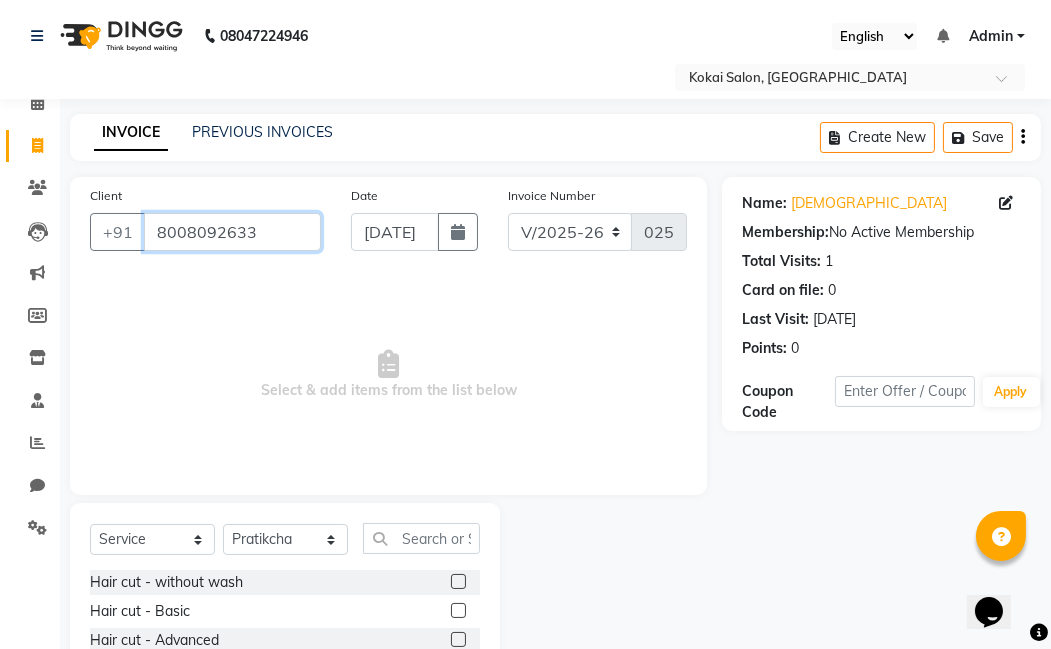 click on "8008092633" at bounding box center (232, 232) 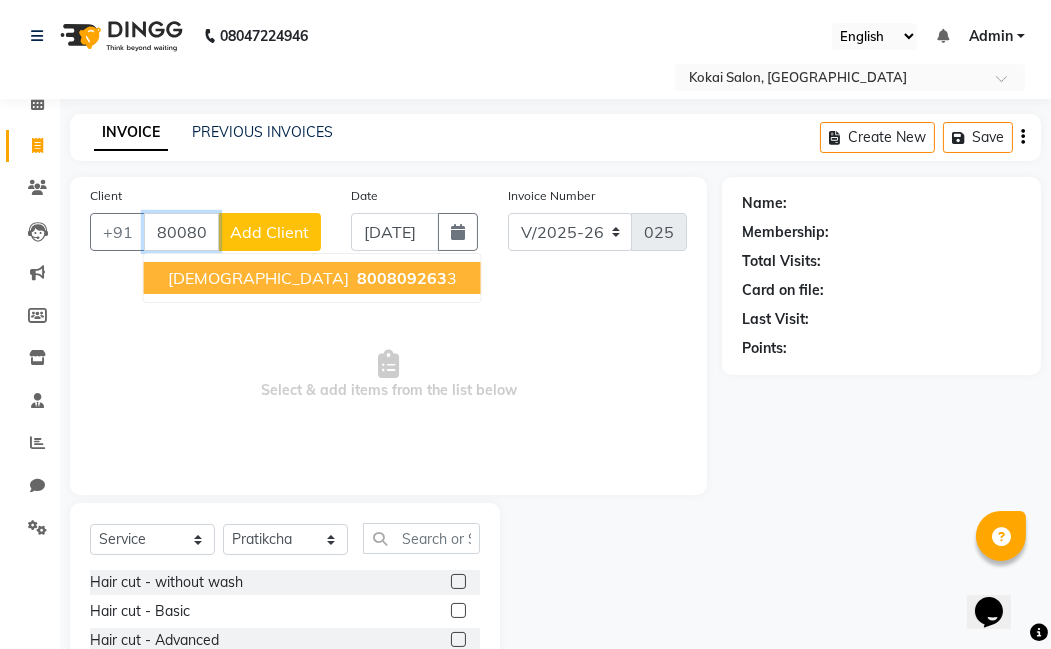 click on "800809263" at bounding box center [402, 278] 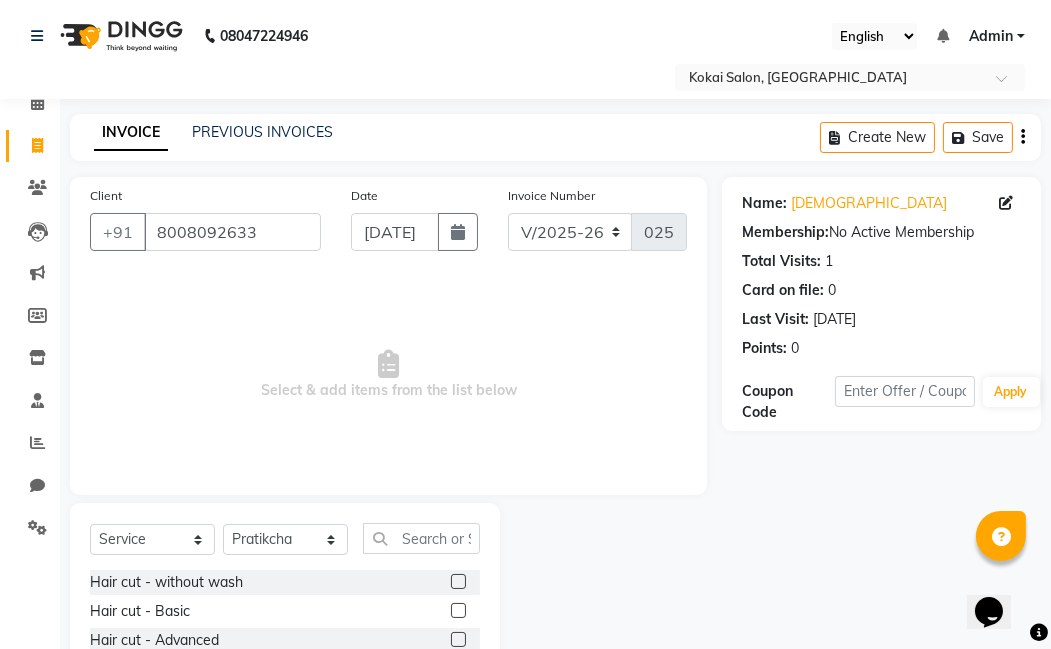 scroll, scrollTop: 151, scrollLeft: 0, axis: vertical 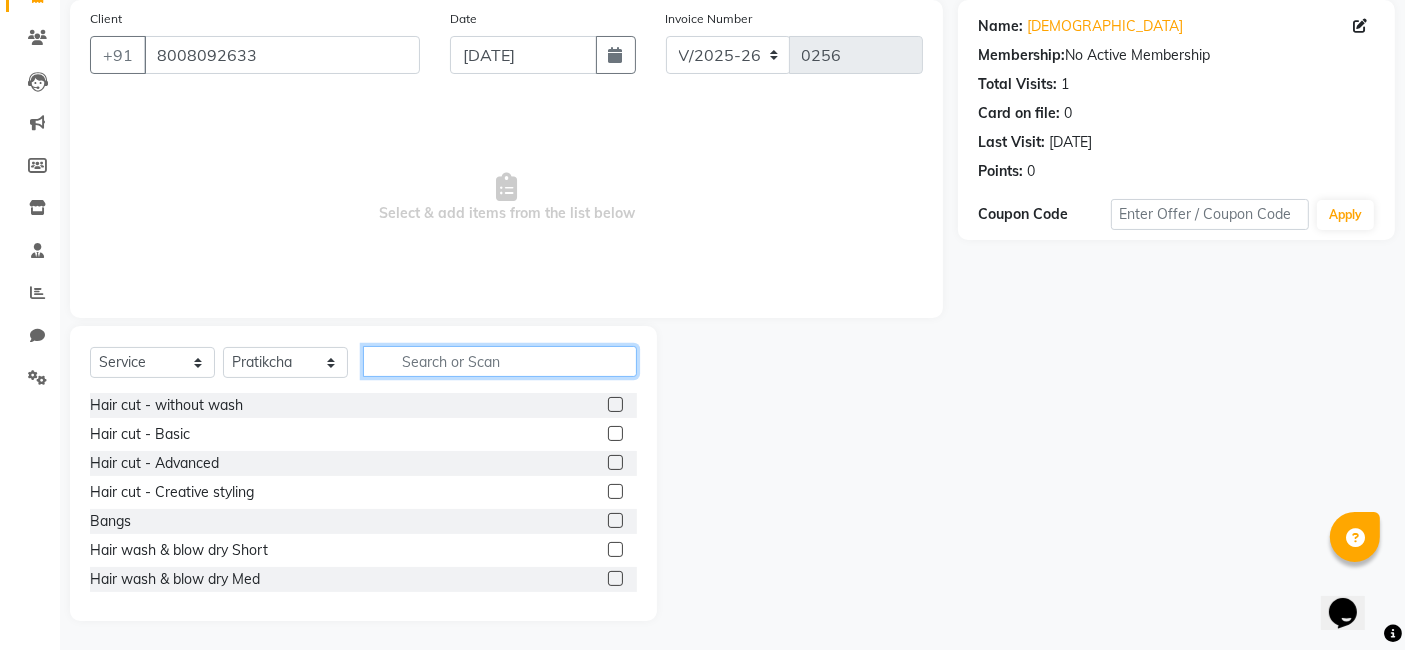 click 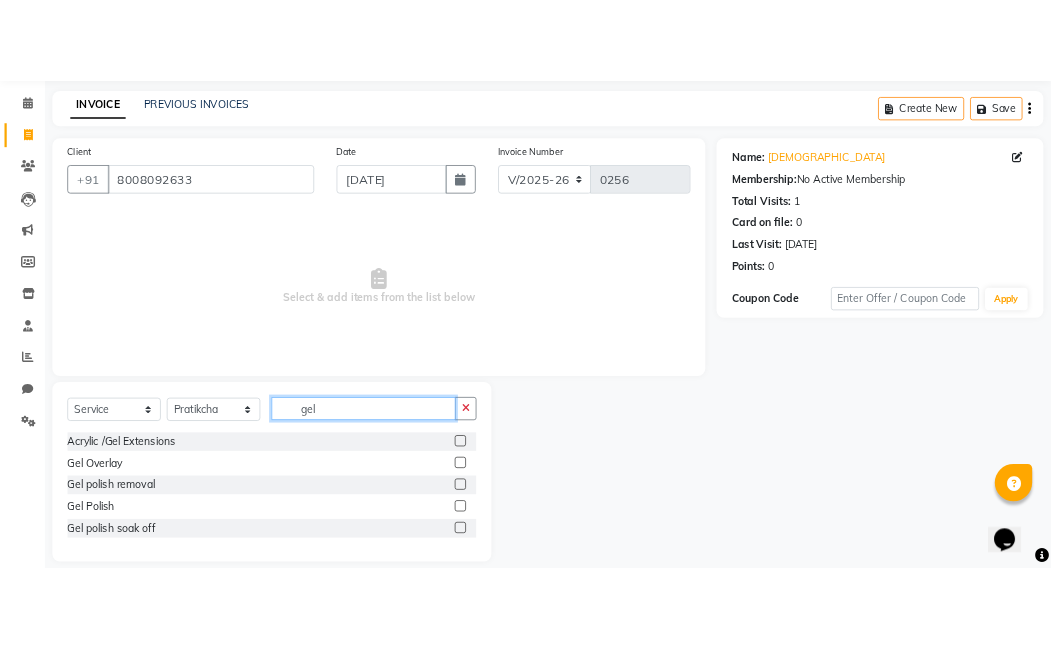 scroll, scrollTop: 88, scrollLeft: 0, axis: vertical 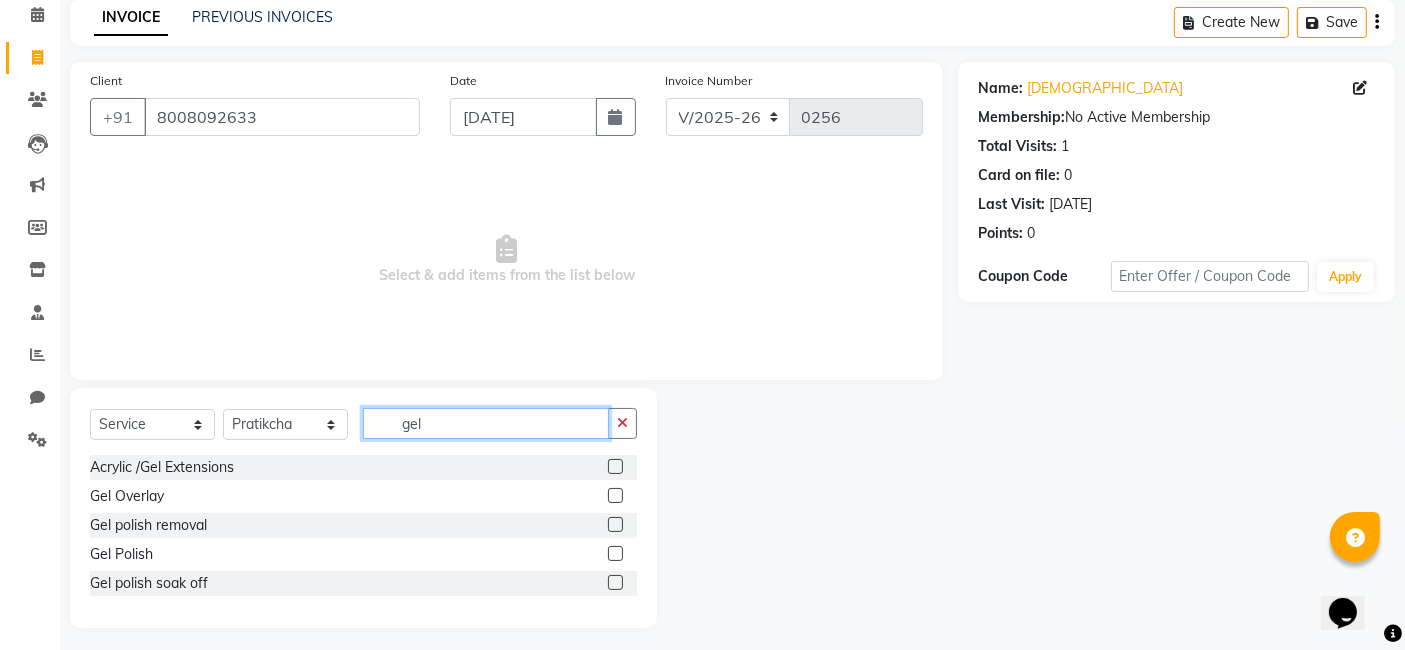 type on "gel" 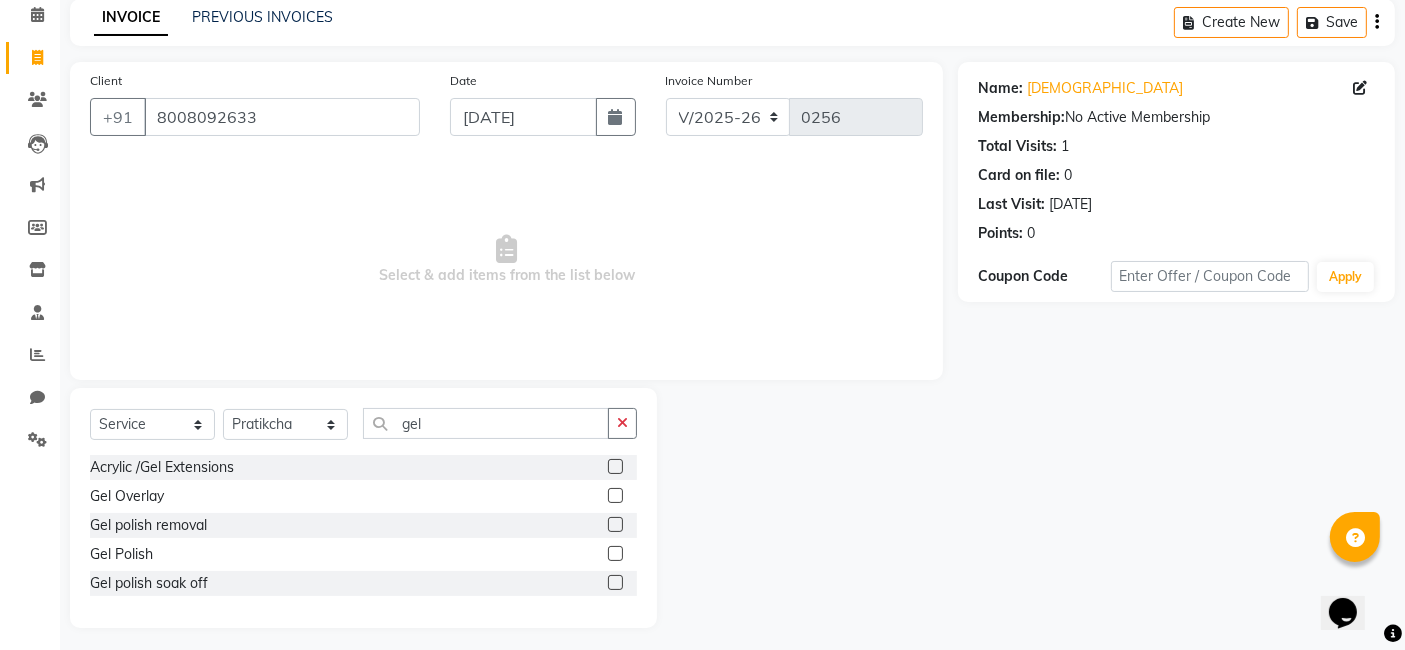 click 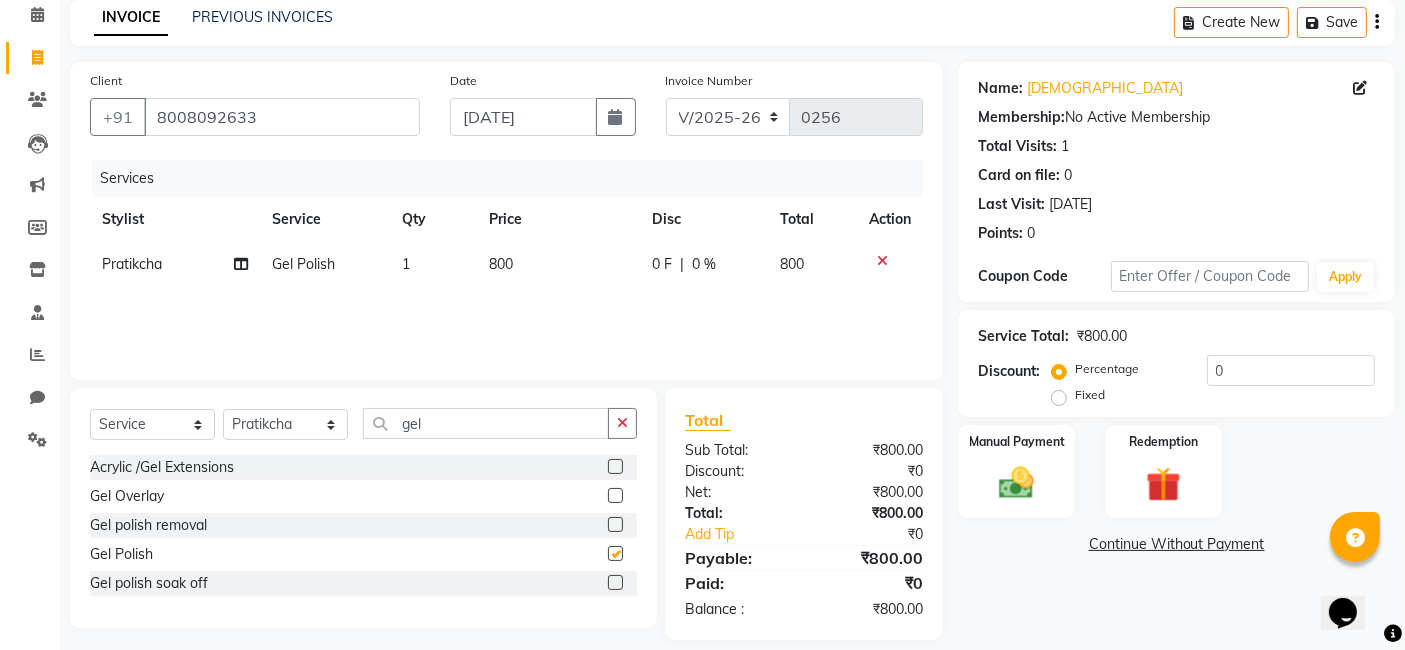checkbox on "false" 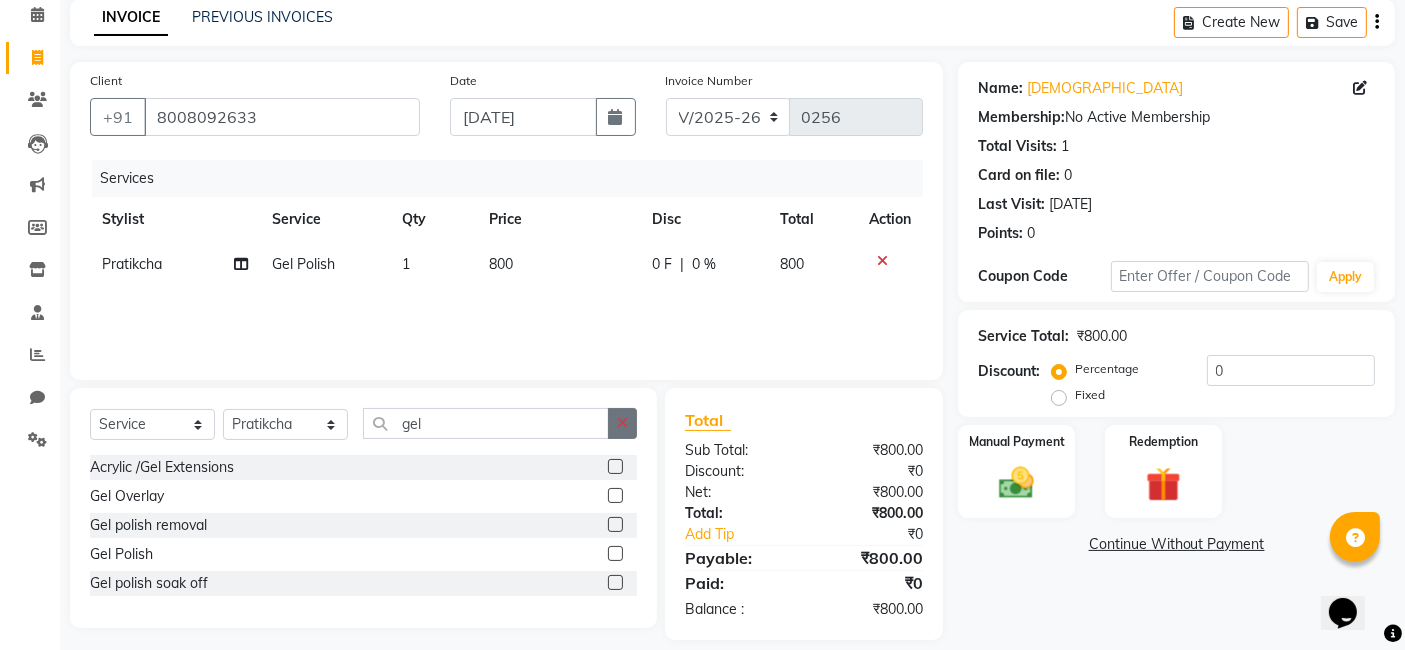 click 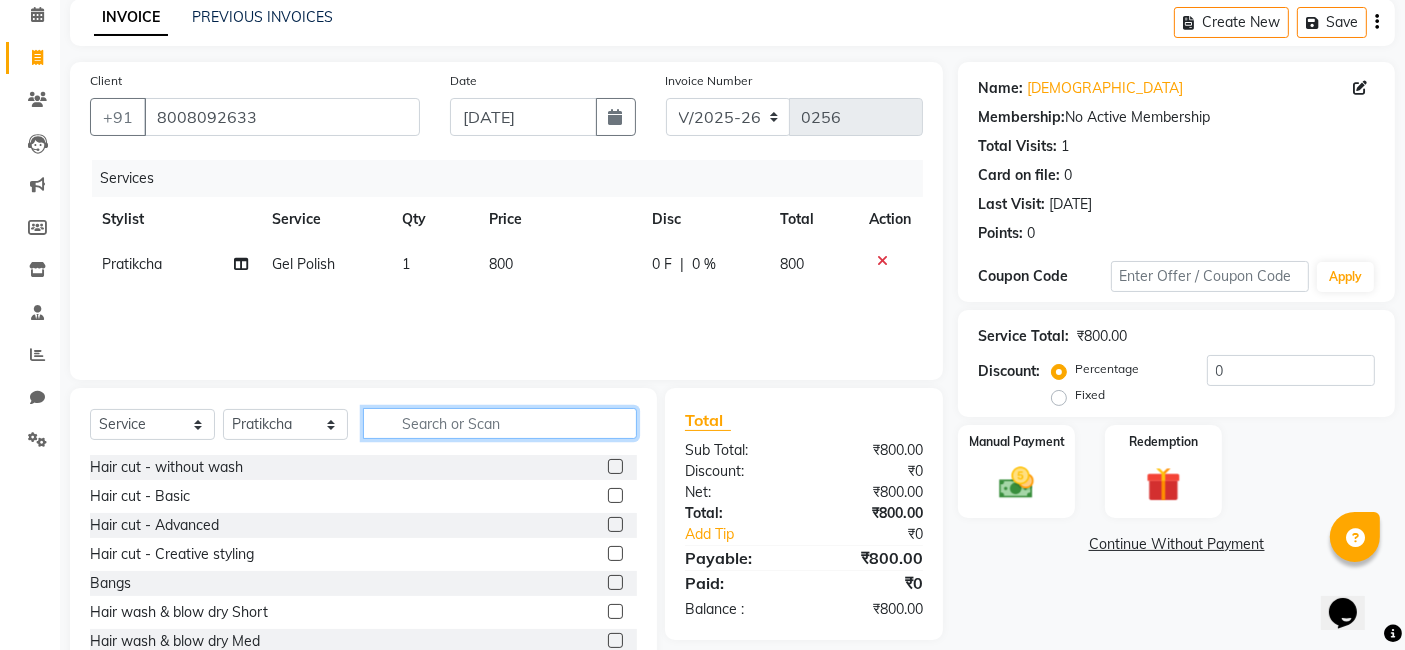 click 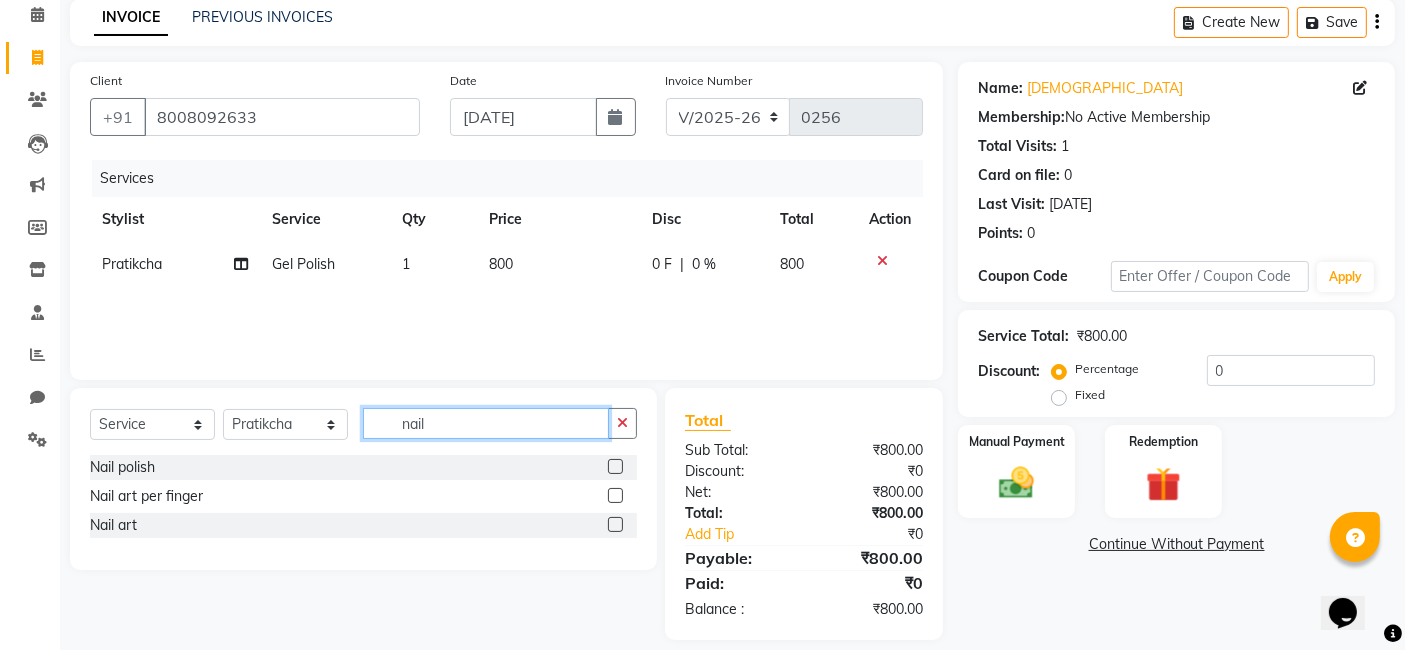 type on "nail" 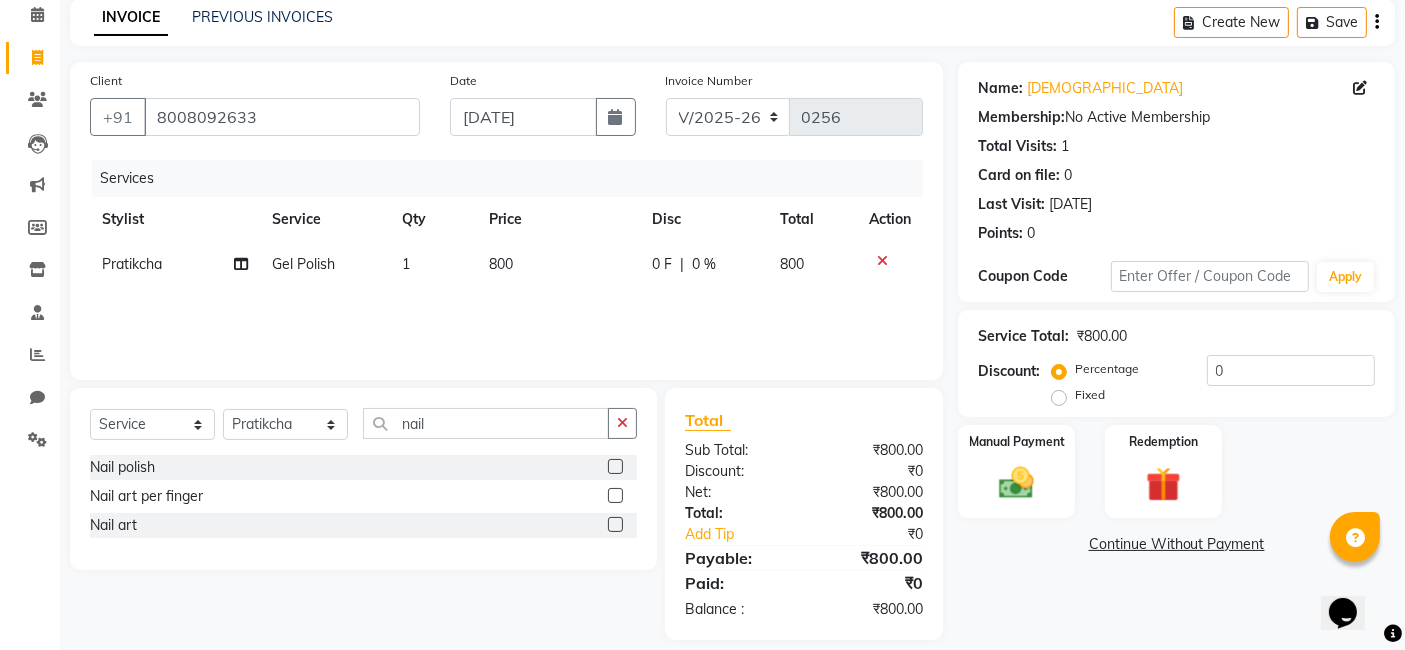 click 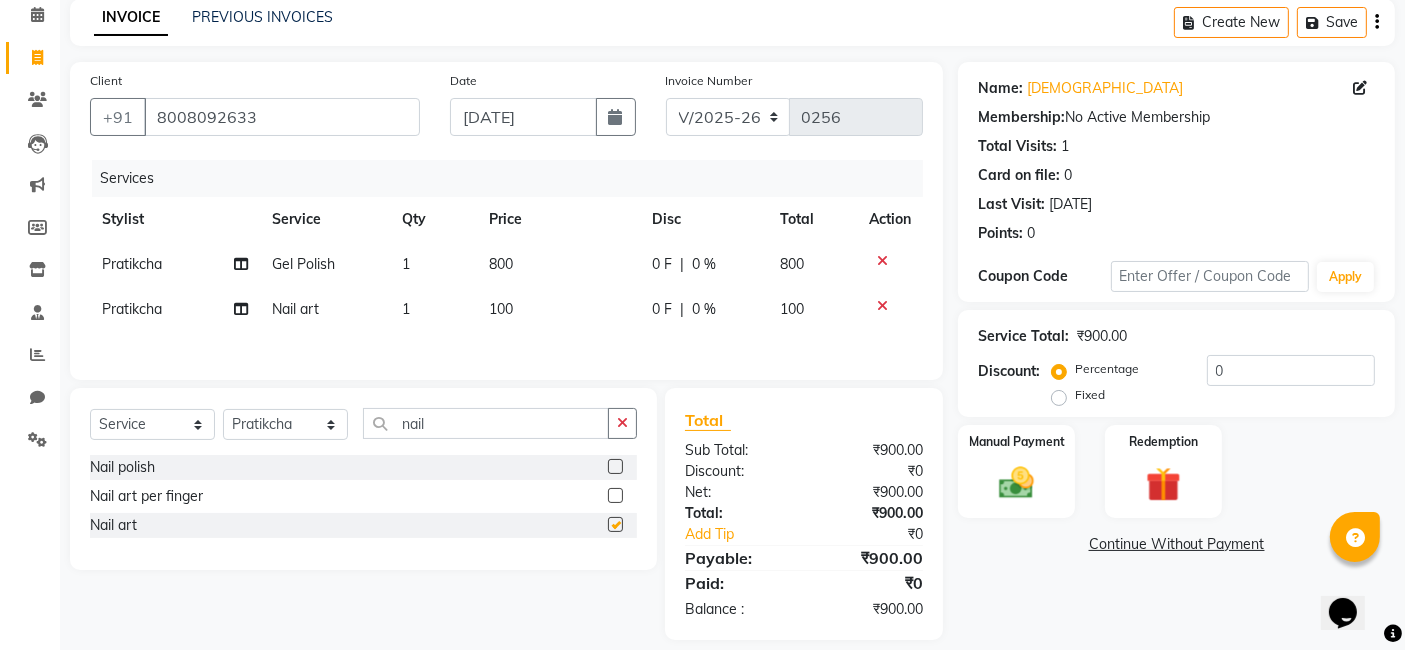 checkbox on "false" 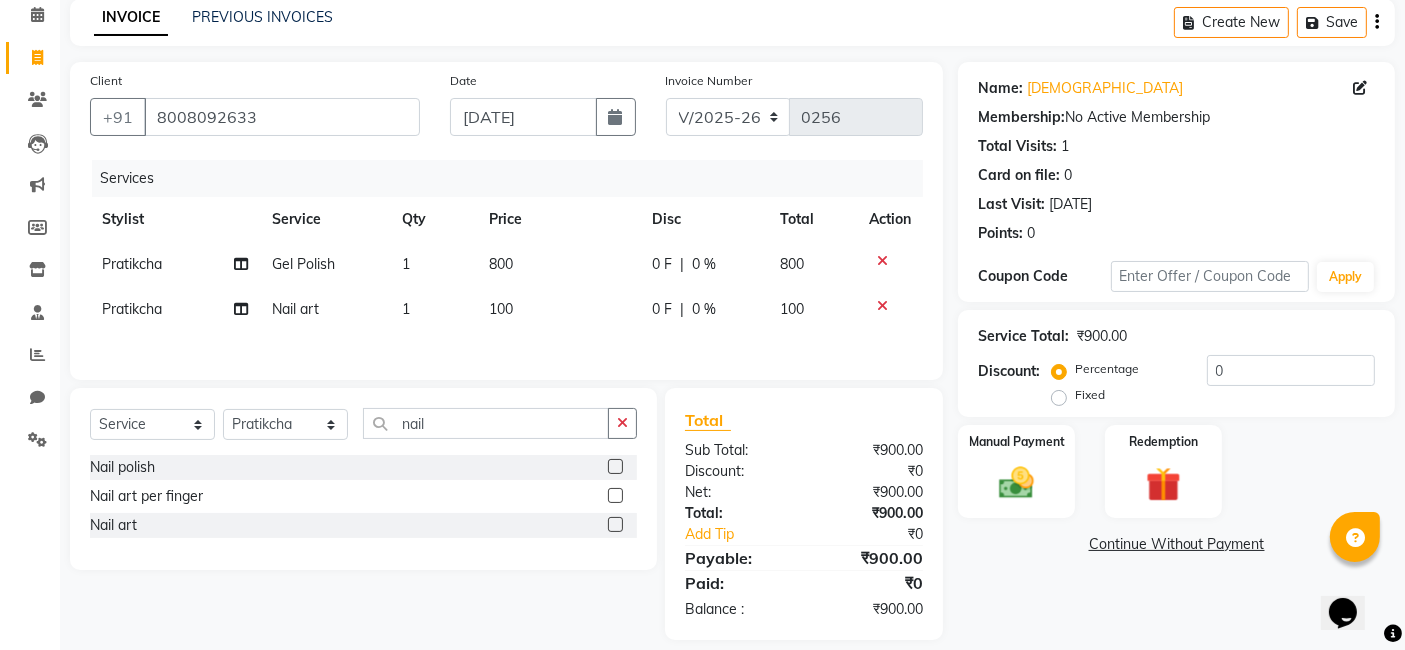 click on "1" 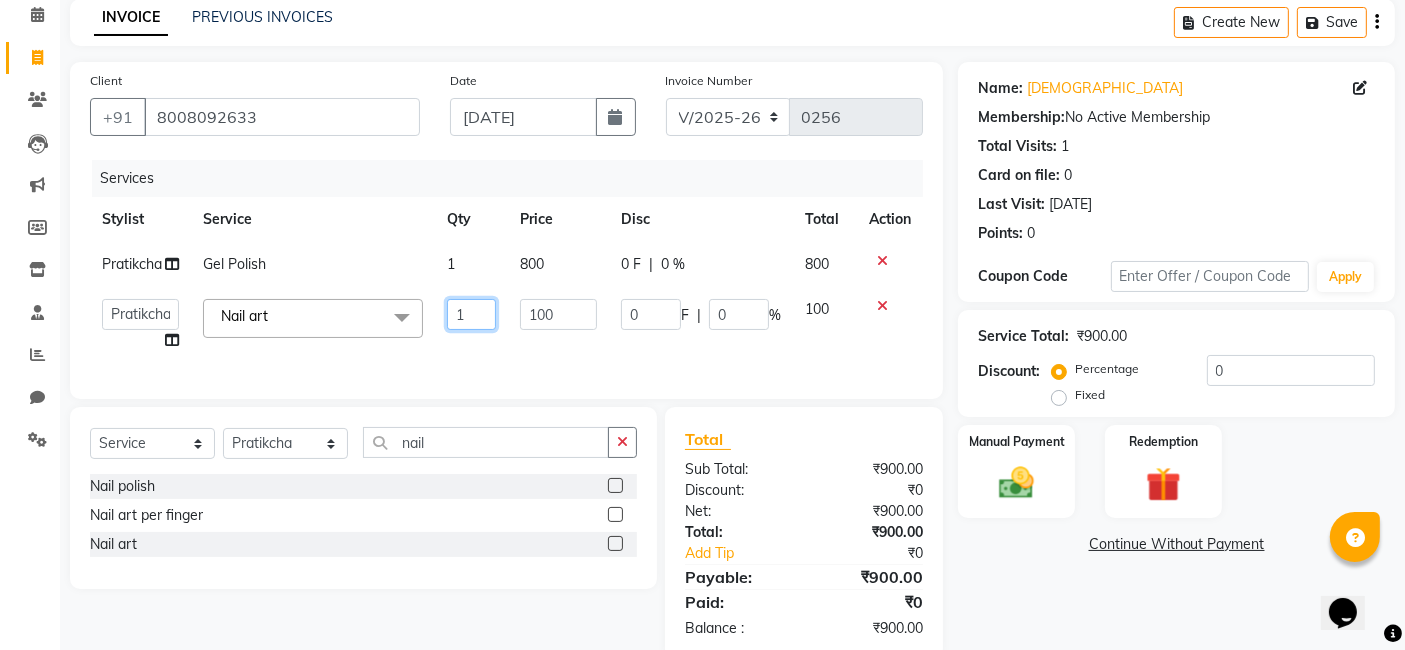 click on "1" 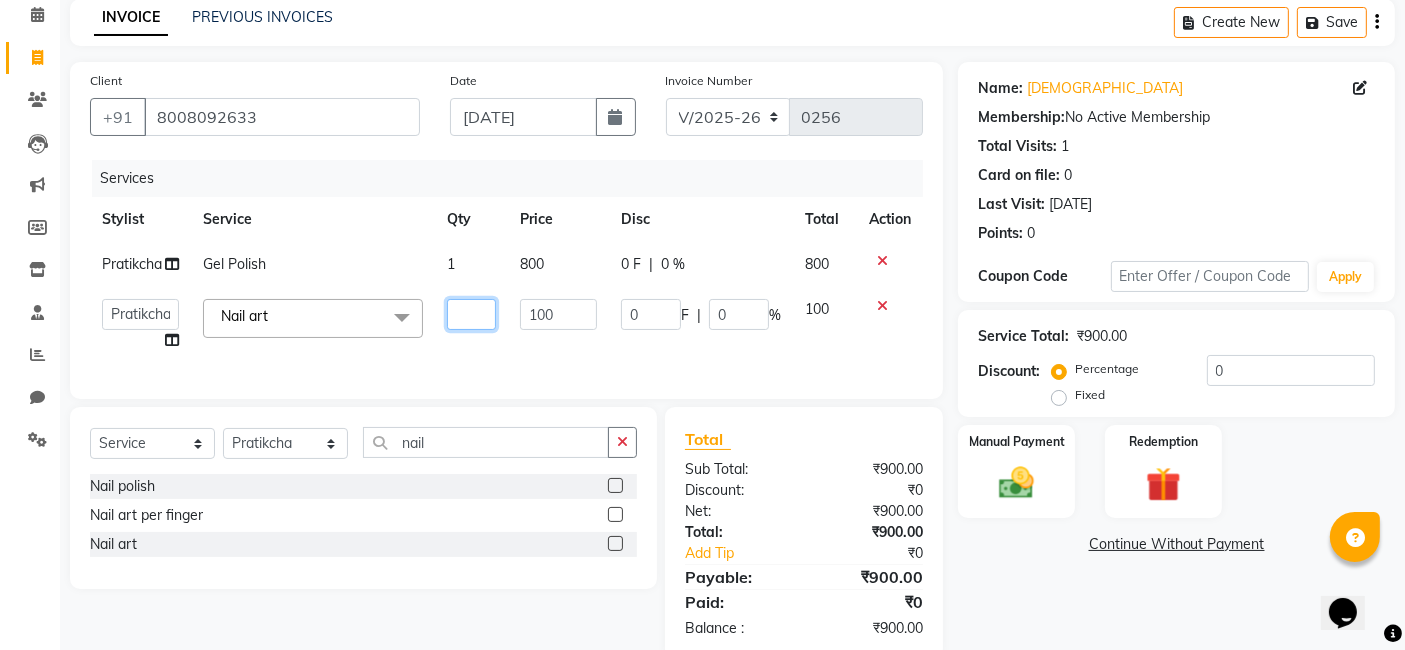 type on "8" 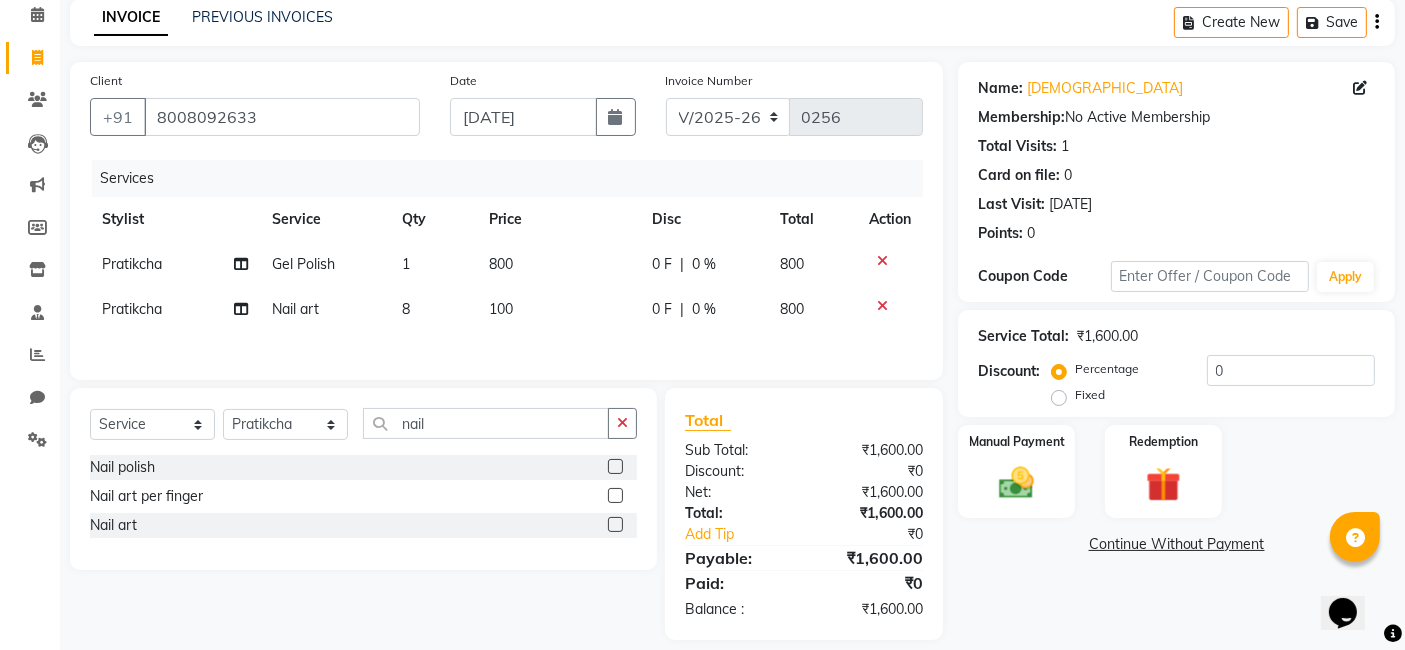 click on "Services Stylist Service Qty Price Disc Total Action Pratikcha Gel Polish 1 800 0 F | 0 % 800 Pratikcha  Nail art 8 100 0 F | 0 % 800" 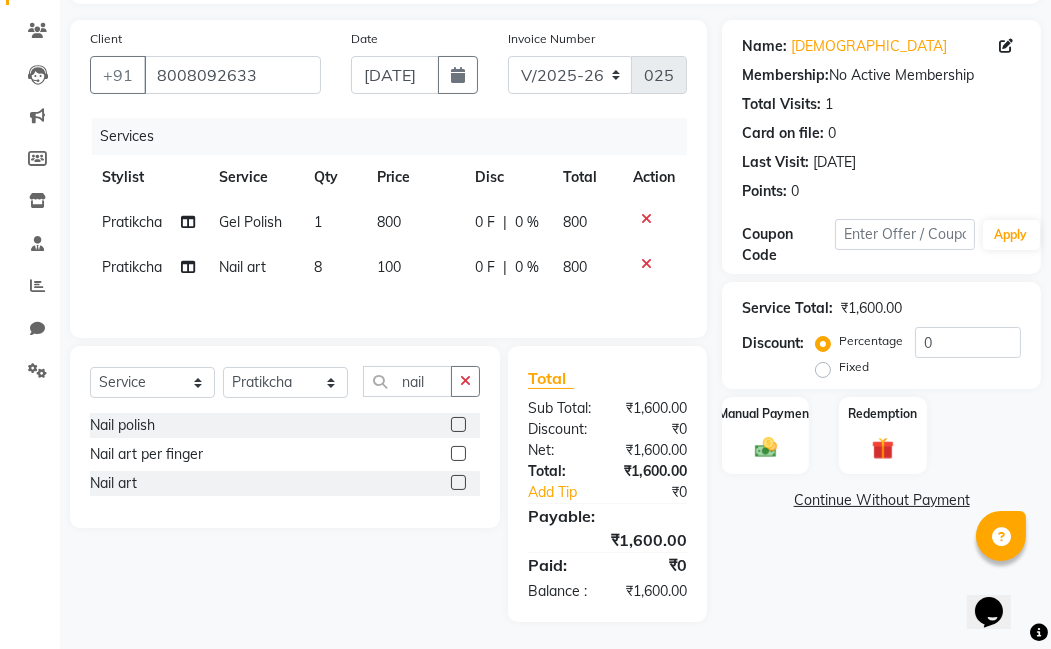 scroll, scrollTop: 158, scrollLeft: 0, axis: vertical 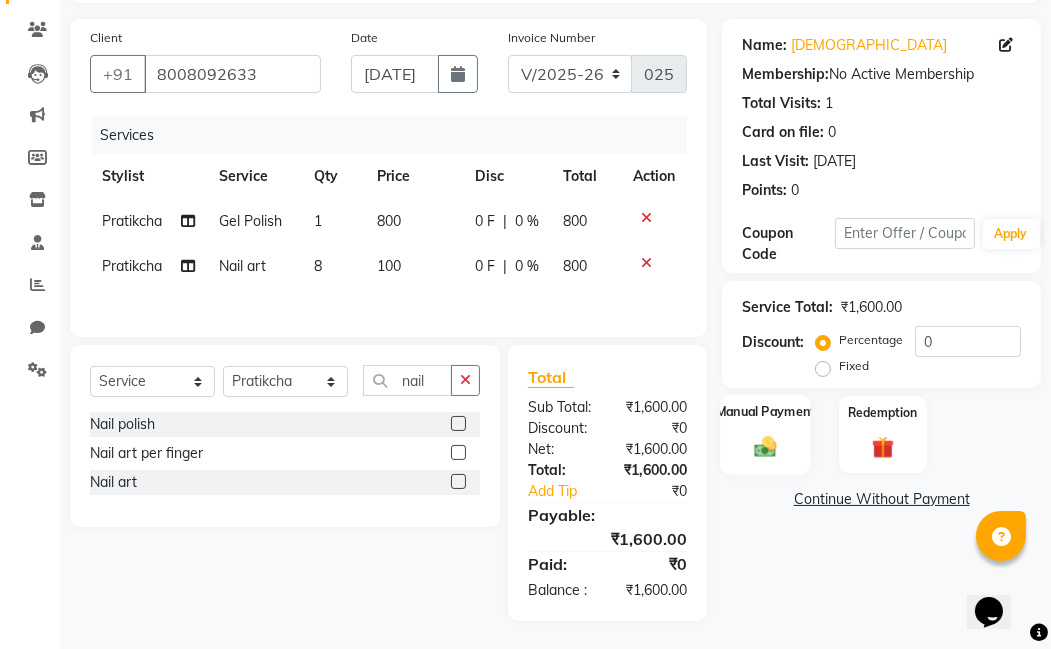 click on "Manual Payment" 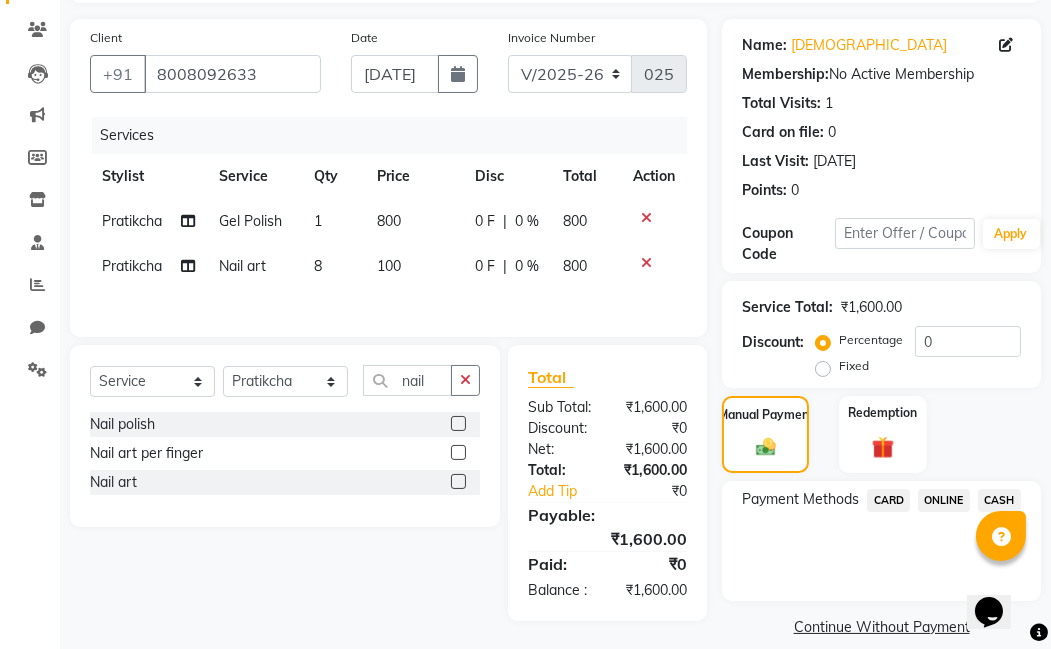 click on "ONLINE" 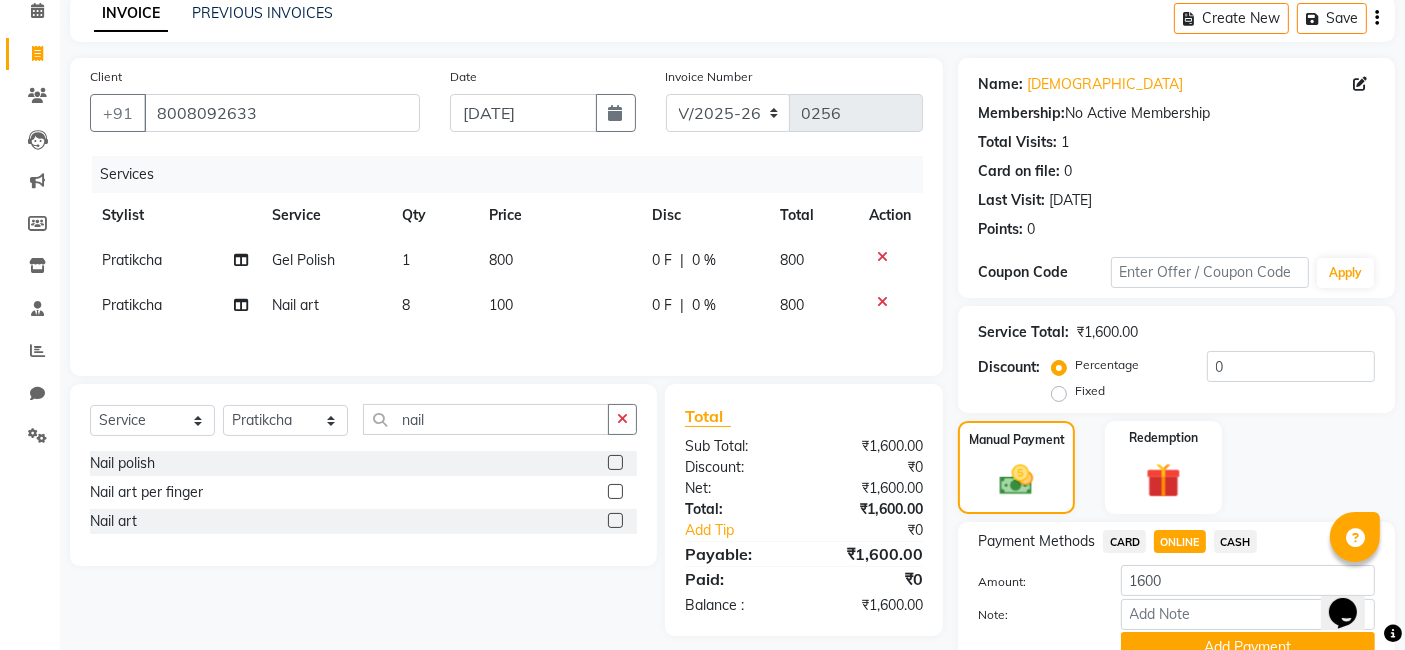 scroll, scrollTop: 182, scrollLeft: 0, axis: vertical 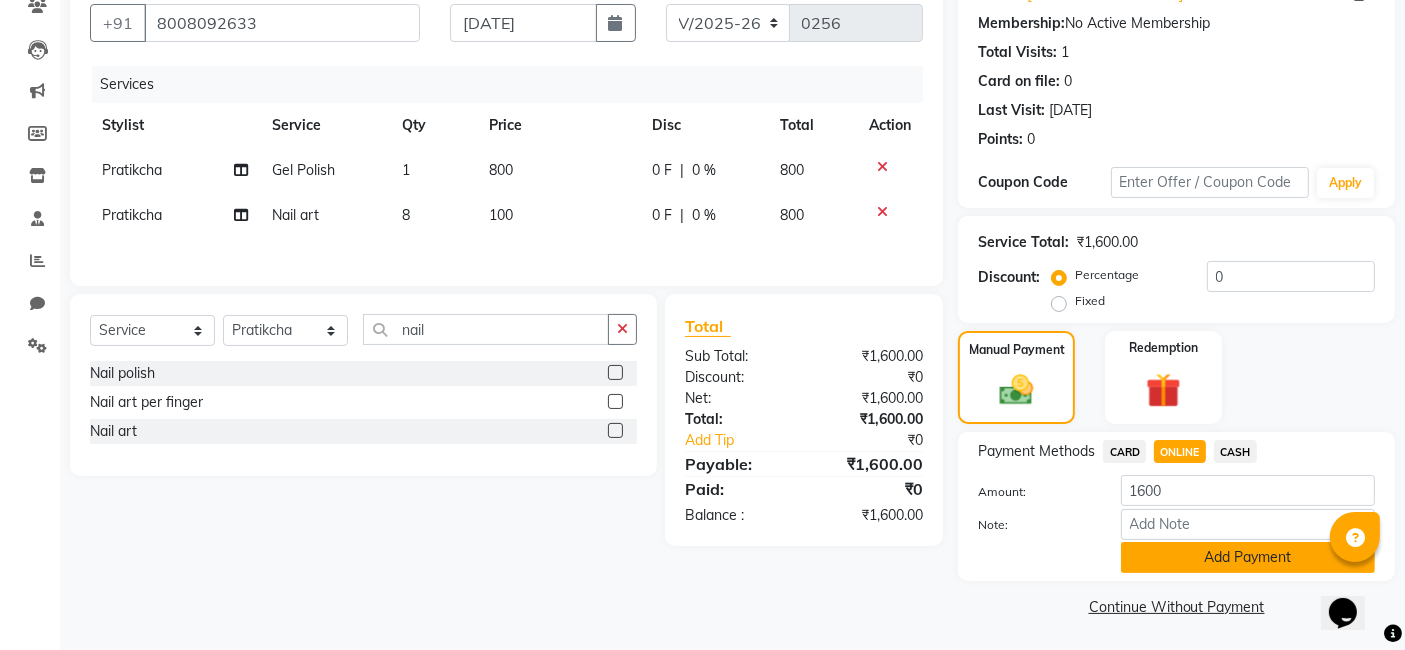 click on "Add Payment" 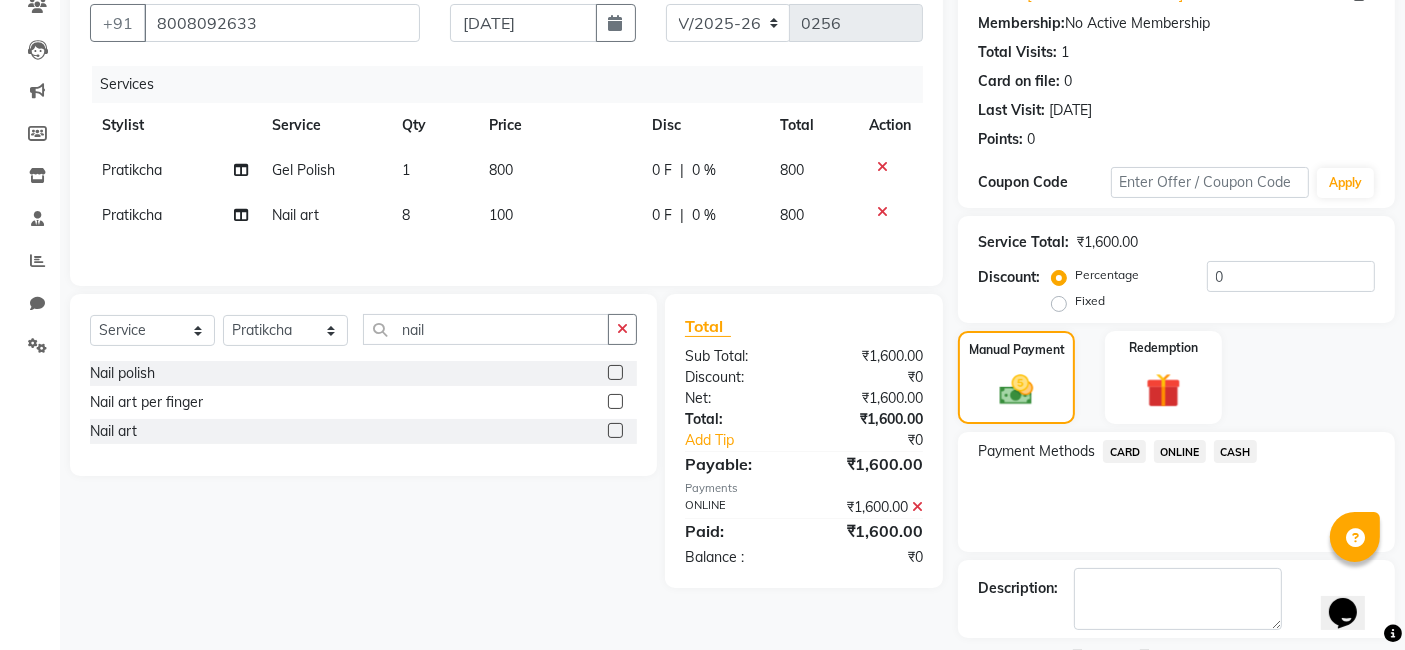 scroll, scrollTop: 266, scrollLeft: 0, axis: vertical 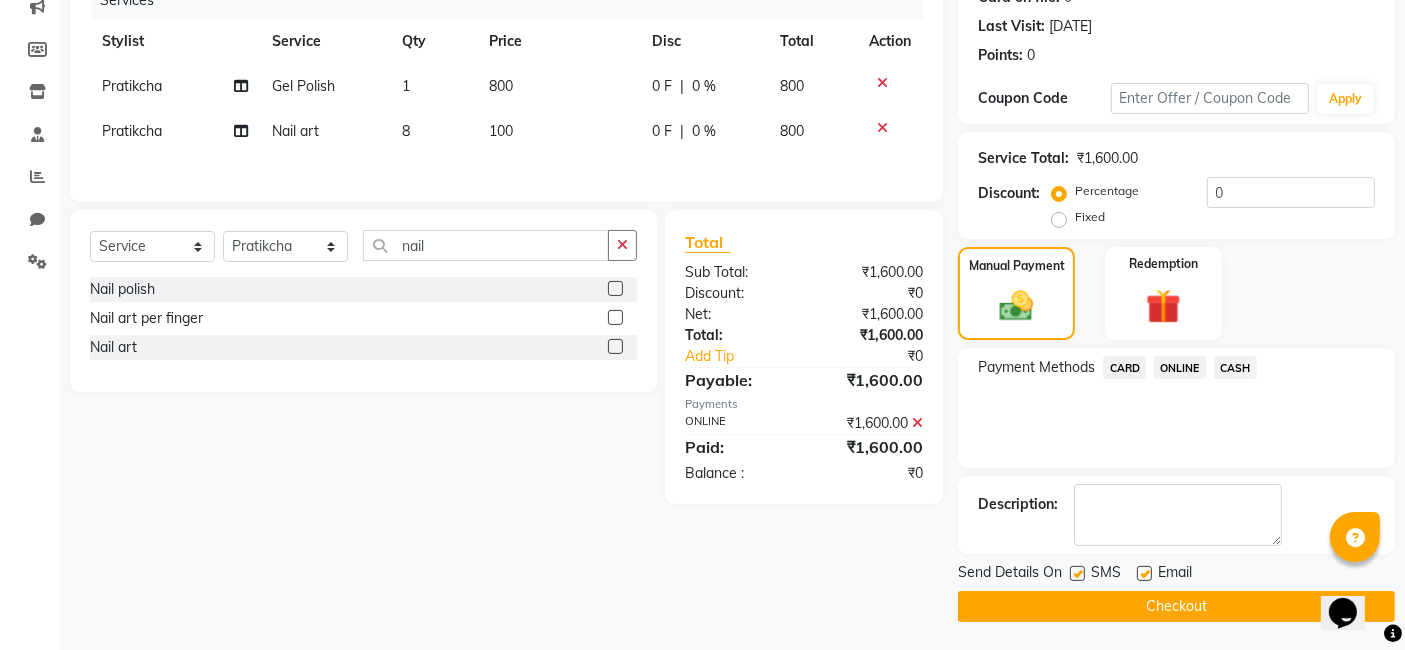 click on "Checkout" 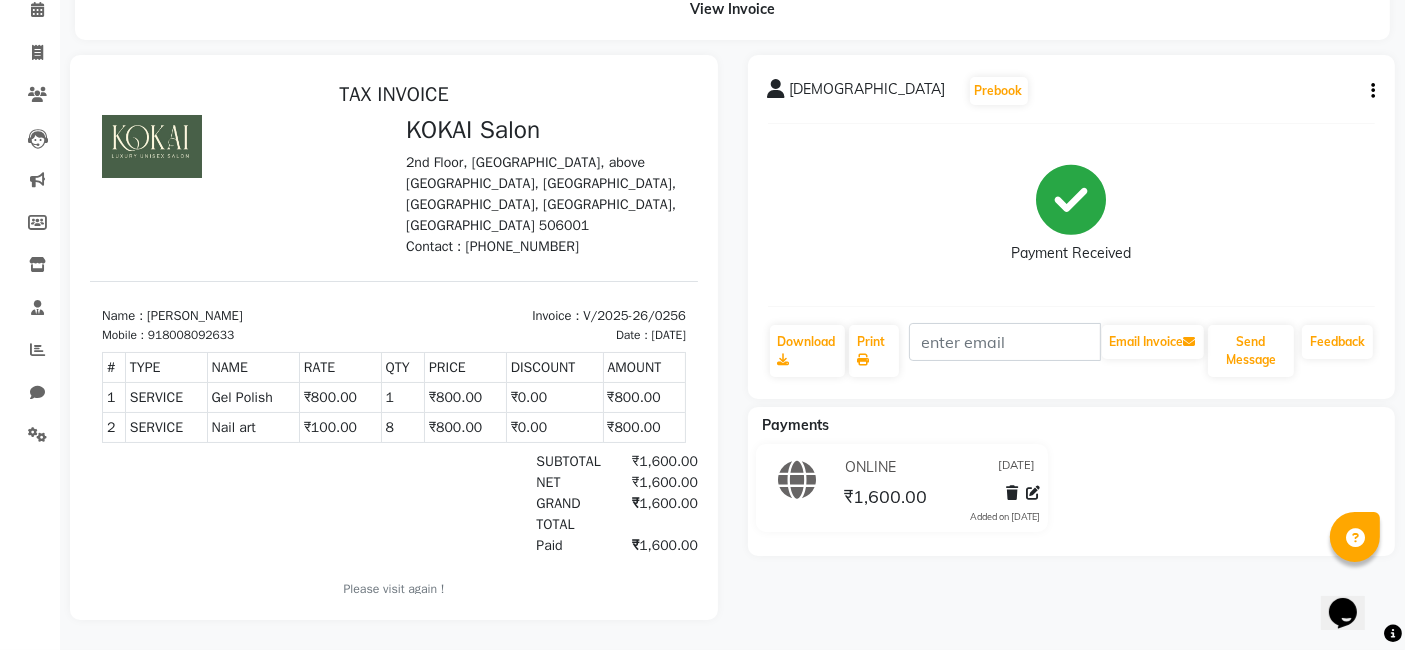 scroll, scrollTop: 0, scrollLeft: 0, axis: both 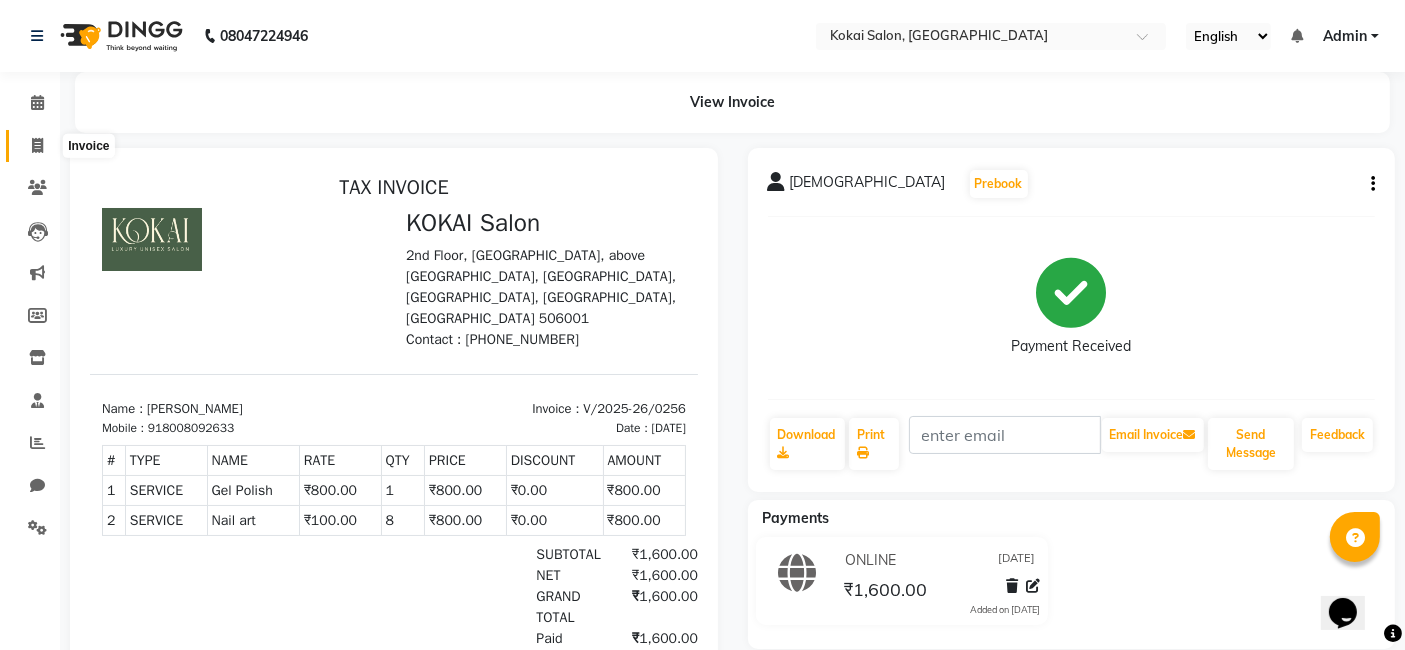 click 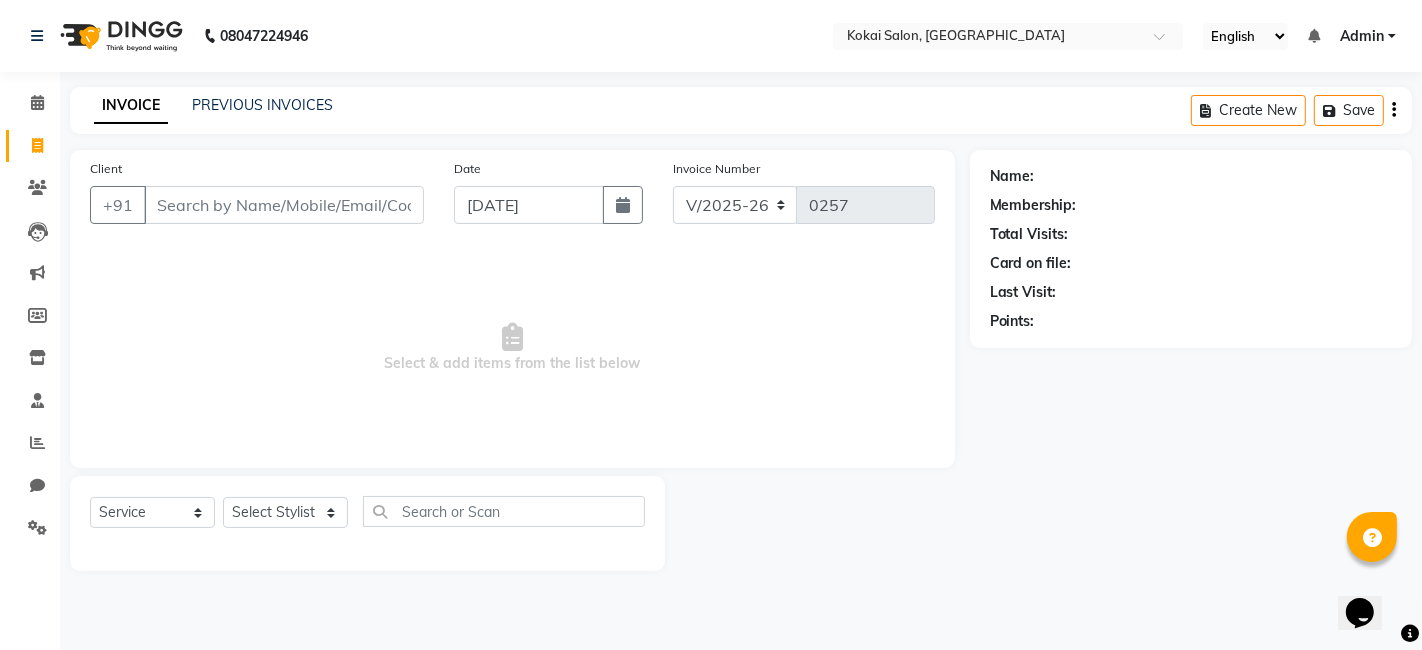 click on "Client" at bounding box center [284, 205] 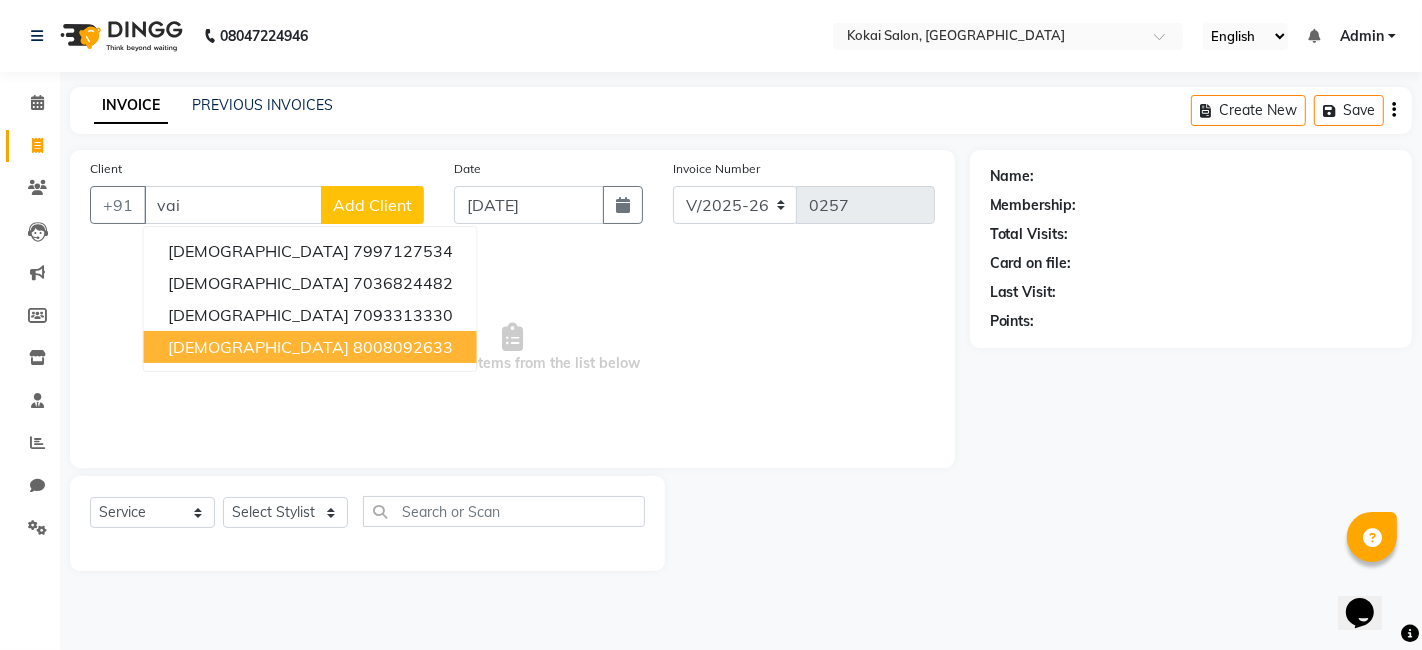 click on "8008092633" at bounding box center (403, 347) 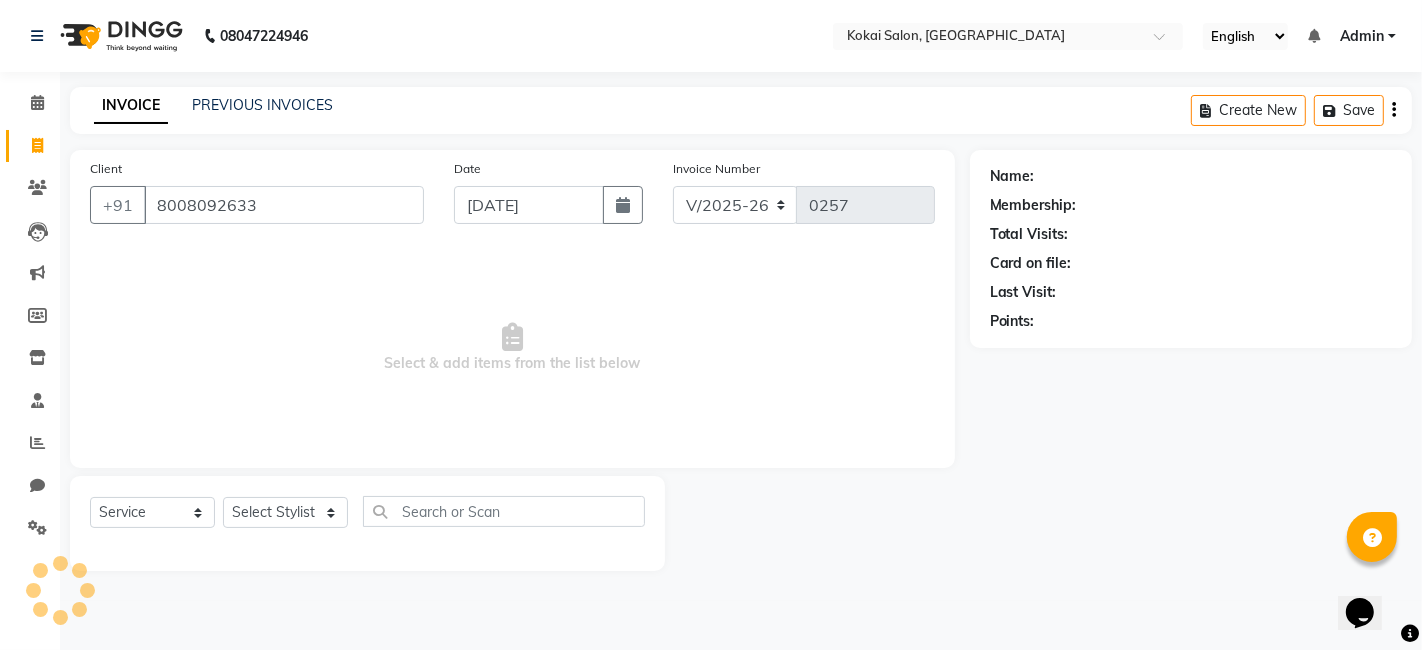 type on "8008092633" 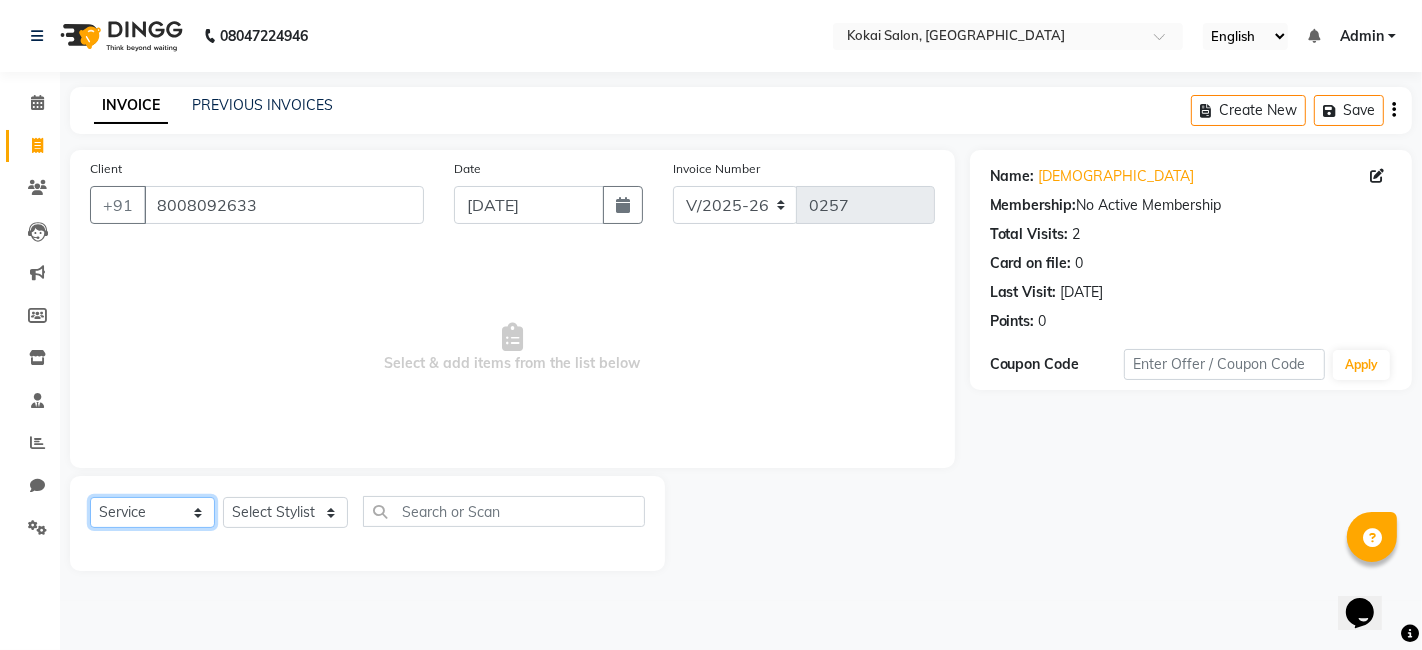 click on "Select  Service  Product  Membership  Package Voucher Prepaid Gift Card" 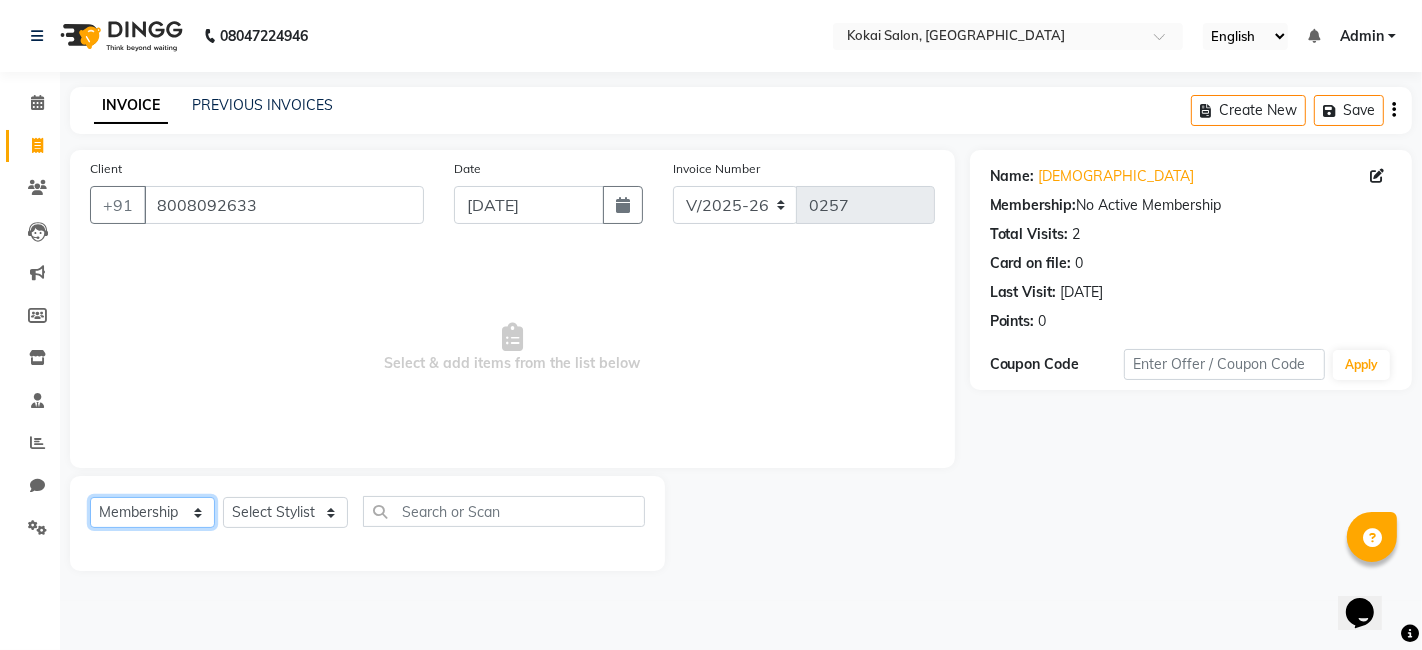 click on "Select  Service  Product  Membership  Package Voucher Prepaid Gift Card" 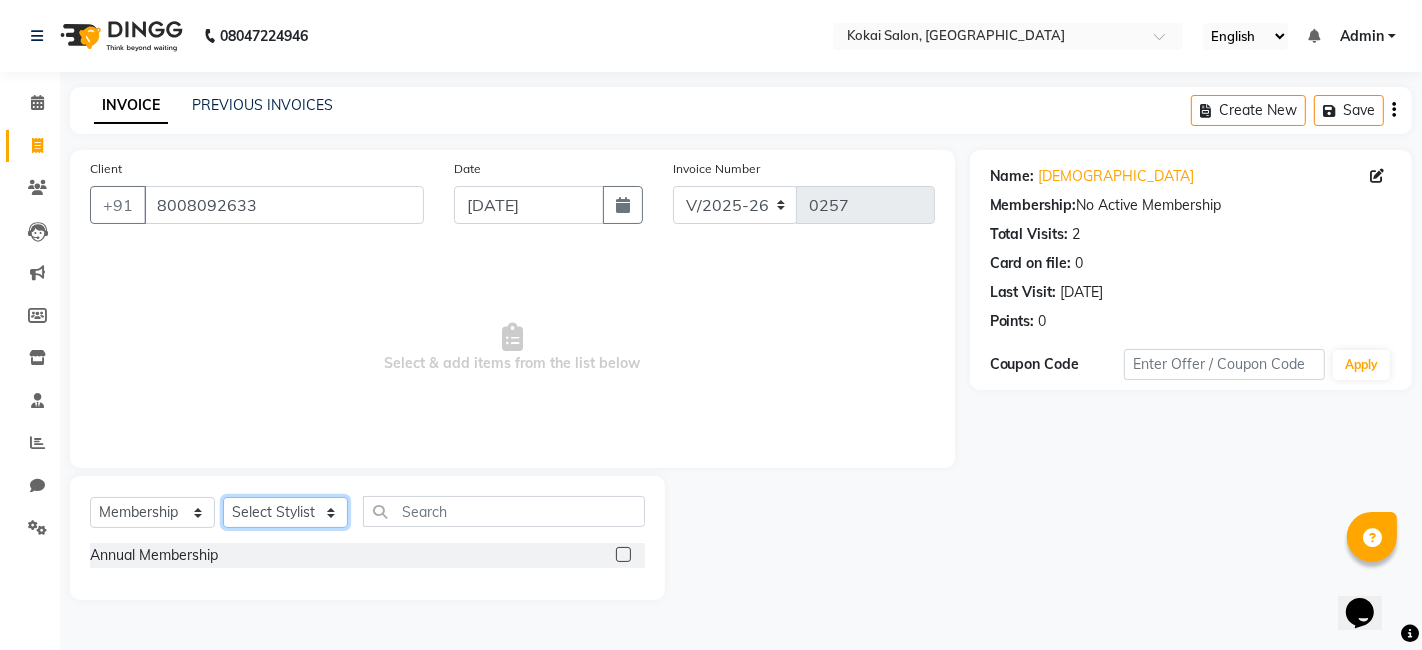 click on "Select Stylist [PERSON_NAME] [PERSON_NAME] Pratikcha [PERSON_NAME]" 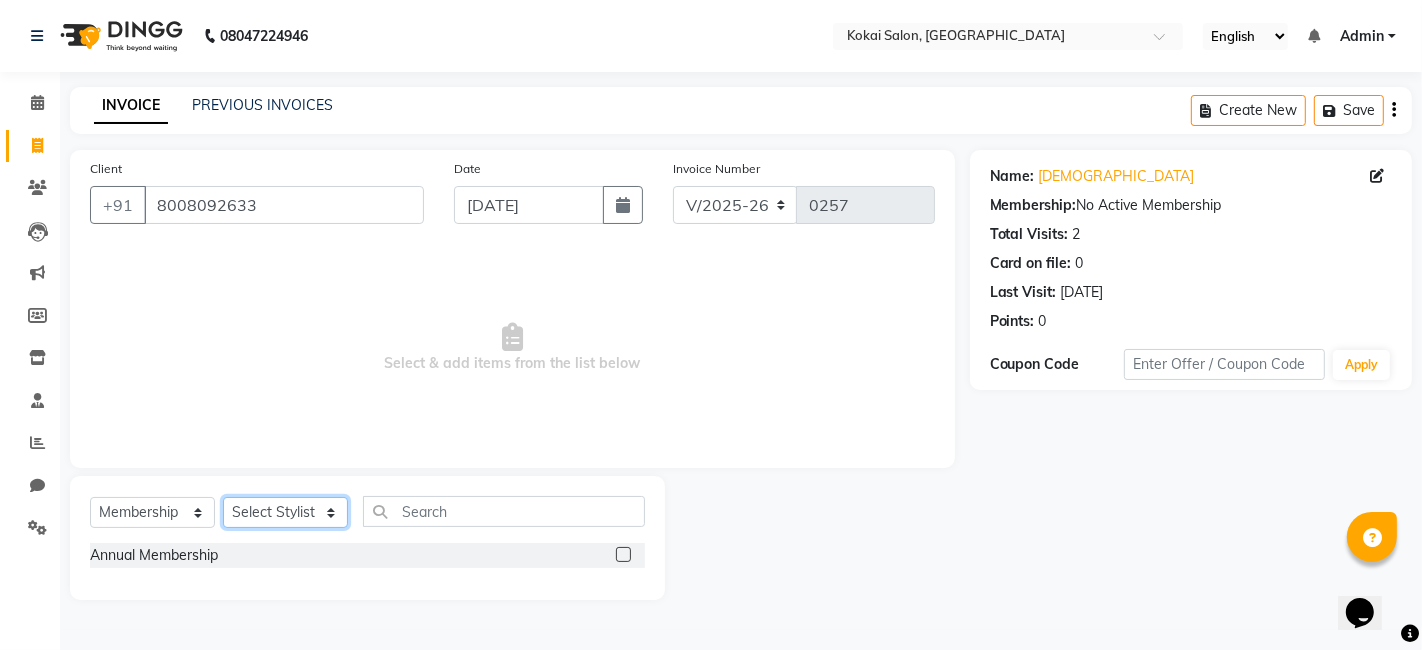 select on "66864" 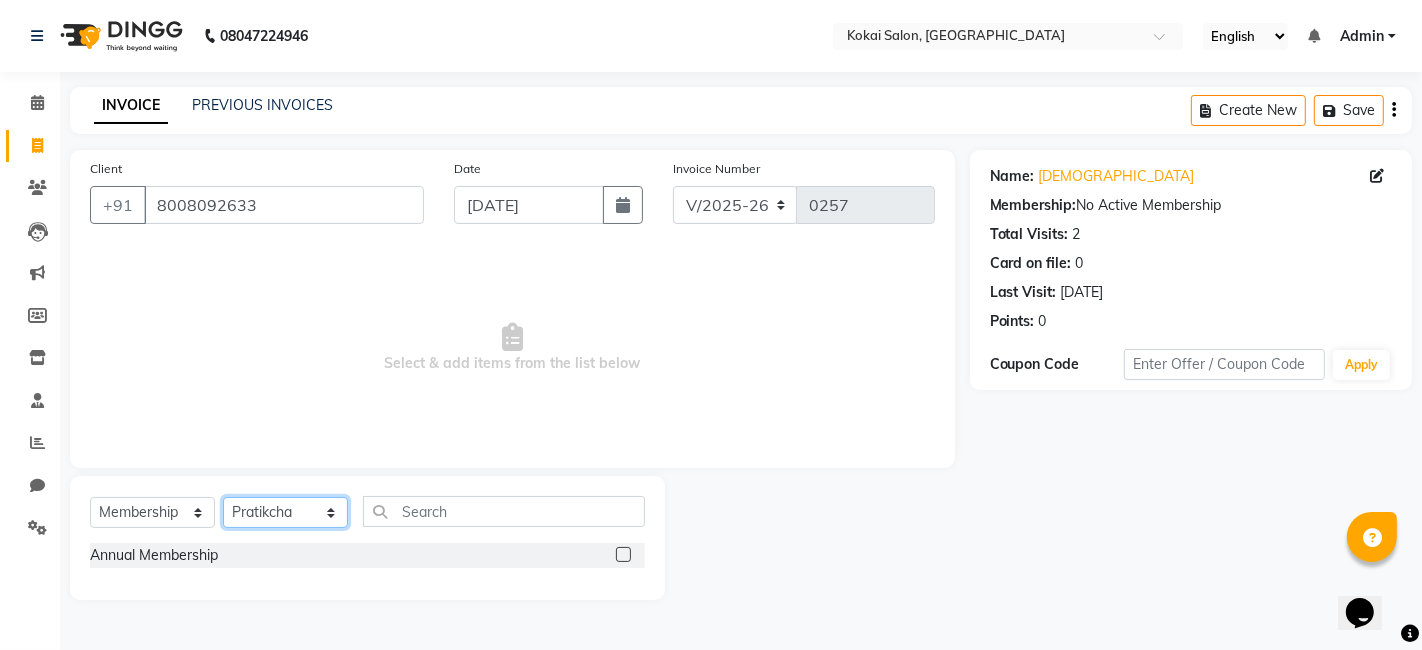 click on "Select Stylist [PERSON_NAME] [PERSON_NAME] Pratikcha [PERSON_NAME]" 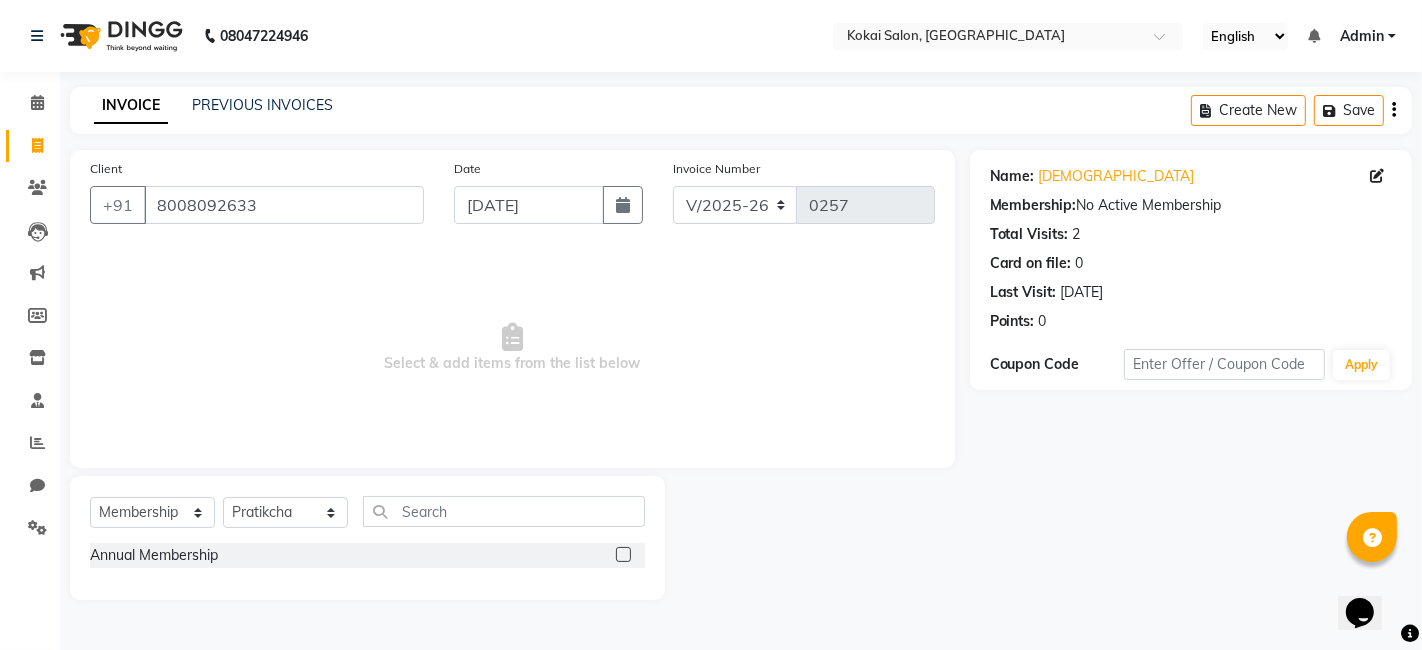 click 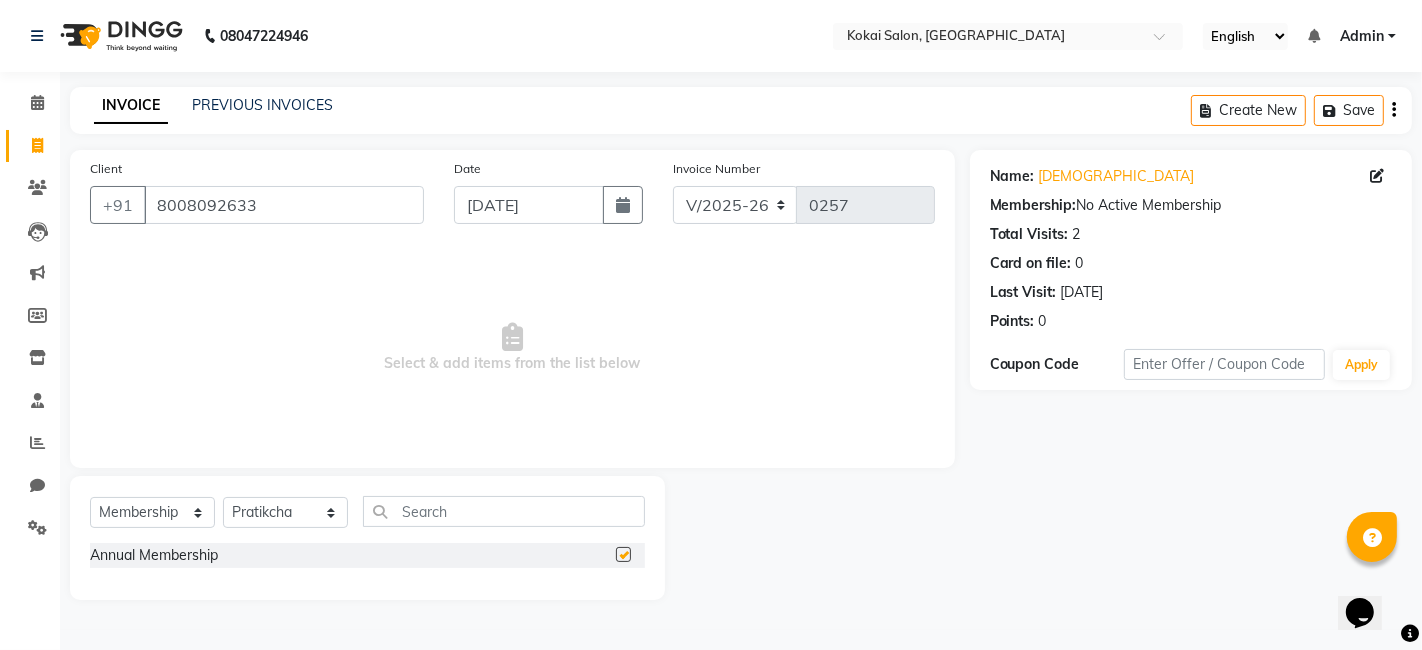 select on "select" 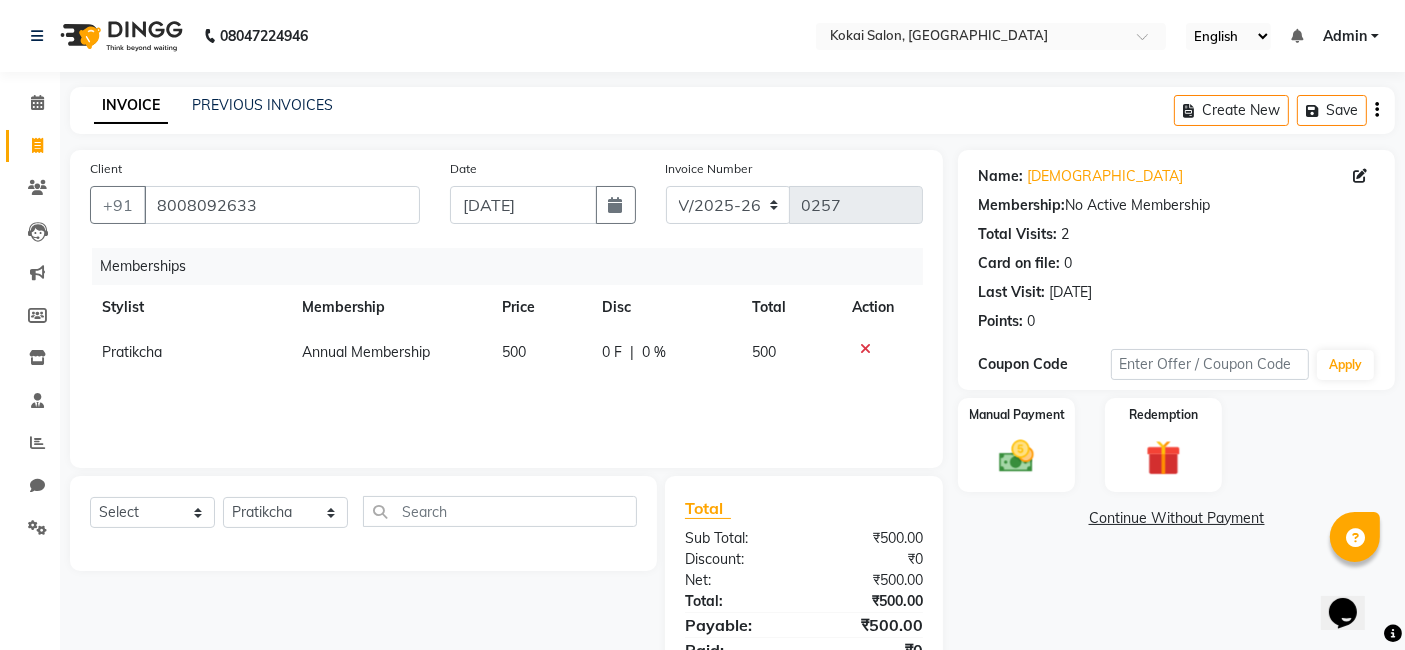 scroll, scrollTop: 85, scrollLeft: 0, axis: vertical 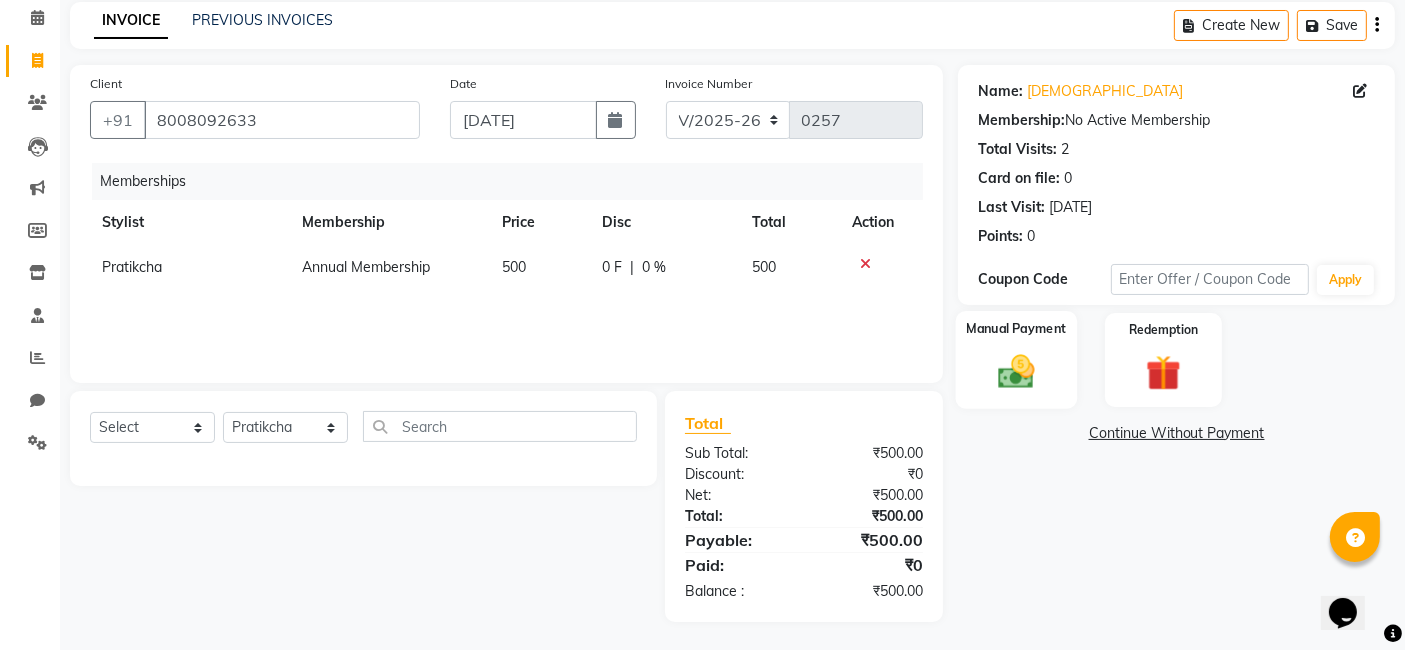 click on "Manual Payment" 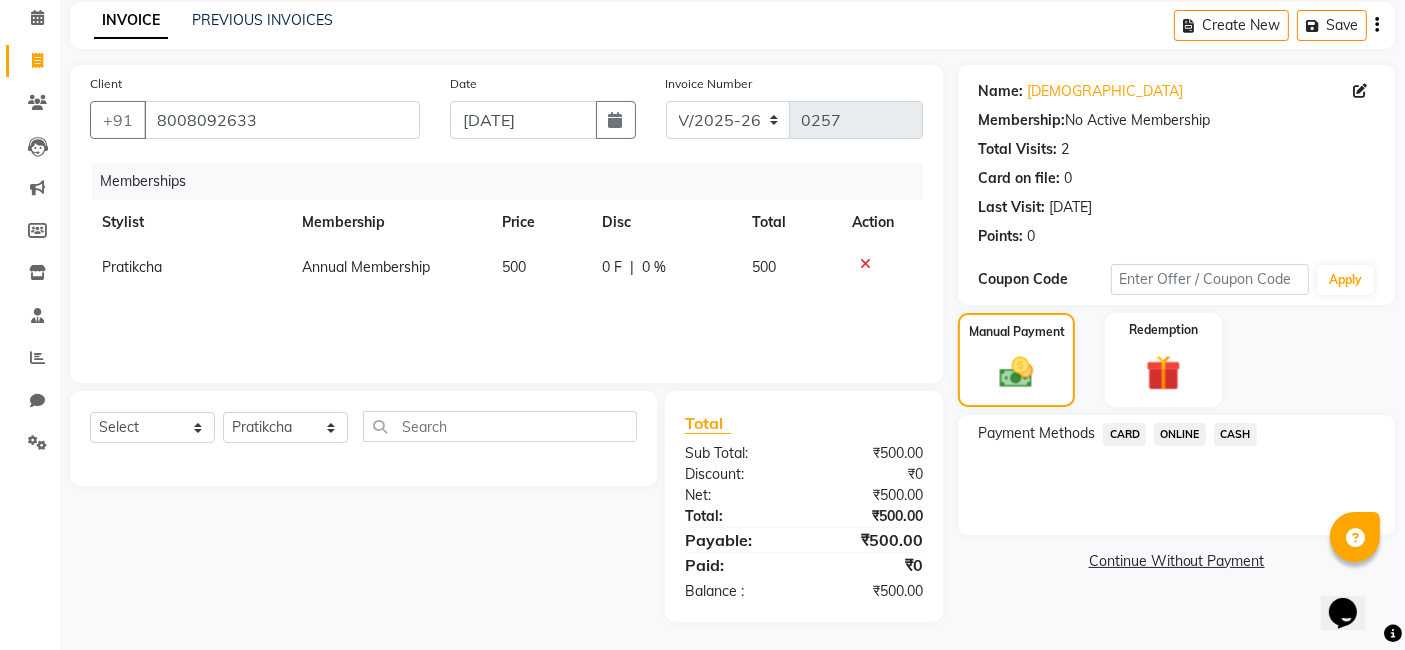 click on "ONLINE" 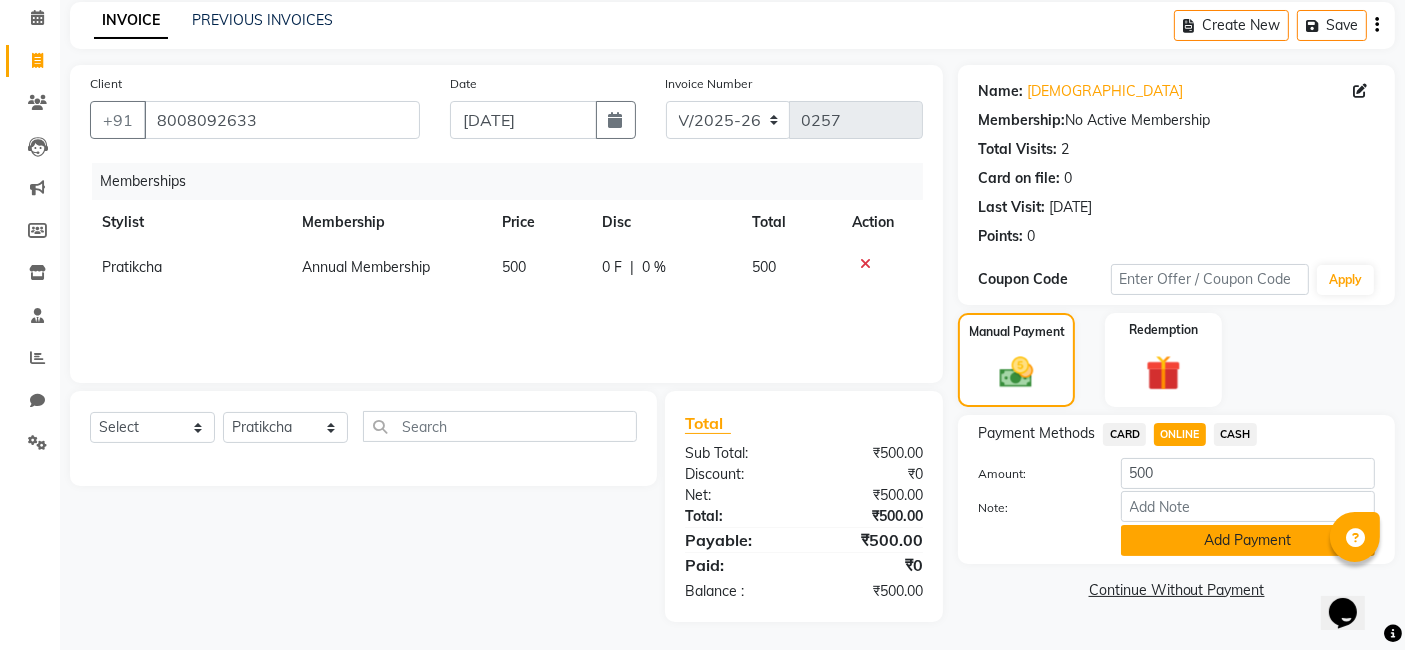 click on "Add Payment" 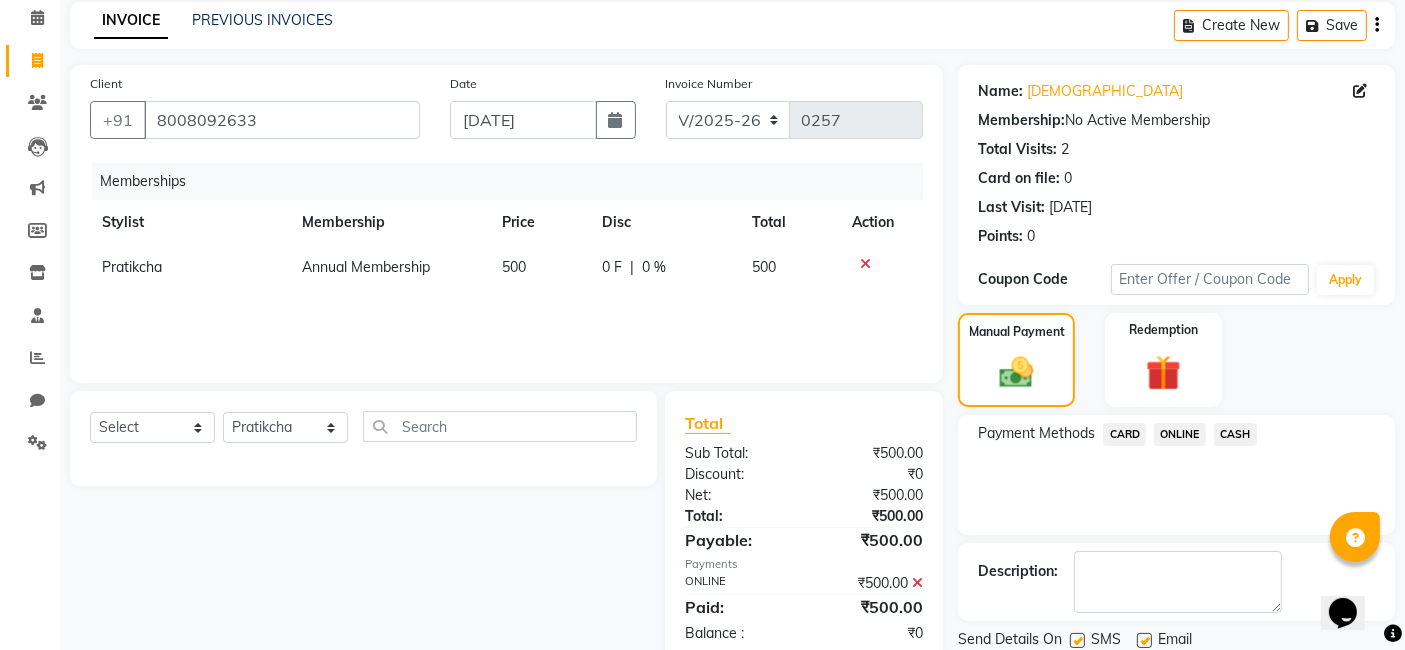 scroll, scrollTop: 151, scrollLeft: 0, axis: vertical 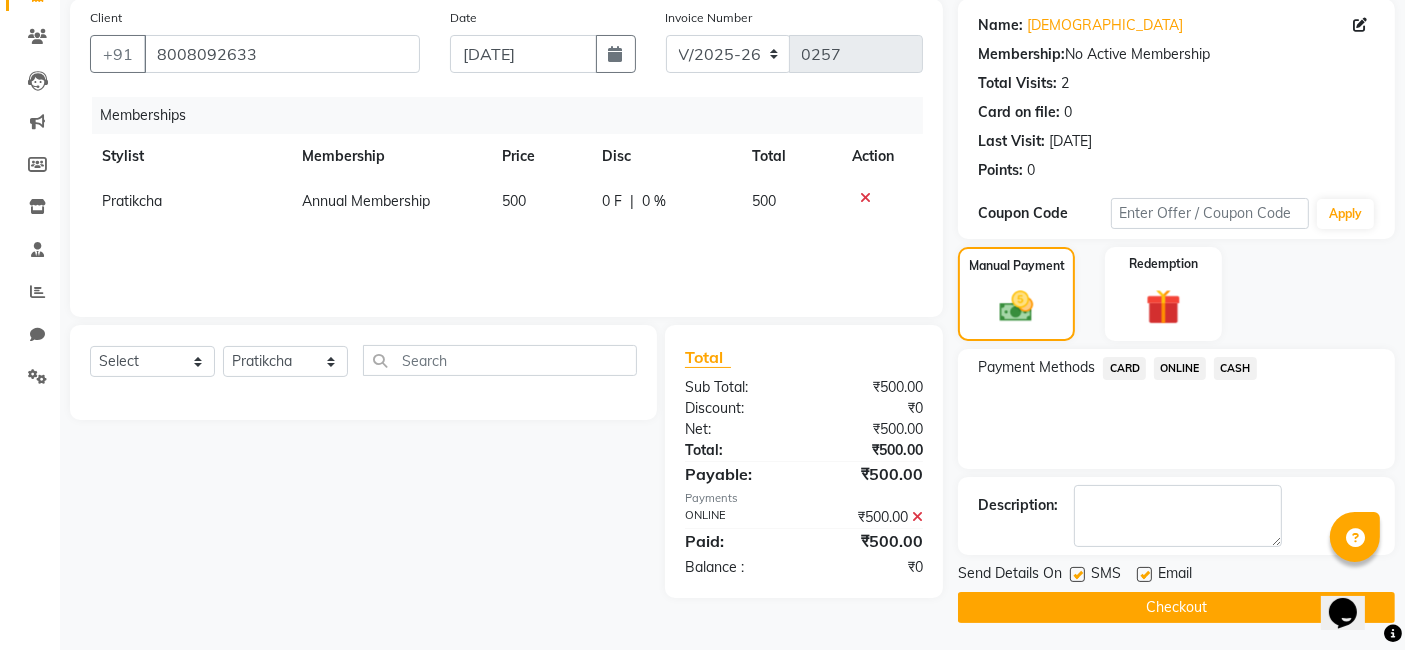 click on "Checkout" 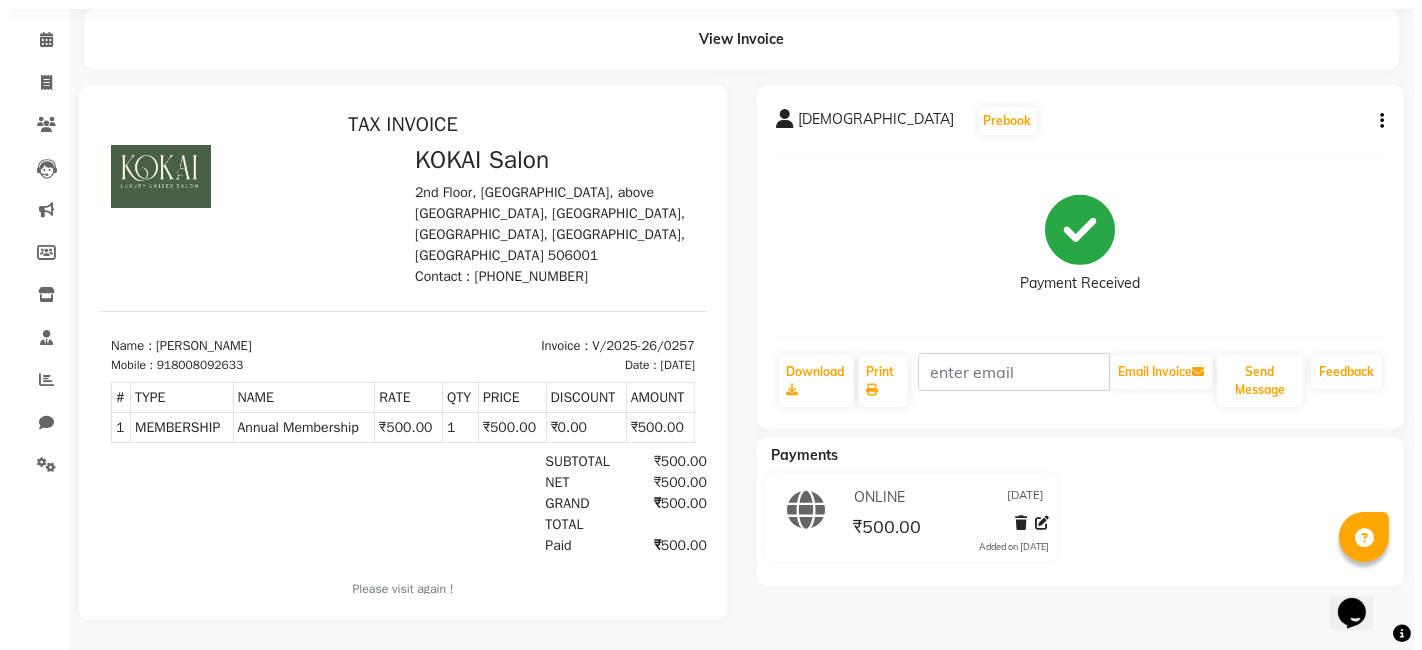 scroll, scrollTop: 0, scrollLeft: 0, axis: both 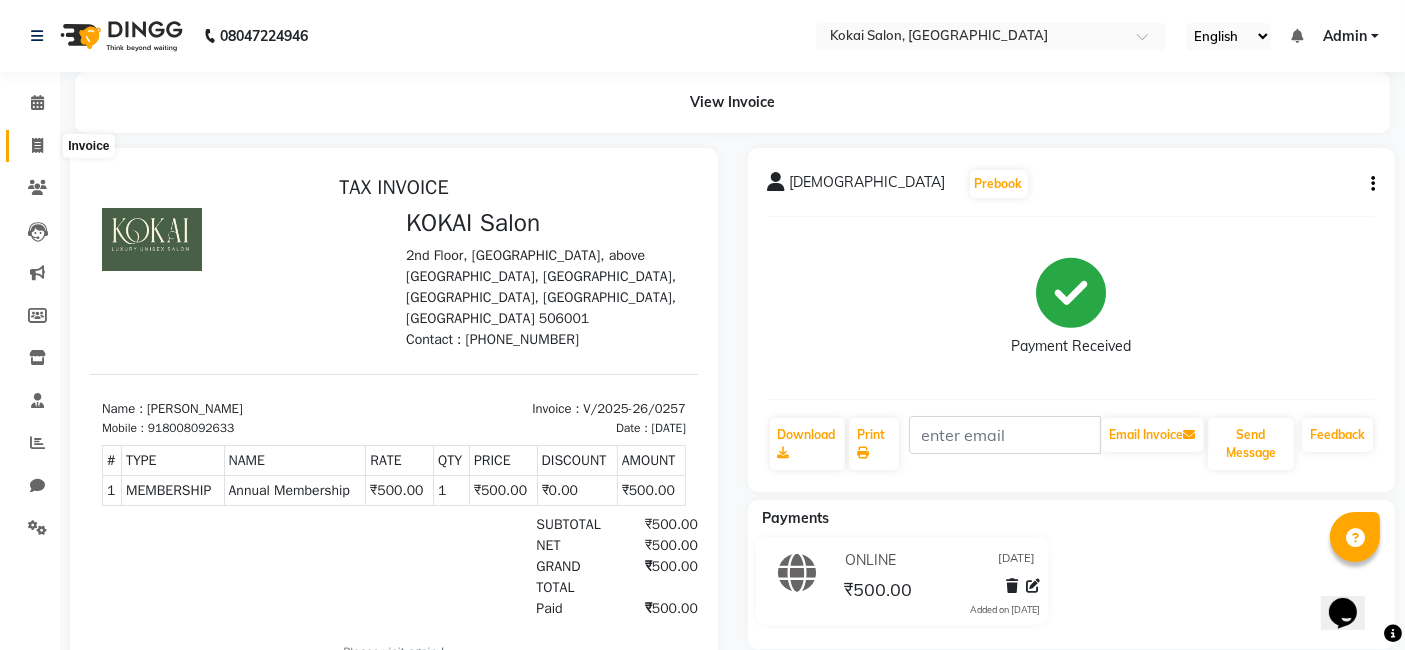 click 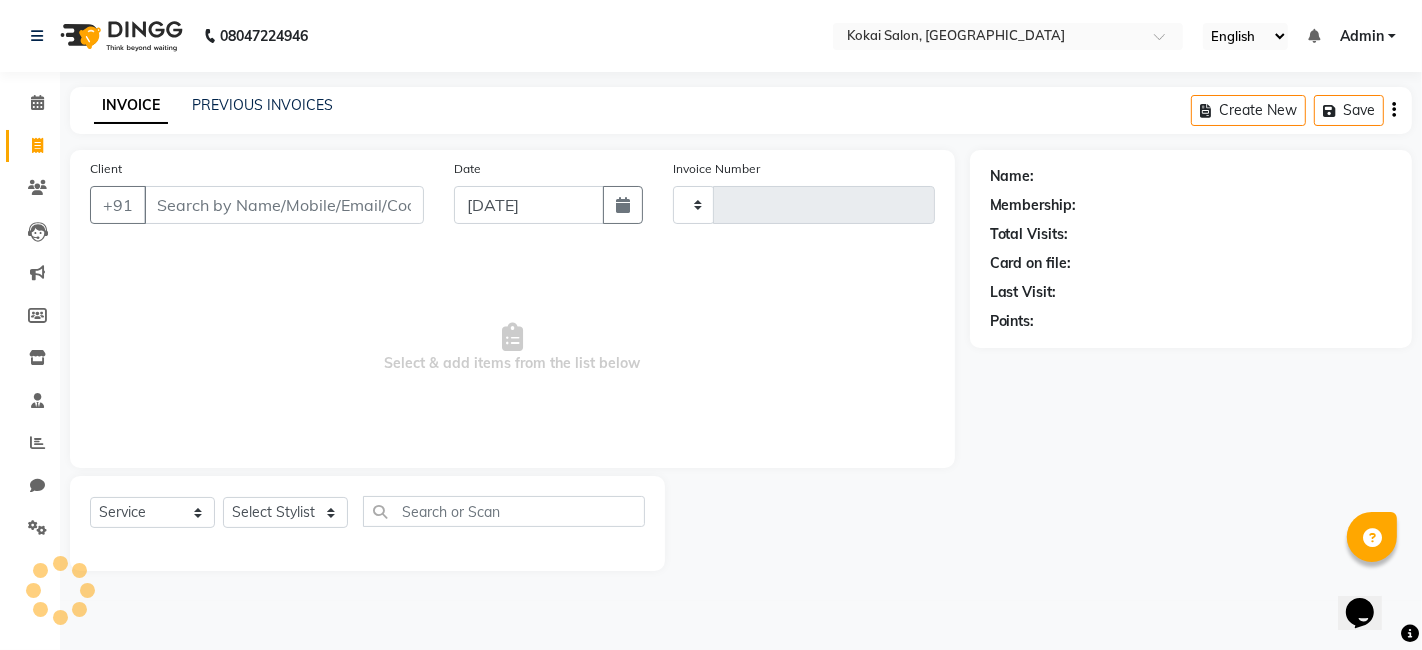 type on "0258" 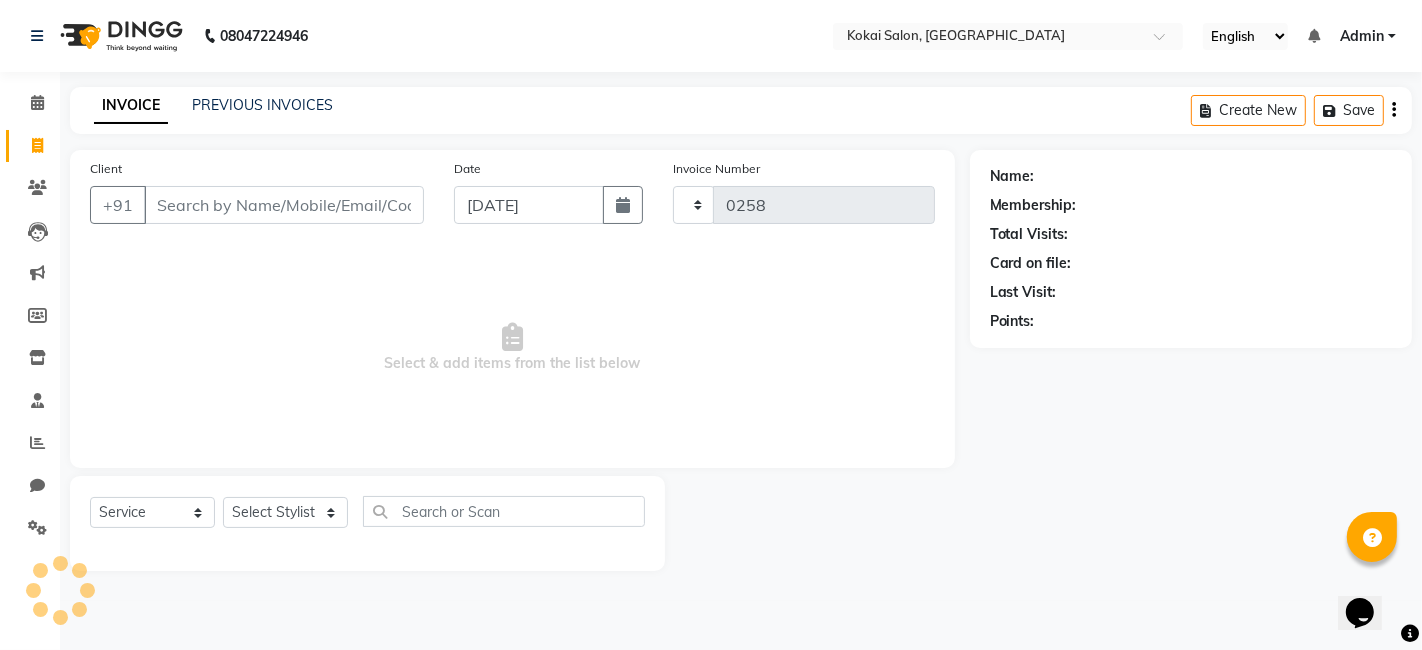 select on "7546" 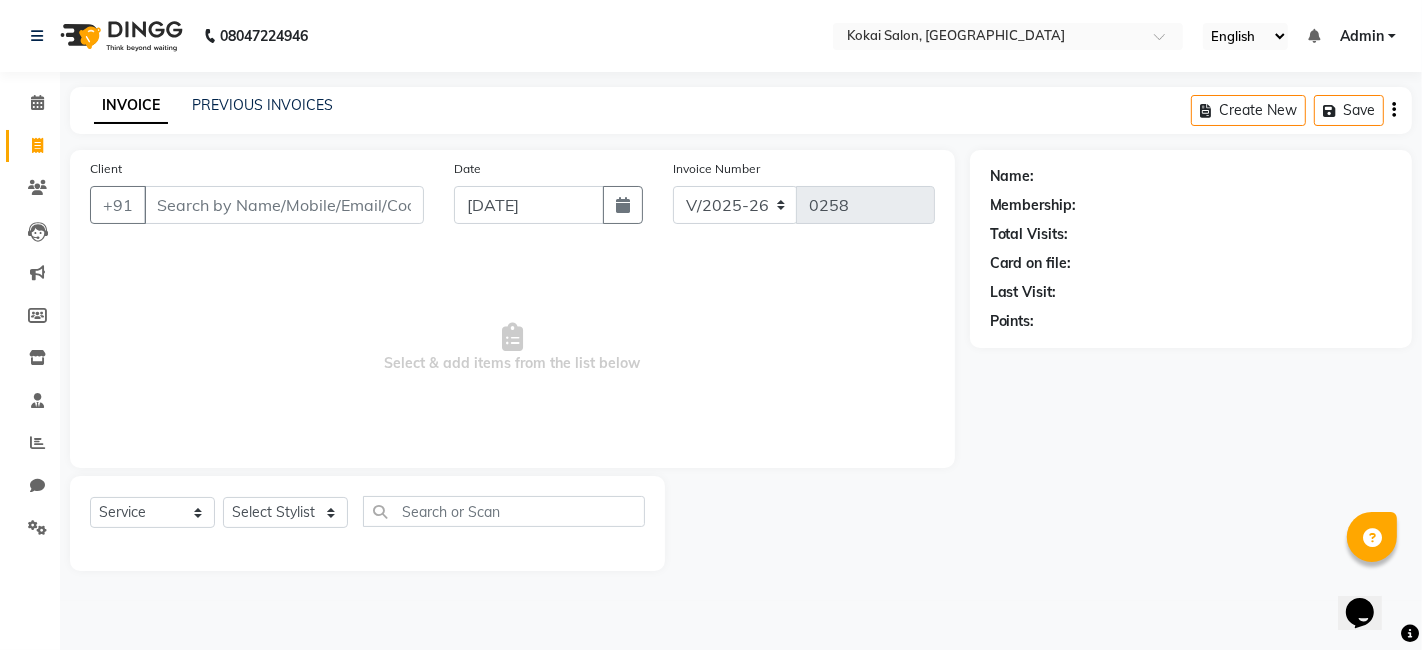 click on "Client" at bounding box center [284, 205] 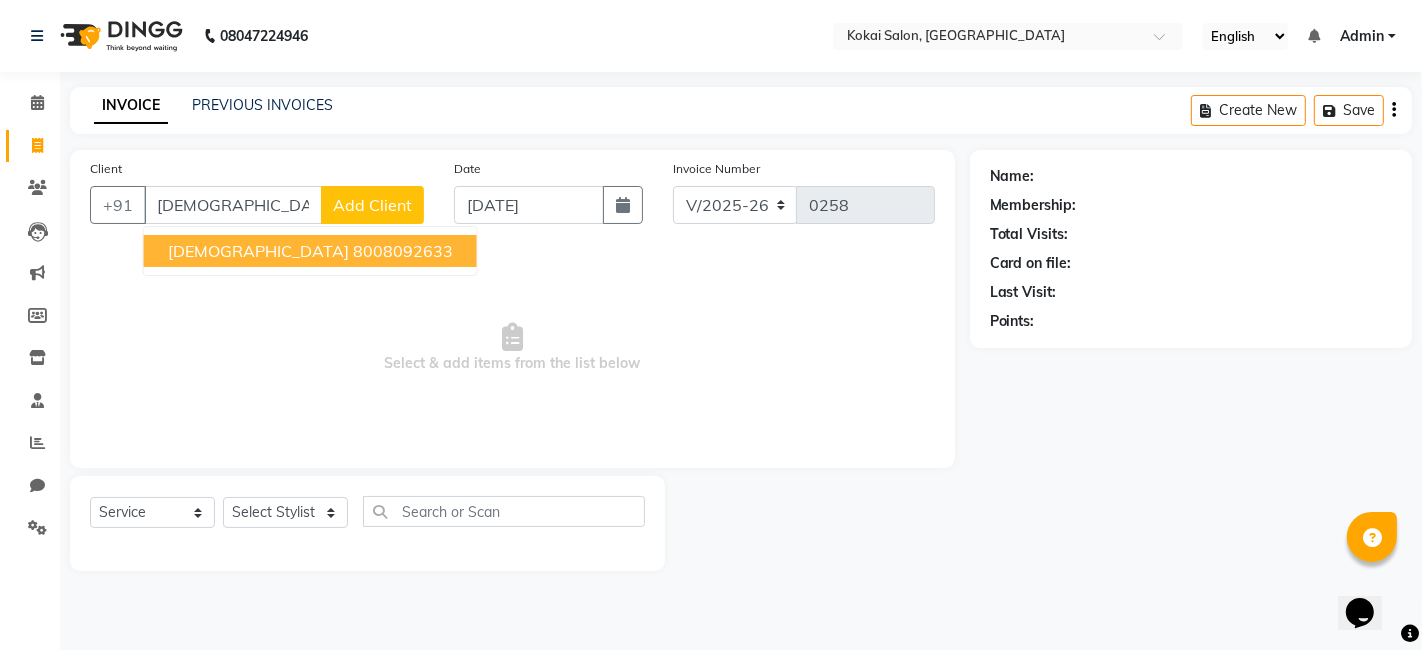 click on "[DEMOGRAPHIC_DATA]" at bounding box center (233, 205) 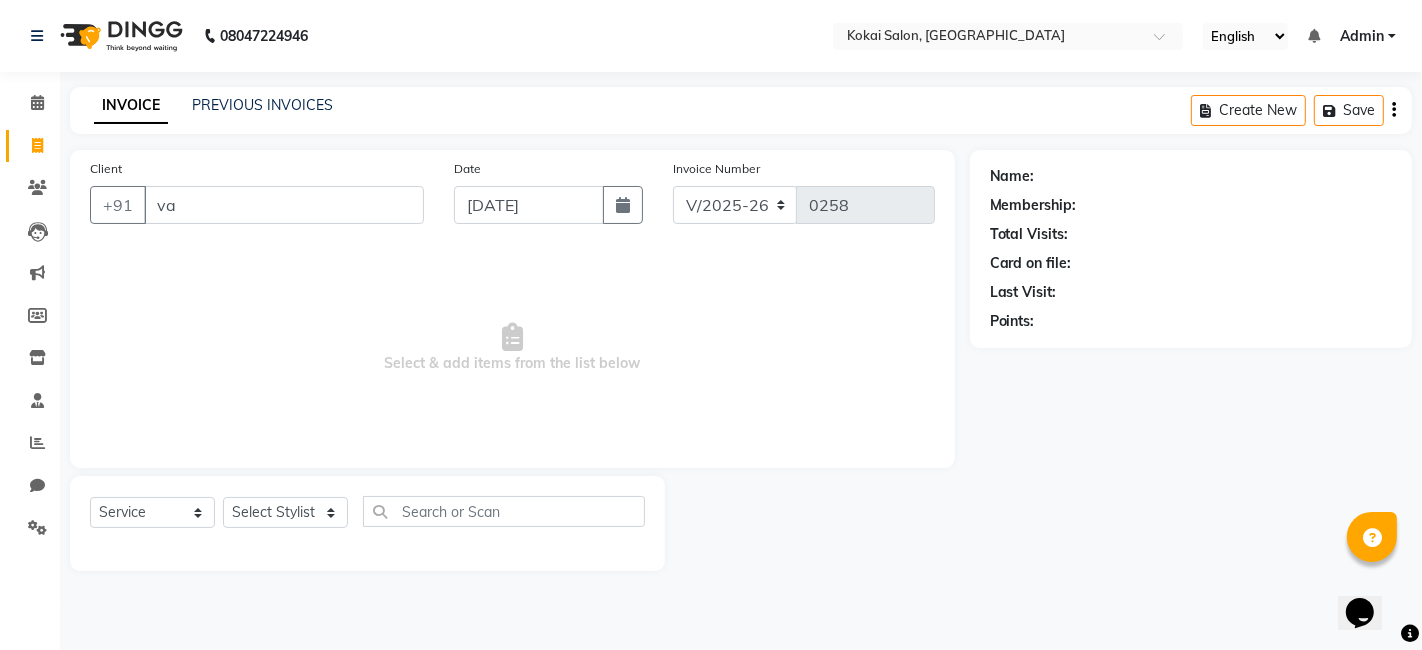 click on "va" at bounding box center [284, 205] 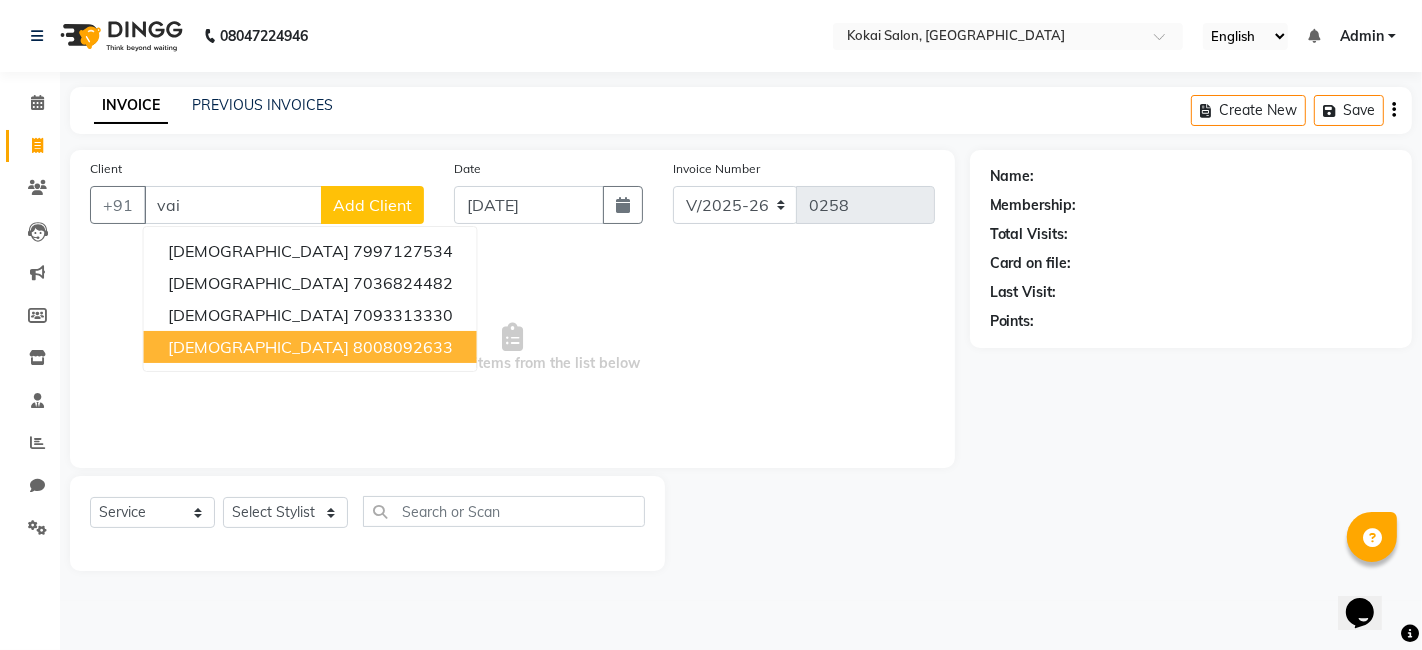 click on "8008092633" at bounding box center [403, 347] 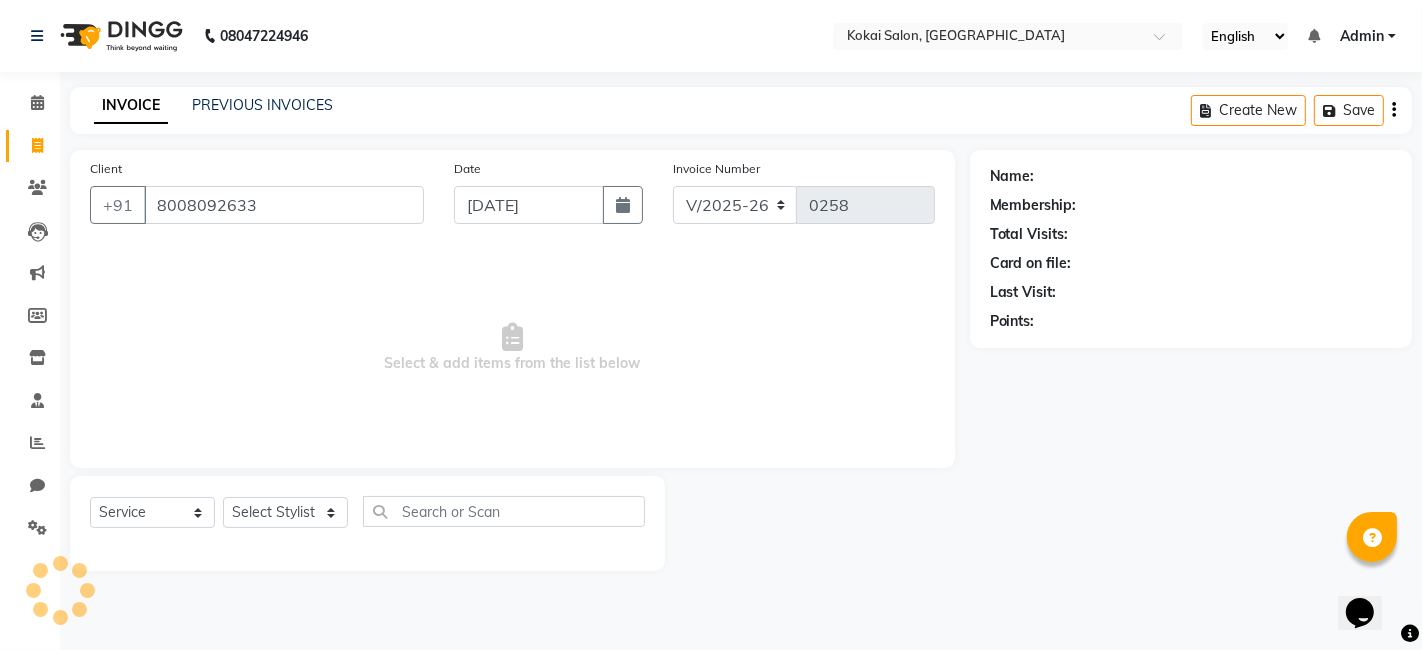 type on "8008092633" 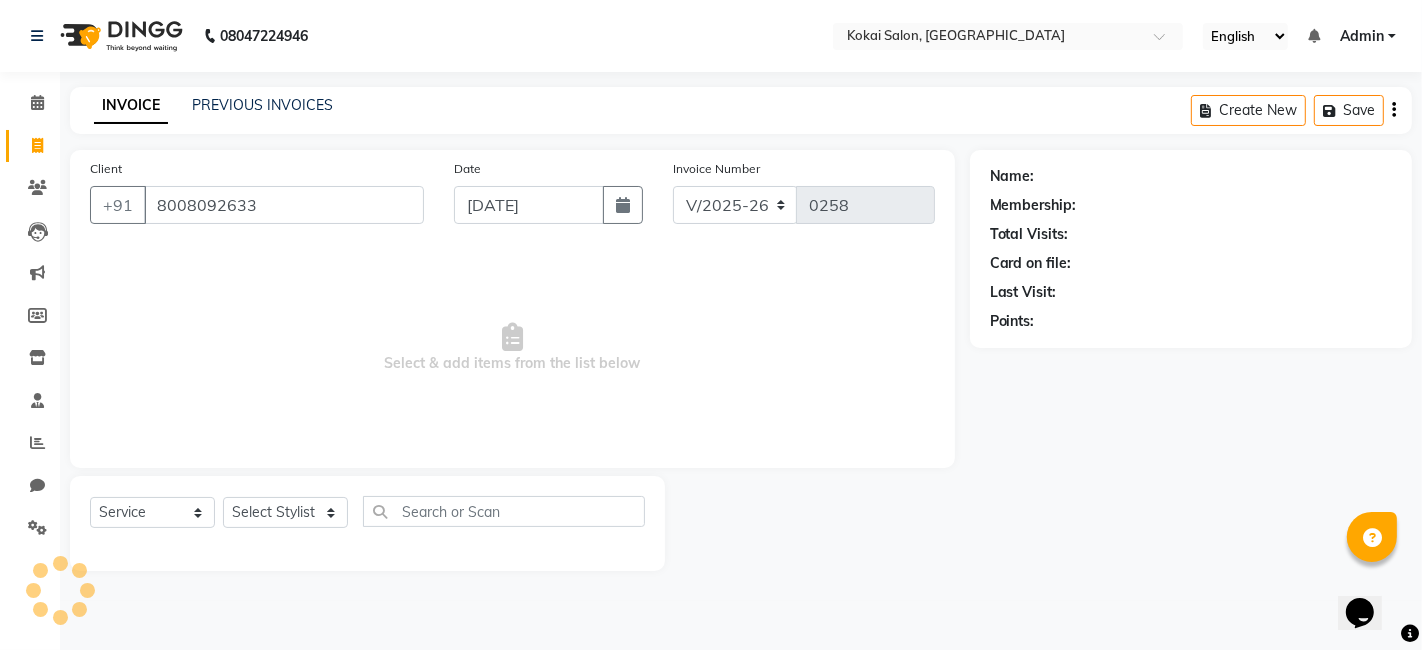 select on "1: Object" 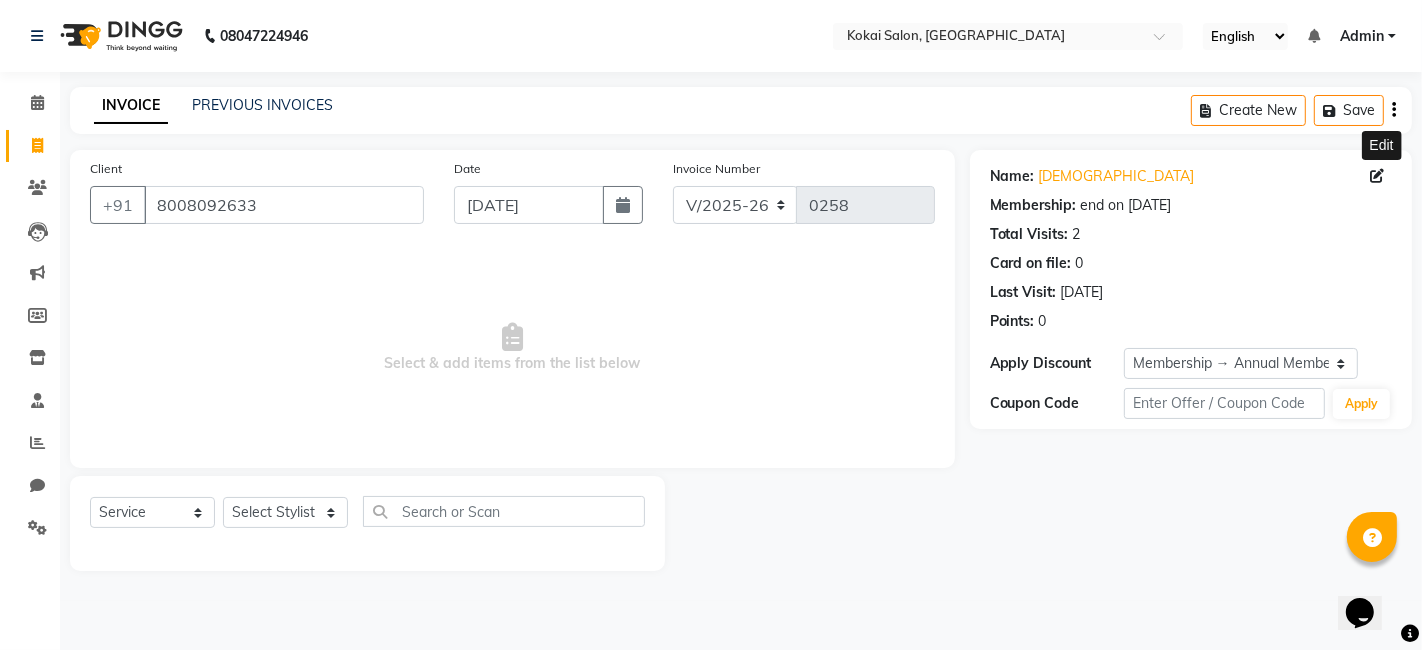click 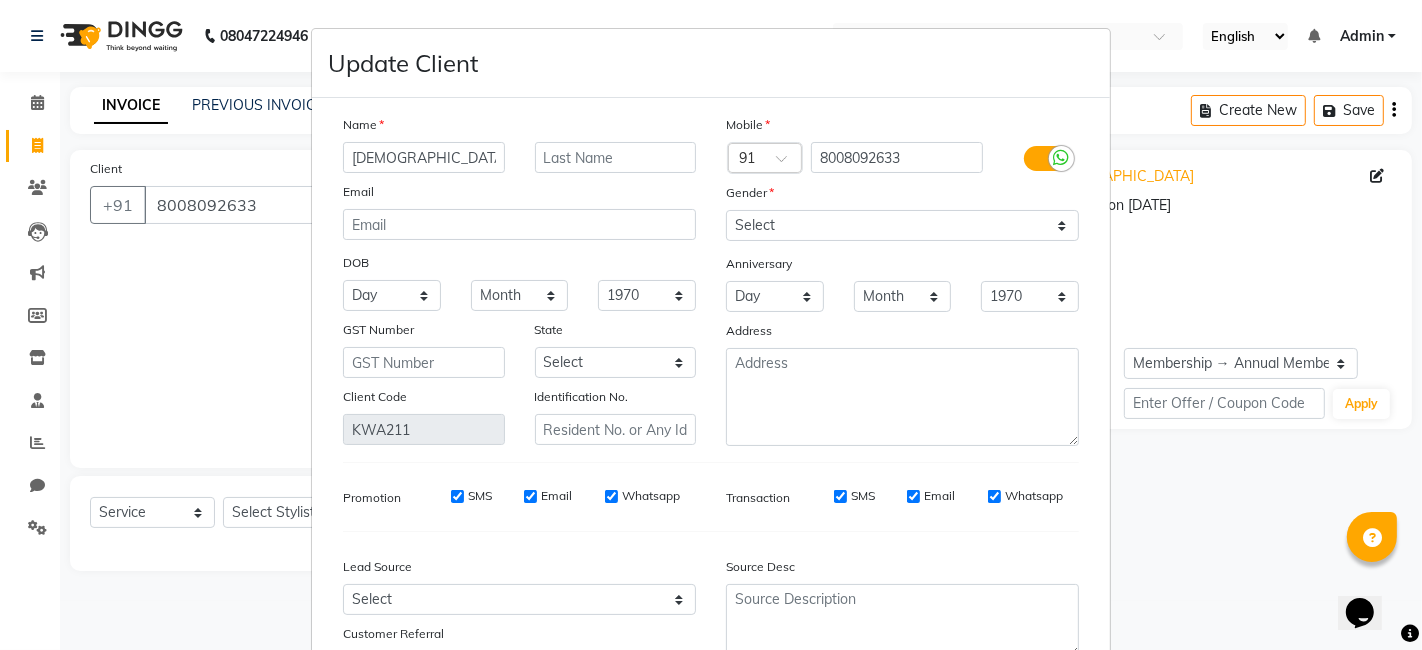 click on "[DEMOGRAPHIC_DATA]" at bounding box center (424, 157) 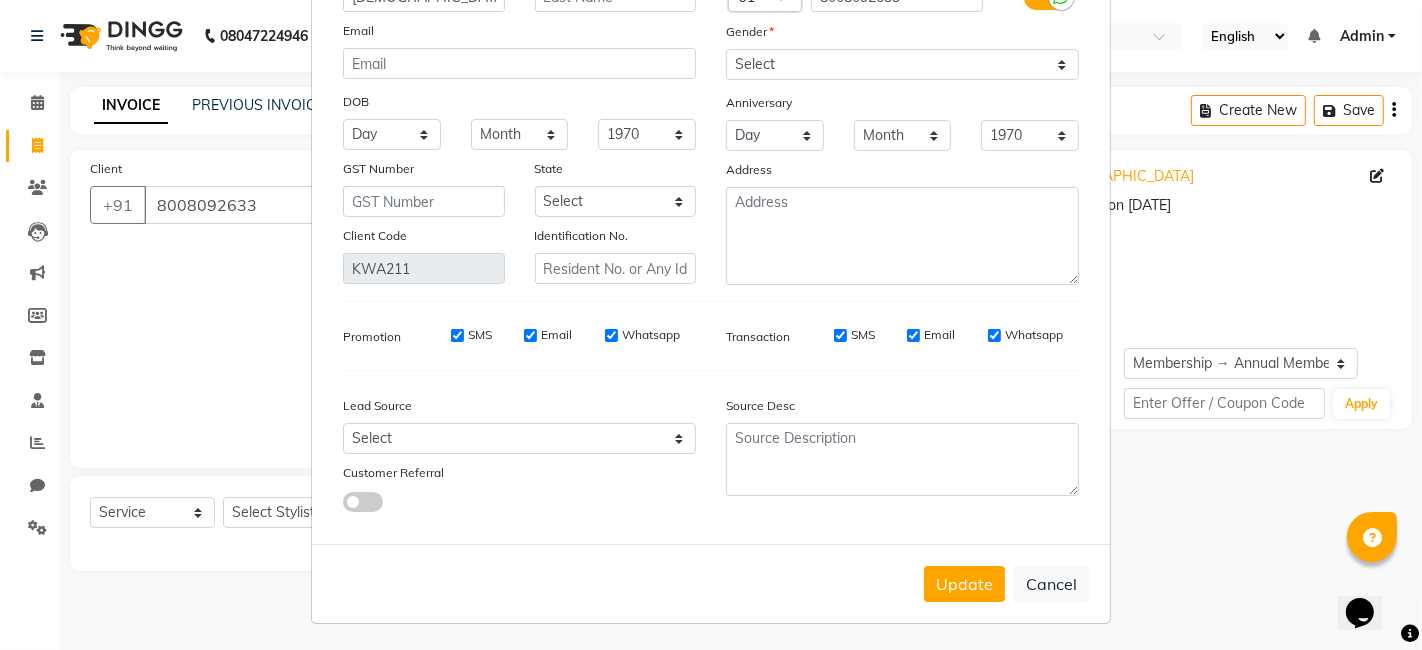 scroll, scrollTop: 161, scrollLeft: 0, axis: vertical 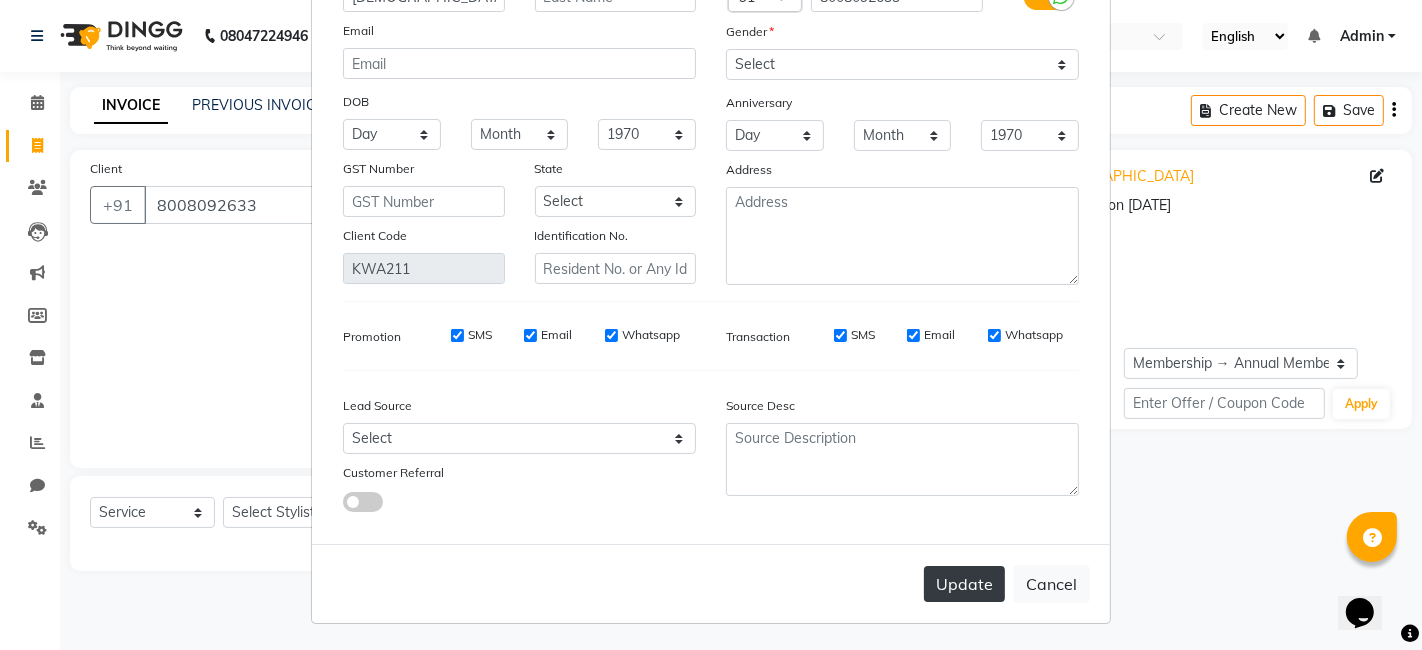 type on "[DEMOGRAPHIC_DATA]" 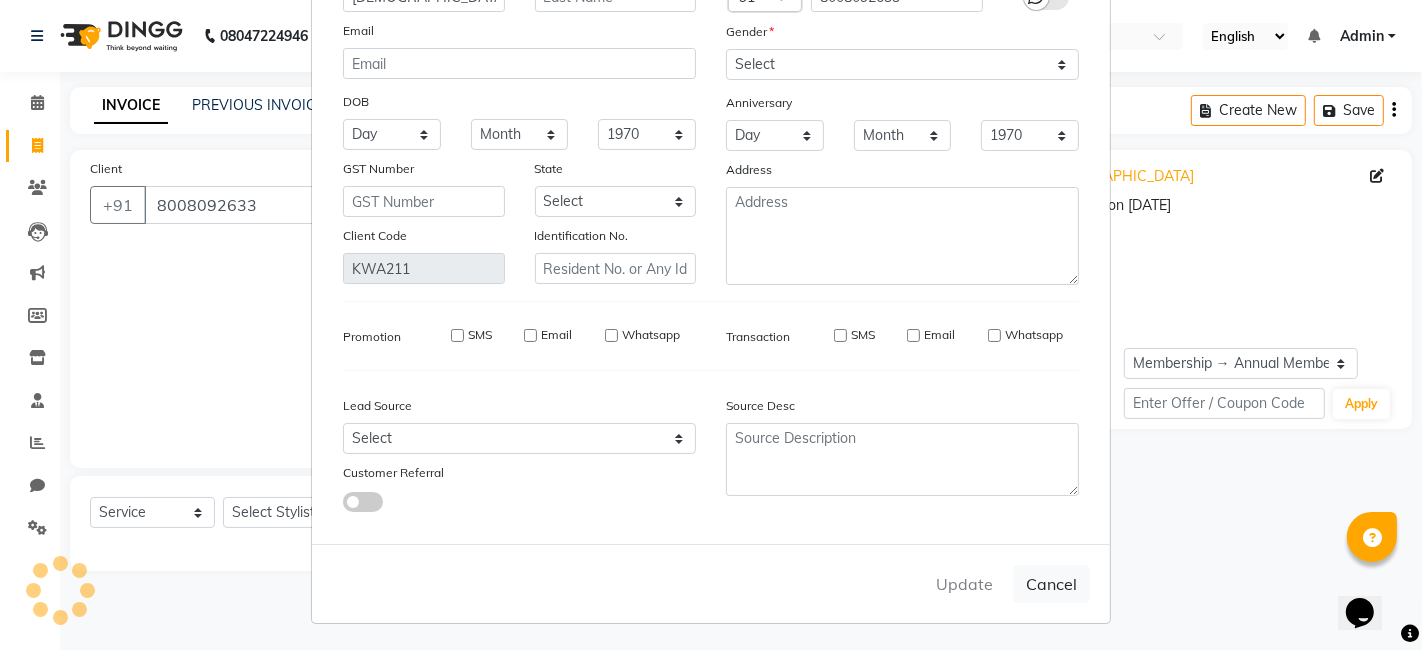 type 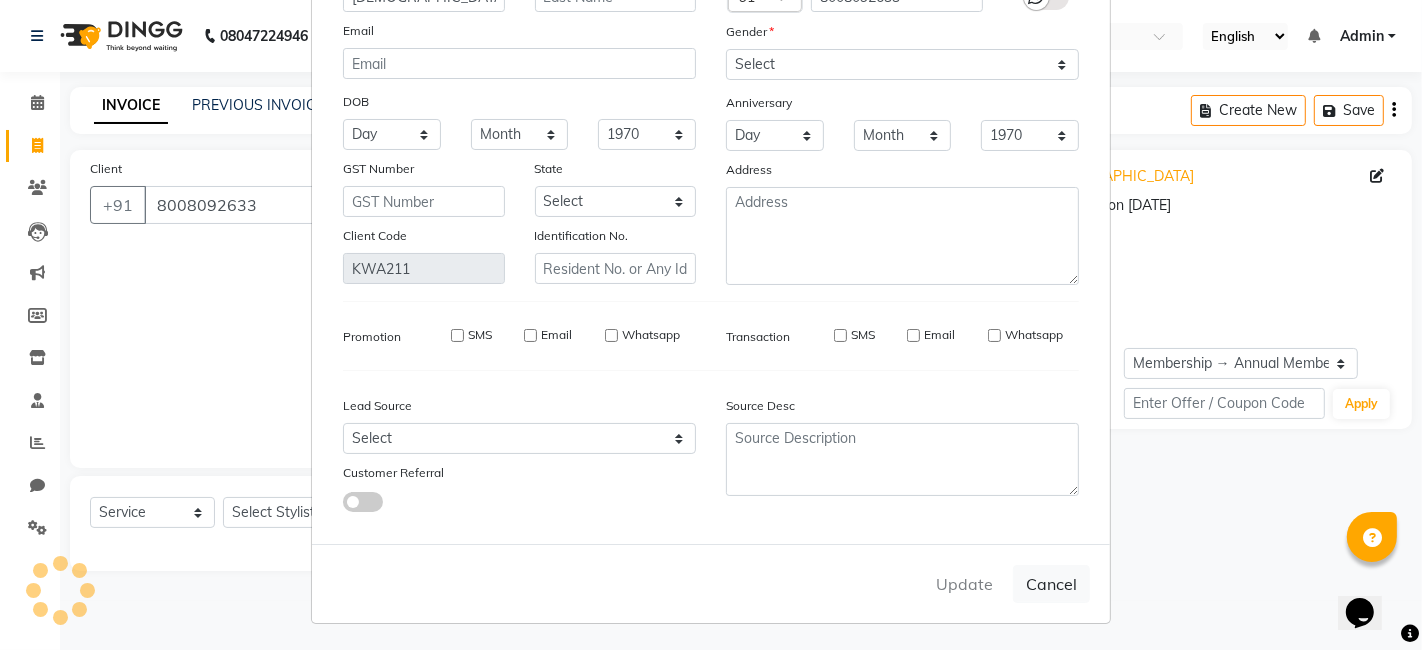 select 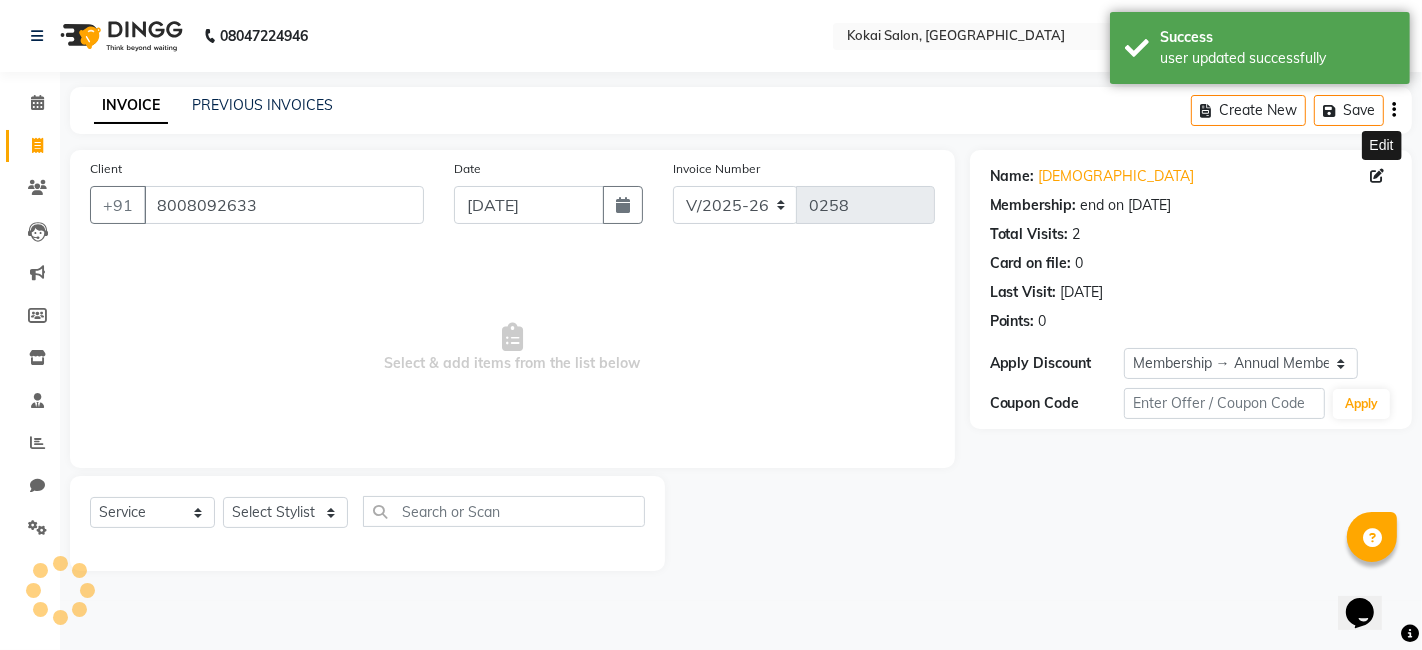 select on "2: Object" 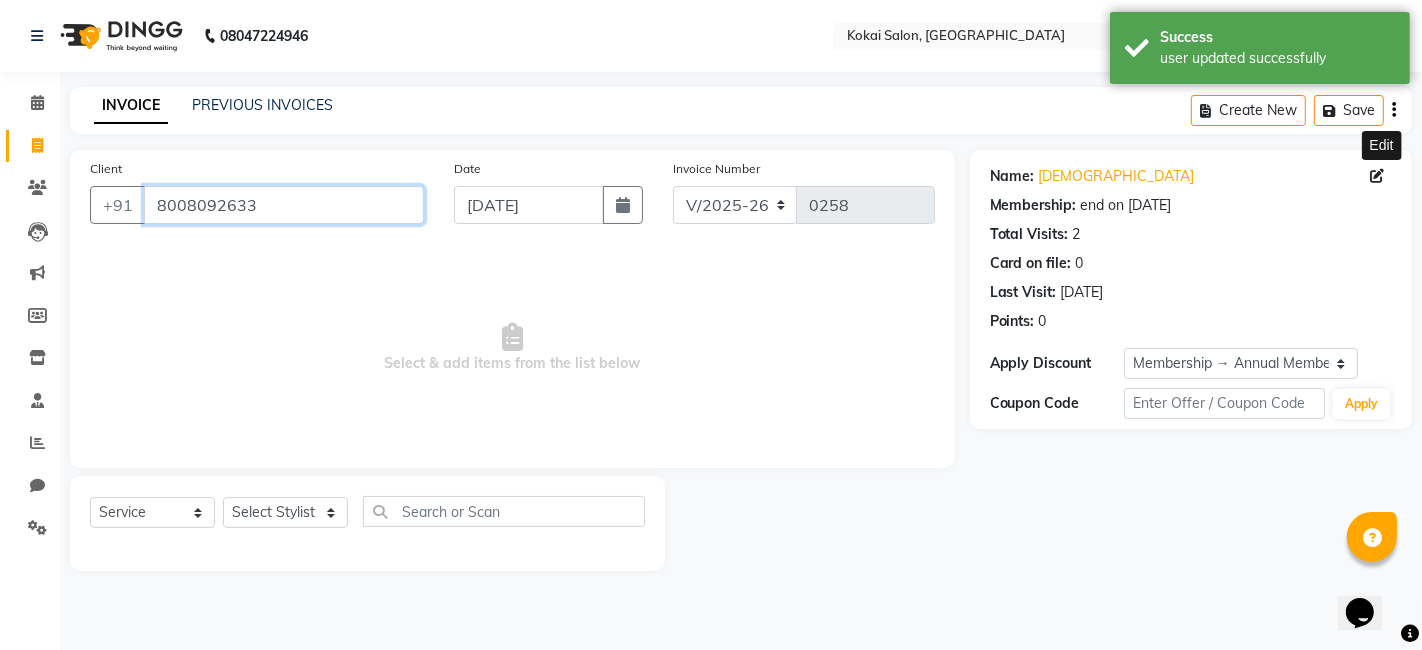 click on "8008092633" at bounding box center (284, 205) 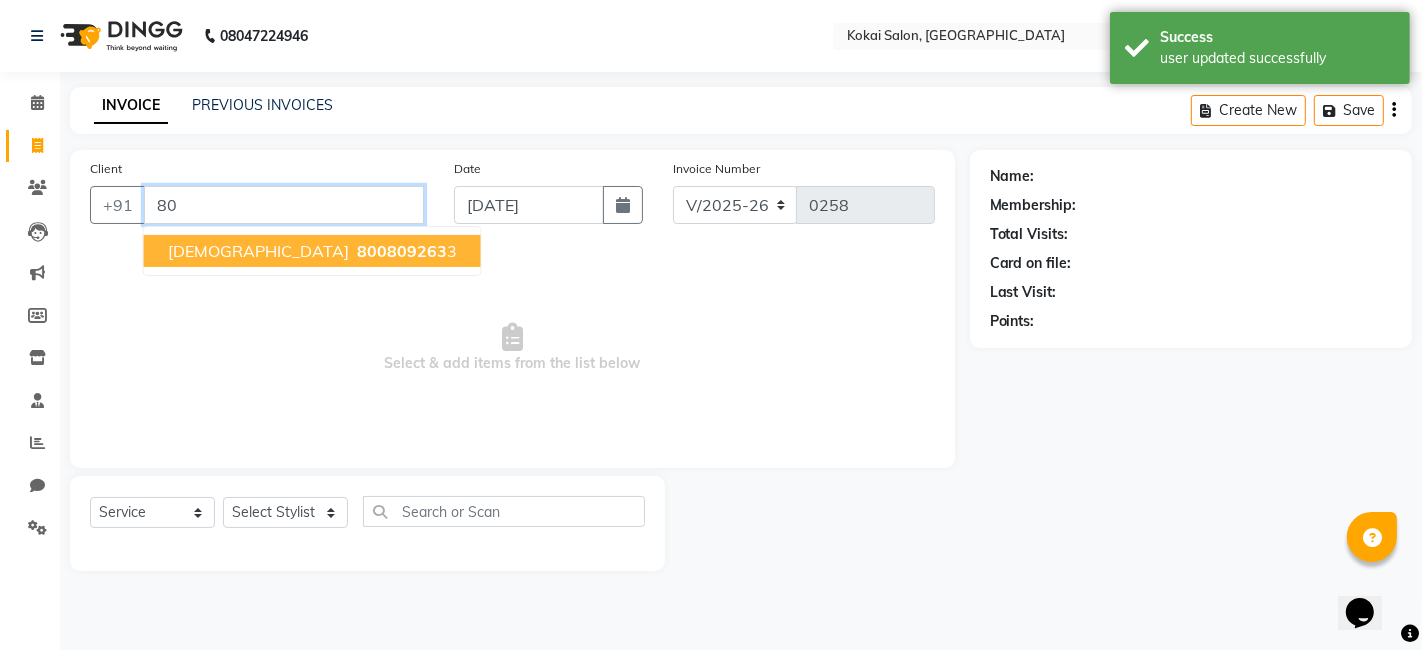 type on "8" 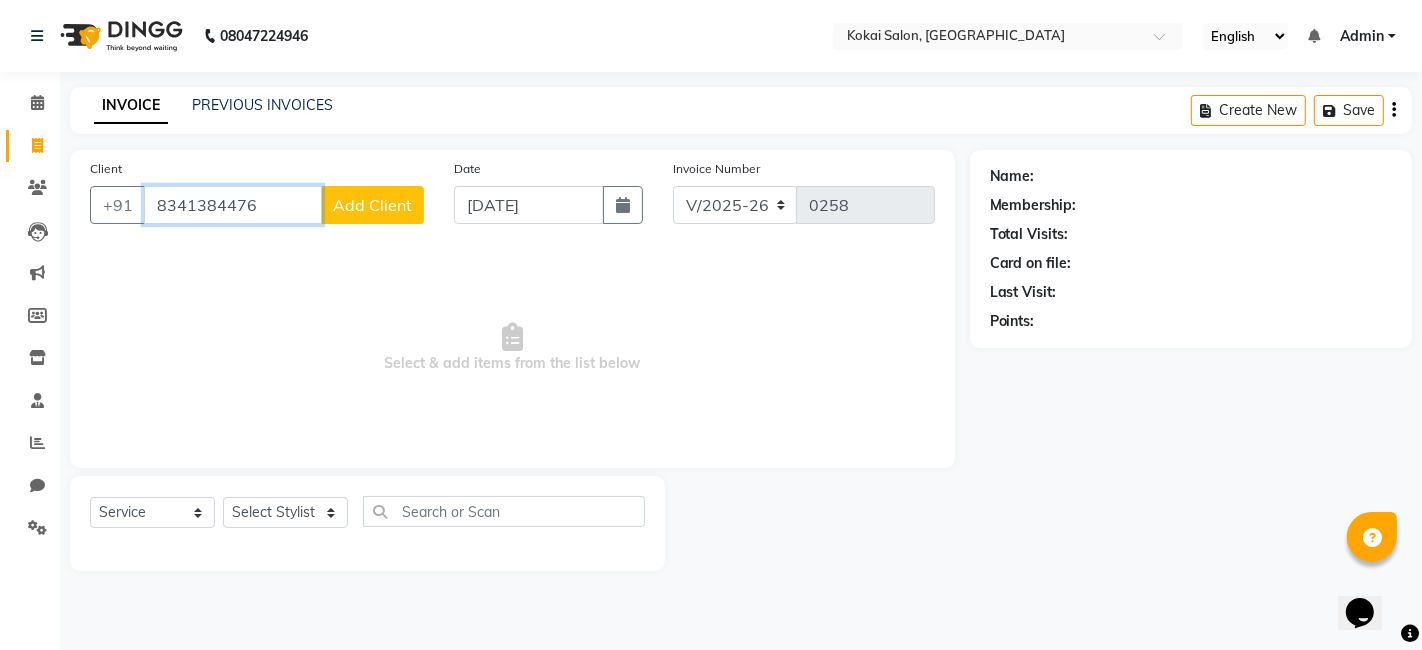 type on "8341384476" 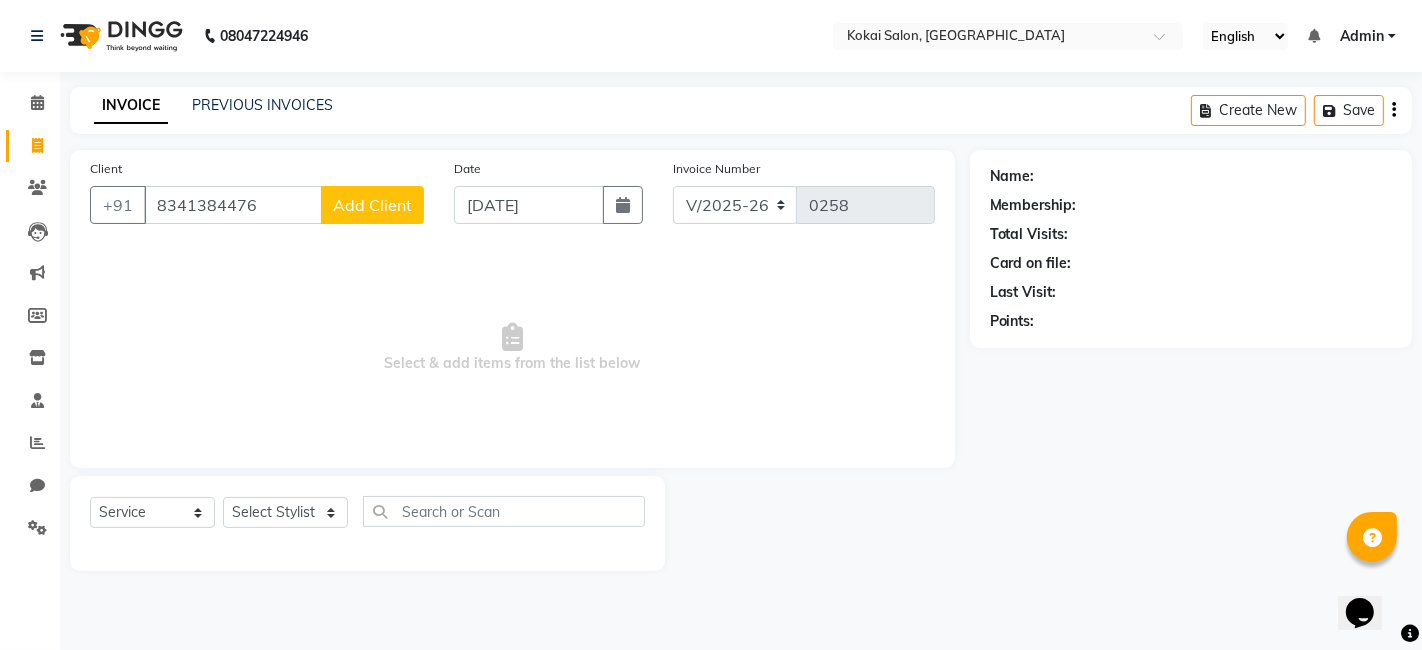 click on "Add Client" 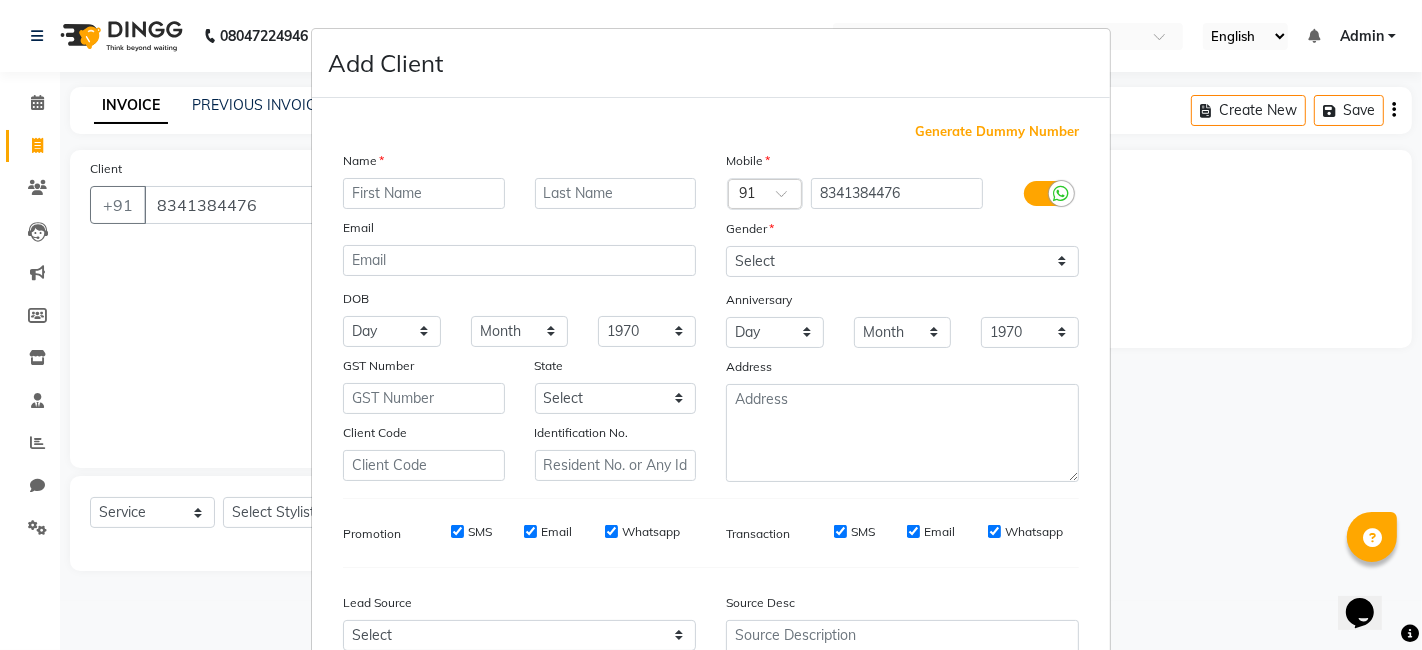 click at bounding box center (424, 193) 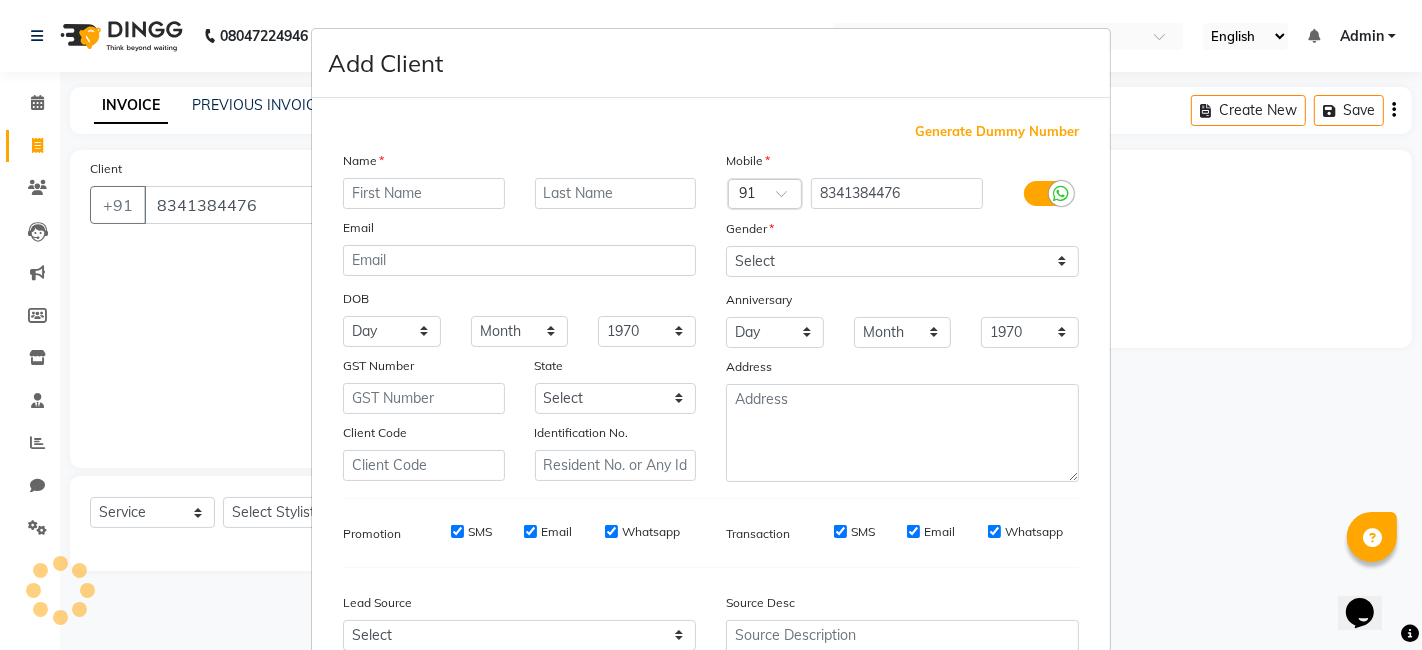 click at bounding box center (424, 193) 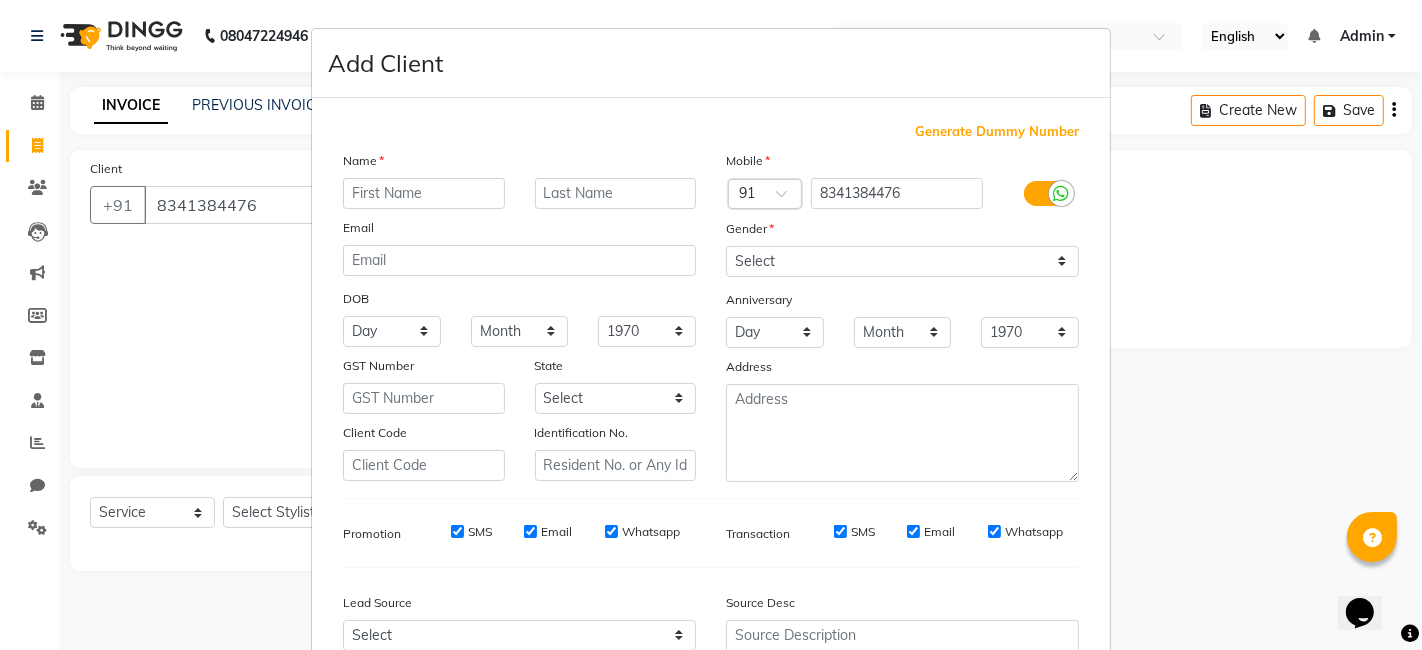 click at bounding box center (424, 193) 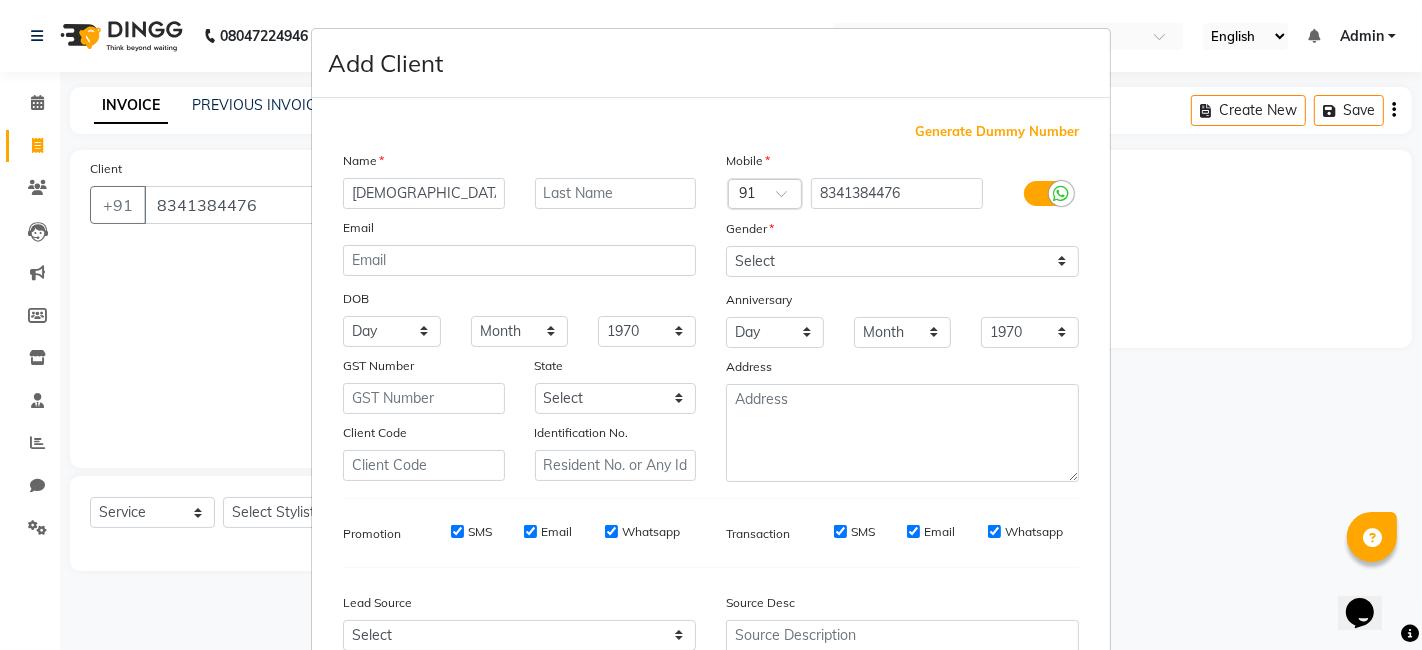 click on "[DEMOGRAPHIC_DATA]" at bounding box center (424, 193) 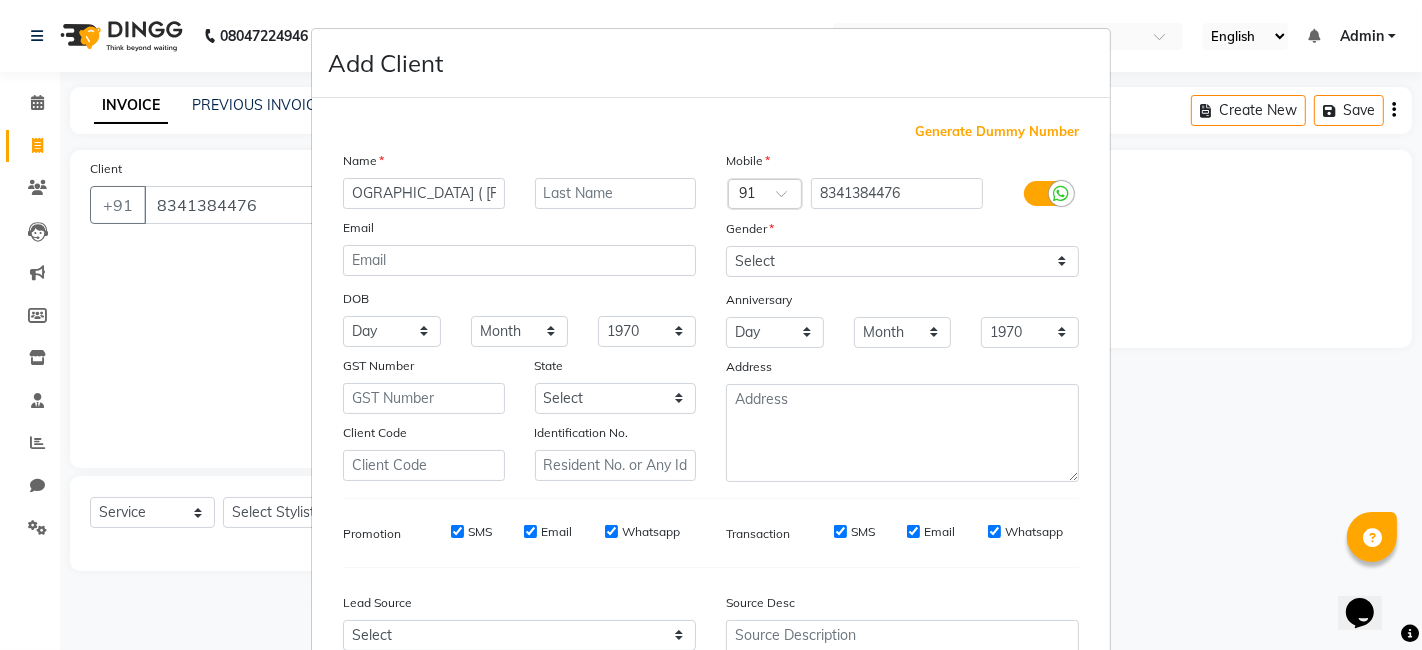 scroll, scrollTop: 0, scrollLeft: 39, axis: horizontal 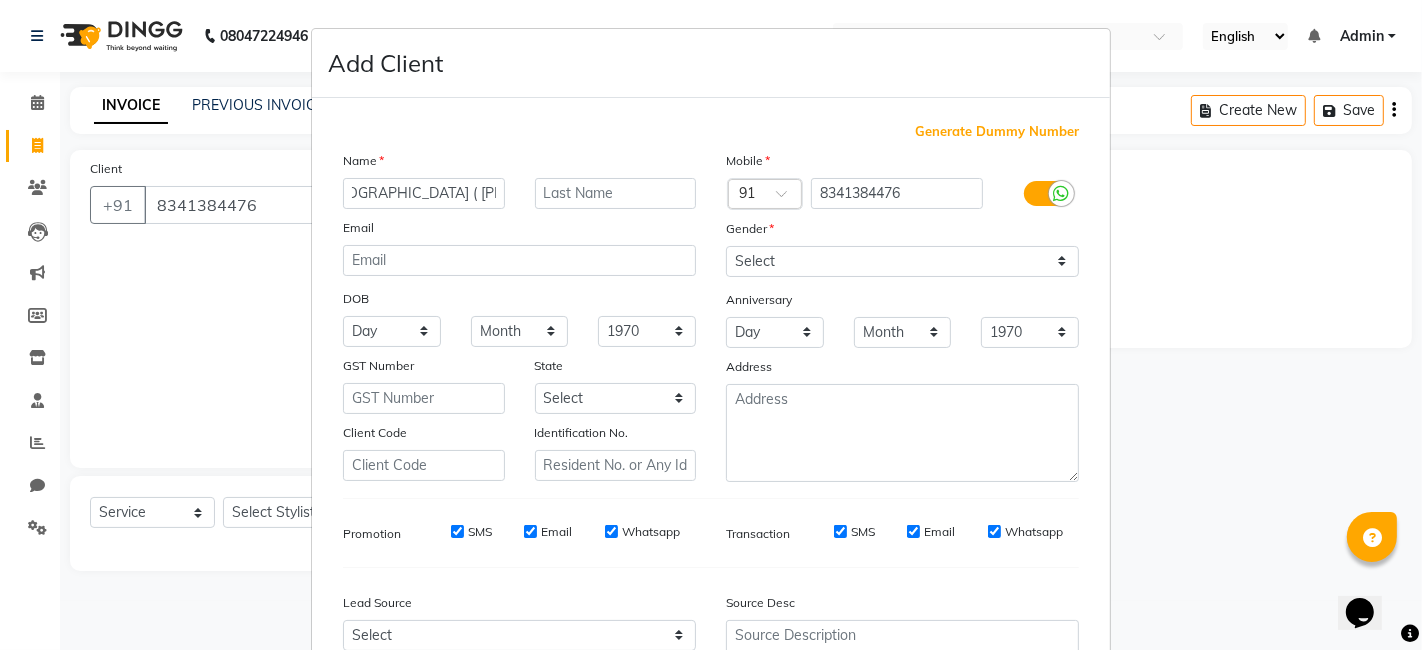 type on "[DEMOGRAPHIC_DATA] ( [PERSON_NAME] )" 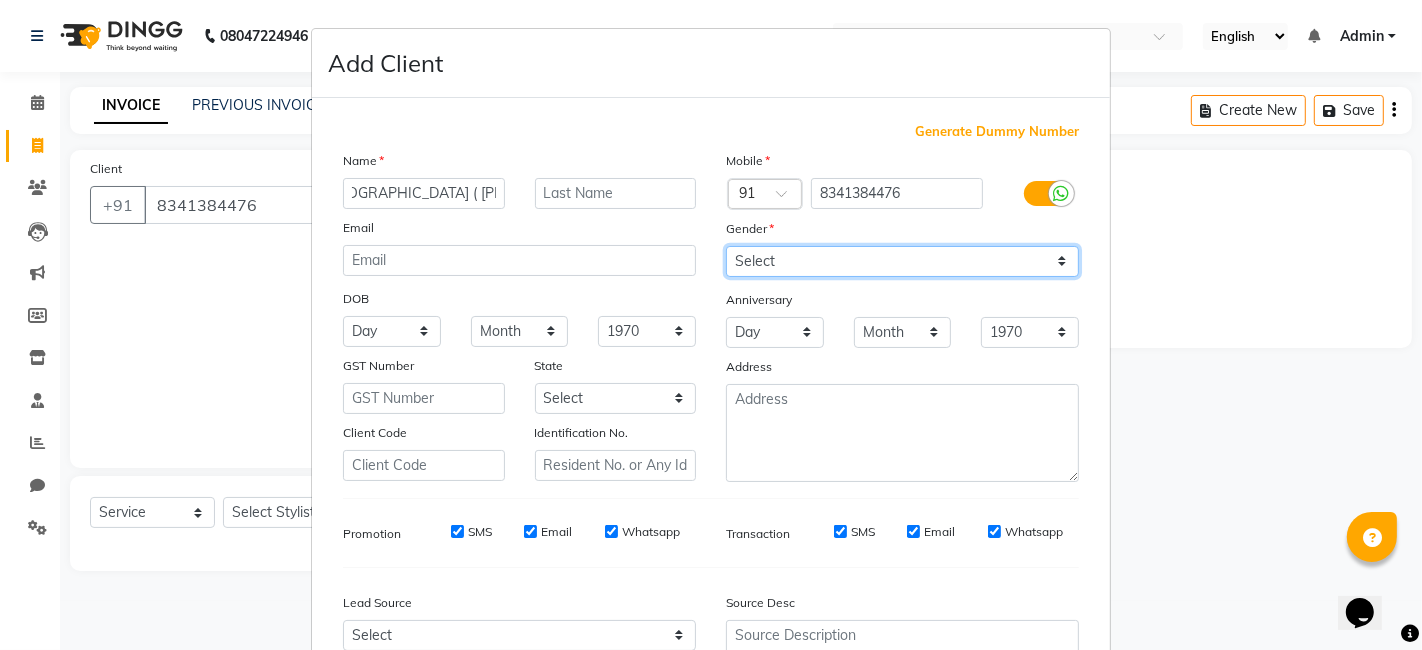 scroll, scrollTop: 0, scrollLeft: 0, axis: both 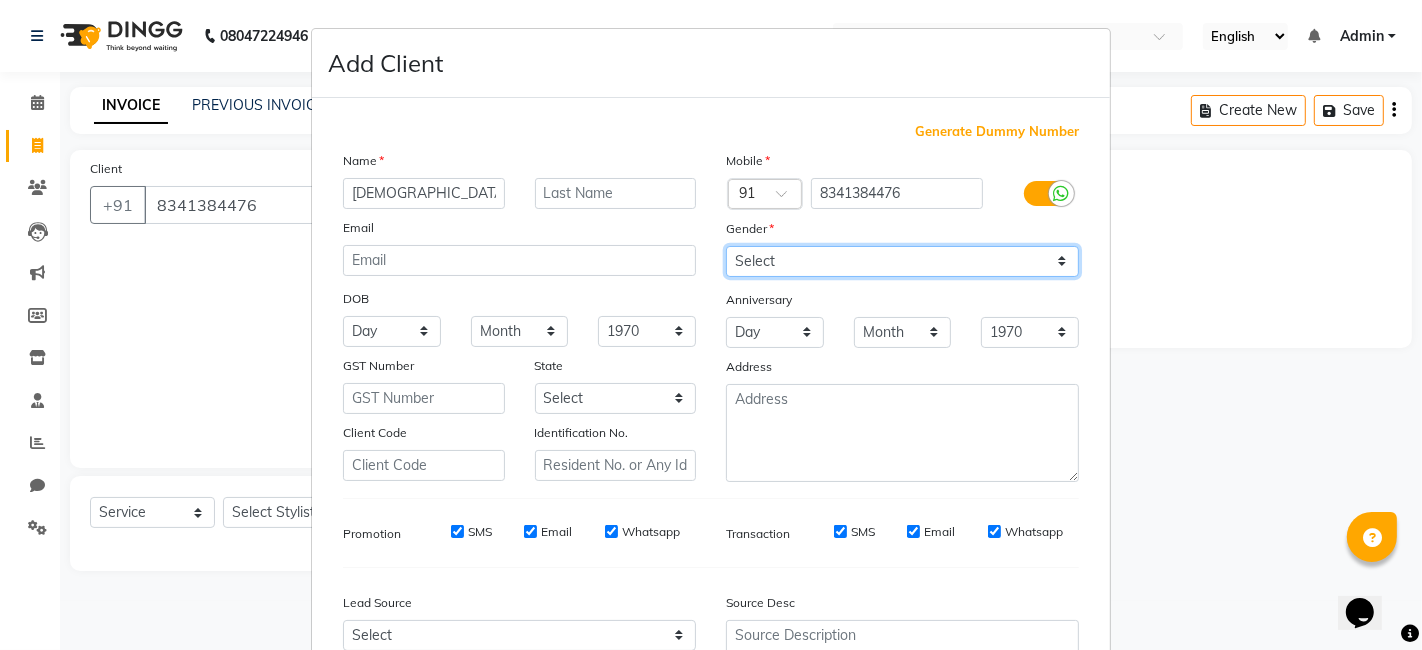click on "Select [DEMOGRAPHIC_DATA] [DEMOGRAPHIC_DATA] Other Prefer Not To Say" at bounding box center [902, 261] 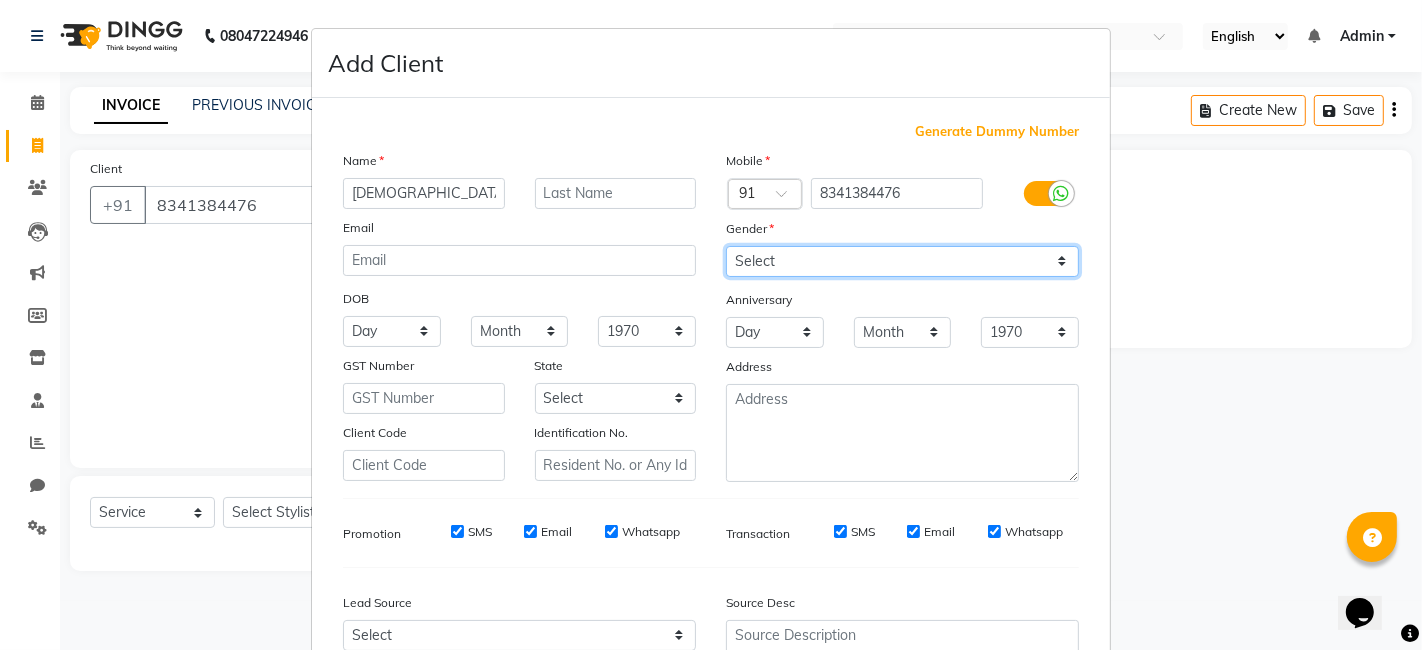 select on "[DEMOGRAPHIC_DATA]" 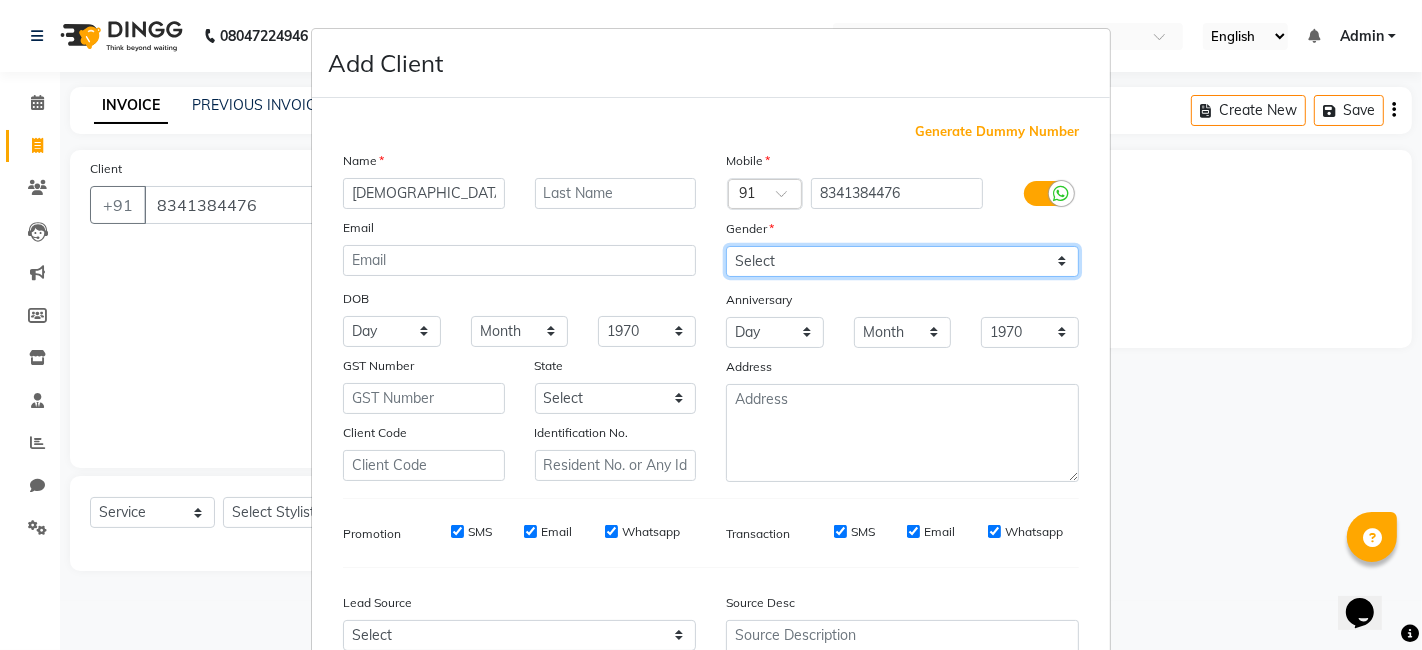 click on "Select [DEMOGRAPHIC_DATA] [DEMOGRAPHIC_DATA] Other Prefer Not To Say" at bounding box center (902, 261) 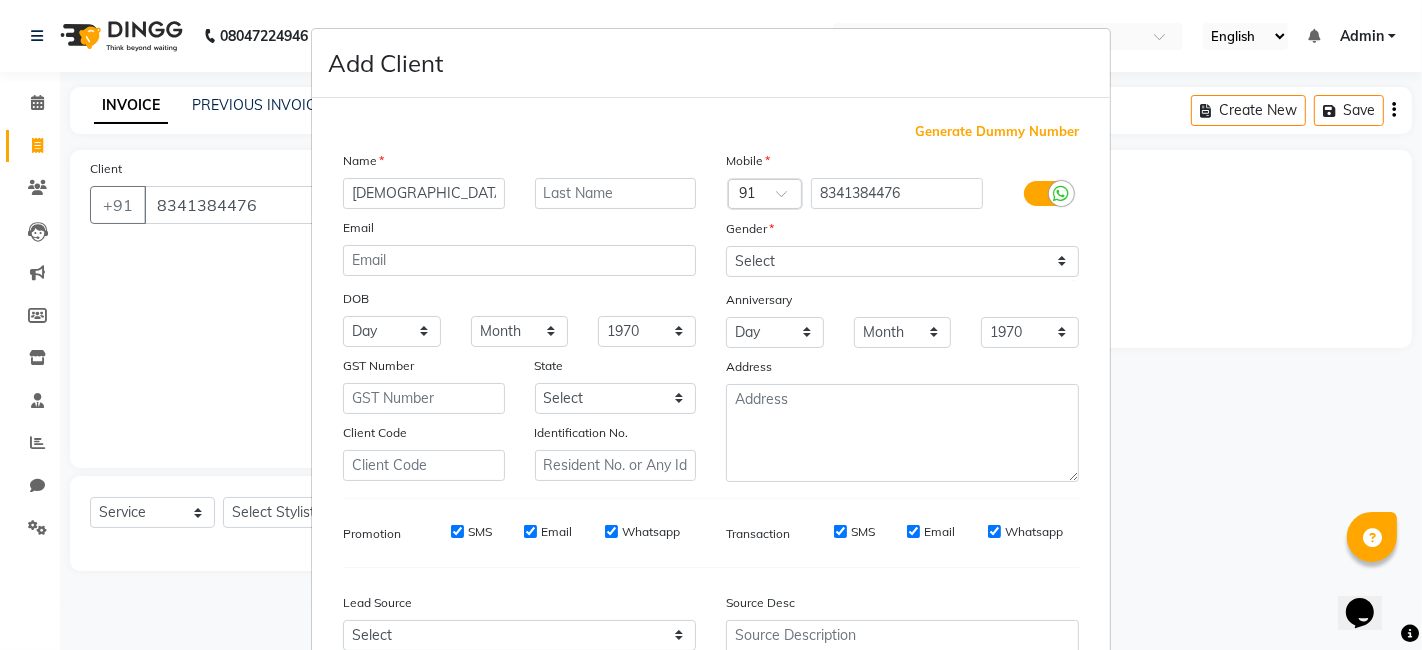 click on "Add Client Generate Dummy Number Name [PERSON_NAME] ( pratap farniture ) Email DOB Day 01 02 03 04 05 06 07 08 09 10 11 12 13 14 15 16 17 18 19 20 21 22 23 24 25 26 27 28 29 30 31 Month January February March April May June July August September October November [DATE] 1941 1942 1943 1944 1945 1946 1947 1948 1949 1950 1951 1952 1953 1954 1955 1956 1957 1958 1959 1960 1961 1962 1963 1964 1965 1966 1967 1968 1969 1970 1971 1972 1973 1974 1975 1976 1977 1978 1979 1980 1981 1982 1983 1984 1985 1986 1987 1988 1989 1990 1991 1992 1993 1994 1995 1996 1997 1998 1999 2000 2001 2002 2003 2004 2005 2006 2007 2008 2009 2010 2011 2012 2013 2014 2015 2016 2017 2018 2019 2020 2021 2022 2023 2024 GST Number State Select [GEOGRAPHIC_DATA] [GEOGRAPHIC_DATA] [GEOGRAPHIC_DATA] [GEOGRAPHIC_DATA] [GEOGRAPHIC_DATA] [GEOGRAPHIC_DATA] [GEOGRAPHIC_DATA] [GEOGRAPHIC_DATA] and [GEOGRAPHIC_DATA] [GEOGRAPHIC_DATA] [GEOGRAPHIC_DATA] [GEOGRAPHIC_DATA] [GEOGRAPHIC_DATA] [GEOGRAPHIC_DATA] [GEOGRAPHIC_DATA] [GEOGRAPHIC_DATA] [GEOGRAPHIC_DATA] [GEOGRAPHIC_DATA] [GEOGRAPHIC_DATA] [GEOGRAPHIC_DATA] [GEOGRAPHIC_DATA] [GEOGRAPHIC_DATA] [GEOGRAPHIC_DATA] [GEOGRAPHIC_DATA] [GEOGRAPHIC_DATA] Nagaland [GEOGRAPHIC_DATA] ×" at bounding box center [711, 325] 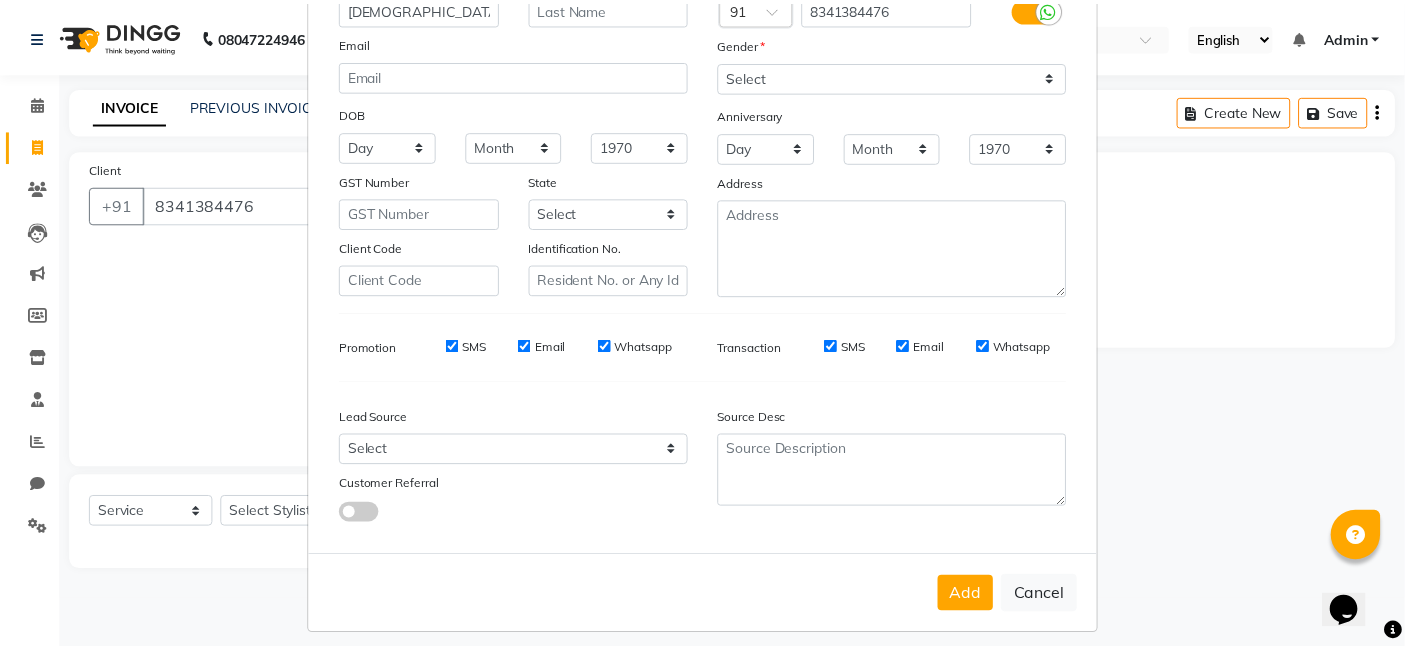 scroll, scrollTop: 197, scrollLeft: 0, axis: vertical 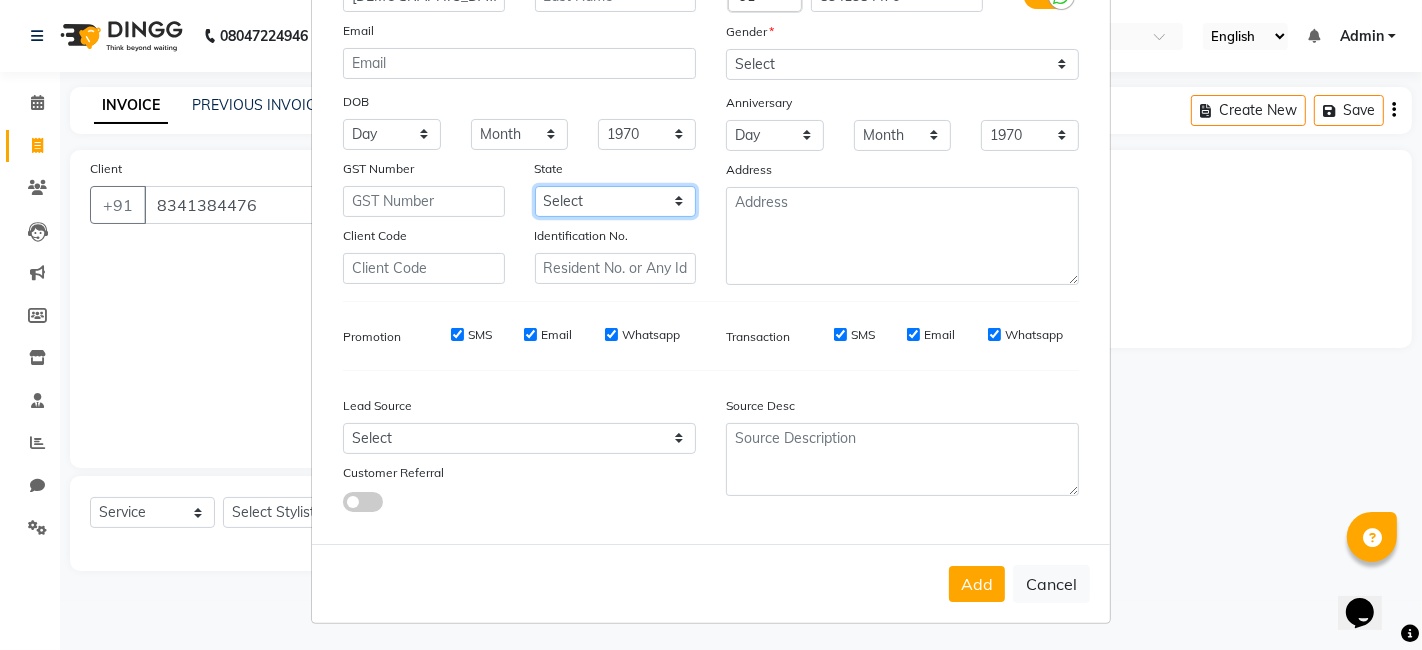 click on "Select [GEOGRAPHIC_DATA] [GEOGRAPHIC_DATA] [GEOGRAPHIC_DATA] [GEOGRAPHIC_DATA] [GEOGRAPHIC_DATA] [GEOGRAPHIC_DATA] [GEOGRAPHIC_DATA] [GEOGRAPHIC_DATA] and [GEOGRAPHIC_DATA] [GEOGRAPHIC_DATA] [GEOGRAPHIC_DATA] [GEOGRAPHIC_DATA] [GEOGRAPHIC_DATA] [GEOGRAPHIC_DATA] [GEOGRAPHIC_DATA] [GEOGRAPHIC_DATA] [GEOGRAPHIC_DATA] [GEOGRAPHIC_DATA] [GEOGRAPHIC_DATA] [GEOGRAPHIC_DATA] [GEOGRAPHIC_DATA] [GEOGRAPHIC_DATA] [GEOGRAPHIC_DATA] [GEOGRAPHIC_DATA] [GEOGRAPHIC_DATA] [GEOGRAPHIC_DATA] [GEOGRAPHIC_DATA] [GEOGRAPHIC_DATA] [GEOGRAPHIC_DATA] [GEOGRAPHIC_DATA] [GEOGRAPHIC_DATA] [GEOGRAPHIC_DATA] [GEOGRAPHIC_DATA] [GEOGRAPHIC_DATA] [GEOGRAPHIC_DATA] [GEOGRAPHIC_DATA] [GEOGRAPHIC_DATA] [GEOGRAPHIC_DATA] Other Territory Centre Jurisdiction" at bounding box center (616, 201) 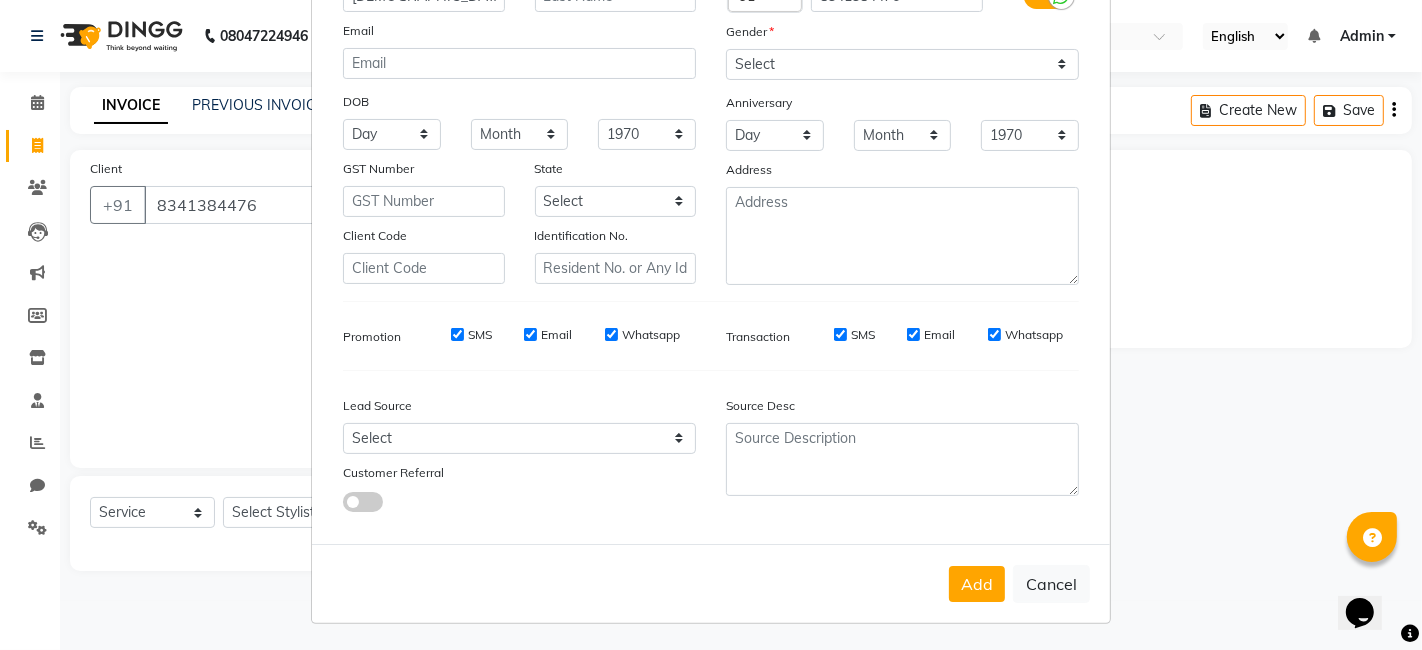 click on "Customer Referral" at bounding box center [424, 476] 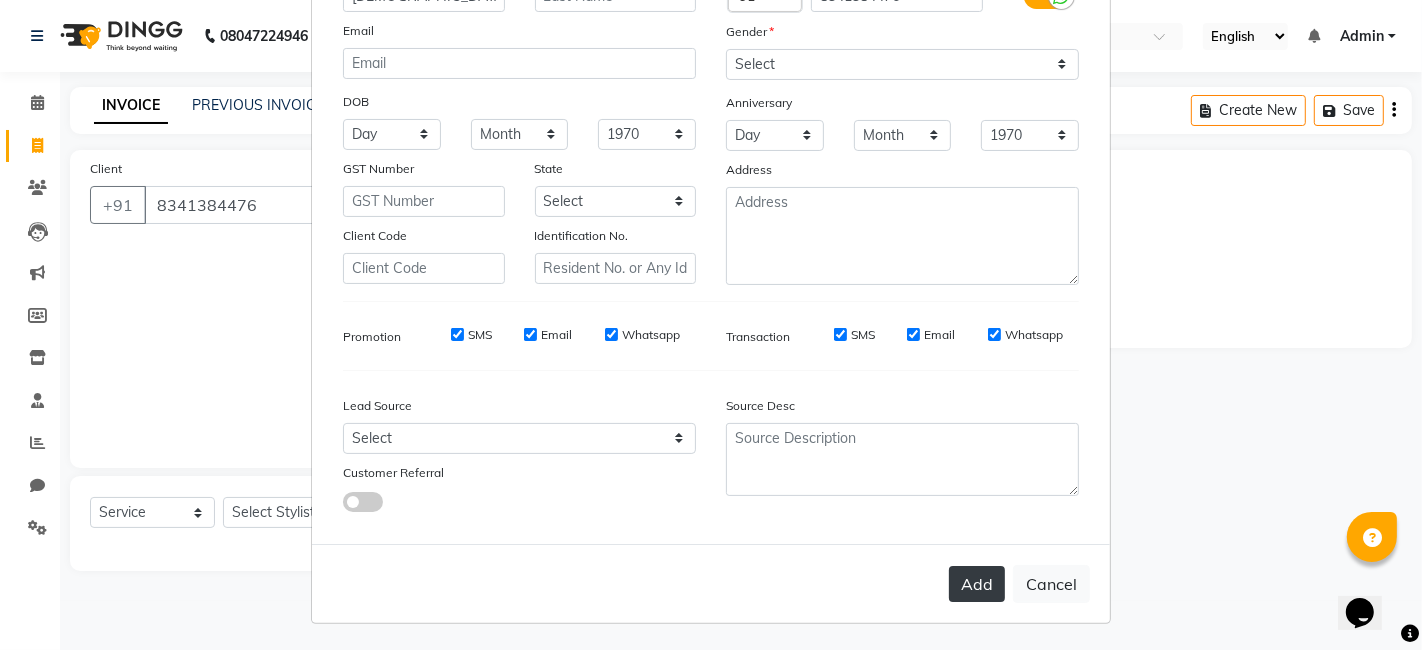 click on "Add" at bounding box center (977, 584) 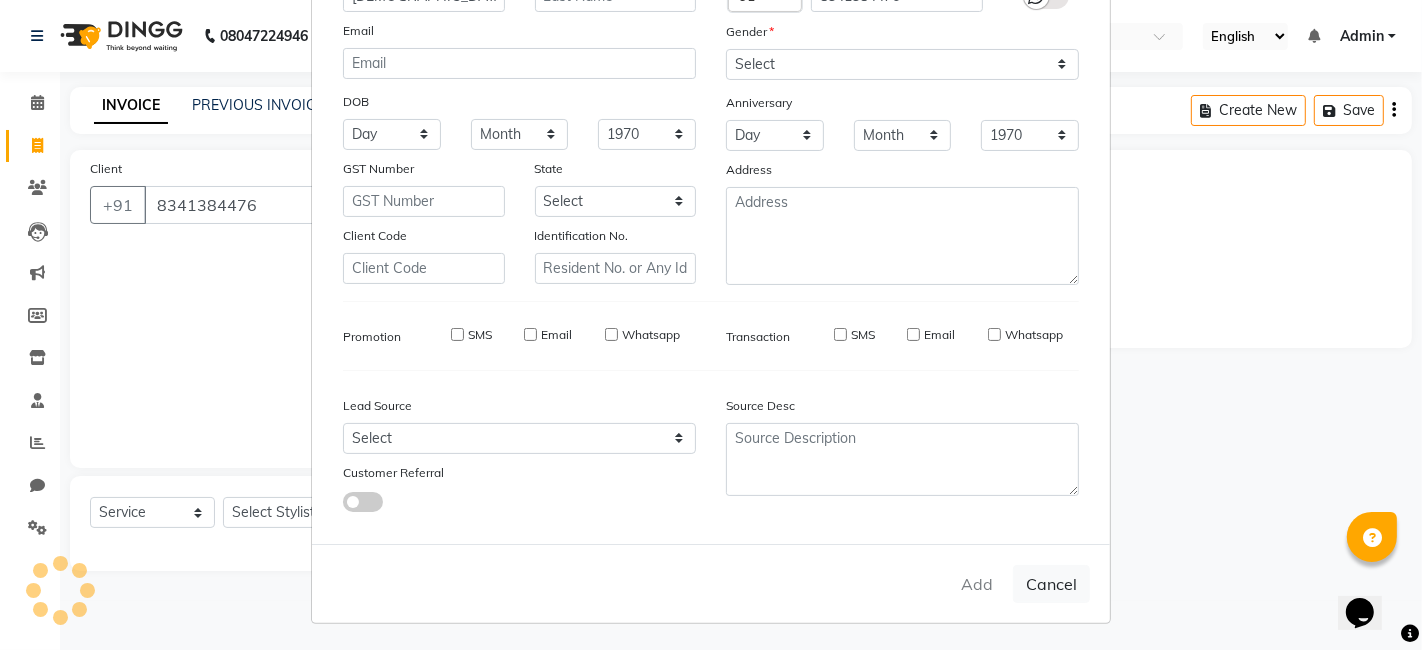 type 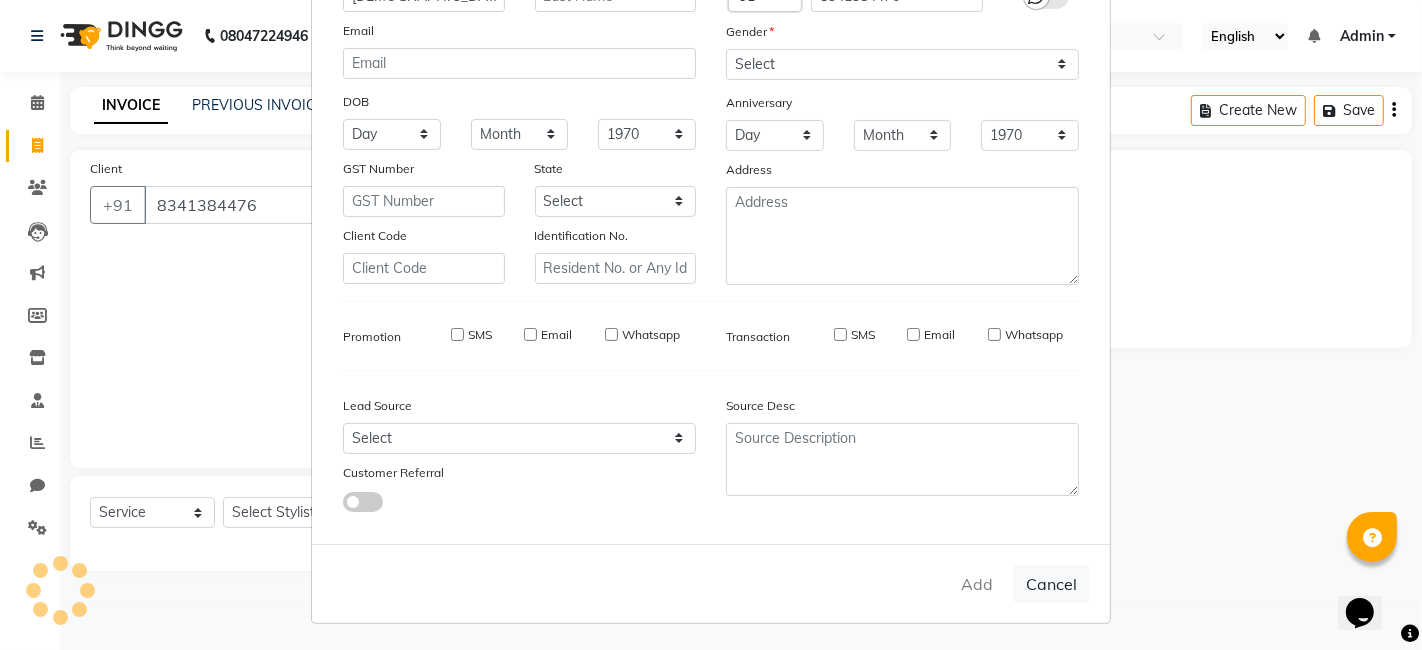 select 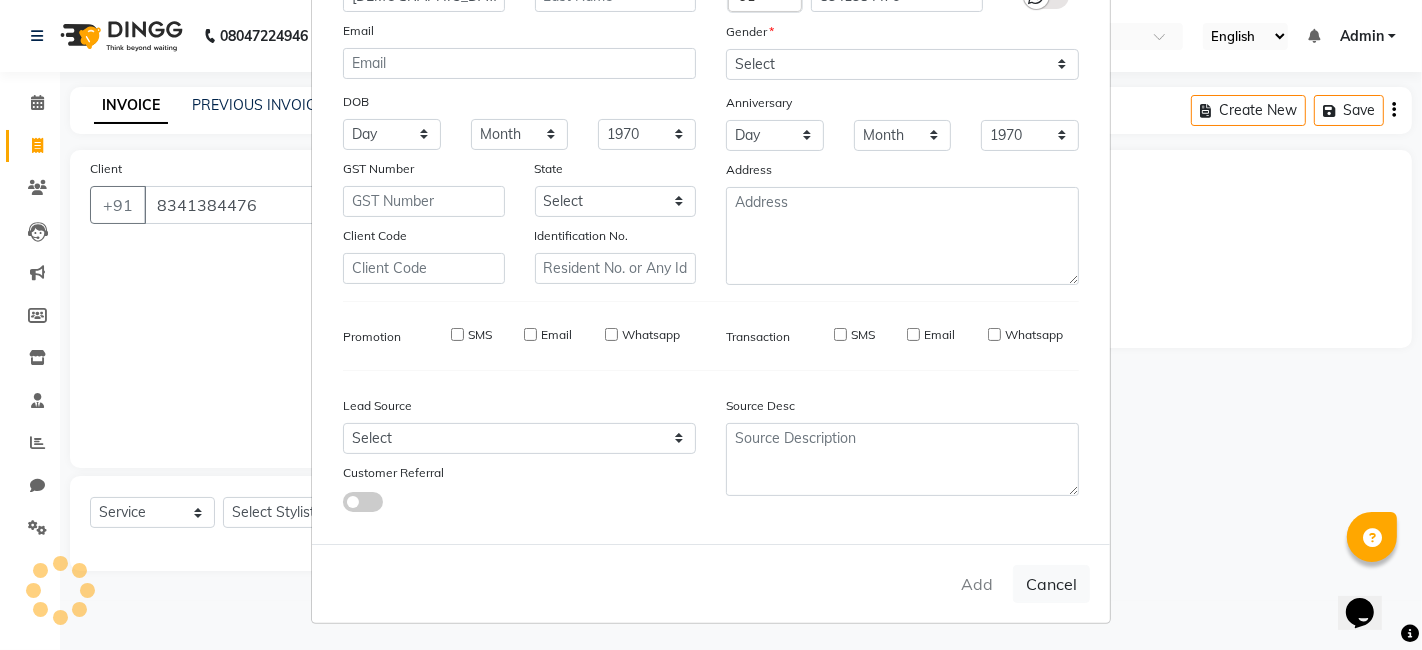 select 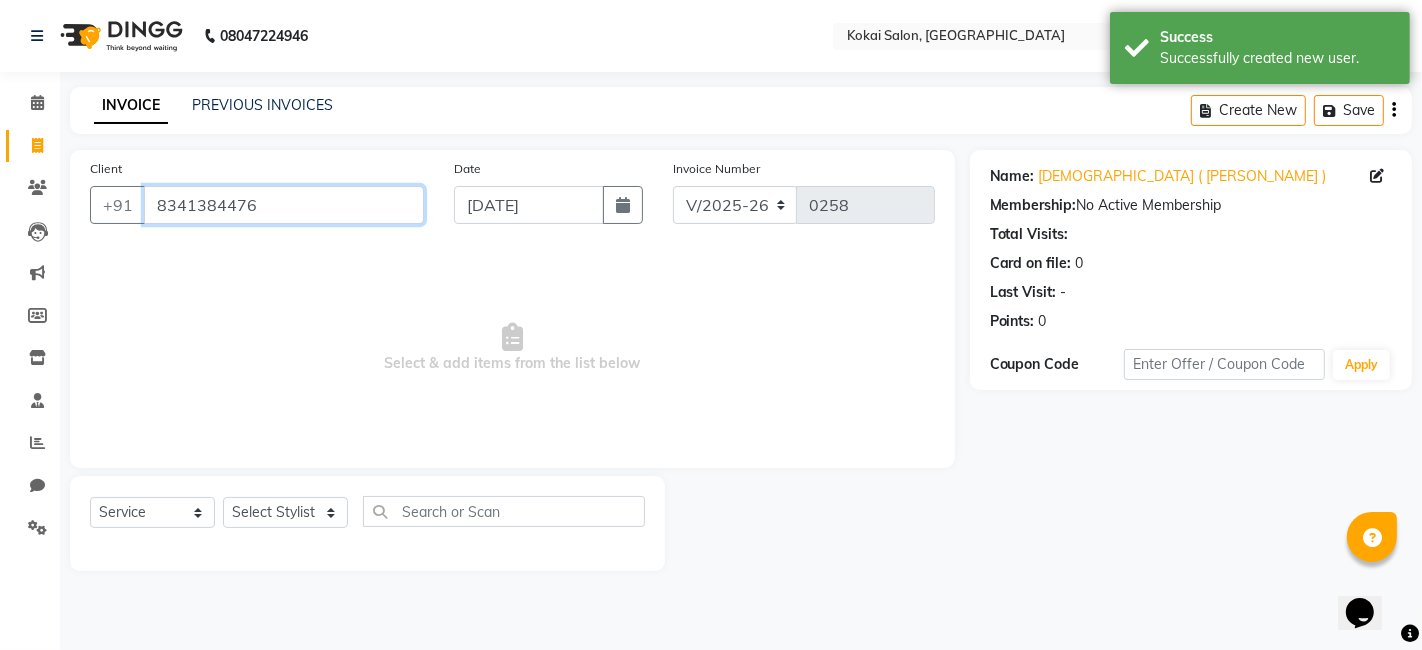 click on "8341384476" at bounding box center (284, 205) 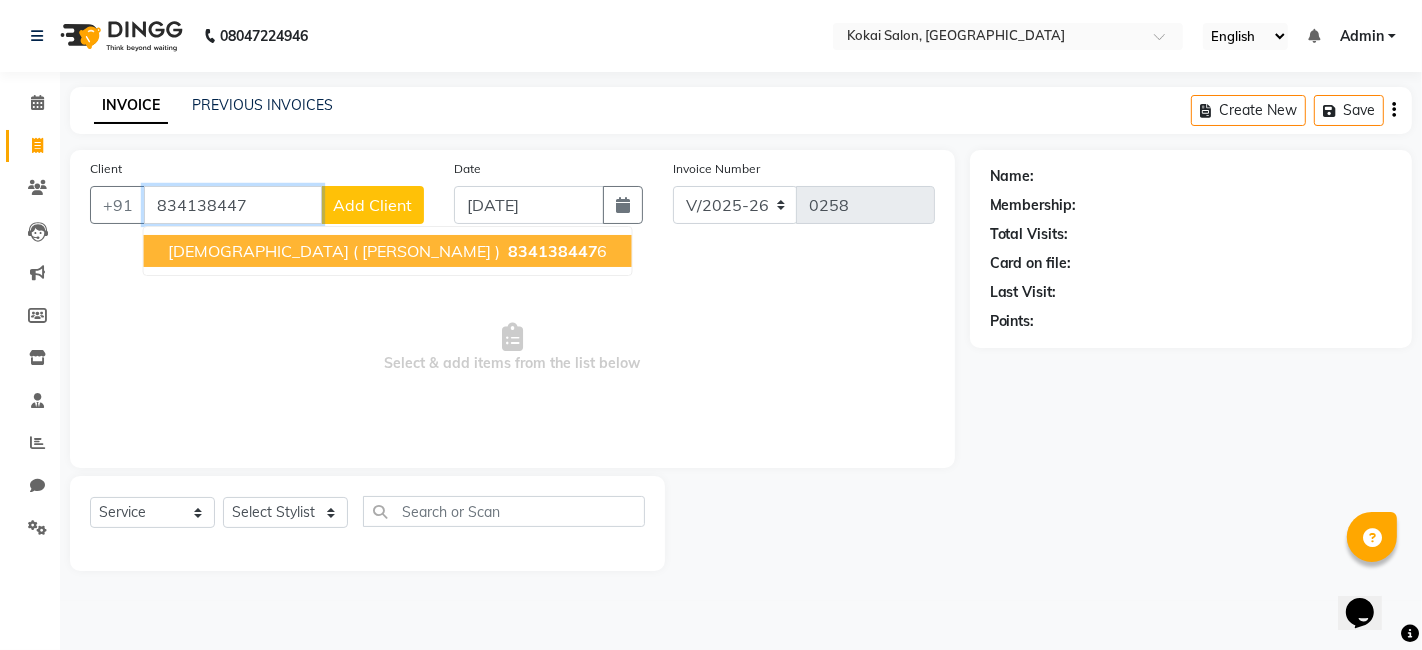 click on "834138447" at bounding box center [553, 251] 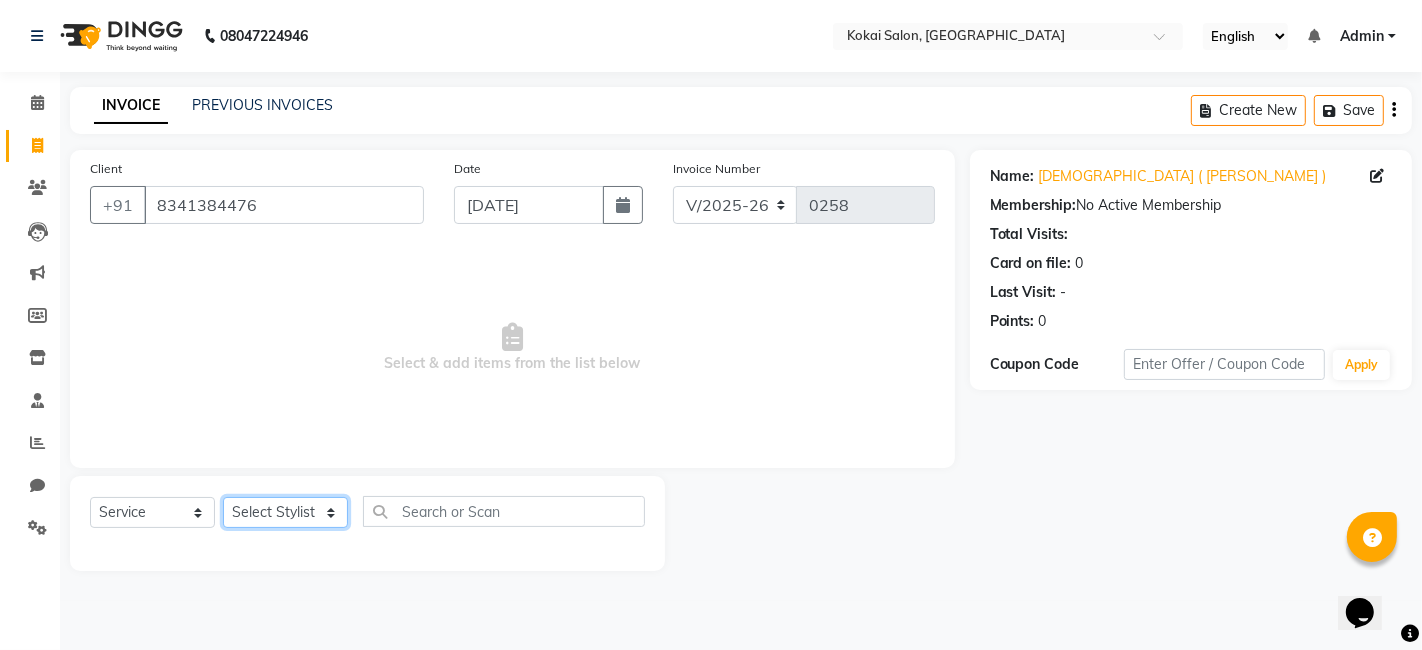 click on "Select Stylist [PERSON_NAME] [PERSON_NAME] Pratikcha [PERSON_NAME]" 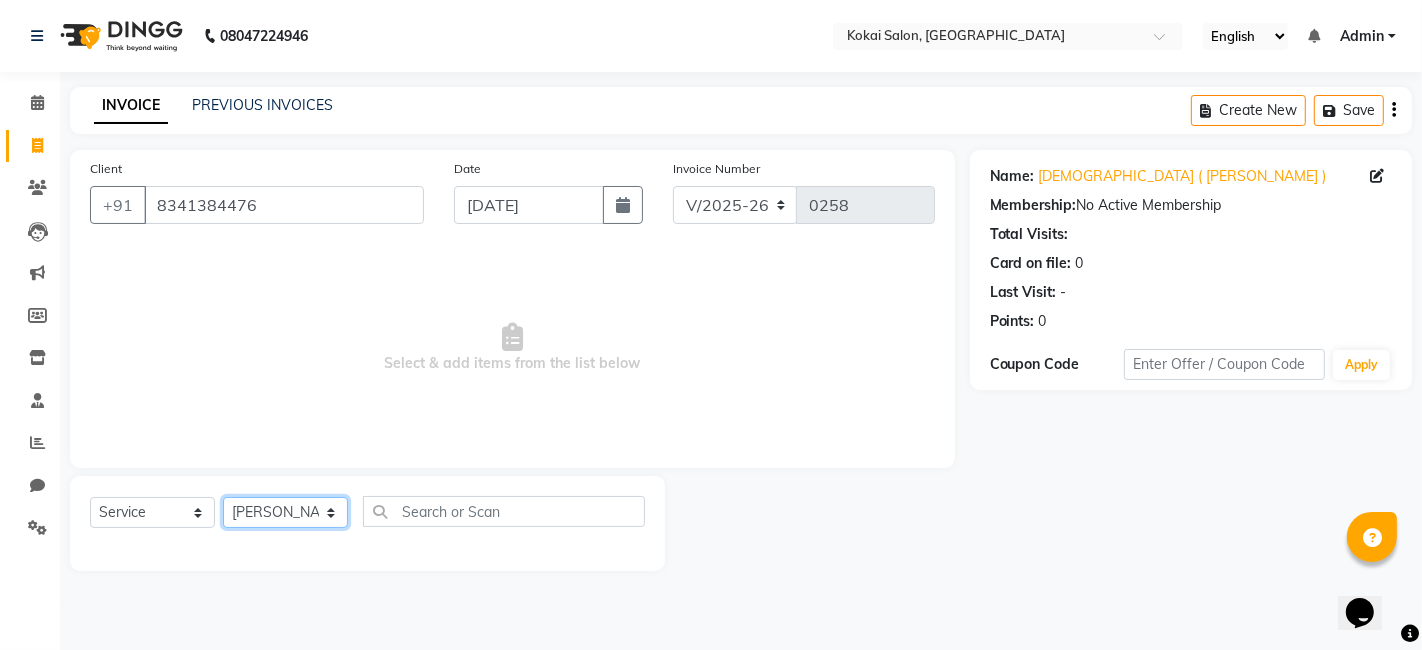 click on "Select Stylist [PERSON_NAME] [PERSON_NAME] Pratikcha [PERSON_NAME]" 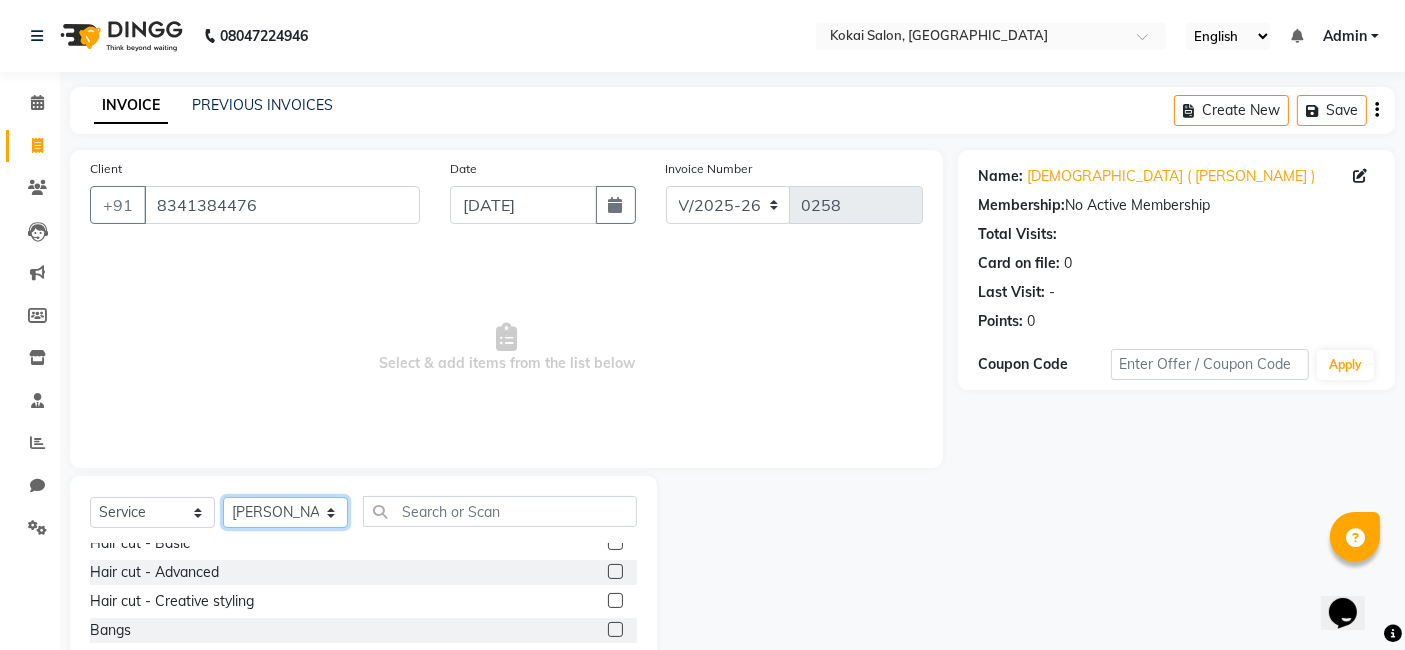 scroll, scrollTop: 42, scrollLeft: 0, axis: vertical 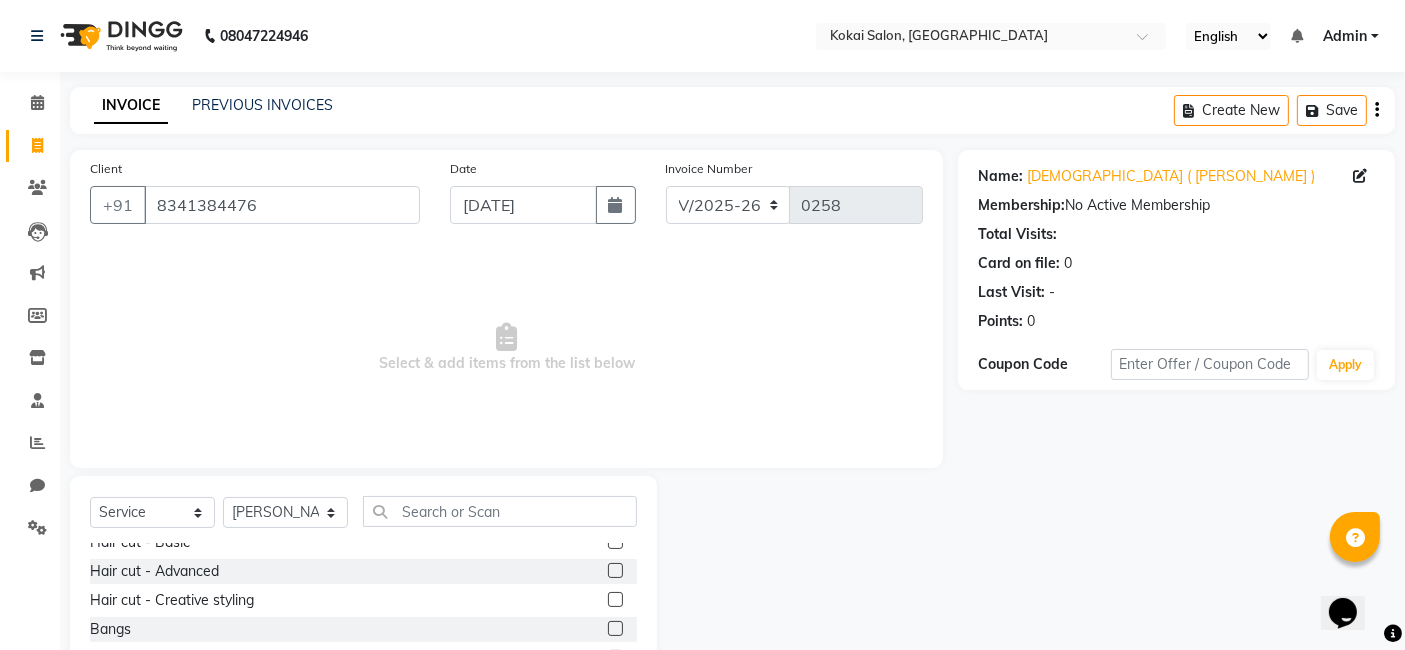 click 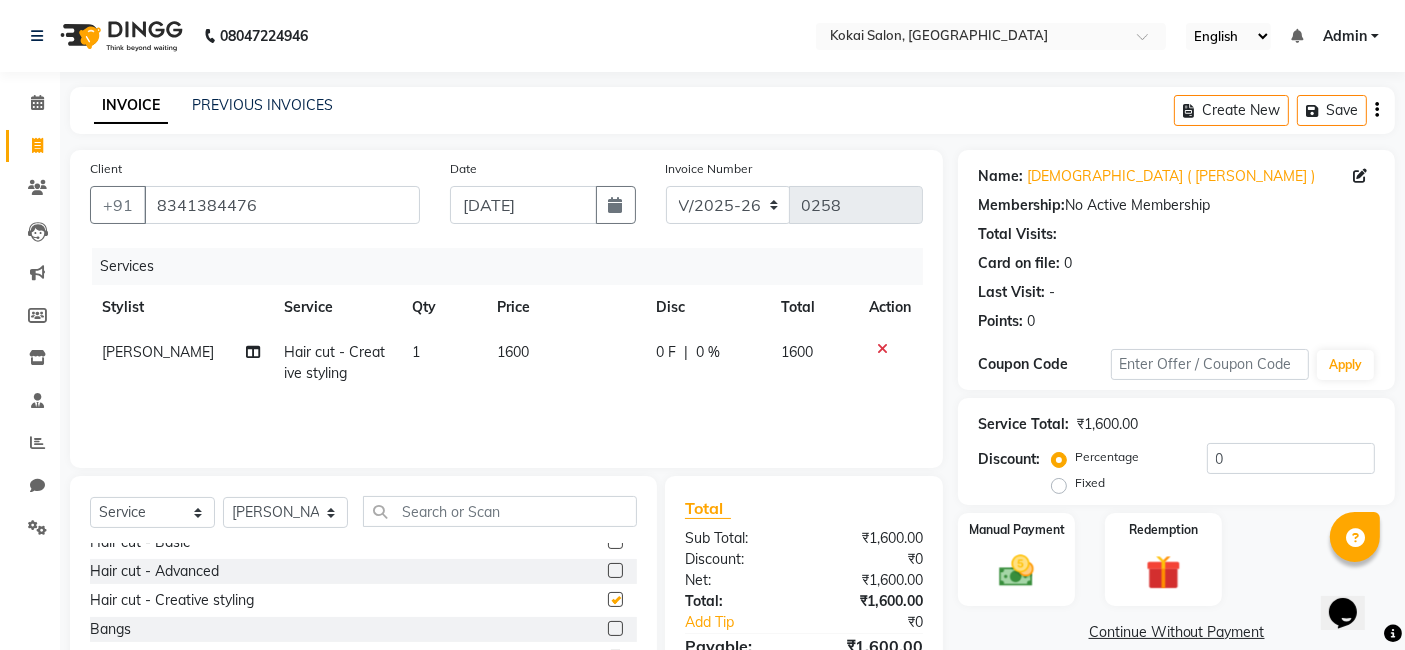 checkbox on "false" 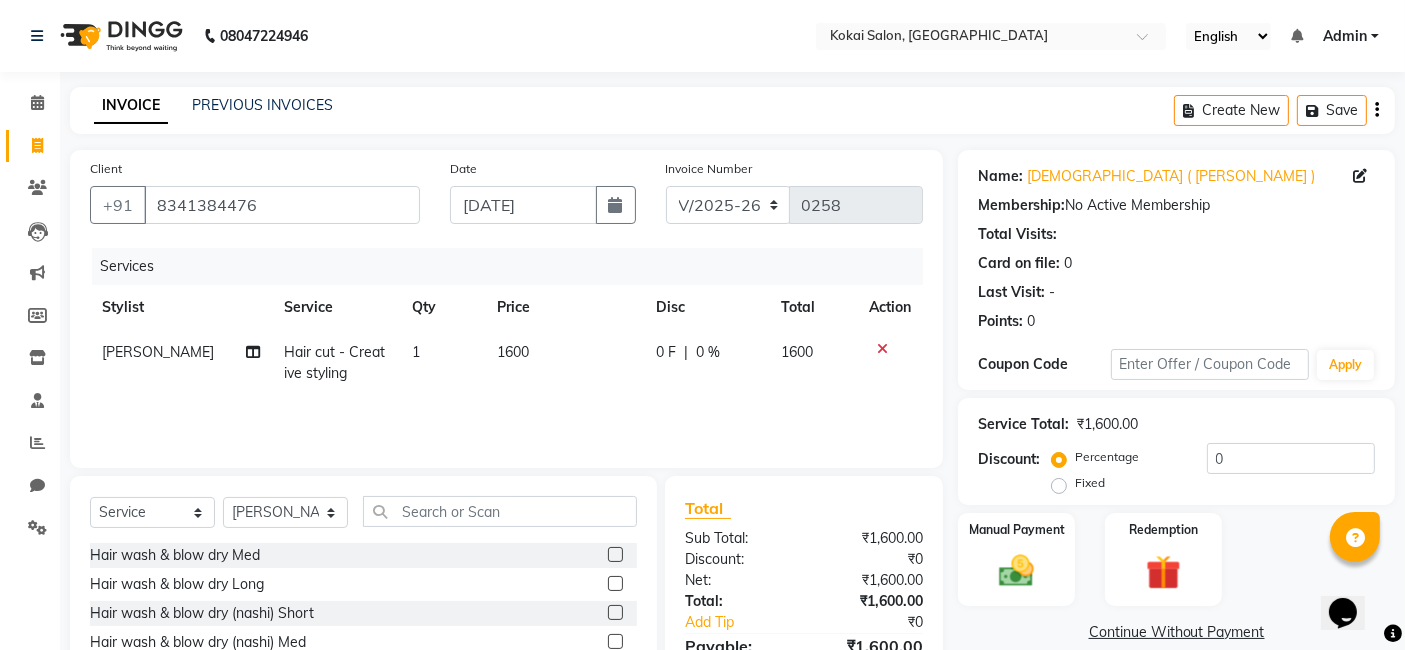 scroll, scrollTop: 175, scrollLeft: 0, axis: vertical 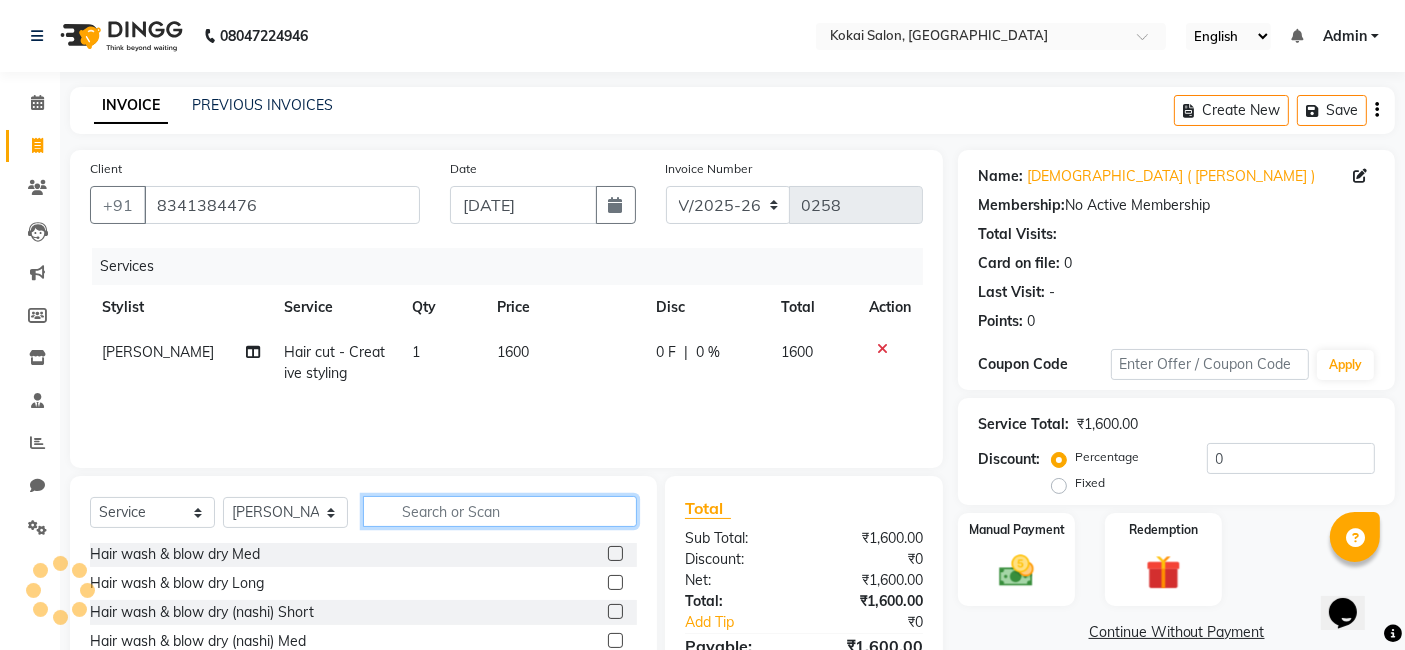 click 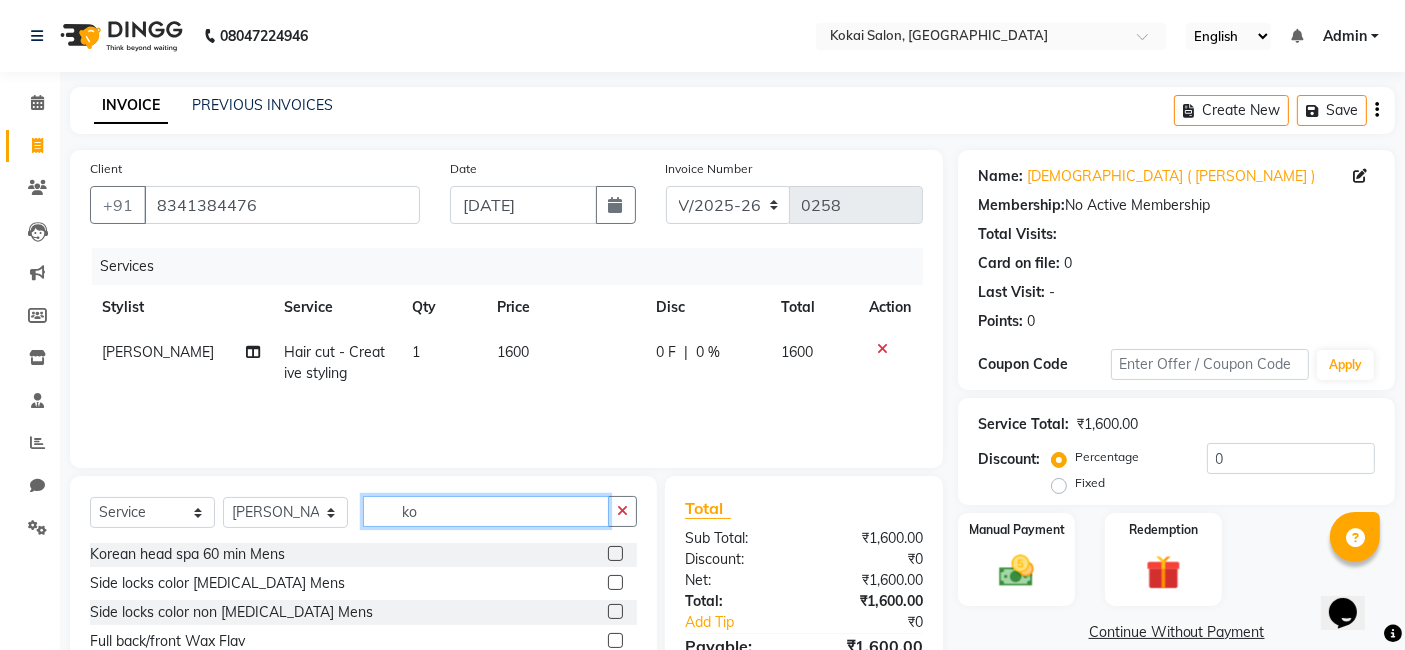 scroll, scrollTop: 31, scrollLeft: 0, axis: vertical 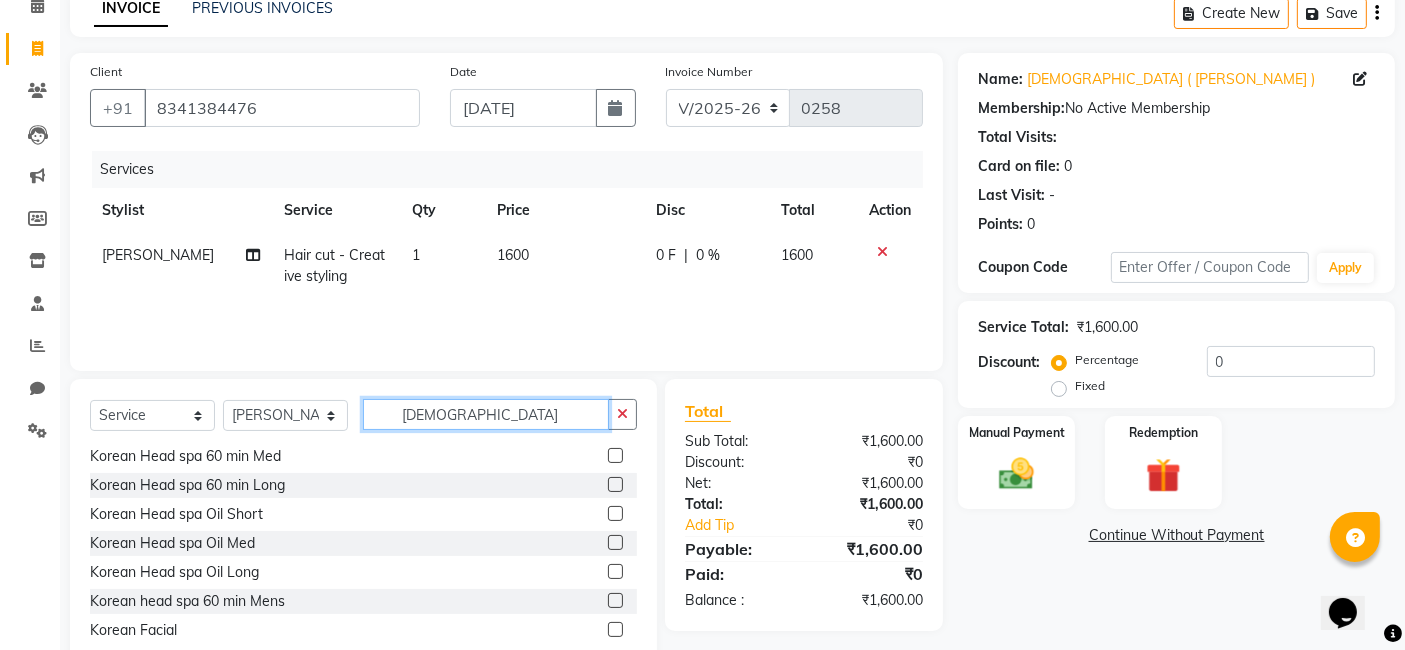 type on "[DEMOGRAPHIC_DATA]" 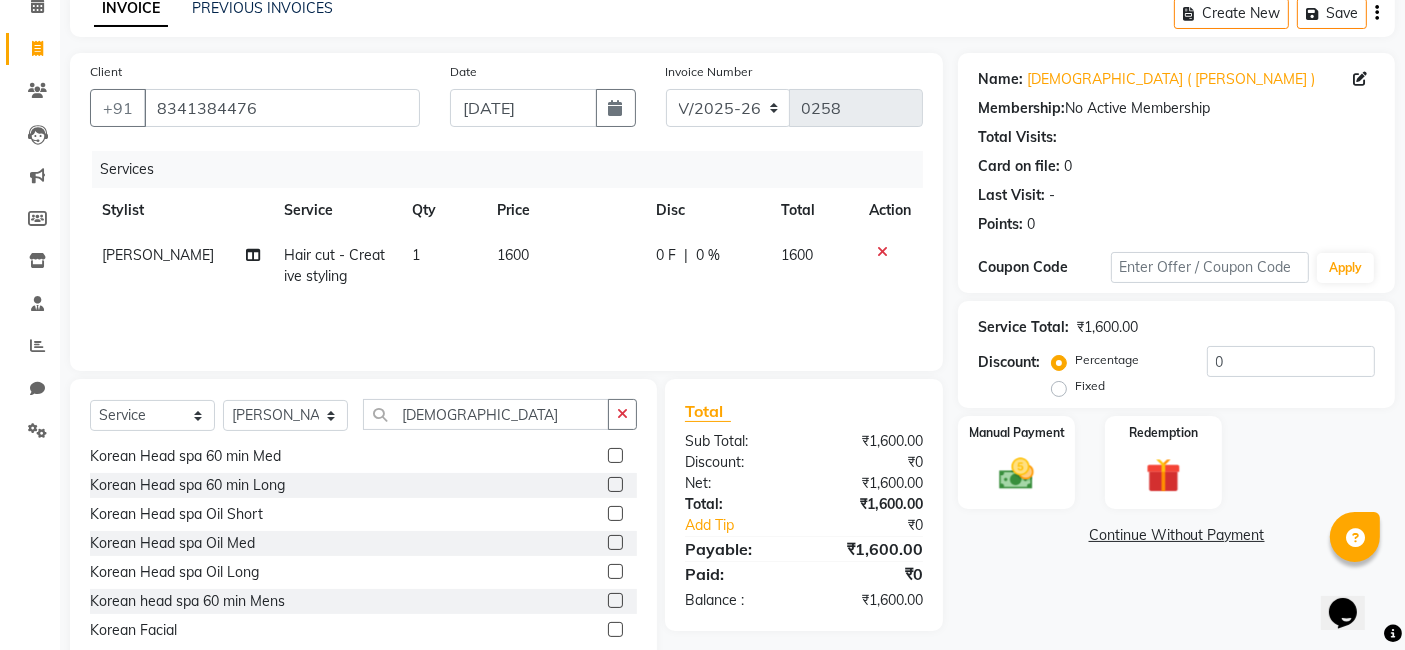 click 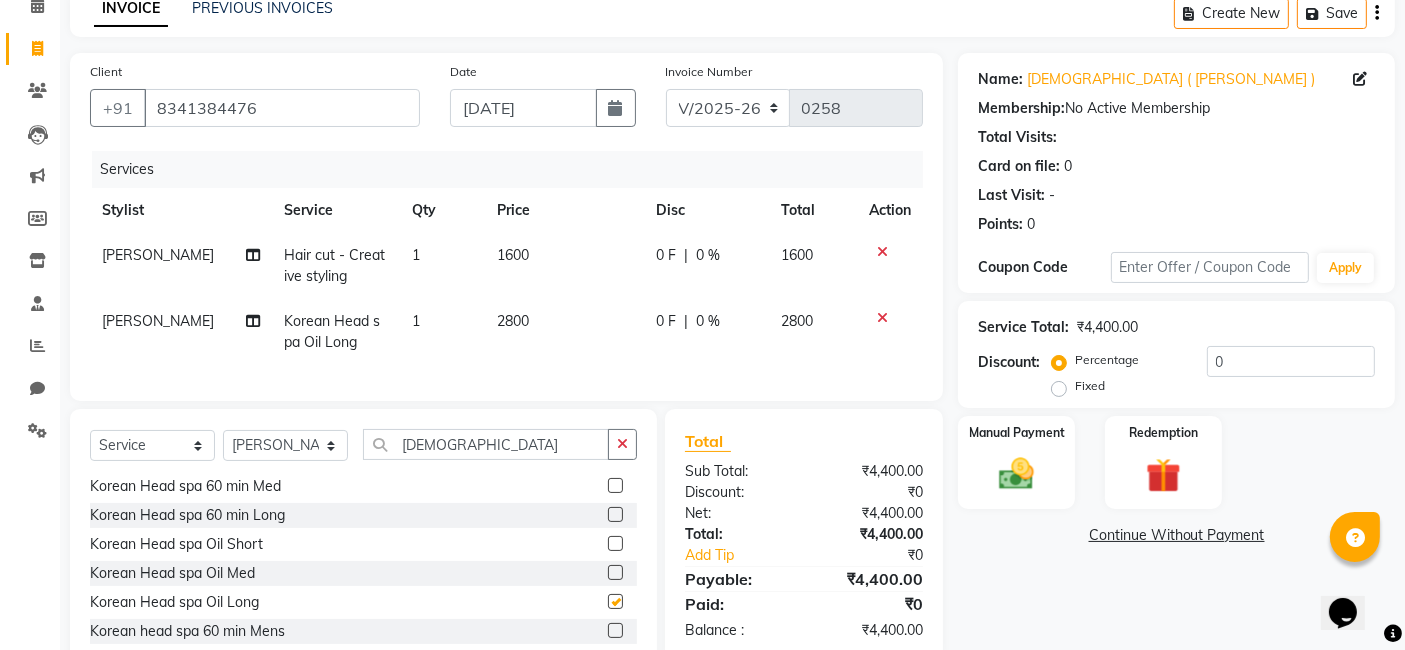 checkbox on "false" 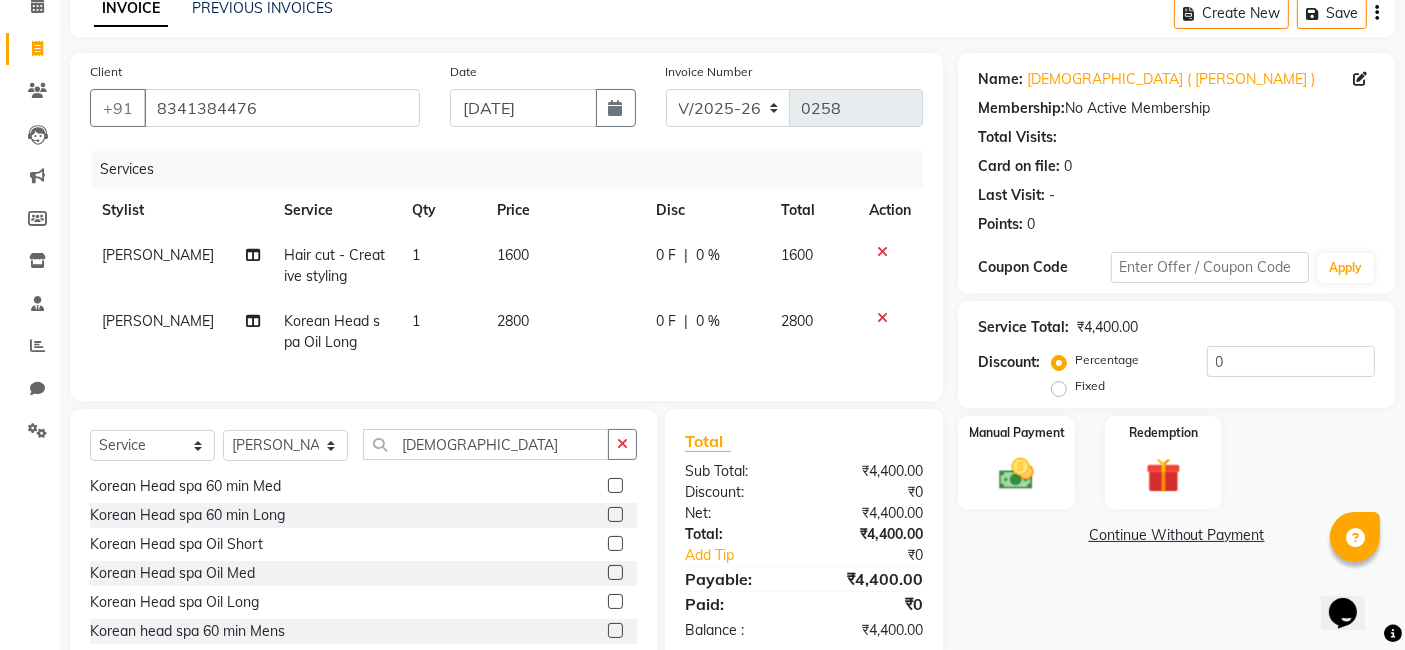 scroll, scrollTop: 197, scrollLeft: 0, axis: vertical 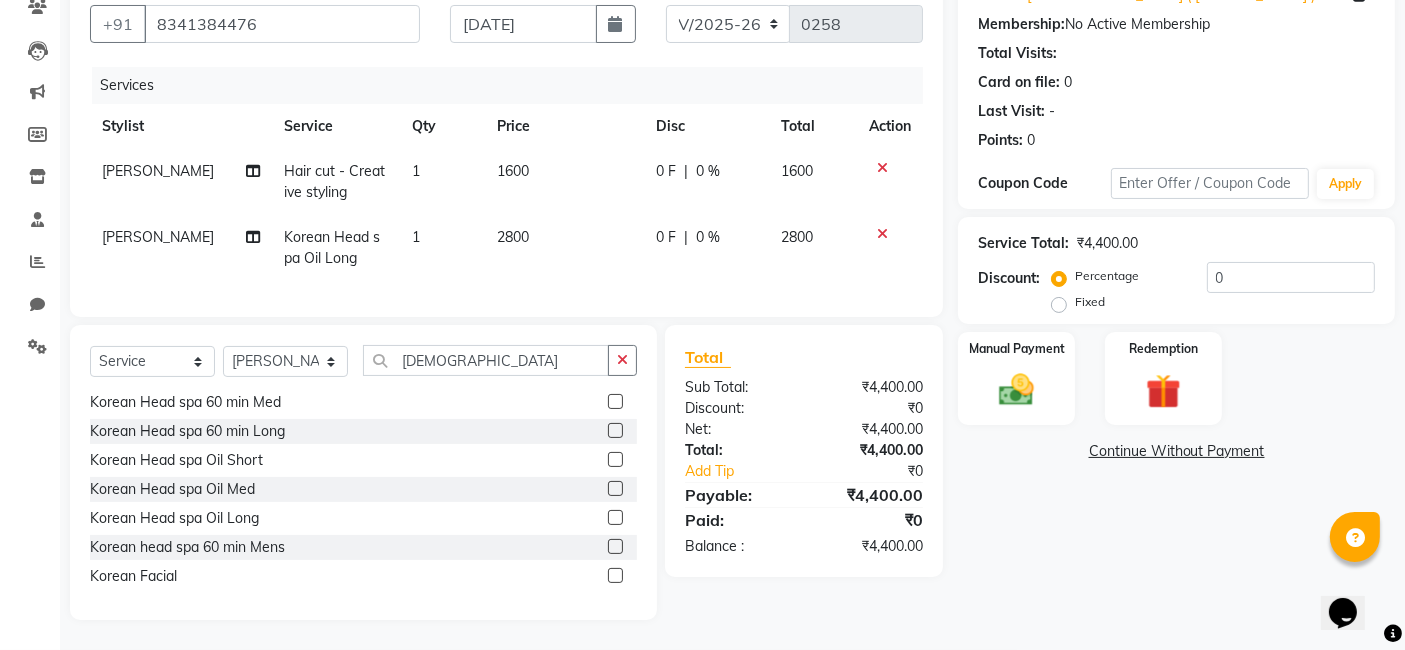 click on "0 %" 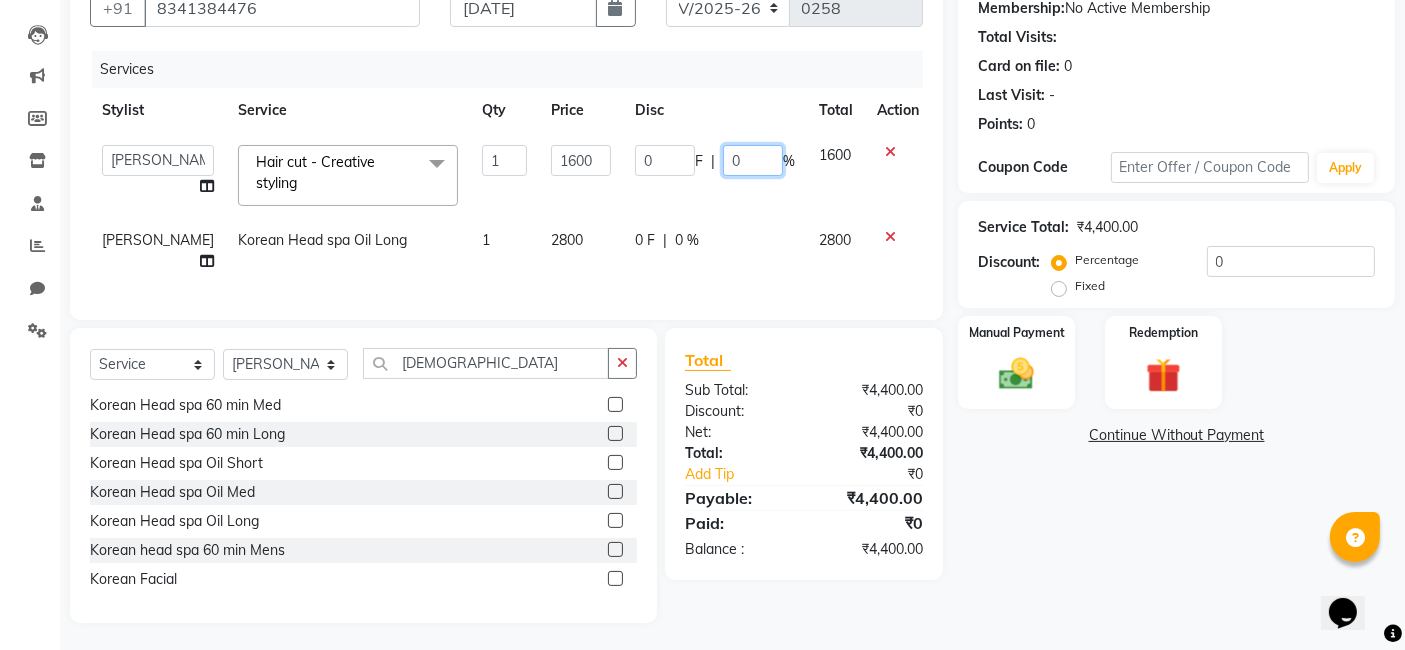 click on "0" 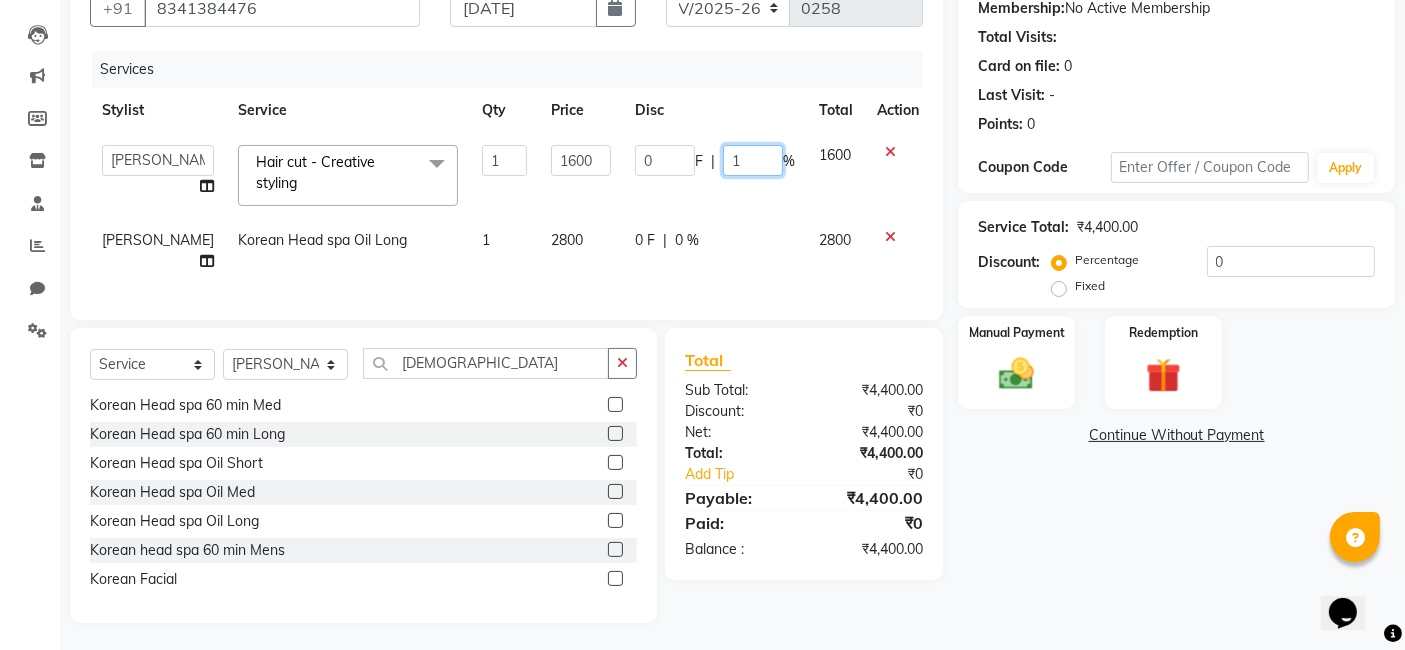 type on "10" 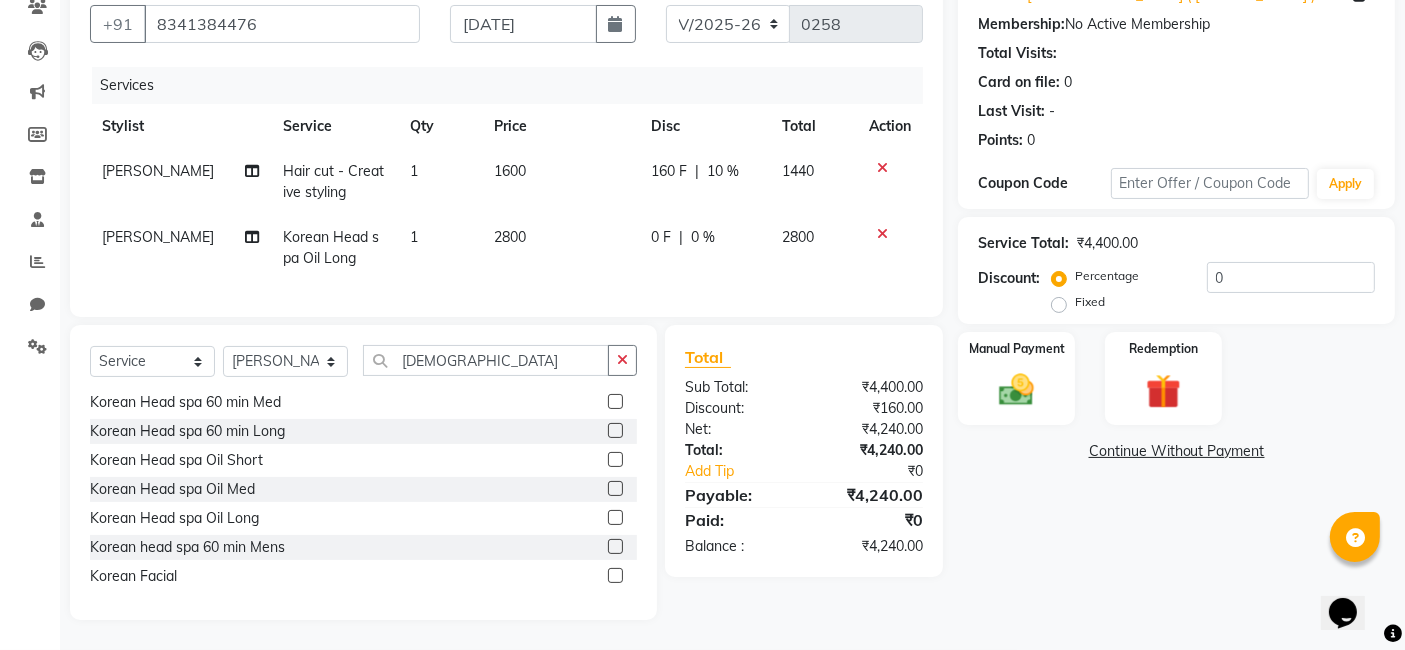 click on "[PERSON_NAME] Hair cut - Creative styling 1 1600 160 F | 10 % 1440 [PERSON_NAME] Korean Head spa Oil Long 1 2800 0 F | 0 % 2800" 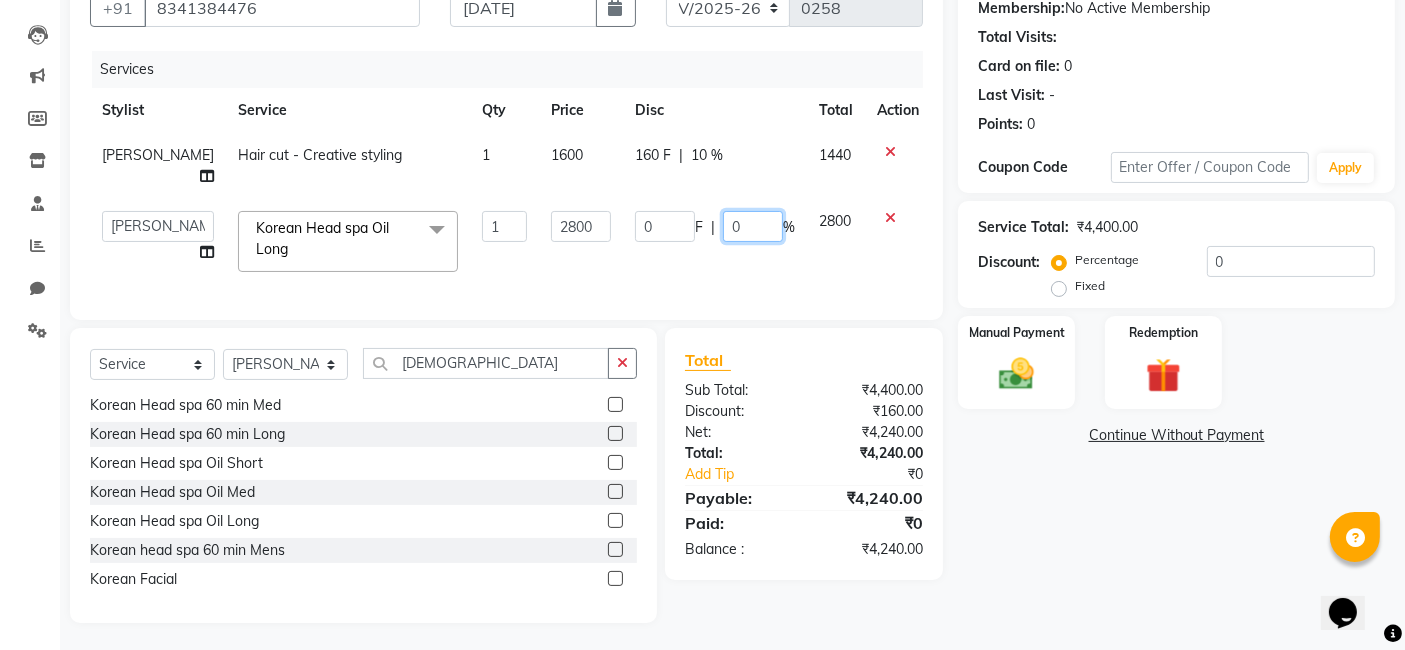 click on "0" 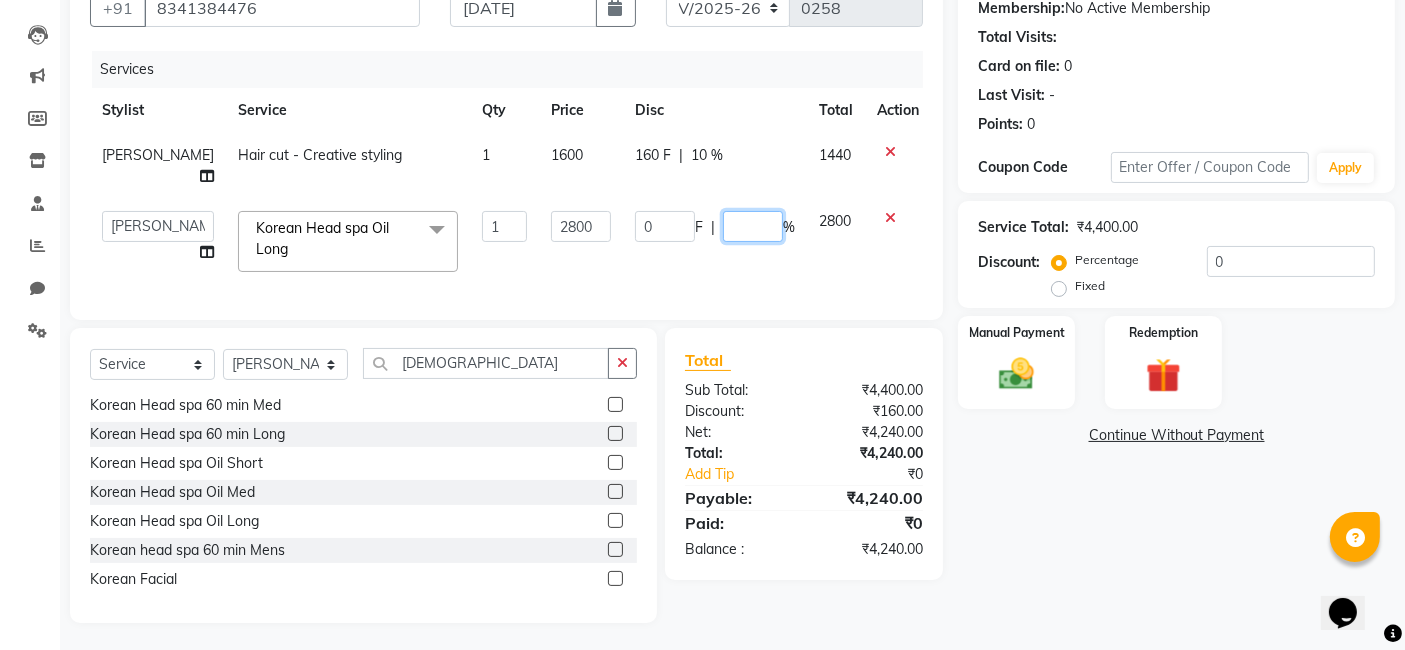 type on "9" 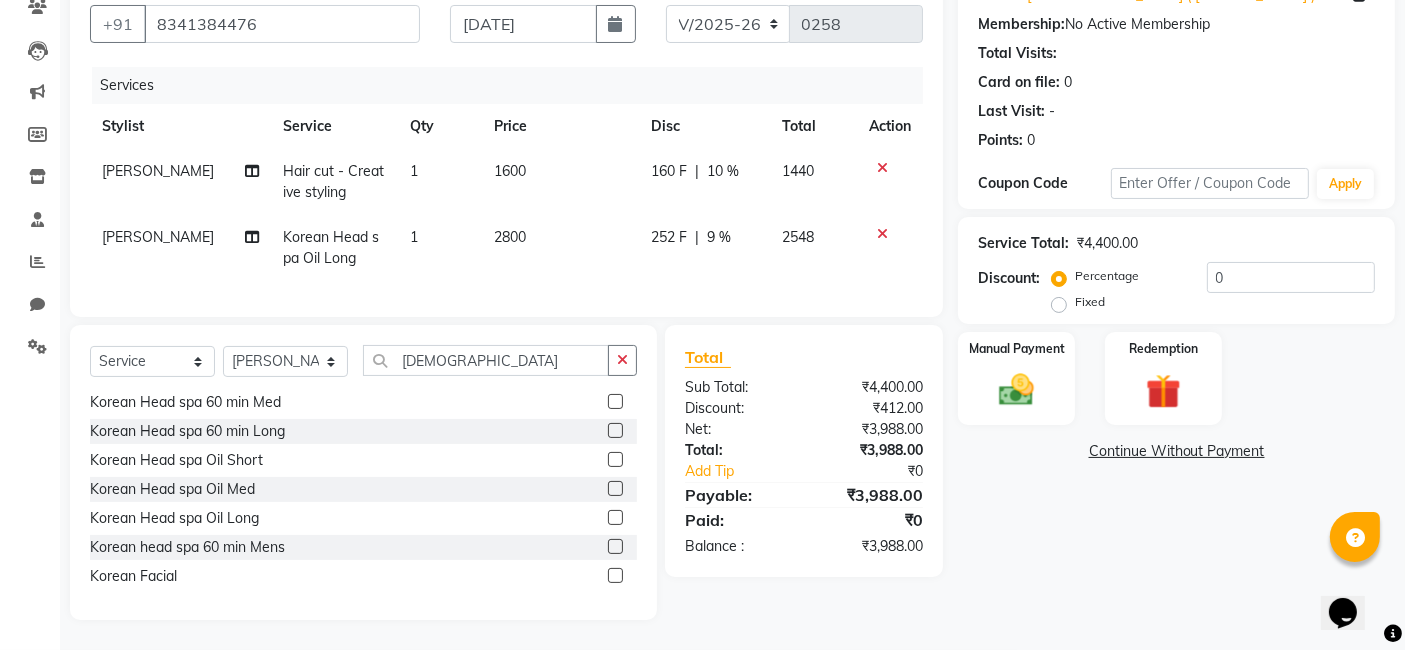 click on "252 F | 9 %" 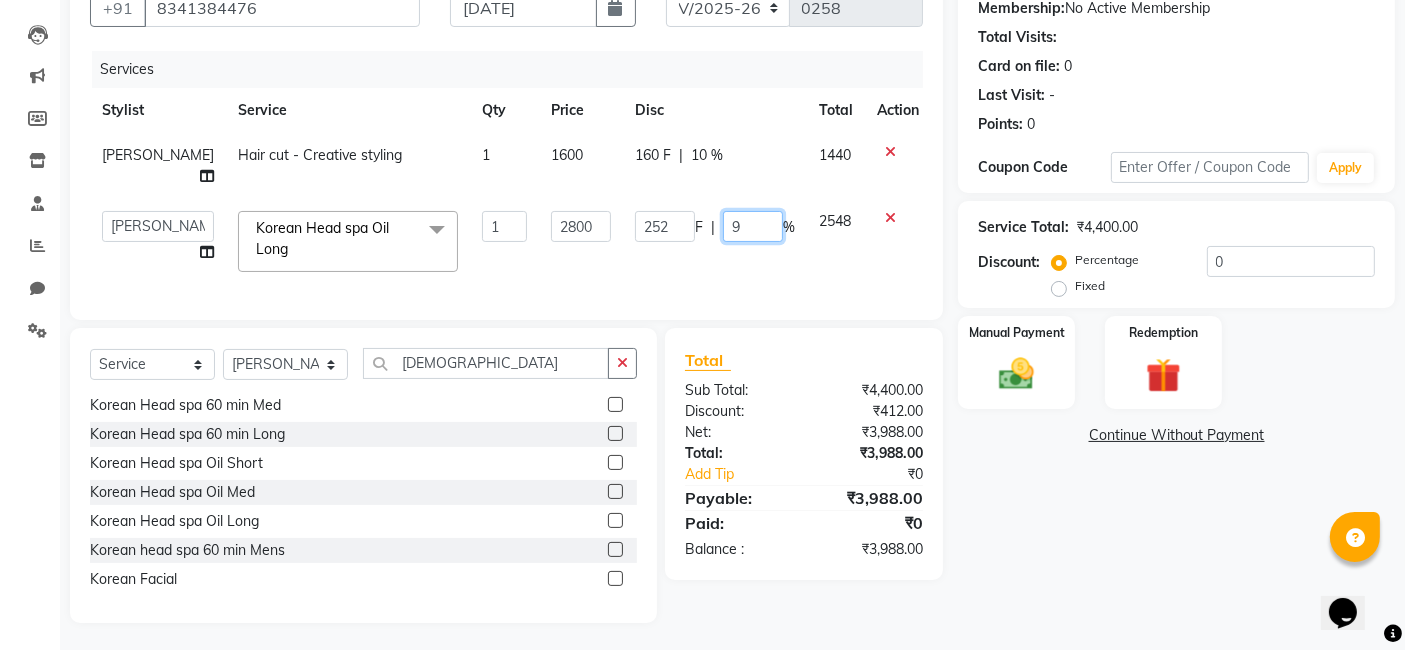 click on "9" 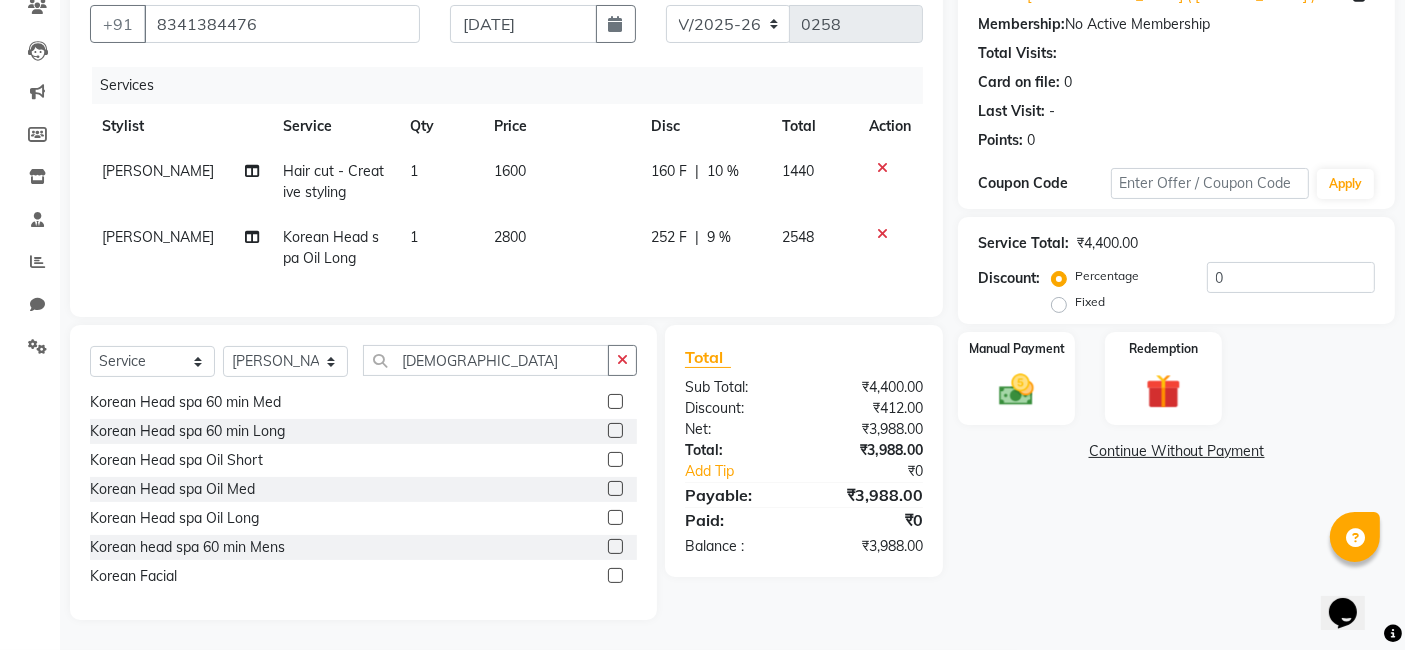 click on "252 F | 9 %" 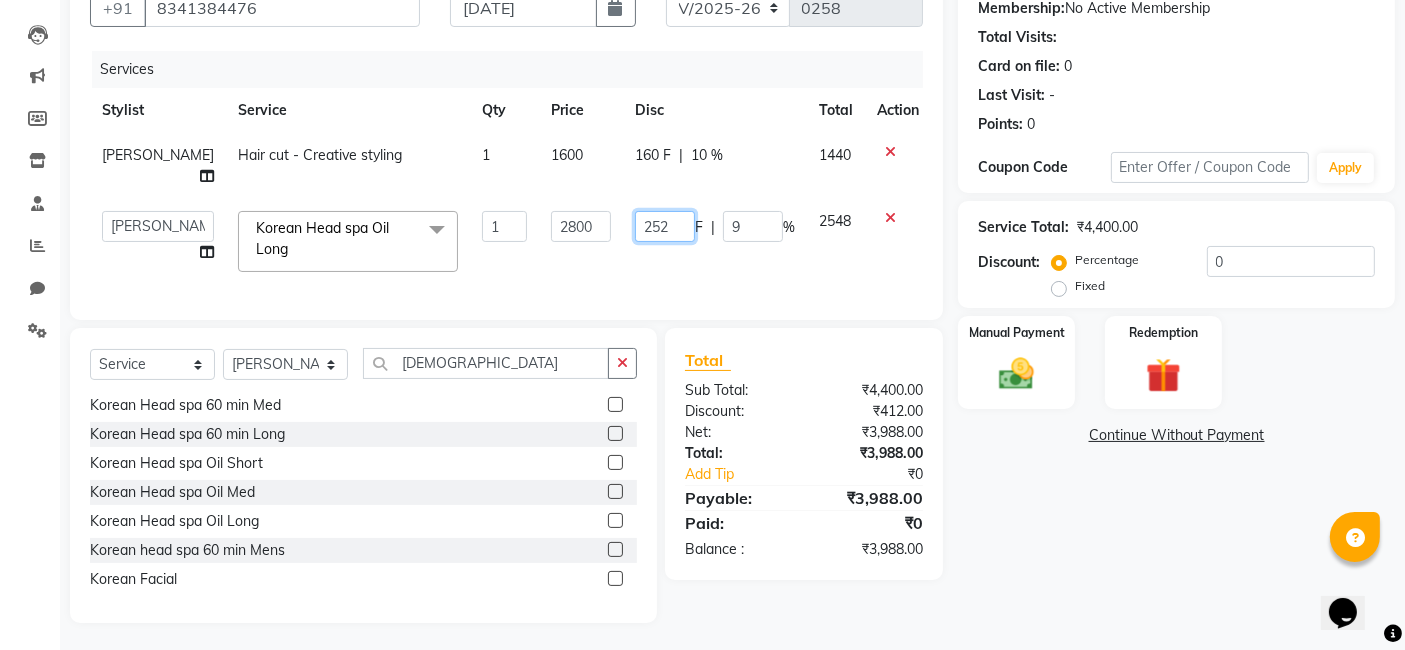 click on "252" 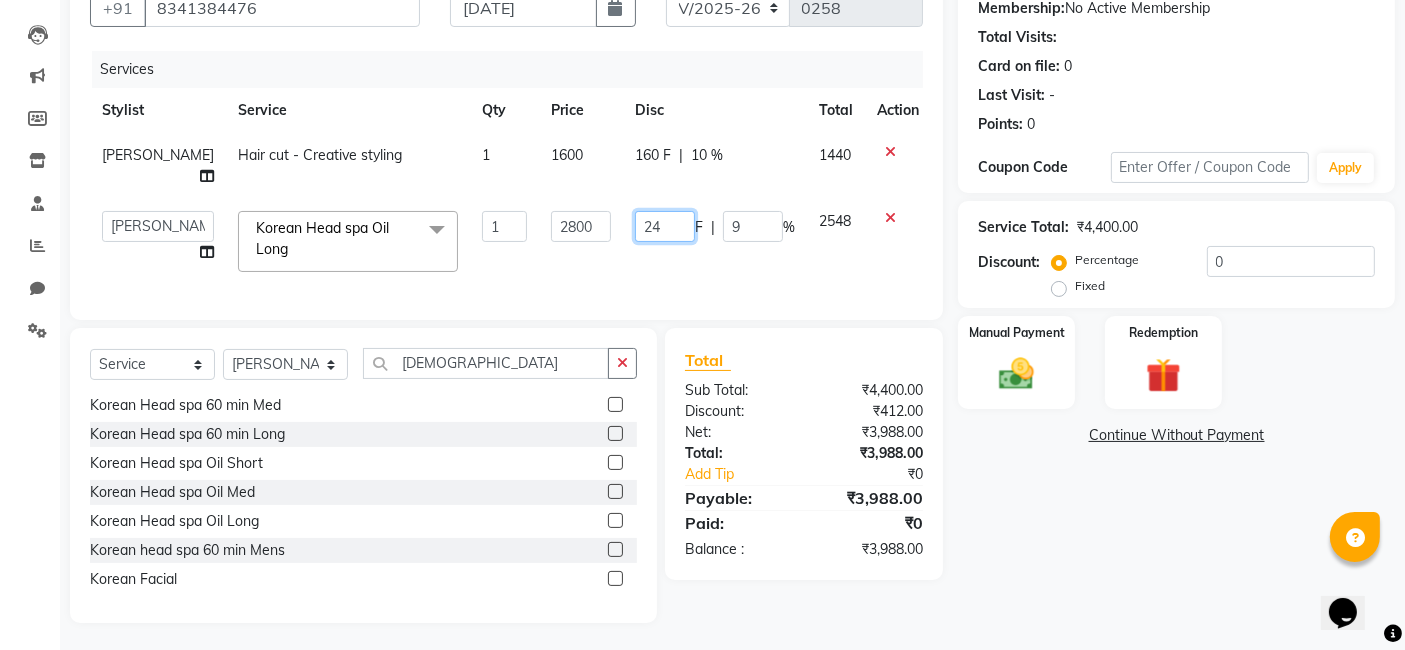 type on "240" 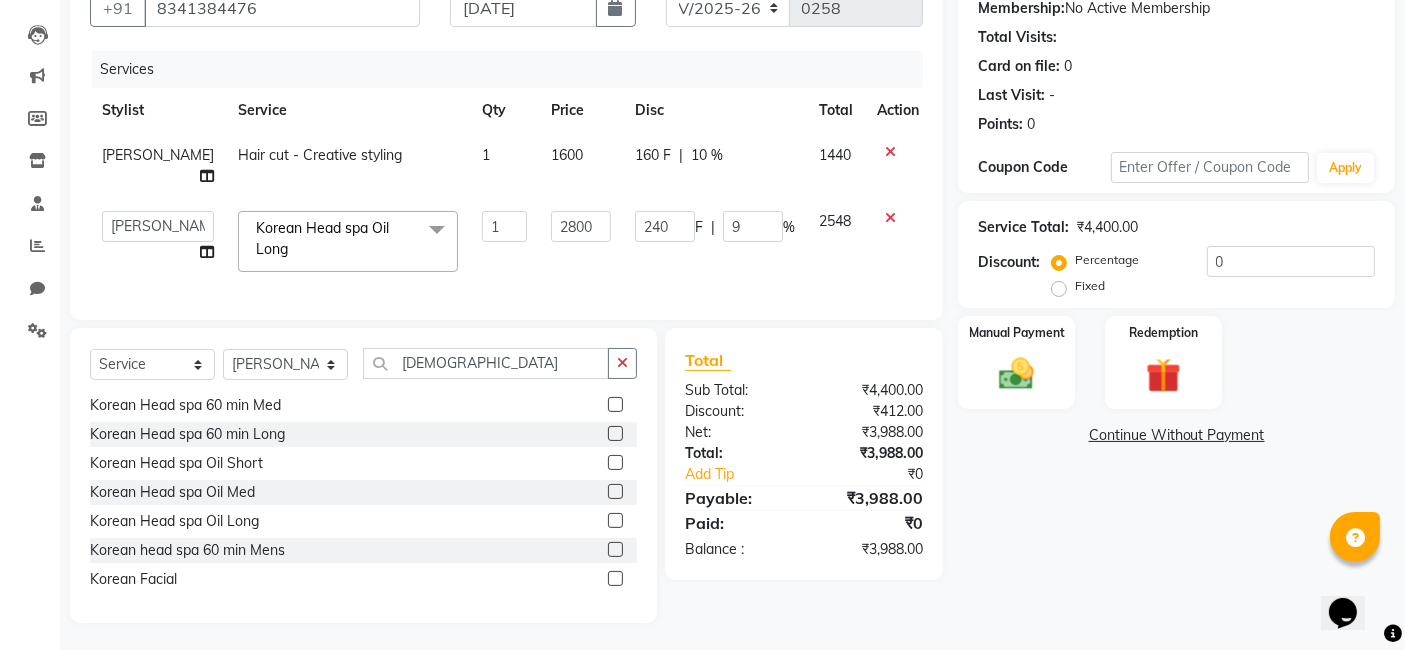 click on "240 F | 9 %" 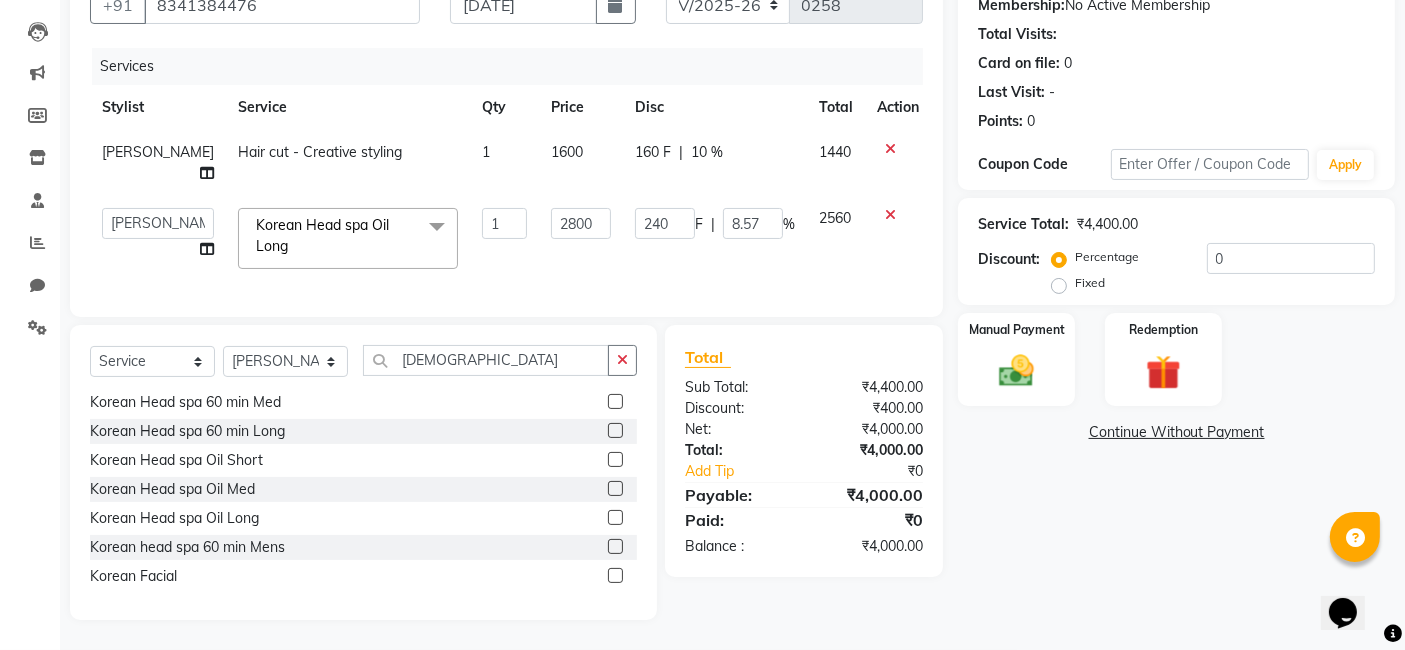 scroll, scrollTop: 214, scrollLeft: 0, axis: vertical 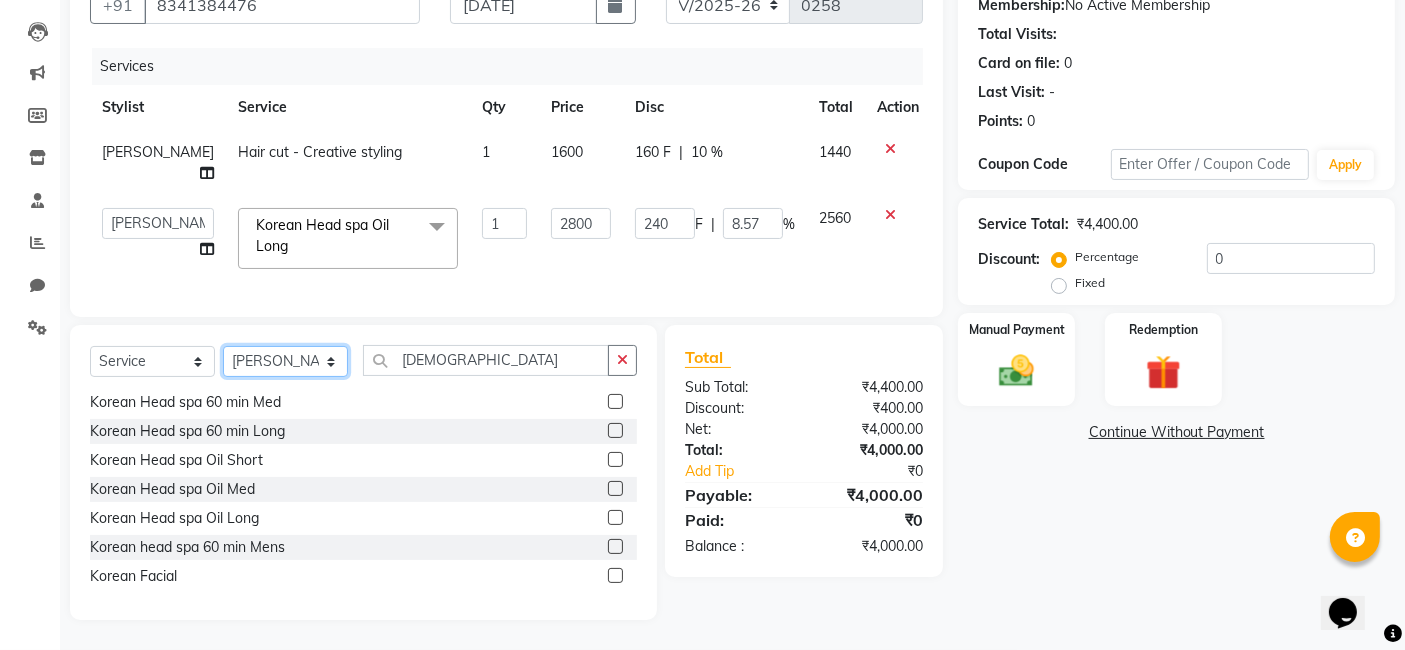 click on "Select Stylist [PERSON_NAME] [PERSON_NAME] Pratikcha [PERSON_NAME]" 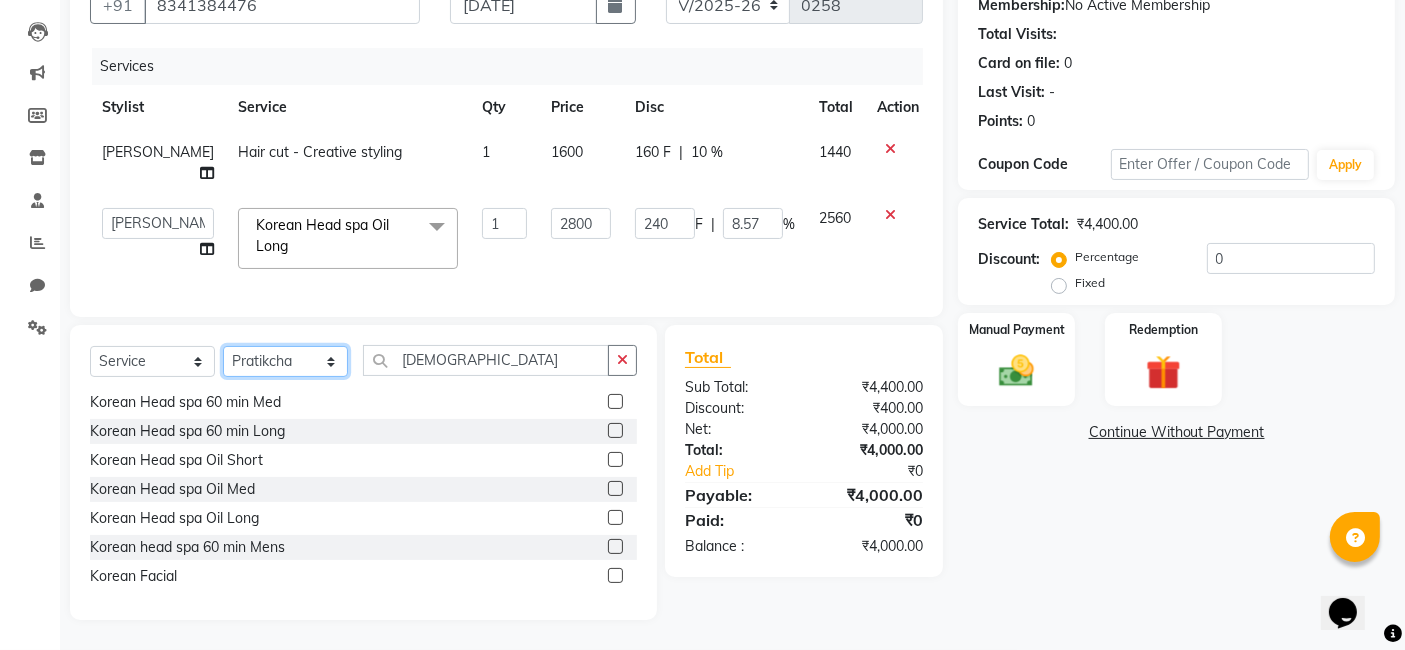 click on "Select Stylist [PERSON_NAME] [PERSON_NAME] Pratikcha [PERSON_NAME]" 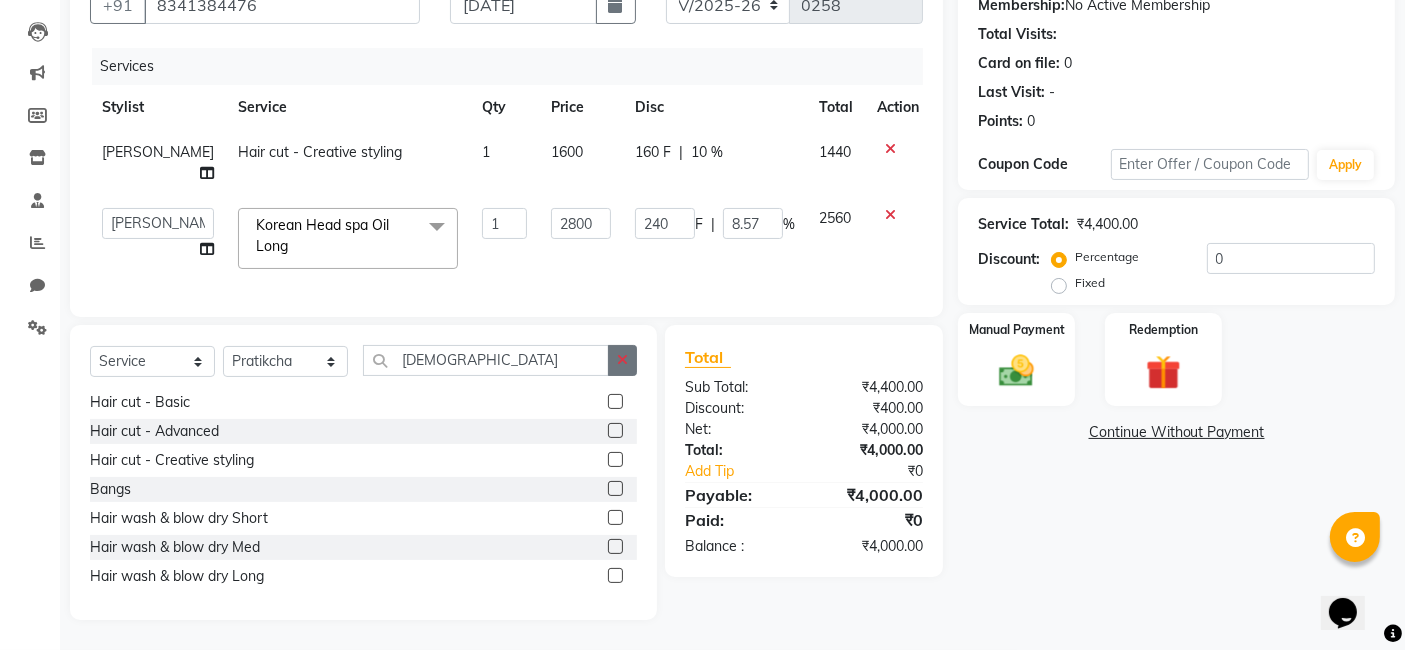 click 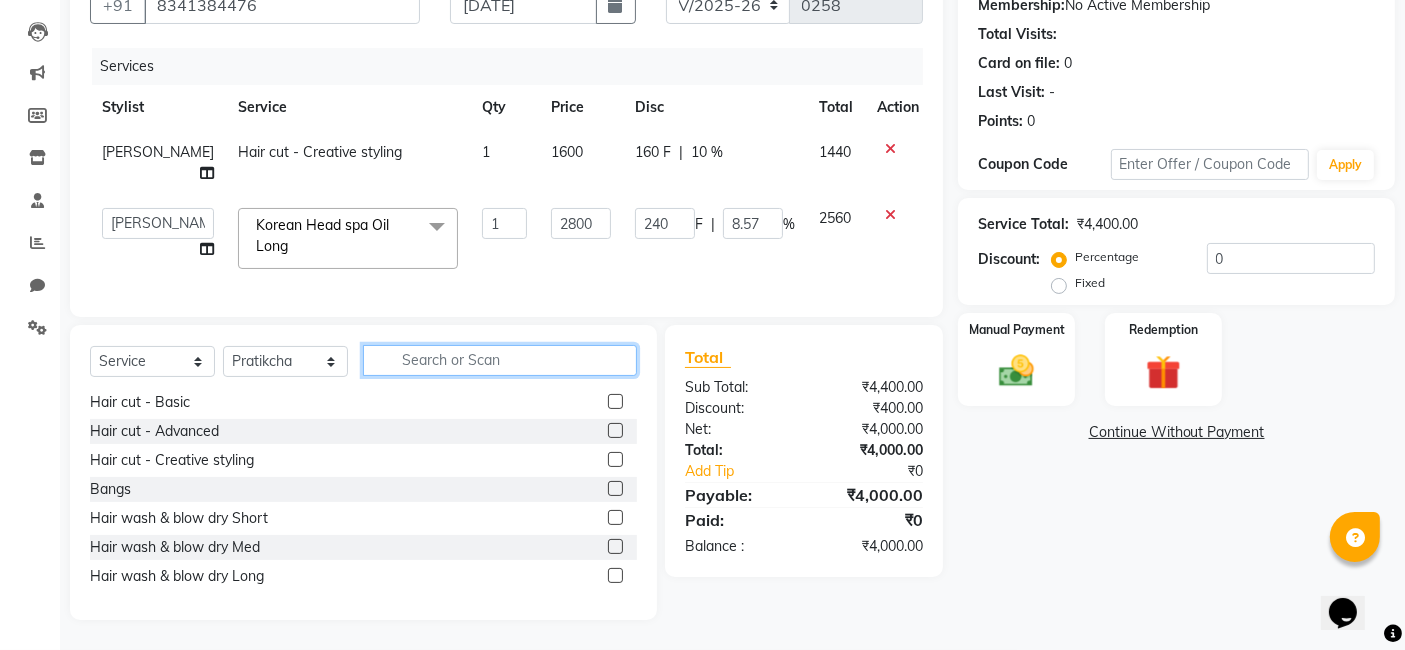 click 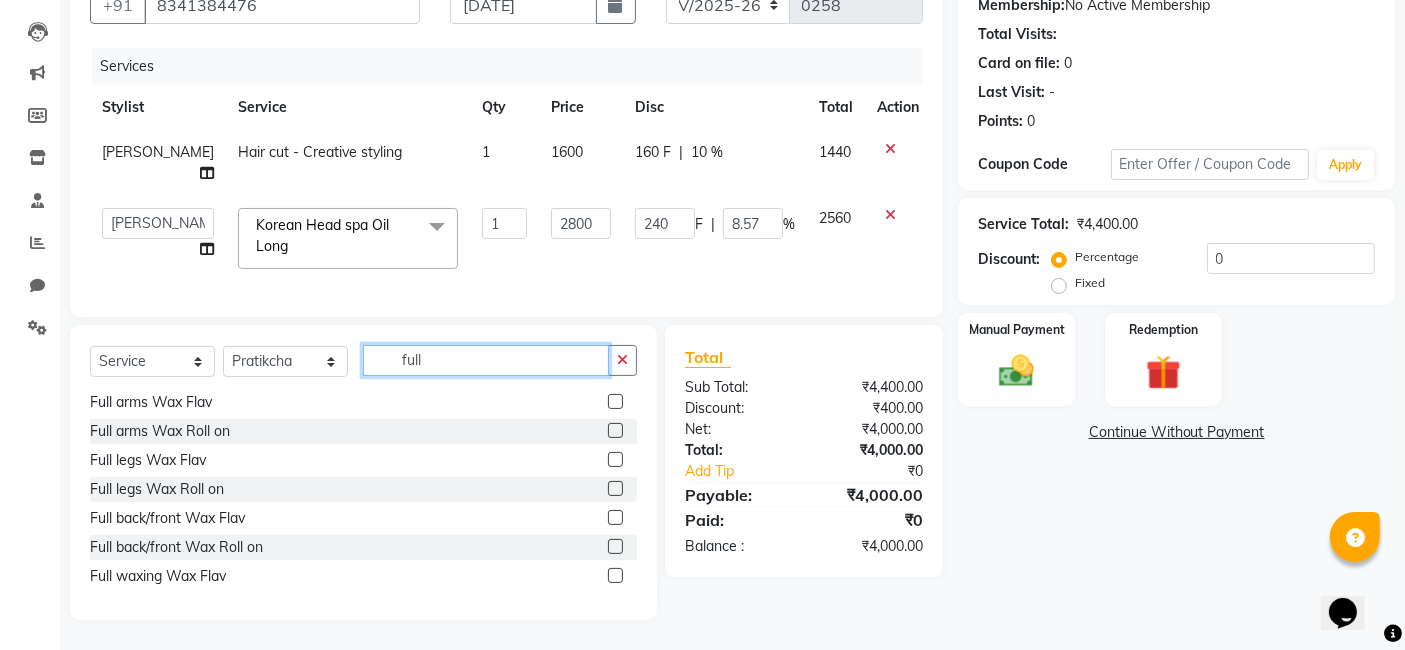 type on "full" 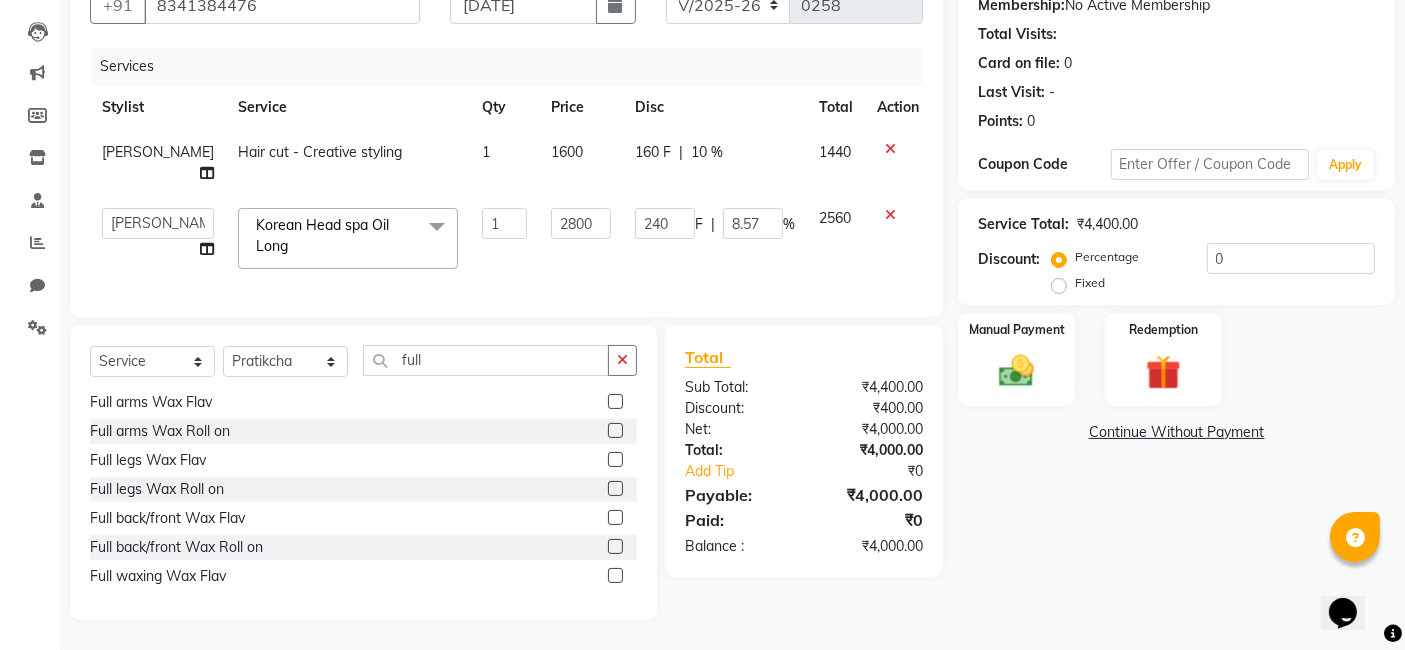 click 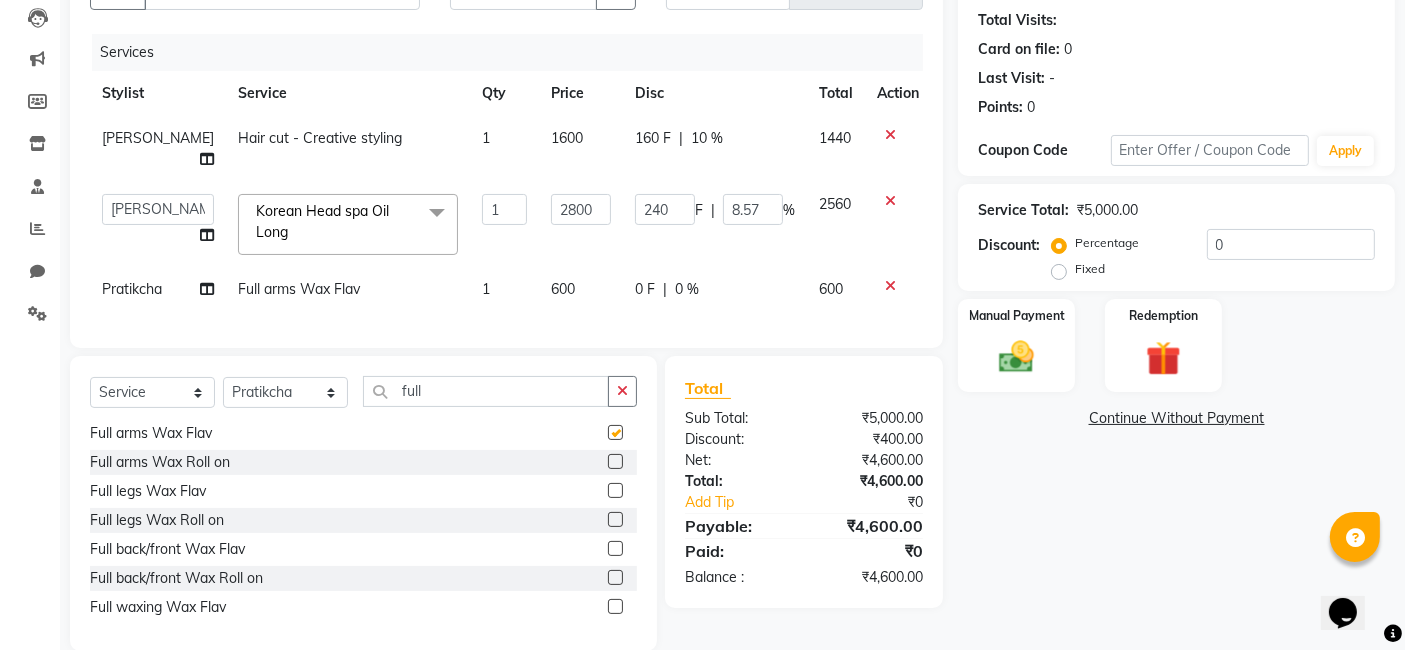 checkbox on "false" 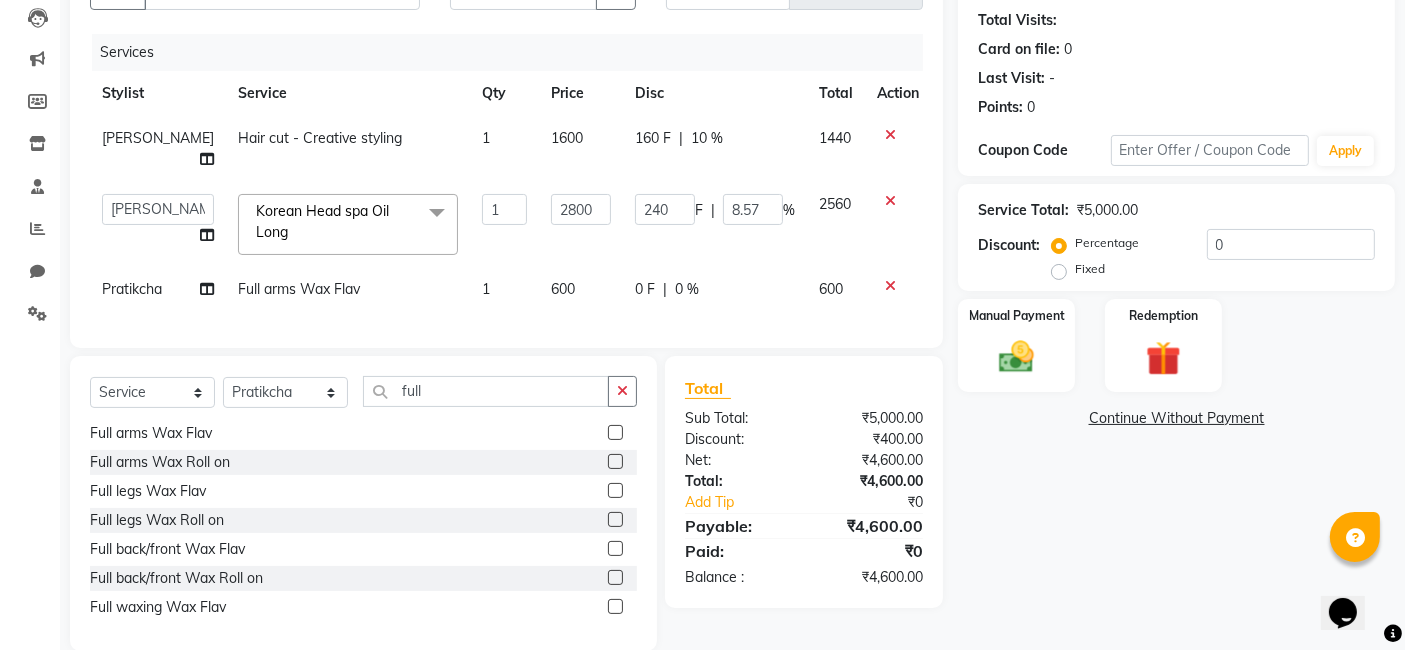 click 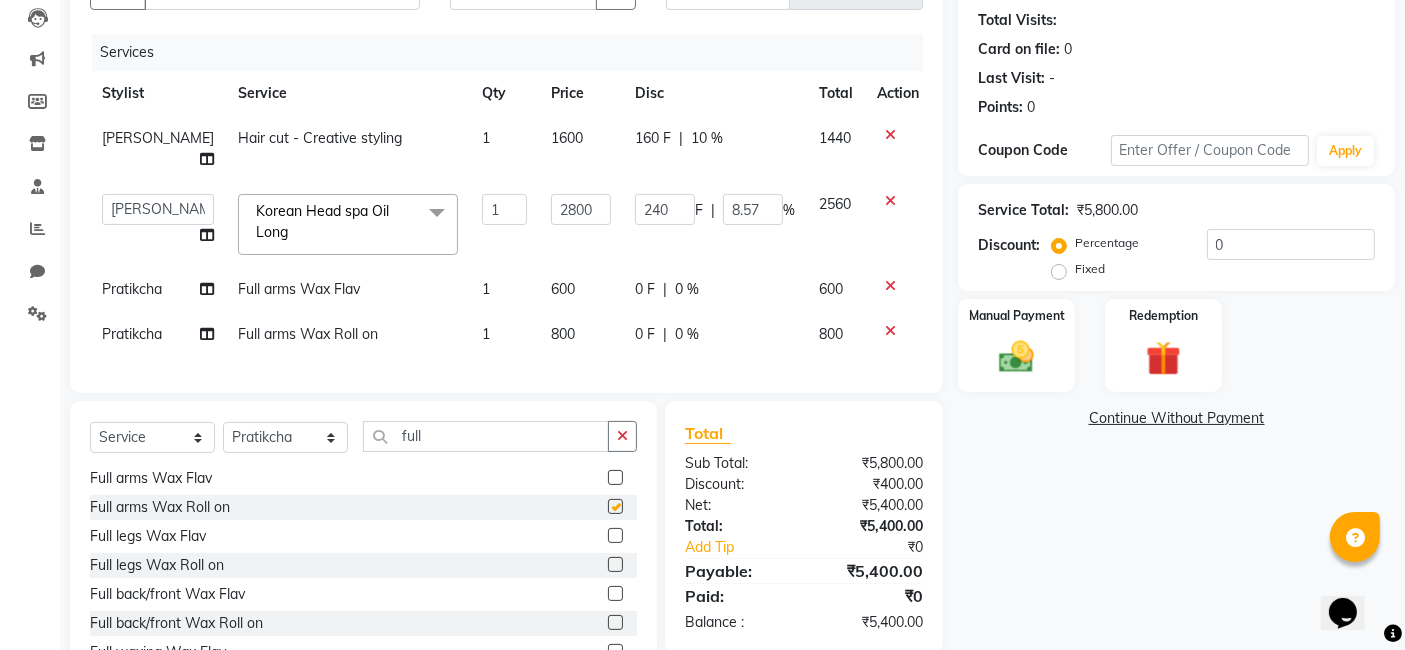 checkbox on "false" 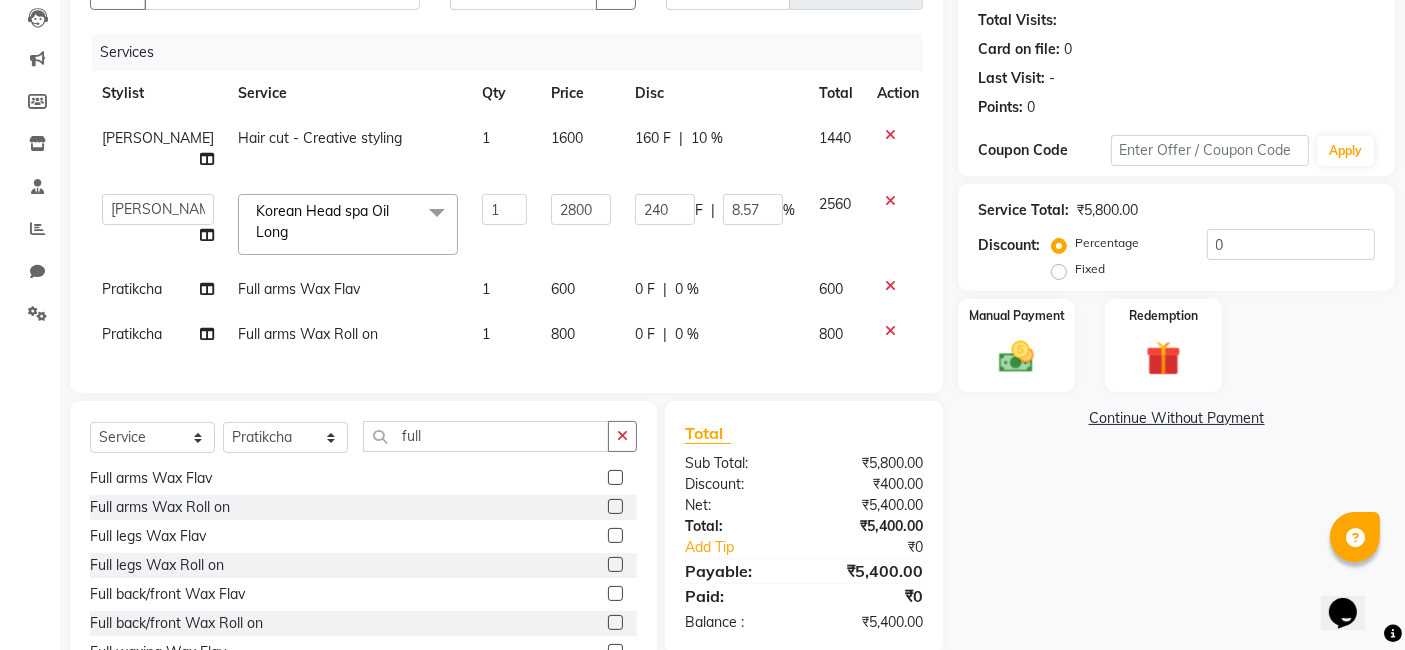 click 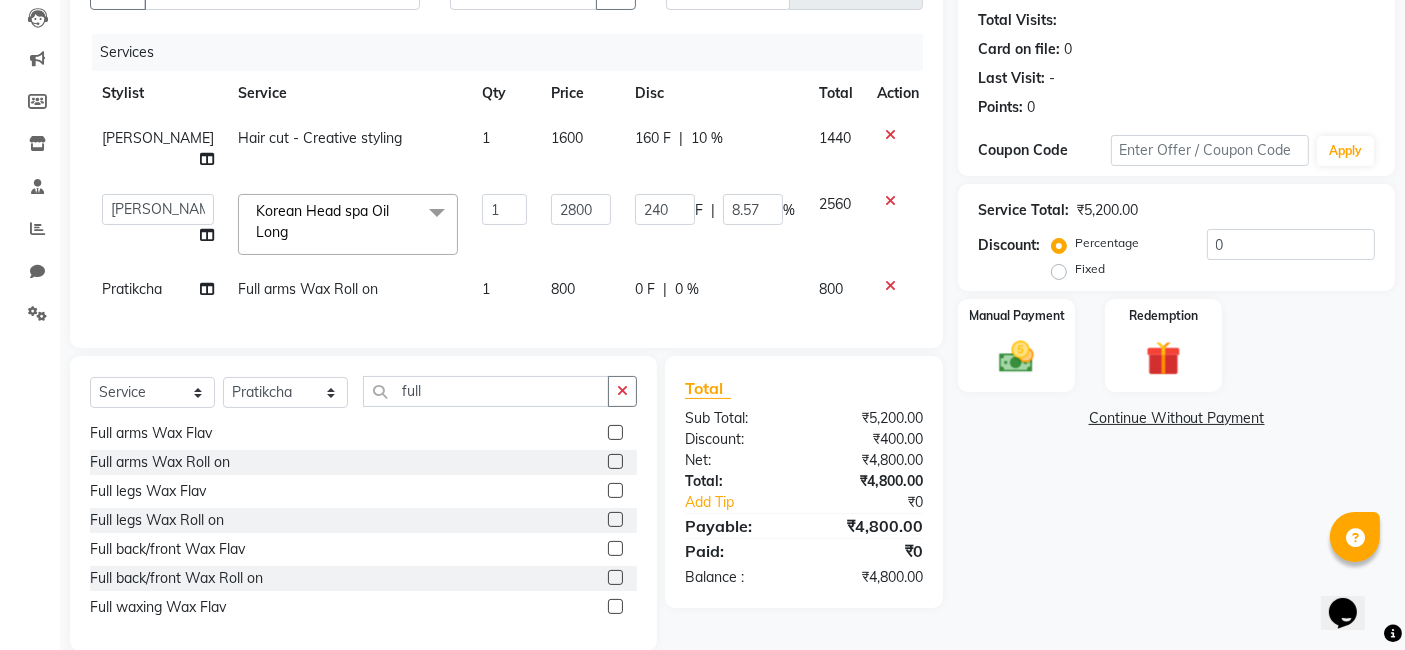 scroll, scrollTop: 0, scrollLeft: 0, axis: both 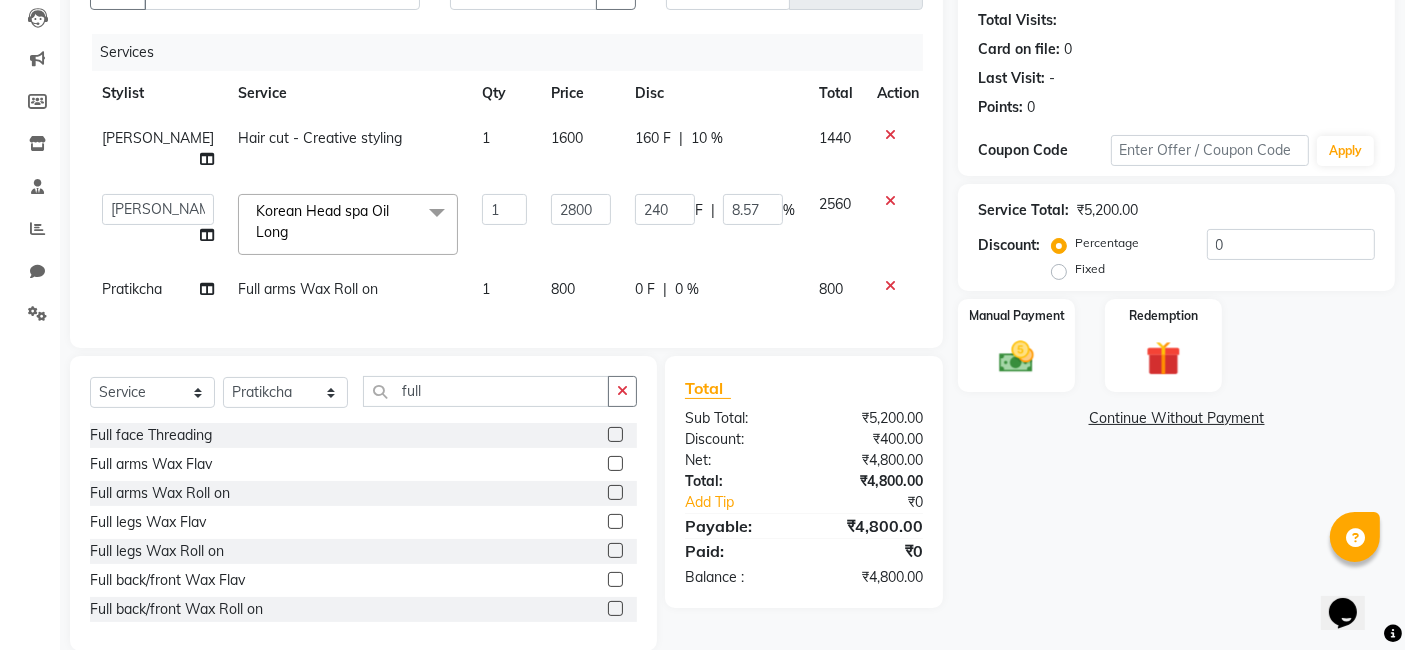click 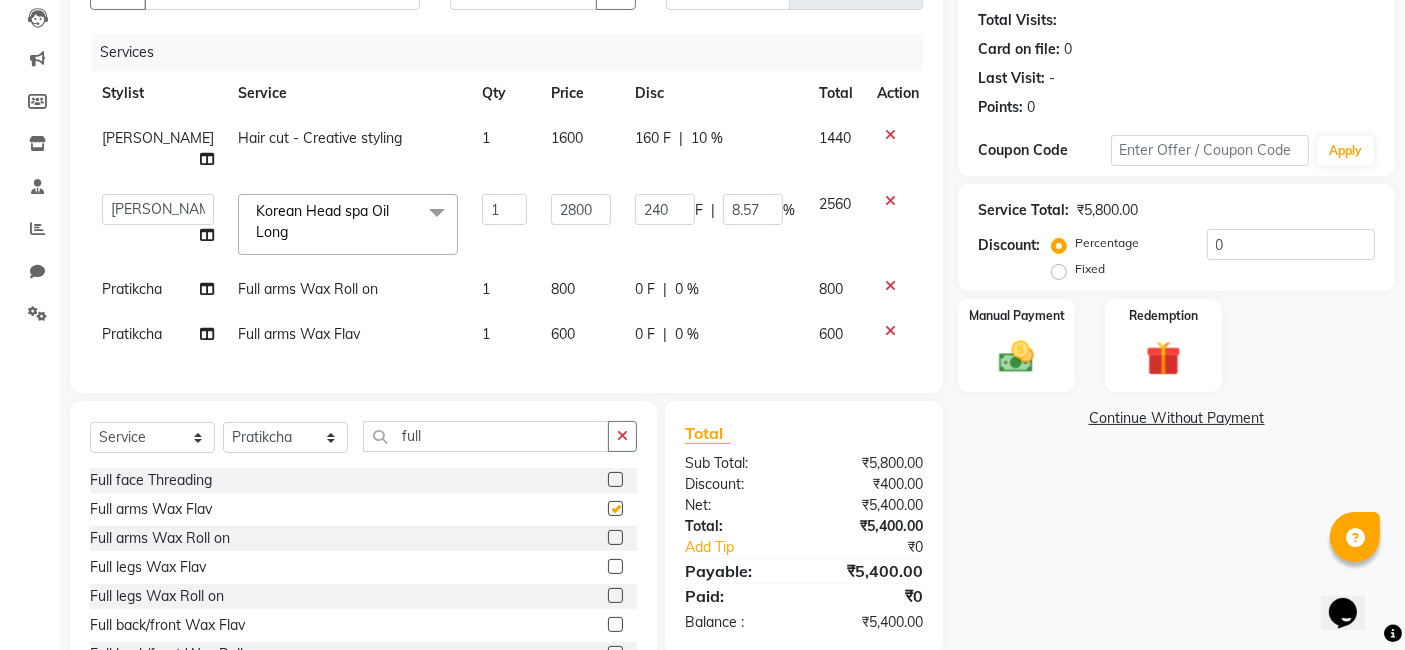 checkbox on "false" 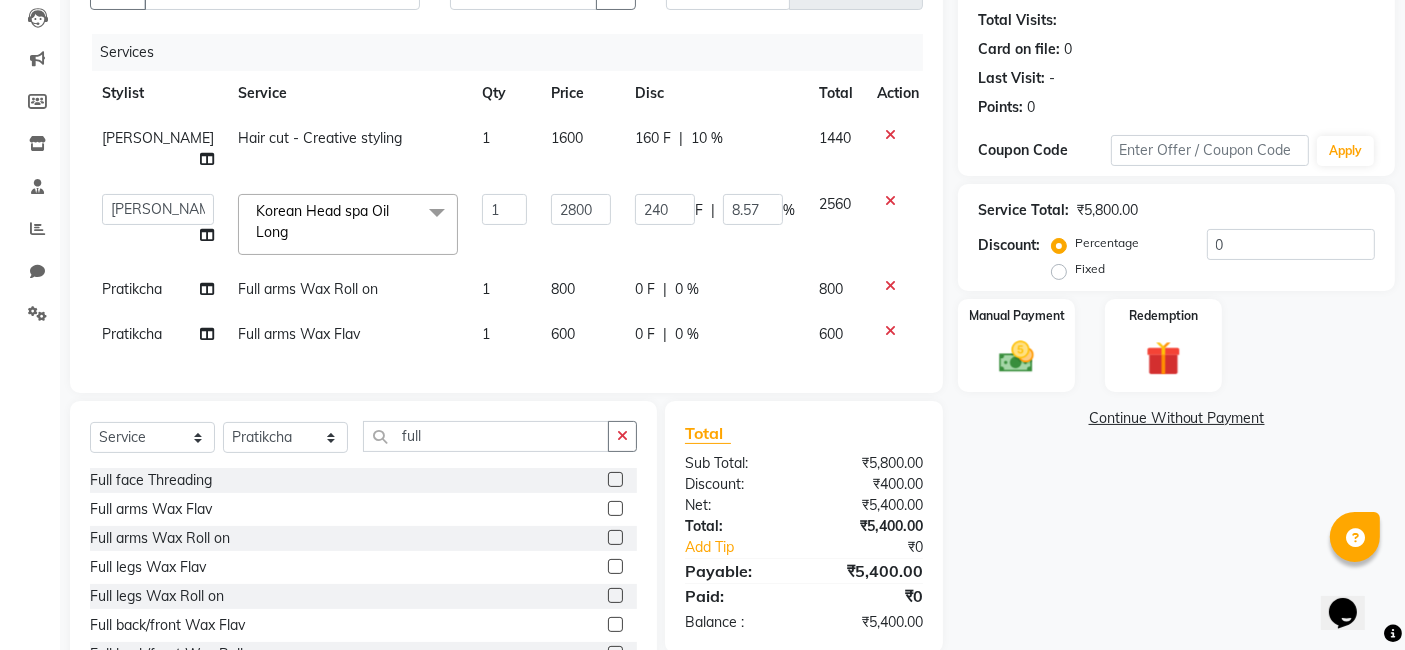 click 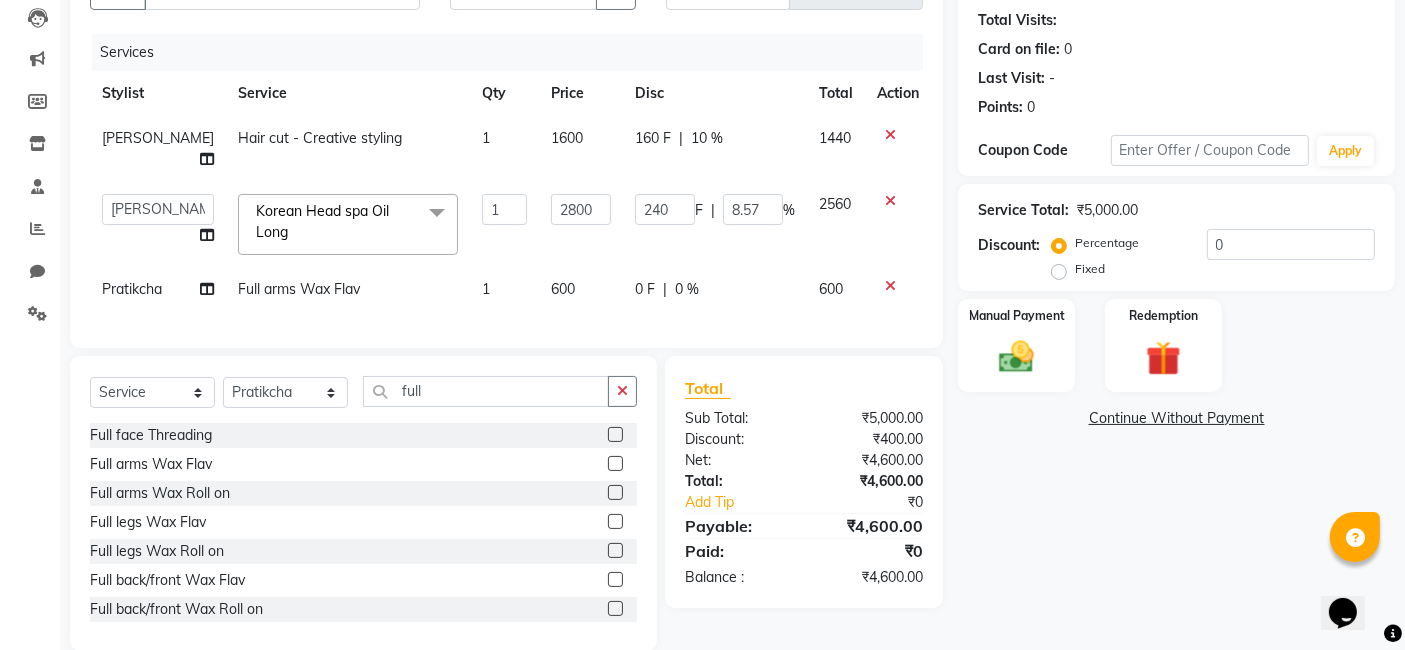 click 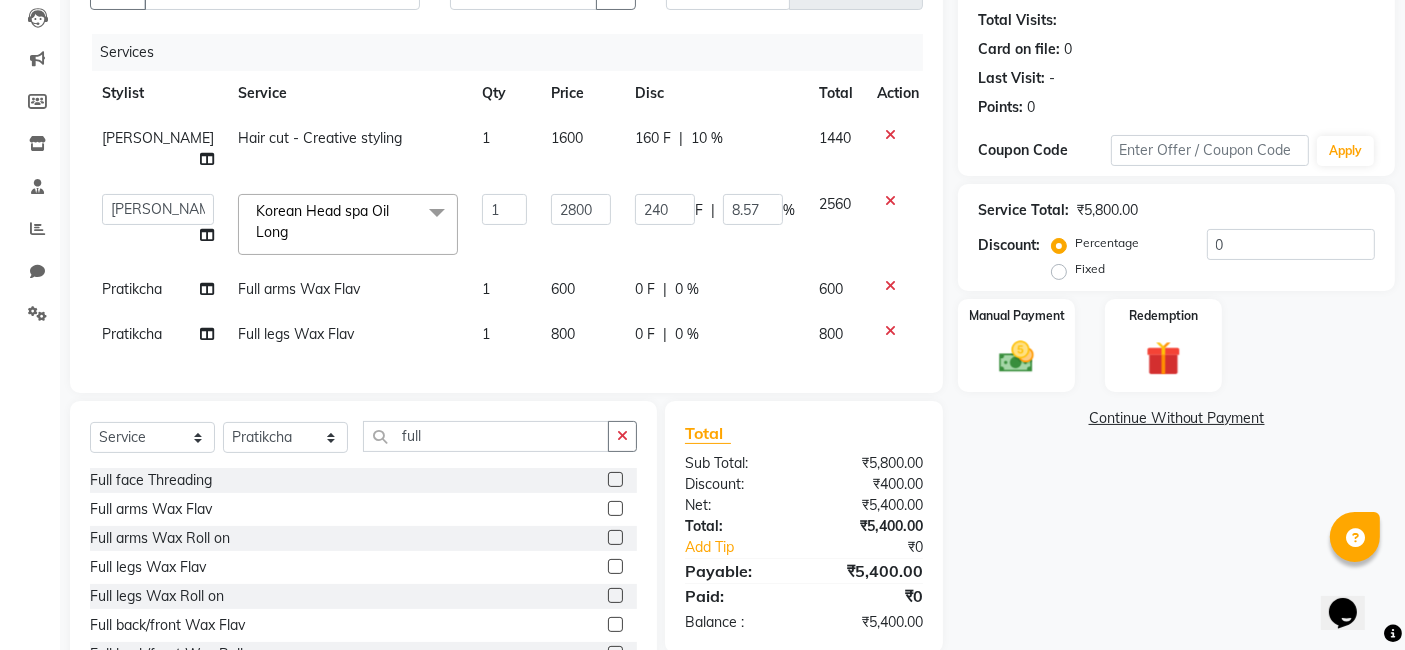 click 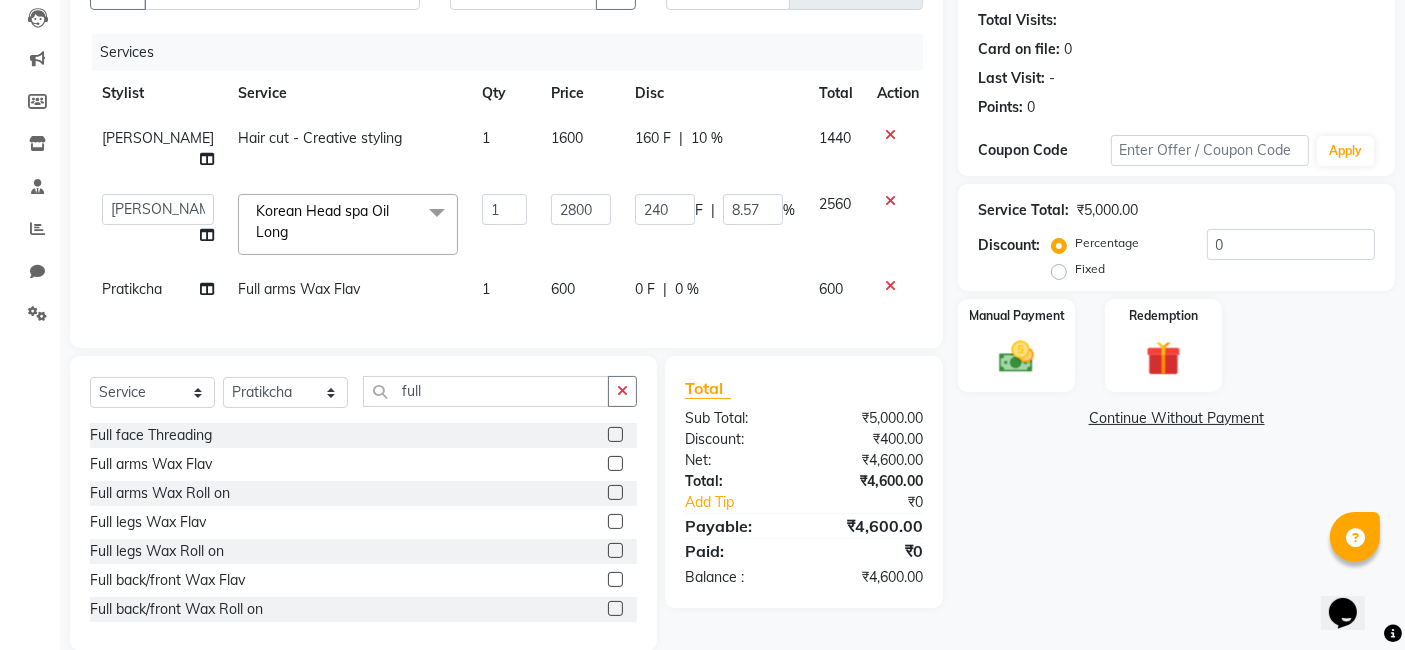 click 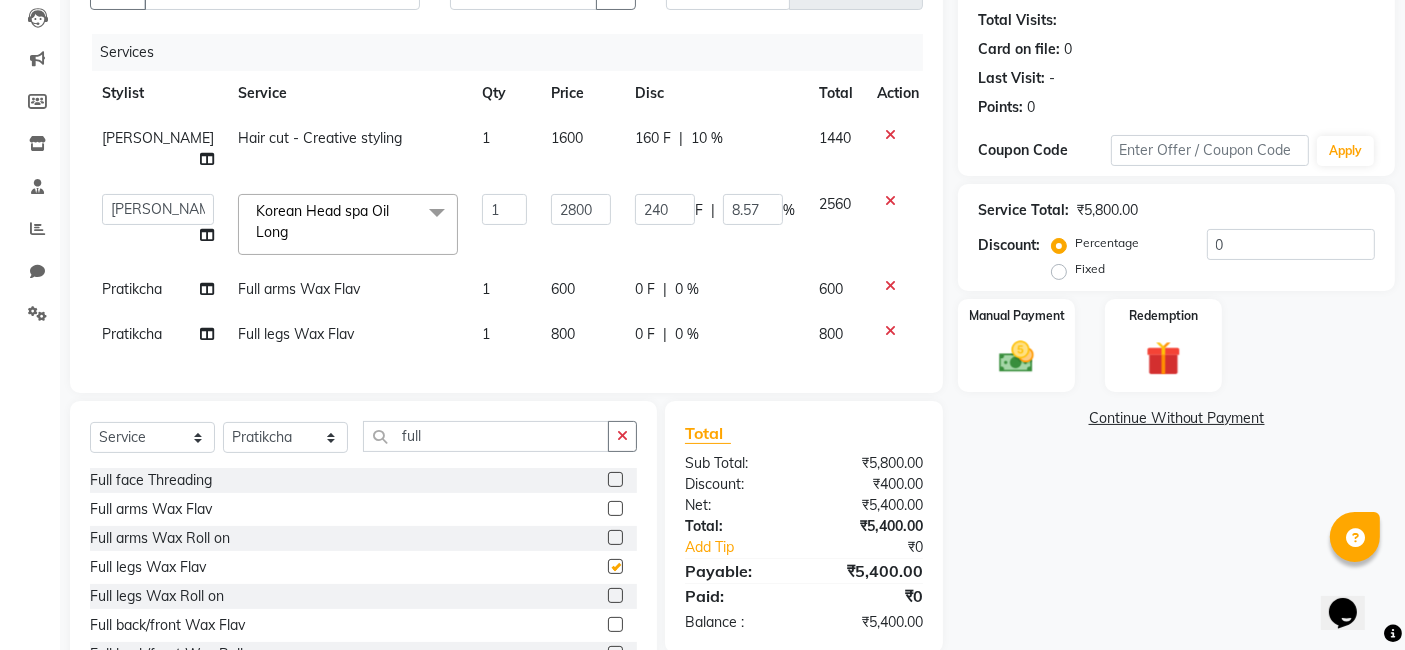 checkbox on "false" 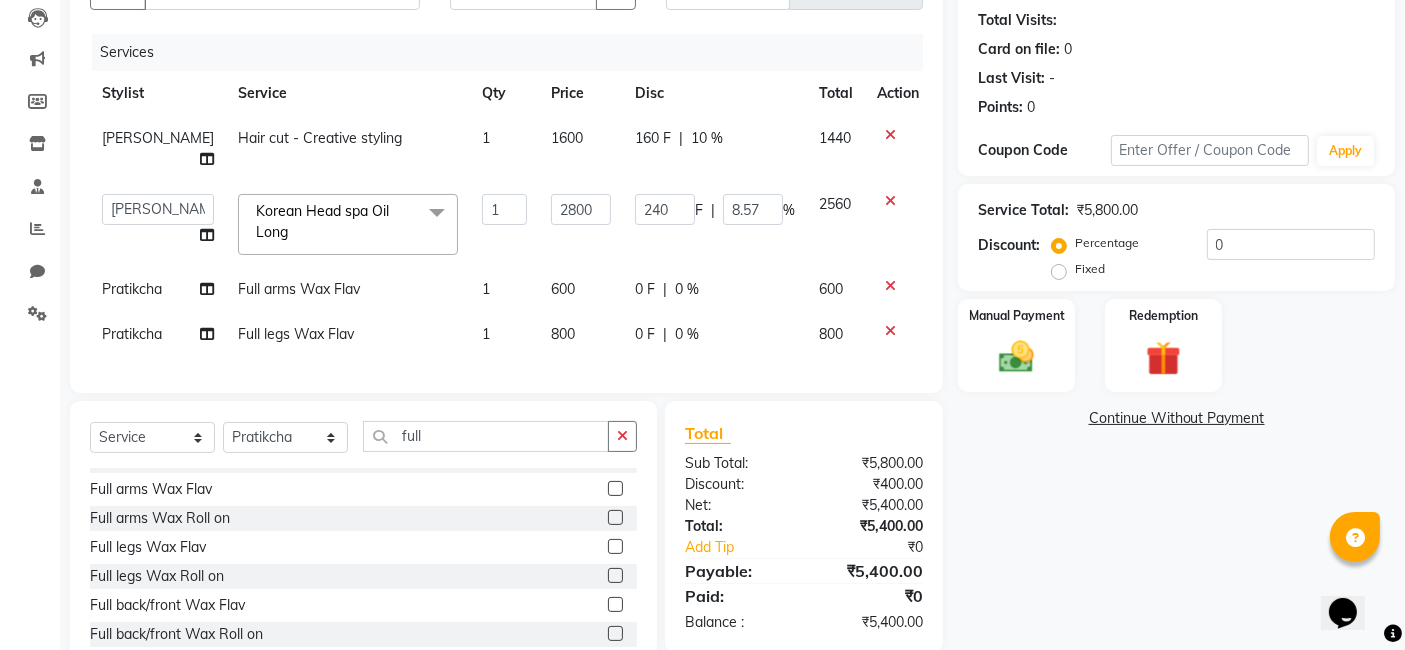 scroll, scrollTop: 19, scrollLeft: 0, axis: vertical 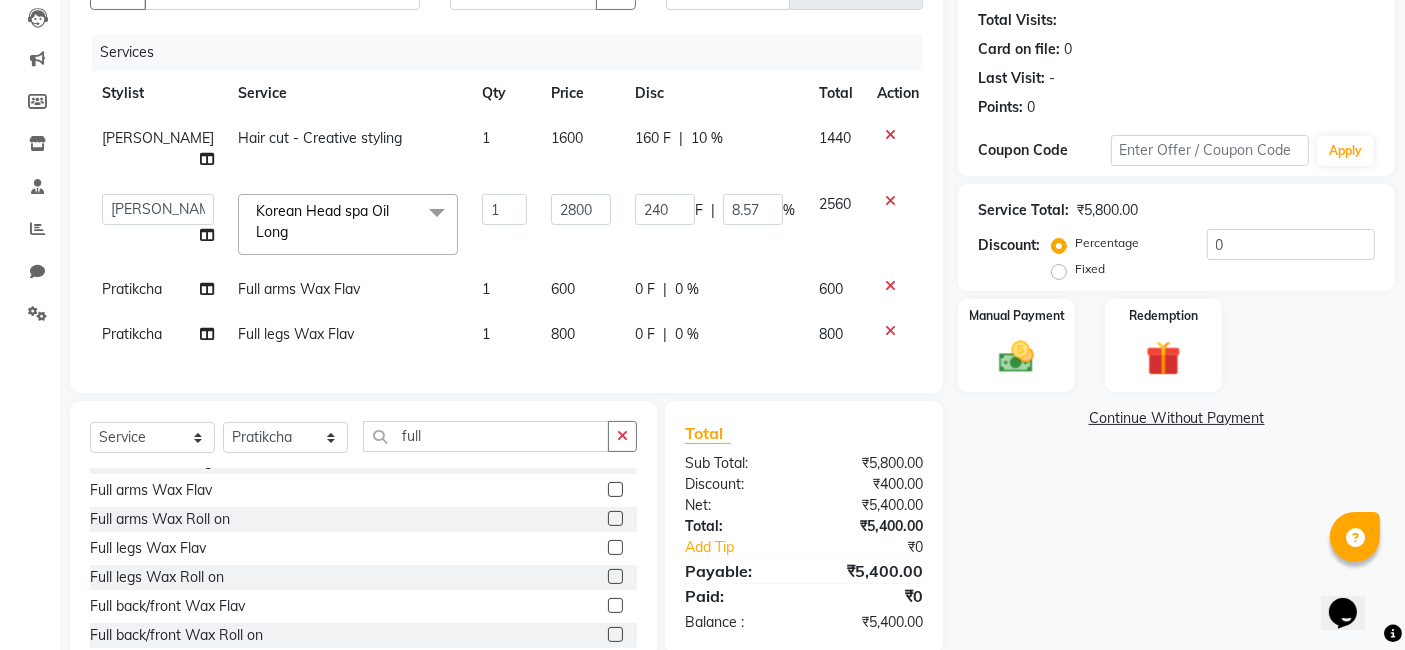 click 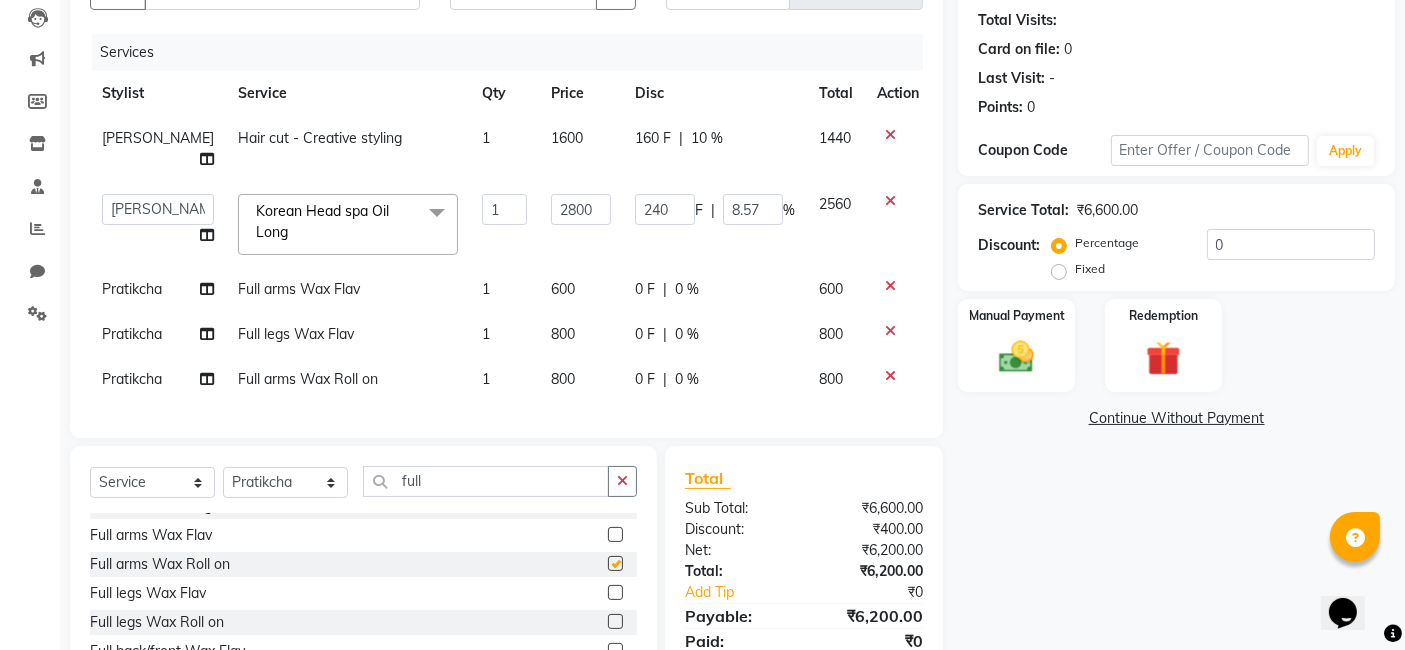 checkbox on "false" 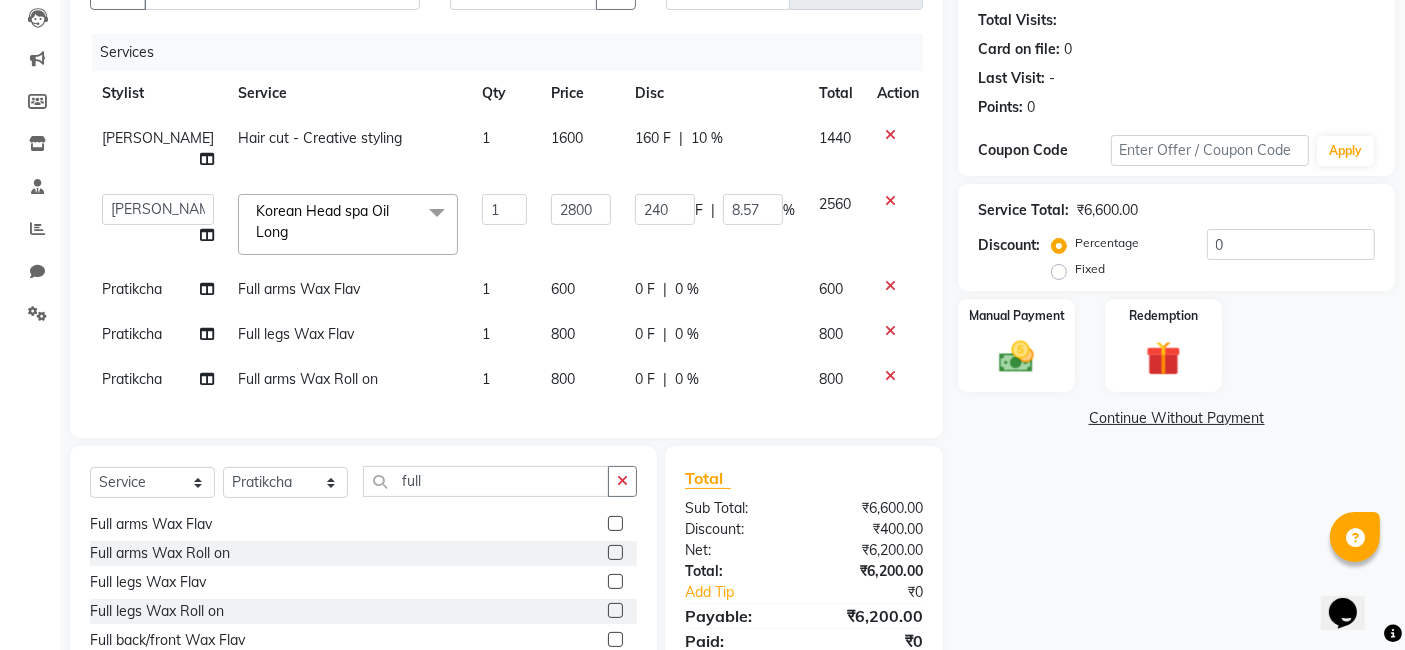 scroll, scrollTop: 30, scrollLeft: 0, axis: vertical 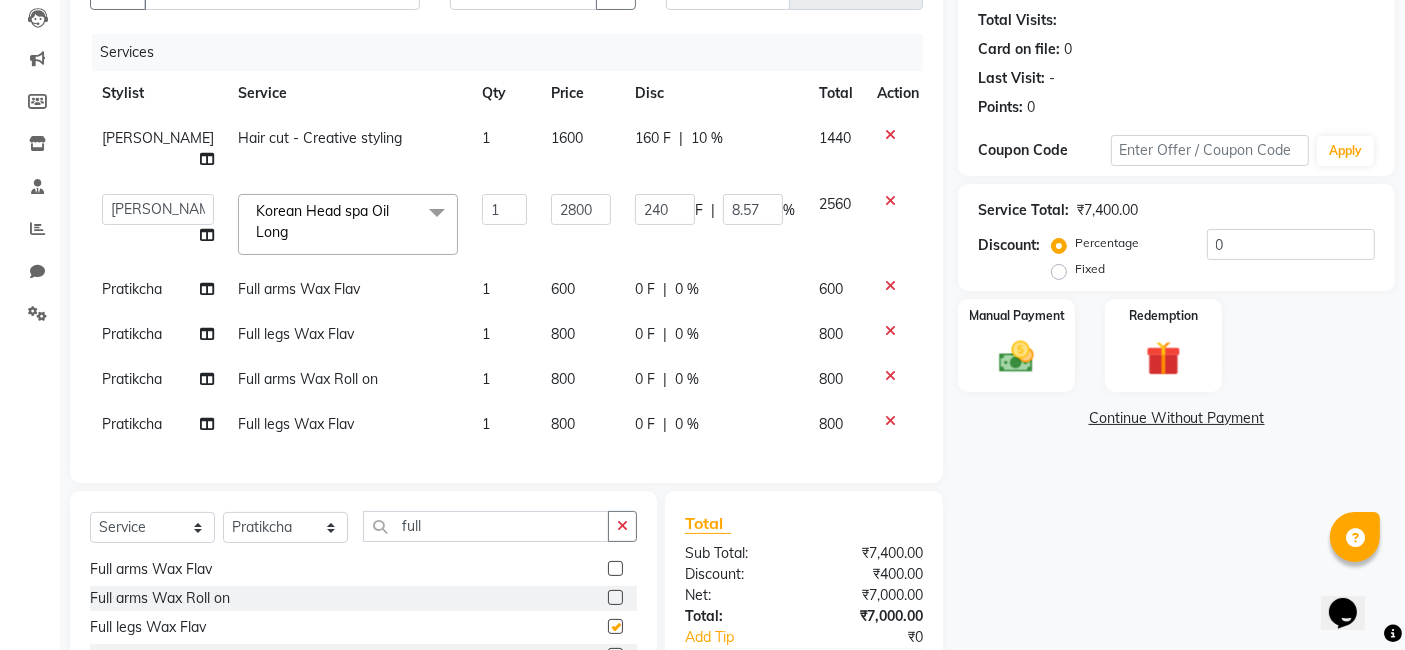checkbox on "false" 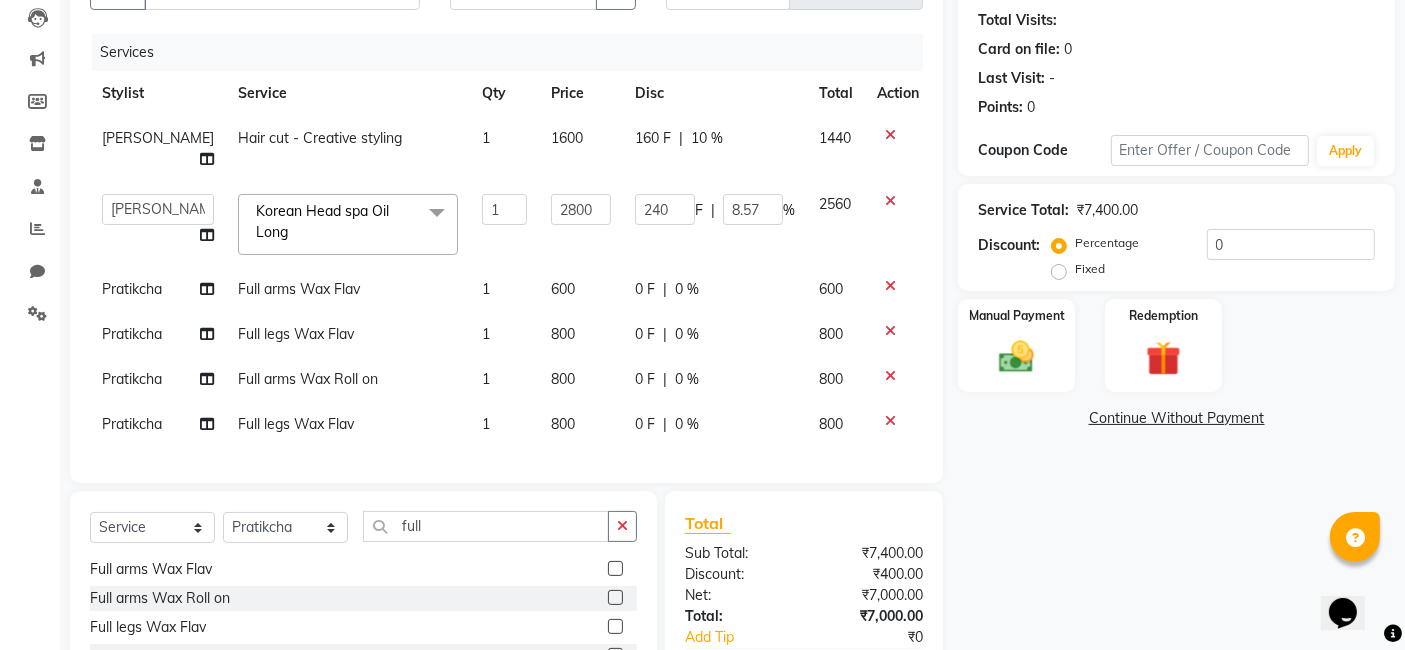 click 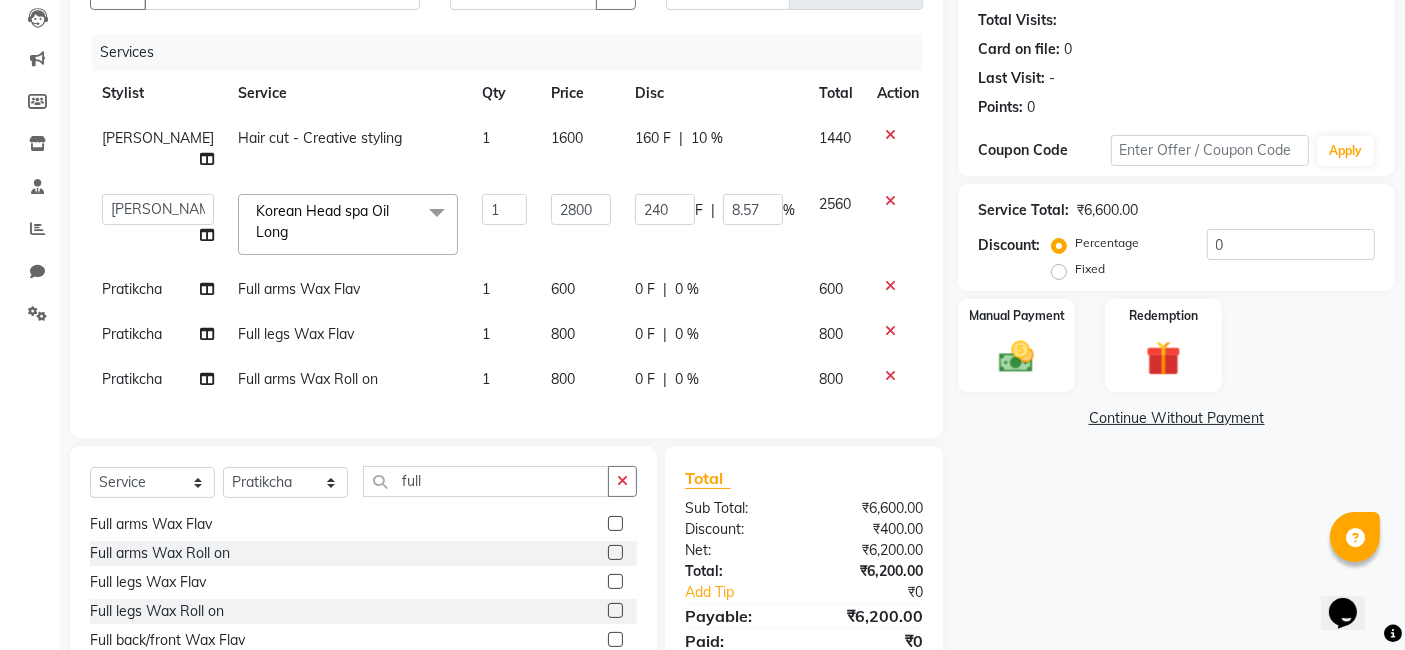 click 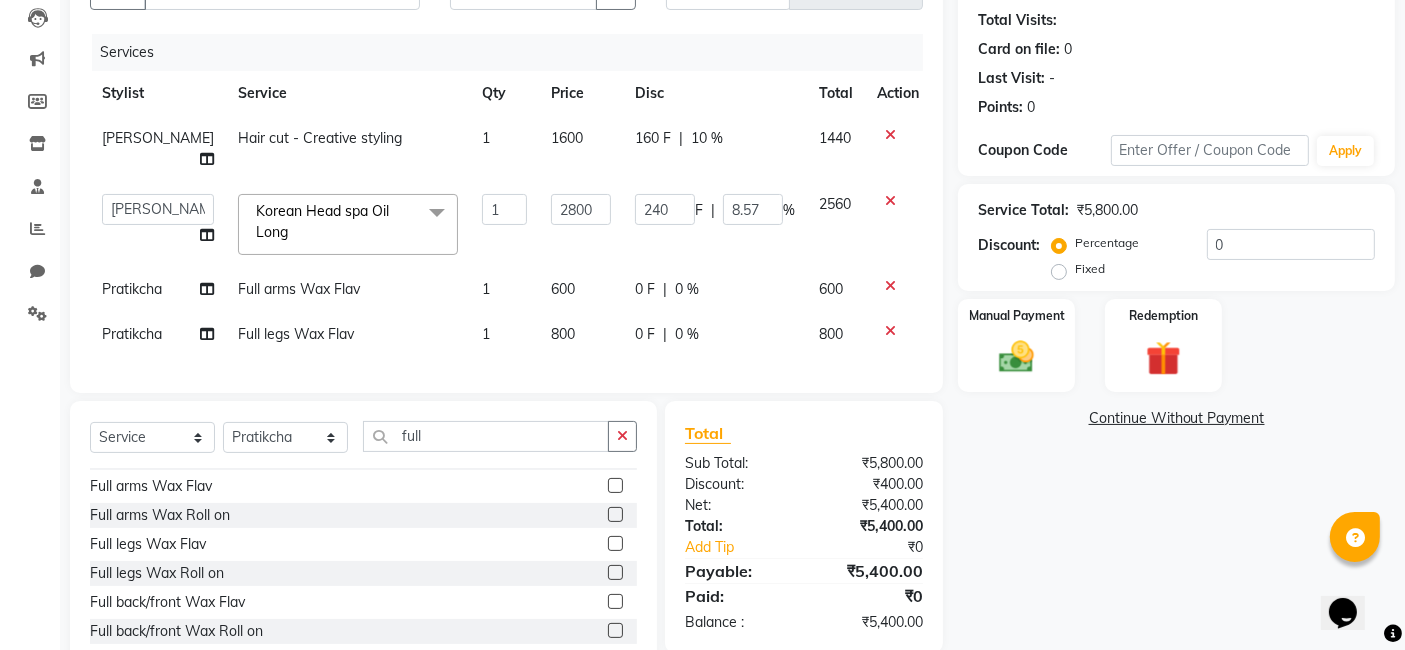 scroll, scrollTop: 22, scrollLeft: 0, axis: vertical 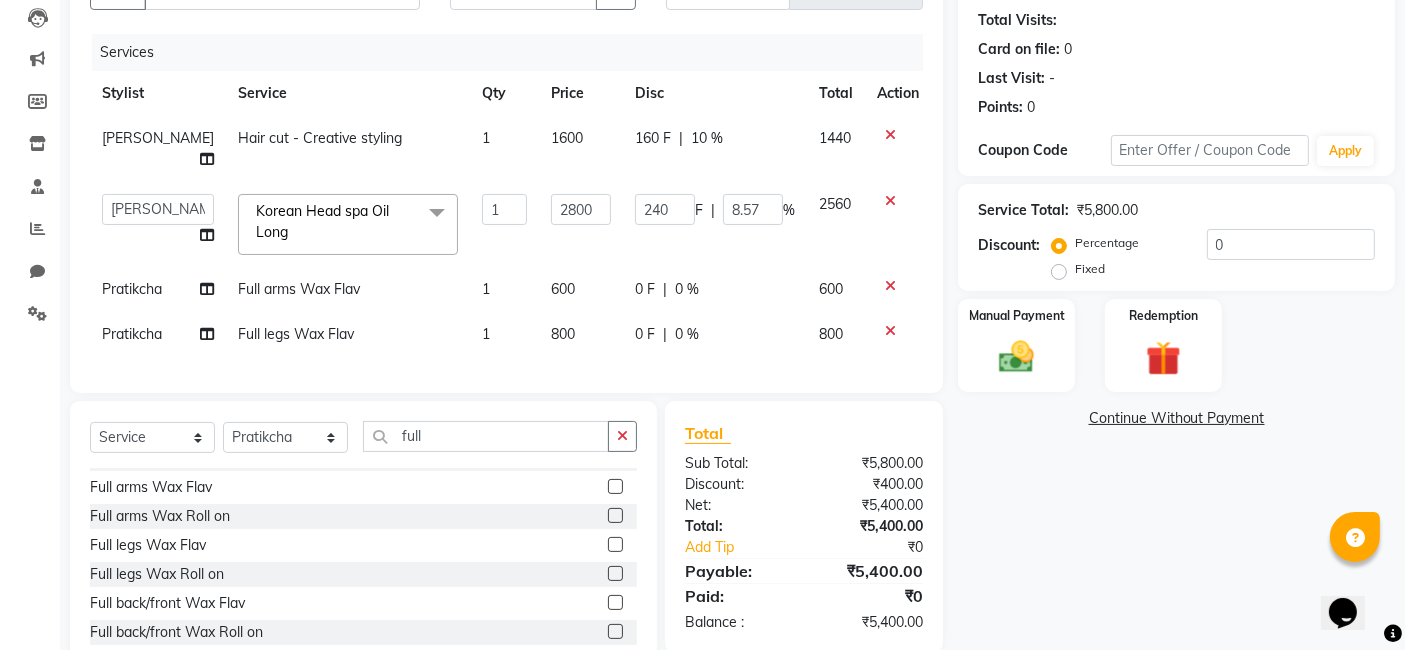 click 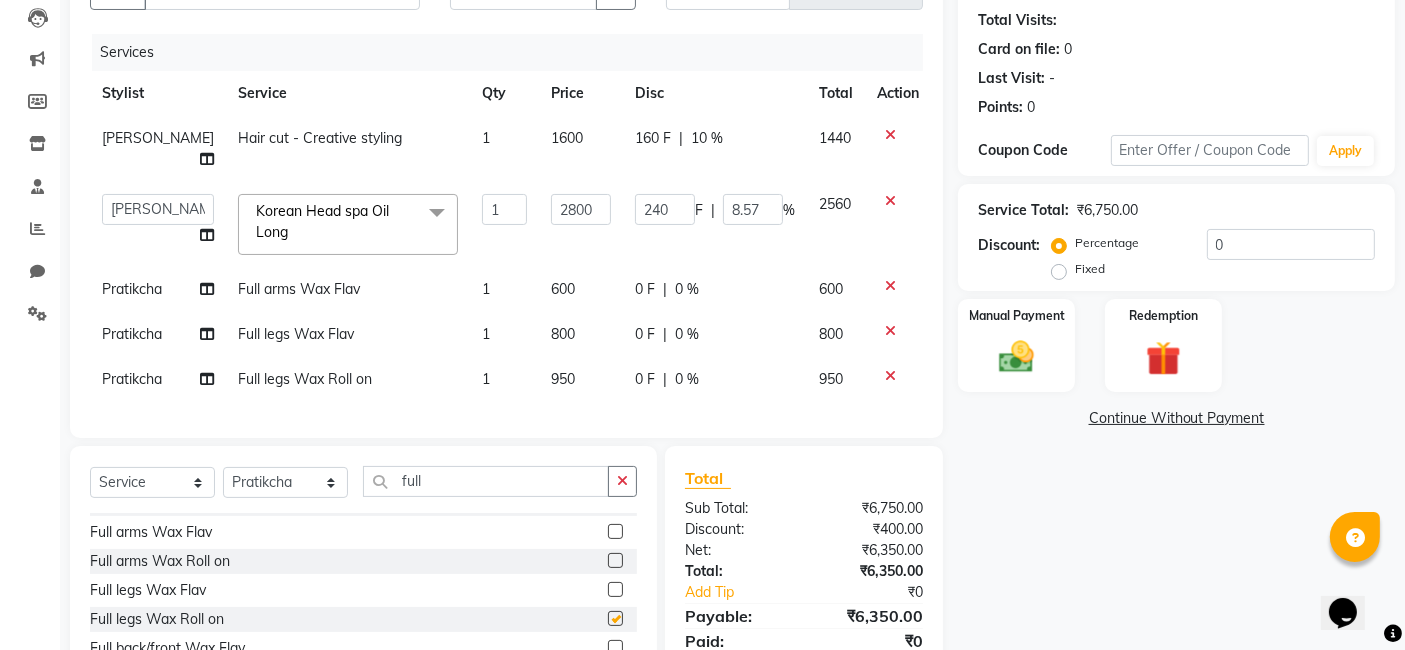 checkbox on "false" 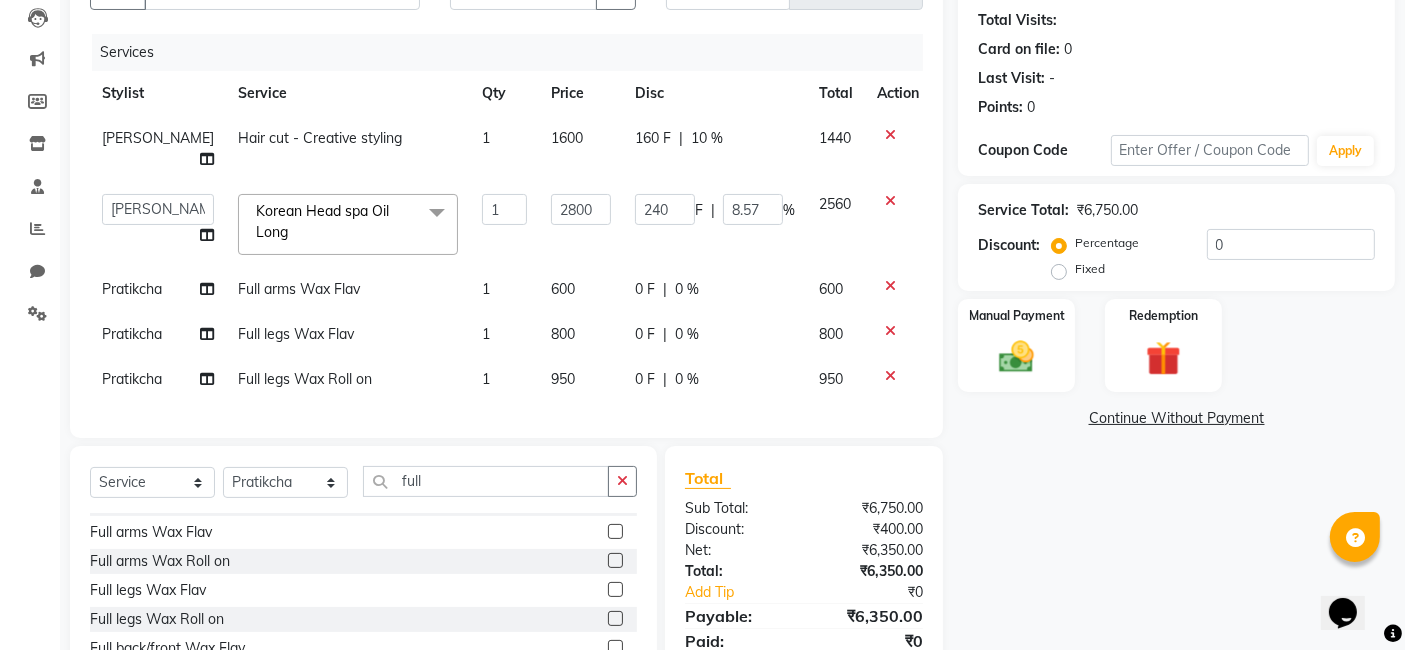 click 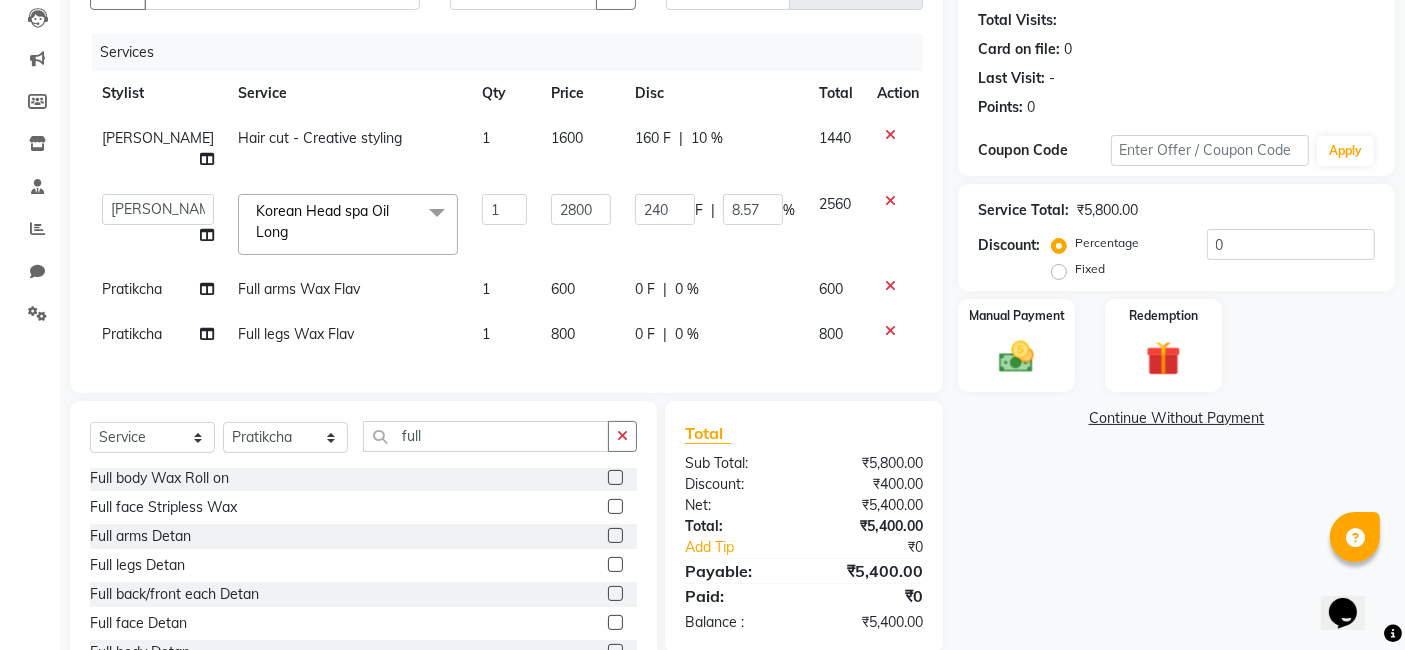 scroll, scrollTop: 0, scrollLeft: 0, axis: both 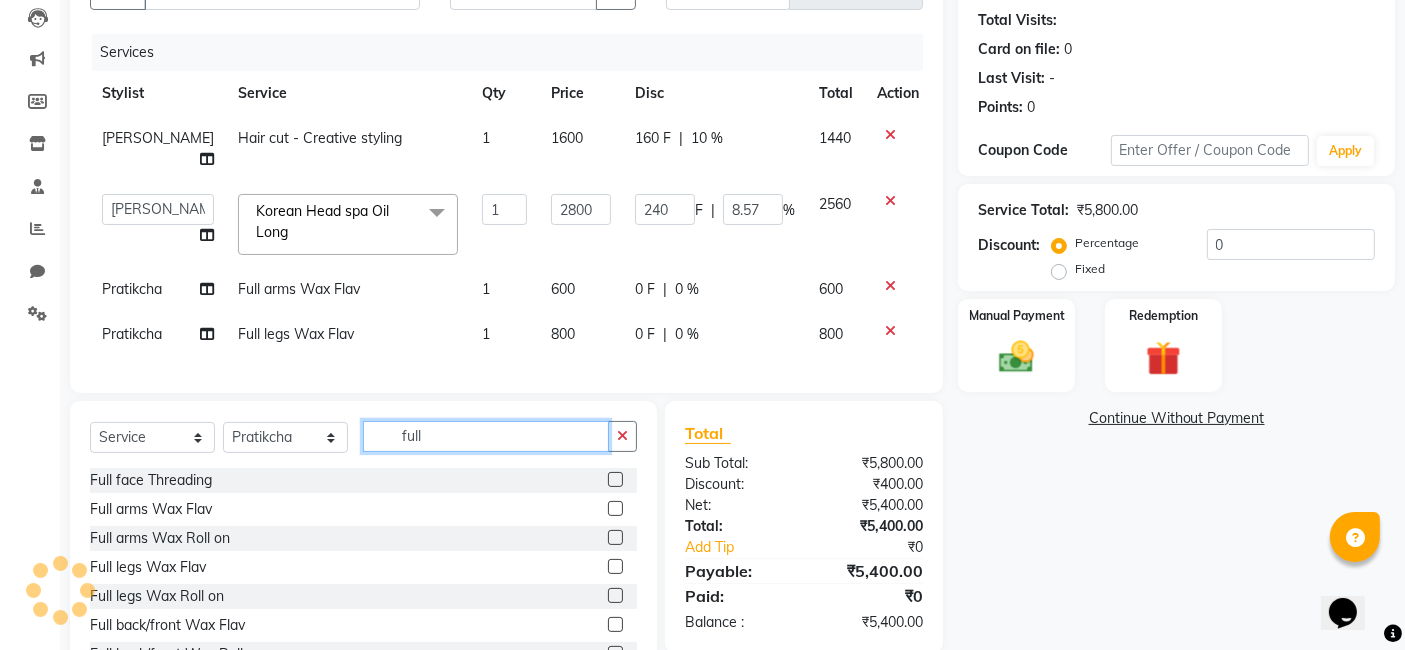 click on "full" 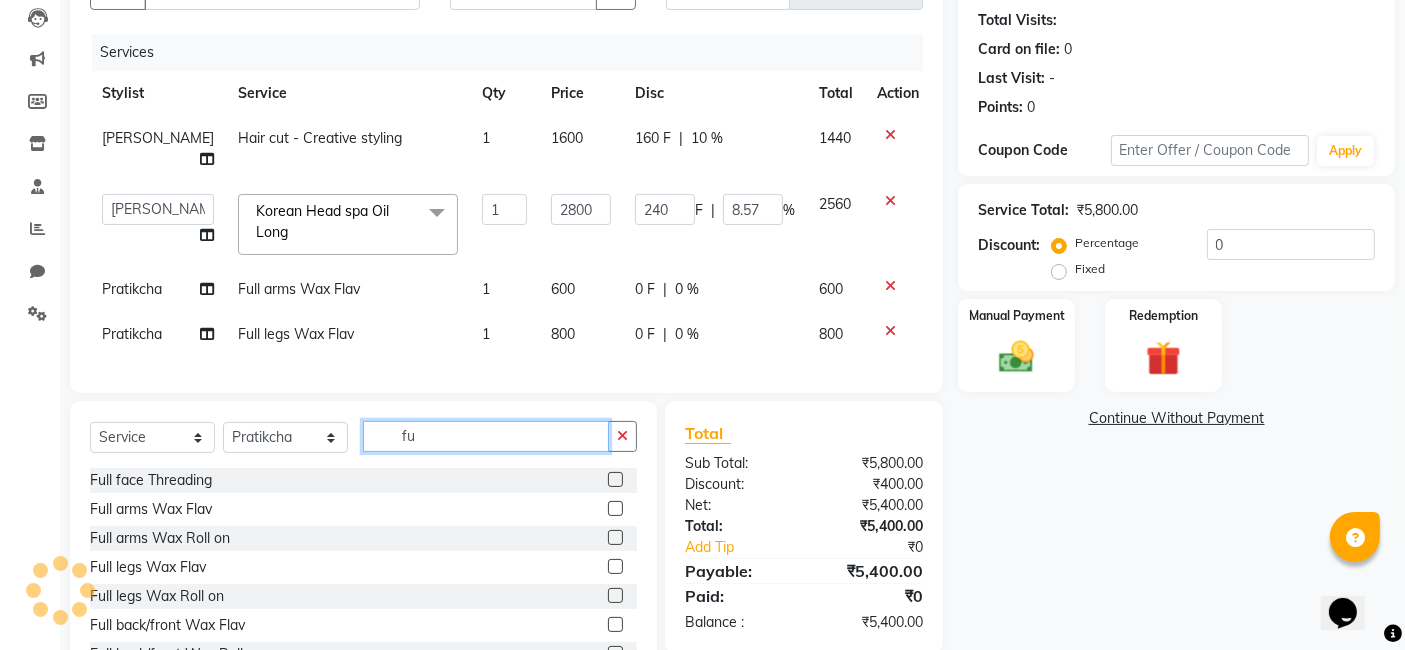 type on "f" 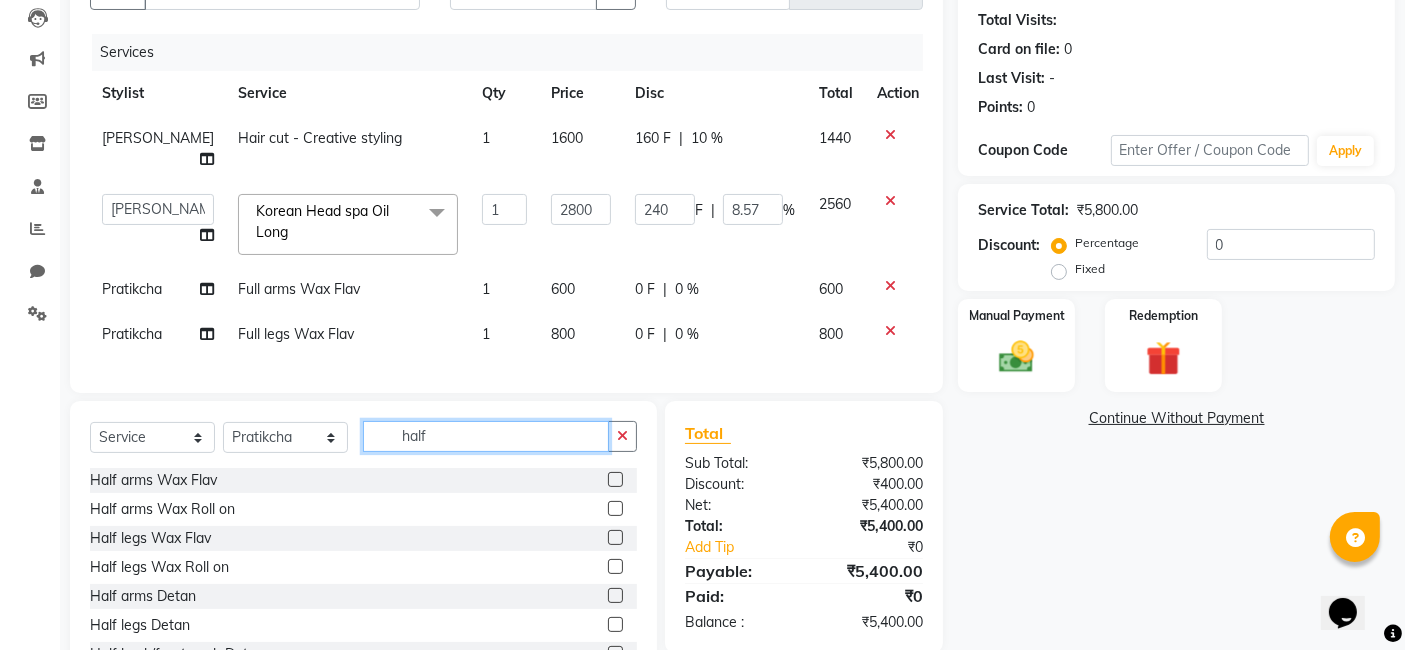 type on "half" 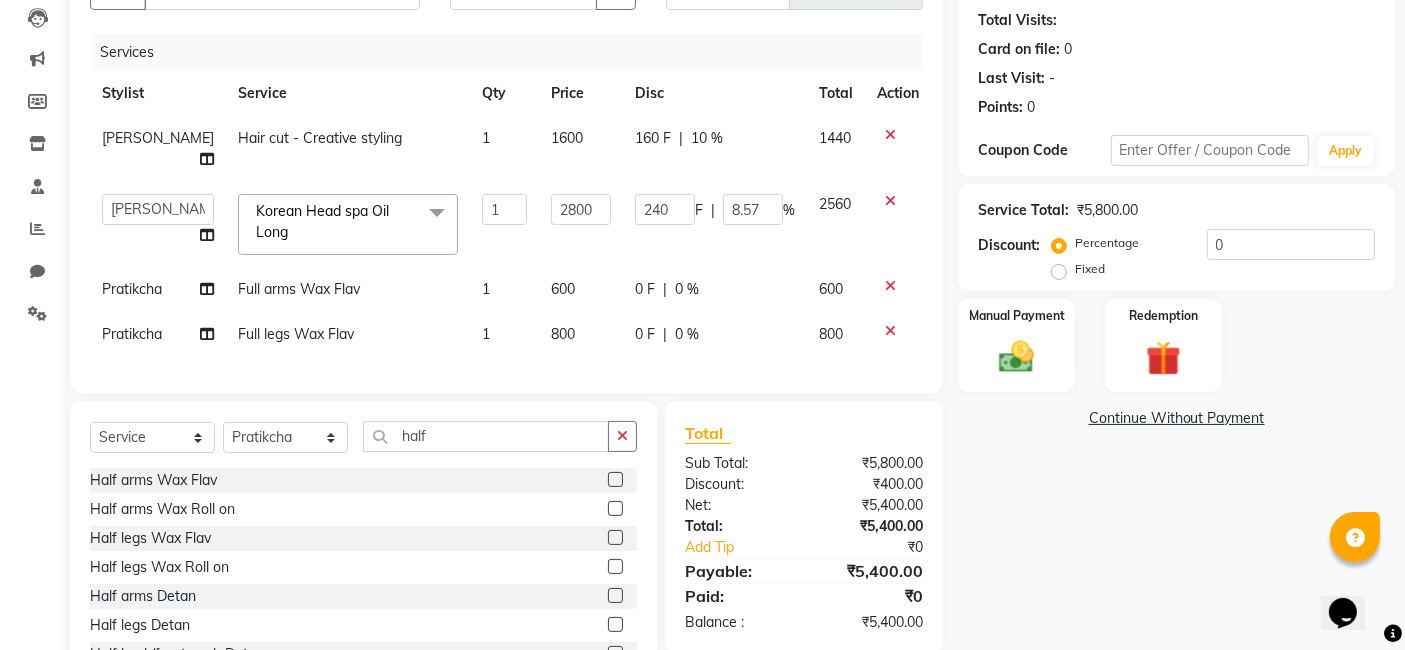 click 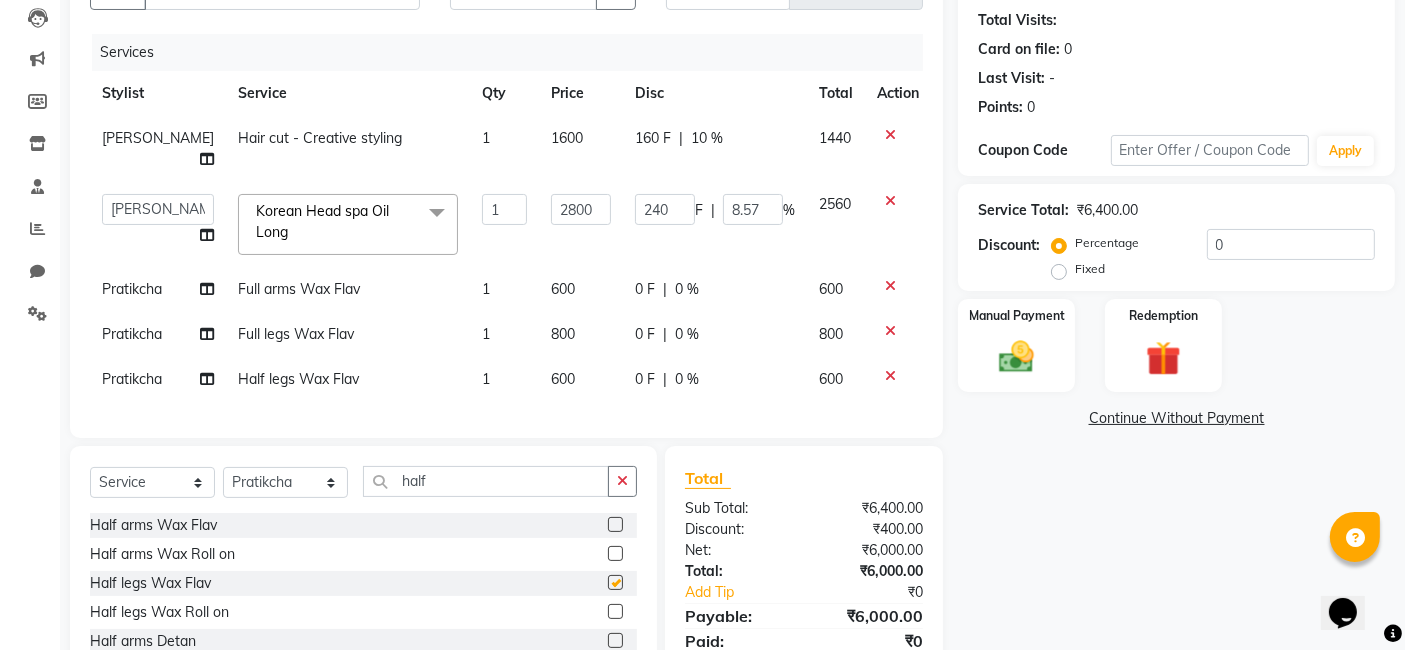 checkbox on "false" 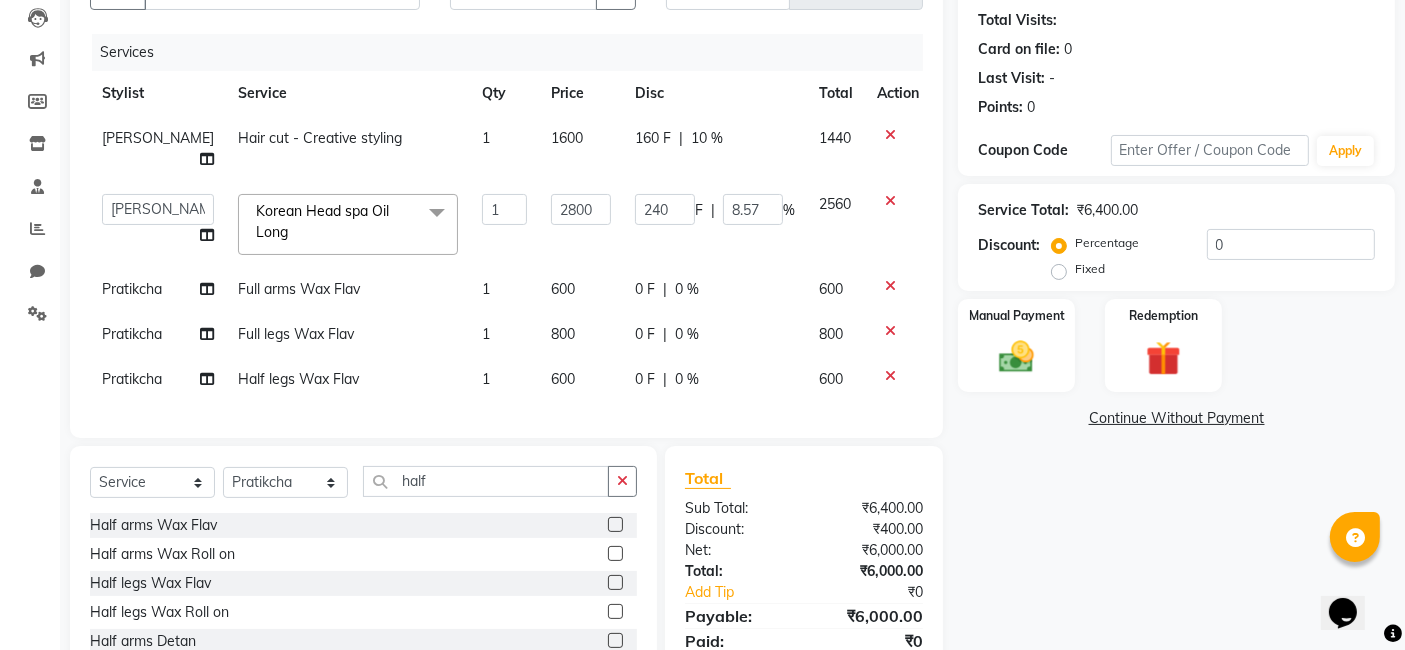 click 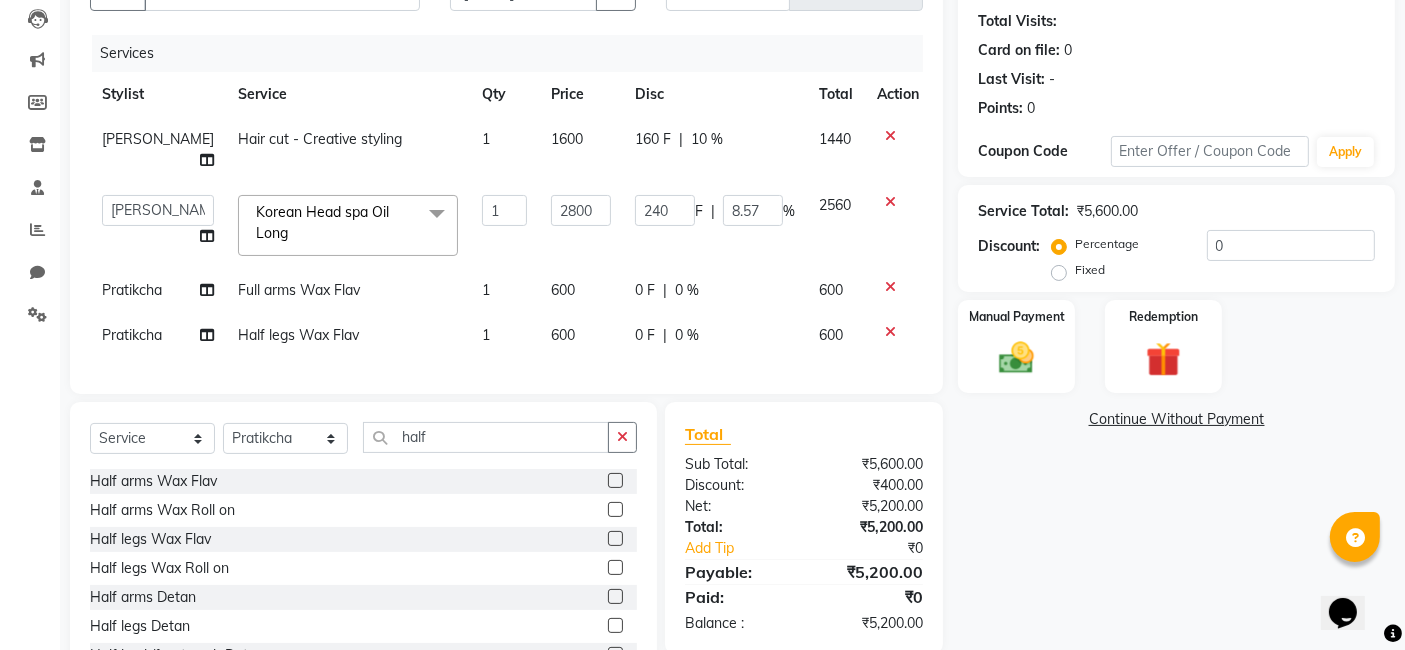 scroll, scrollTop: 208, scrollLeft: 0, axis: vertical 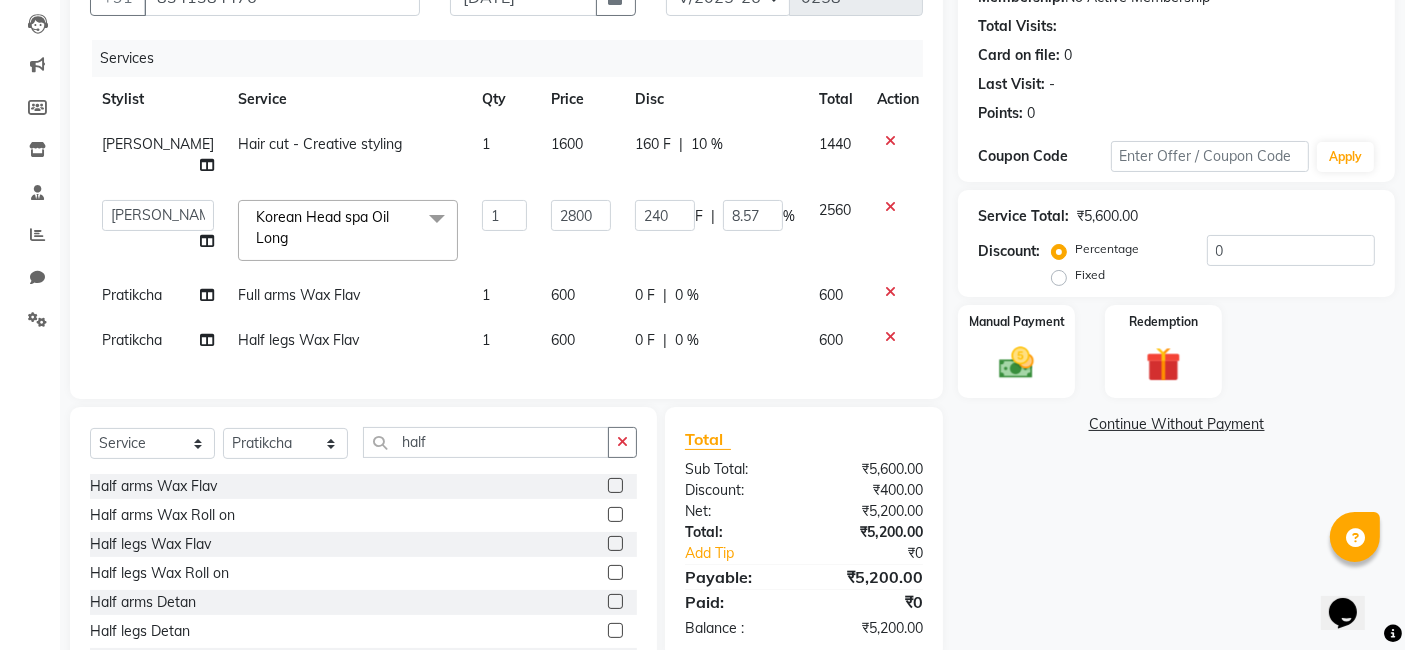 click on "240 F | 8.57 %" 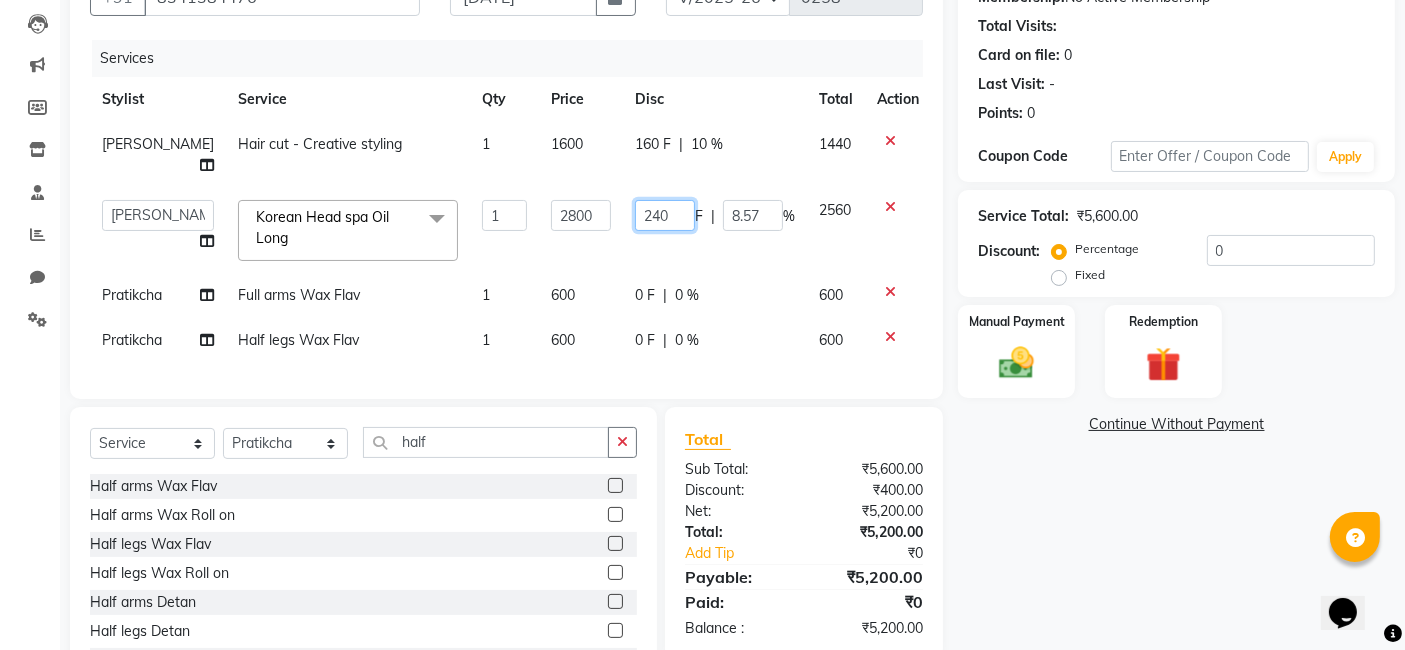 click on "240" 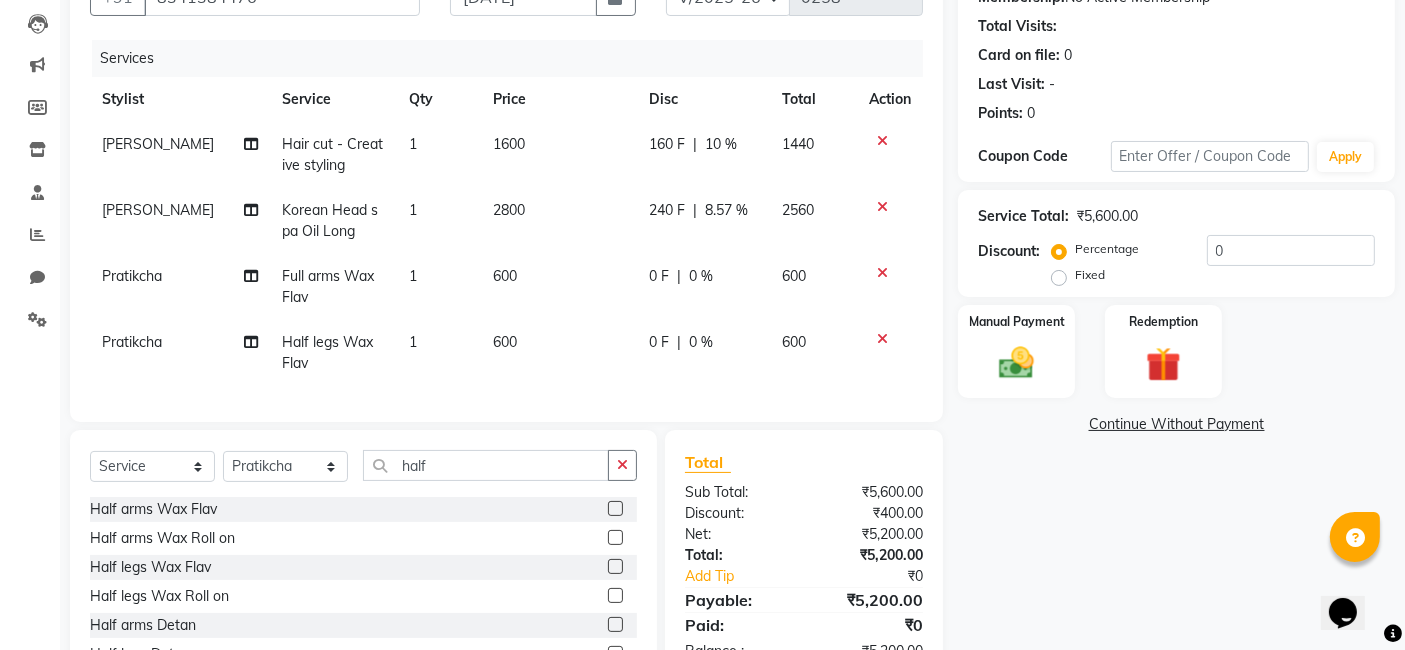 click on "0 F | 0 %" 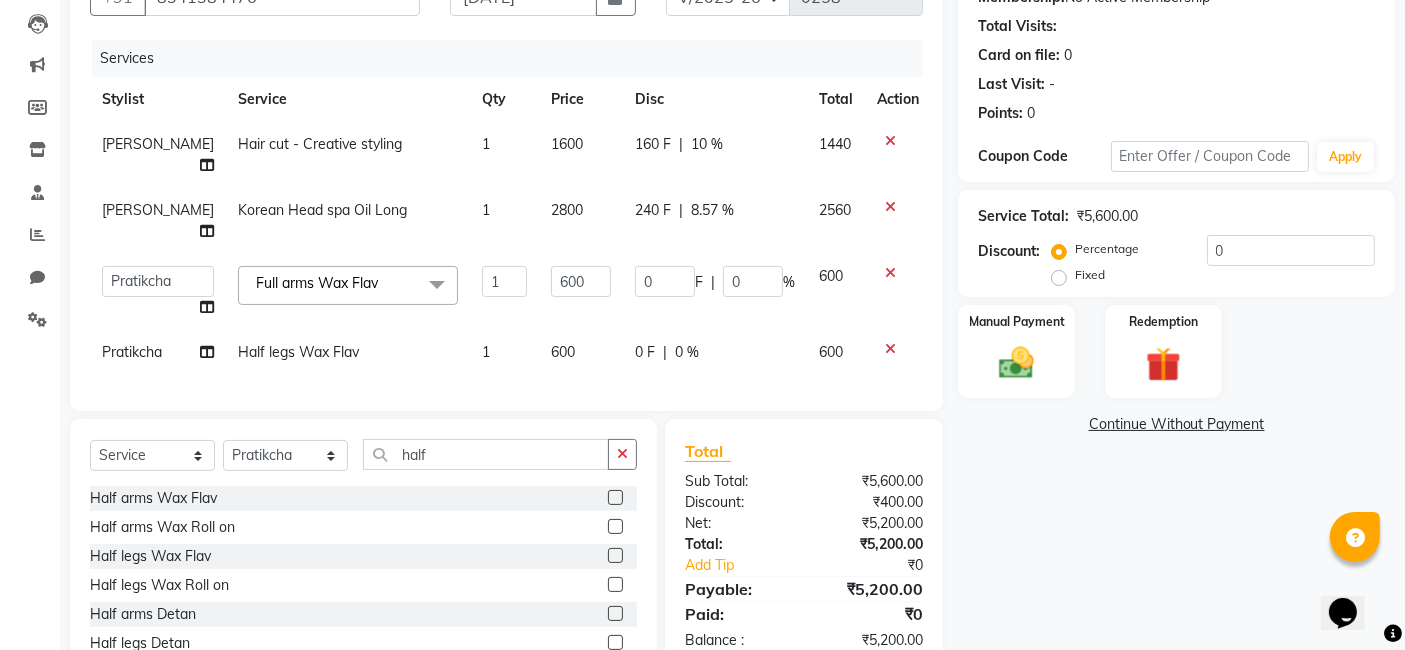 click on "0 F | 0 %" 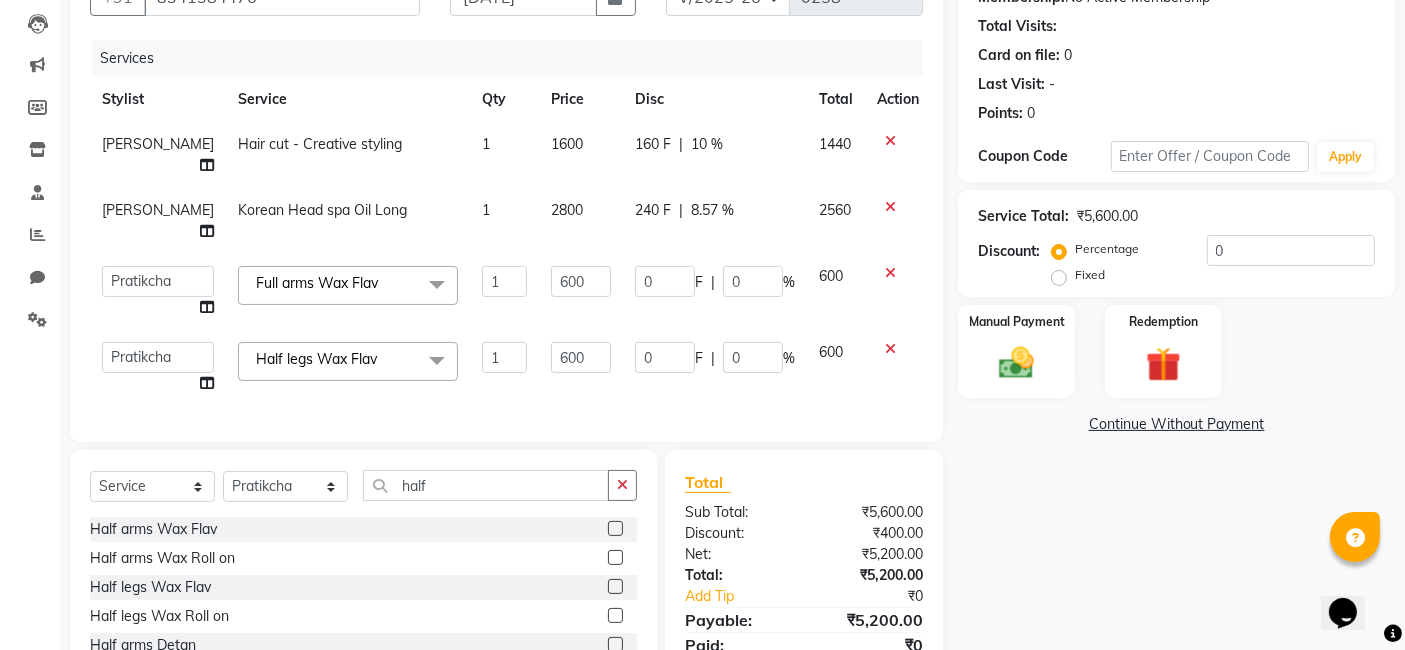 click on "0 F | 0 %" 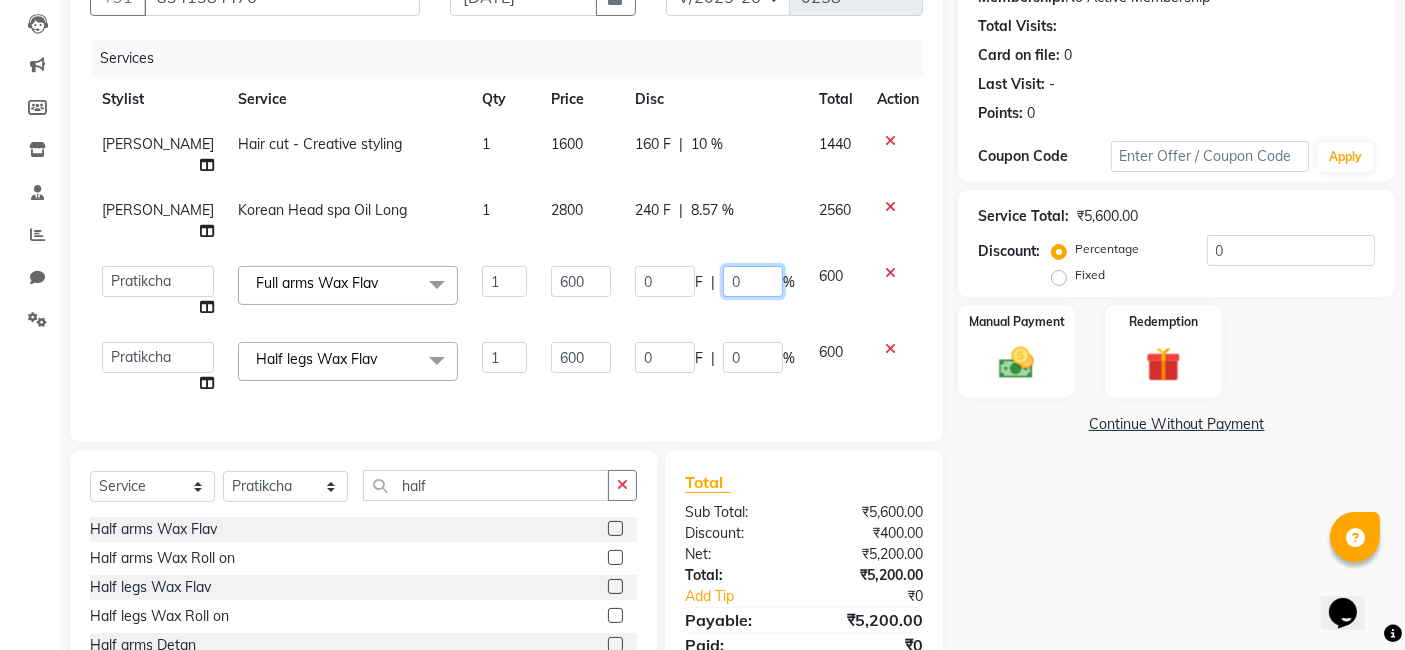 click on "0" 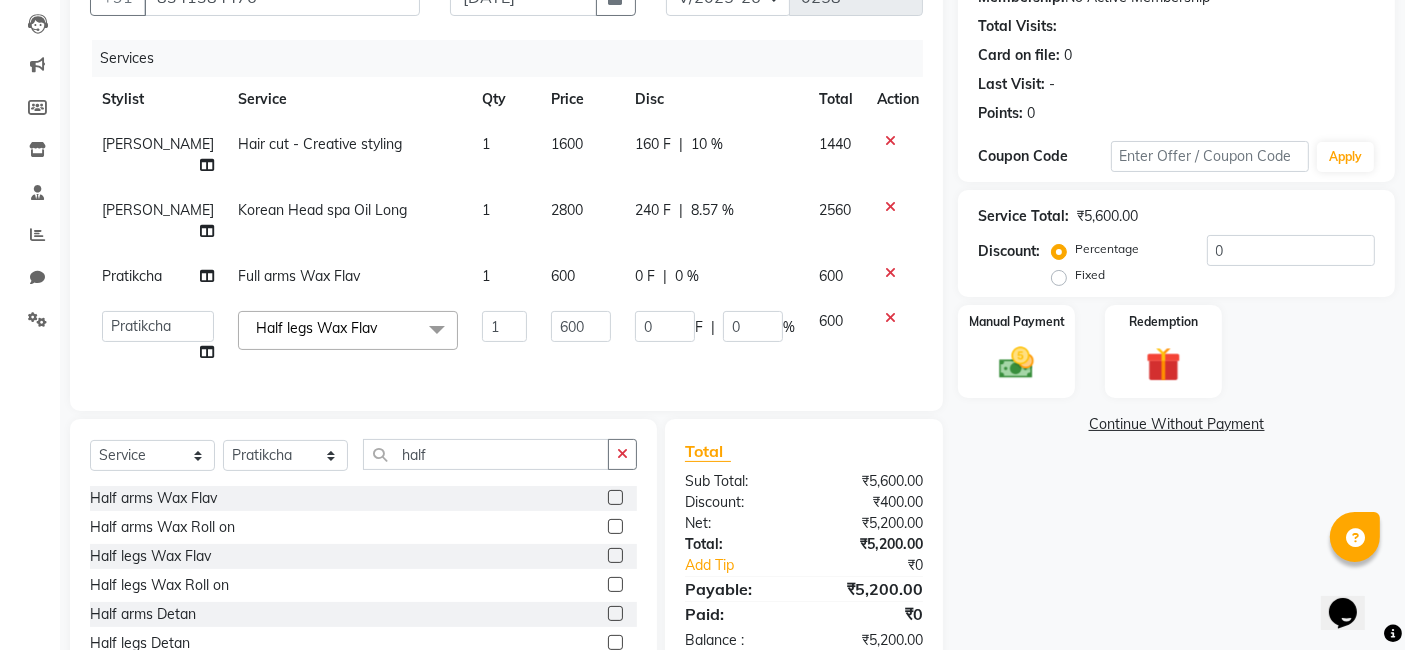 click on "[PERSON_NAME] Hair cut - Creative styling 1 1600 160 F | 10 % 1440 [PERSON_NAME] Korean Head spa Oil Long 1 2800 240 F | 8.57 % 2560 Pratikcha Full arms Wax Flav 1 600 0 F | 0 % 600  [PERSON_NAME]   [PERSON_NAME]   [PERSON_NAME]  Half legs Wax Flav  x Hair cut - without wash Hair cut - Basic Hair cut - Advanced Hair cut - Creative styling Bangs Hair wash & blow dry Short Hair wash & blow dry Med Hair wash & blow dry Long Hair wash & blow dry (nashi) Short Hair wash & blow dry (nashi) Med Hair wash & blow dry (nashi) Long Tongs Short Tongs Med Tongs Long Iron Short Iron Med Iron Long Party styling face wash men hairtstyling men haircut [PERSON_NAME] men - advance [PERSON_NAME] trim scalp masage almond / olive oil scalp oil masage coconut loreal - mythic oil [PERSON_NAME] styling regular shave  hairwash men premium hairwash (nashi) men hairwash & styling fiberplex treatment Global color [MEDICAL_DATA] Short Global color [MEDICAL_DATA] Med Global color [MEDICAL_DATA] Long Global color non [MEDICAL_DATA] Short Global color non [MEDICAL_DATA] Med Global color non [MEDICAL_DATA] Long 1" 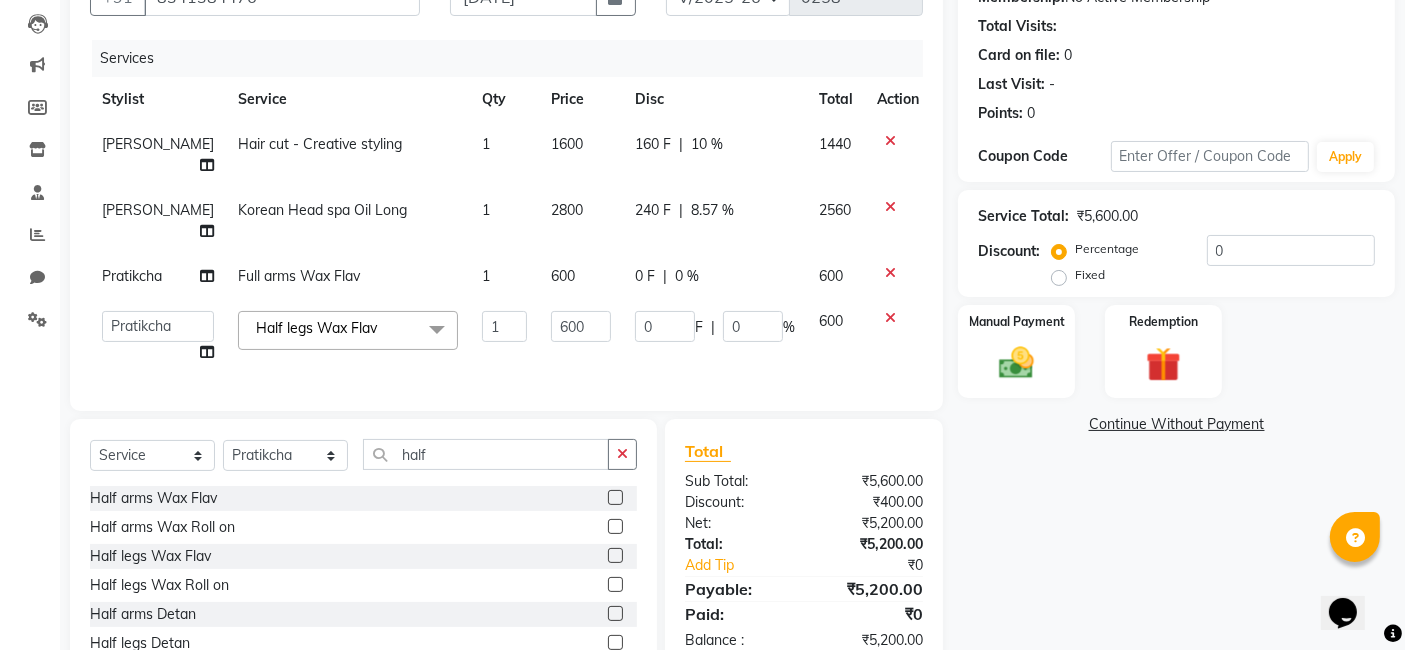 click on "0 F | 0 %" 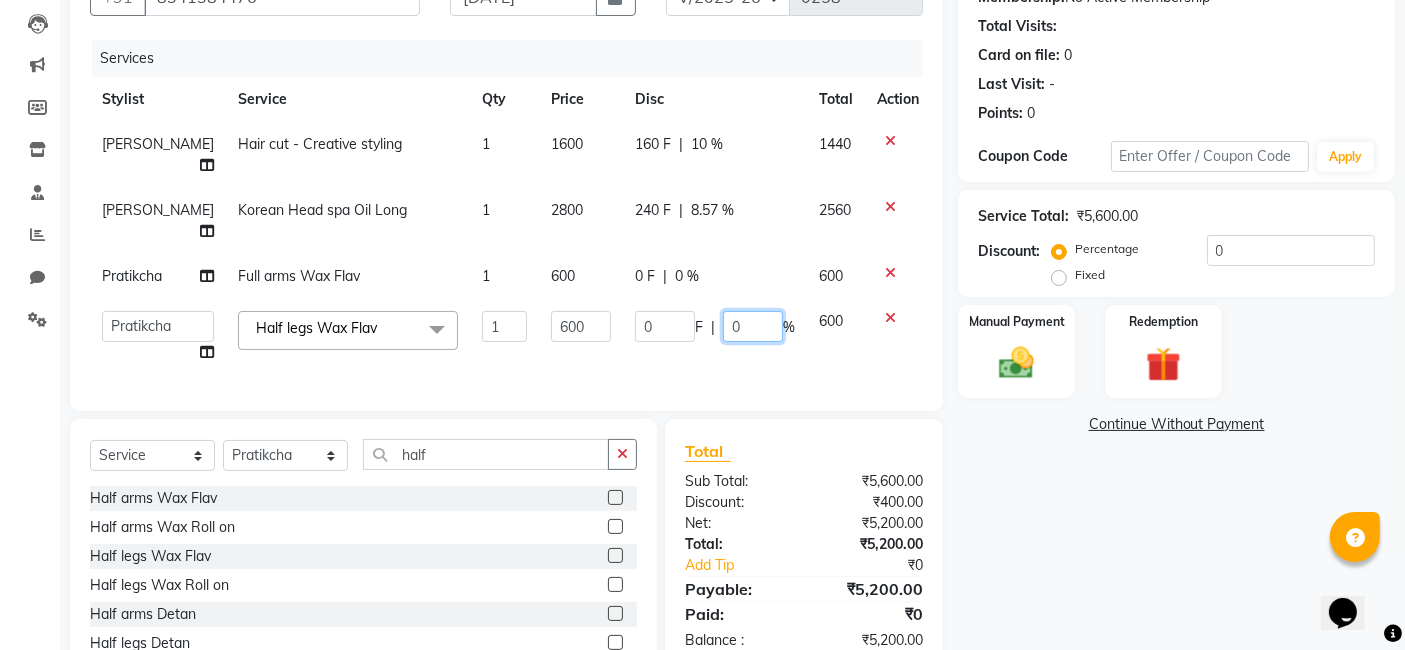 click on "0 F | 0 %" 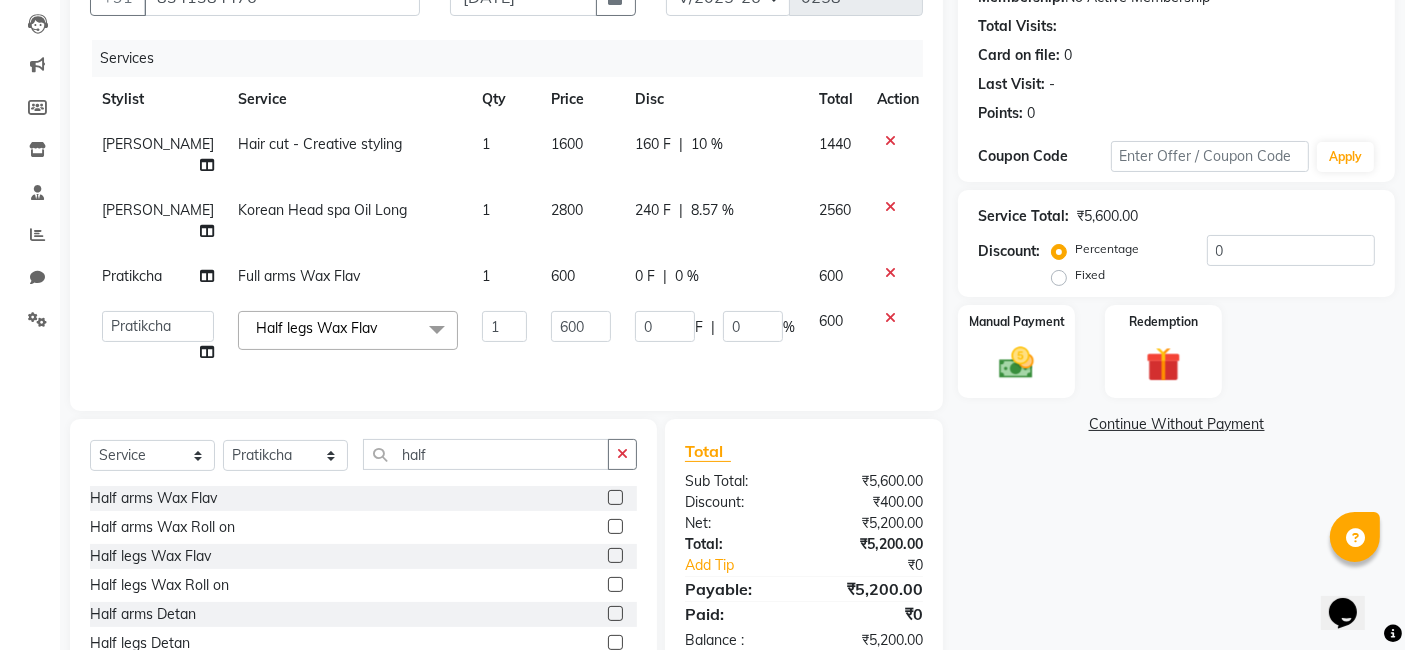 click on "0 F | 0 %" 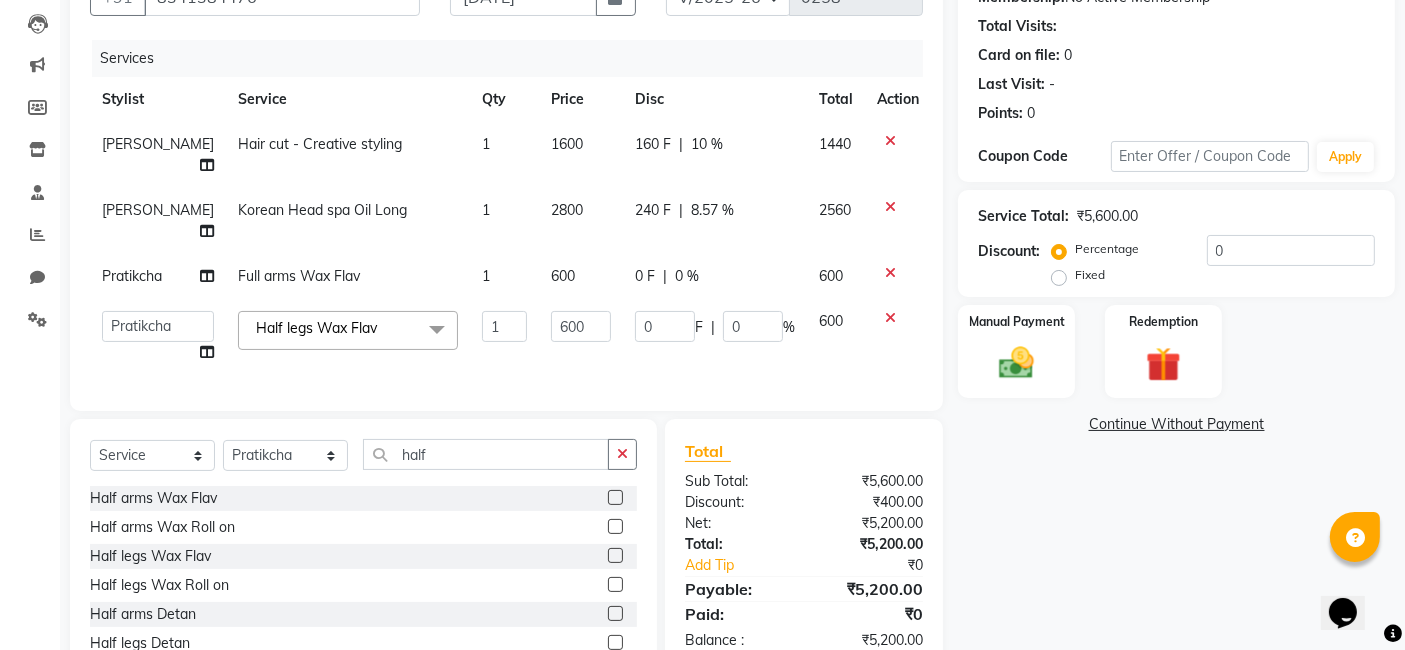 select on "66864" 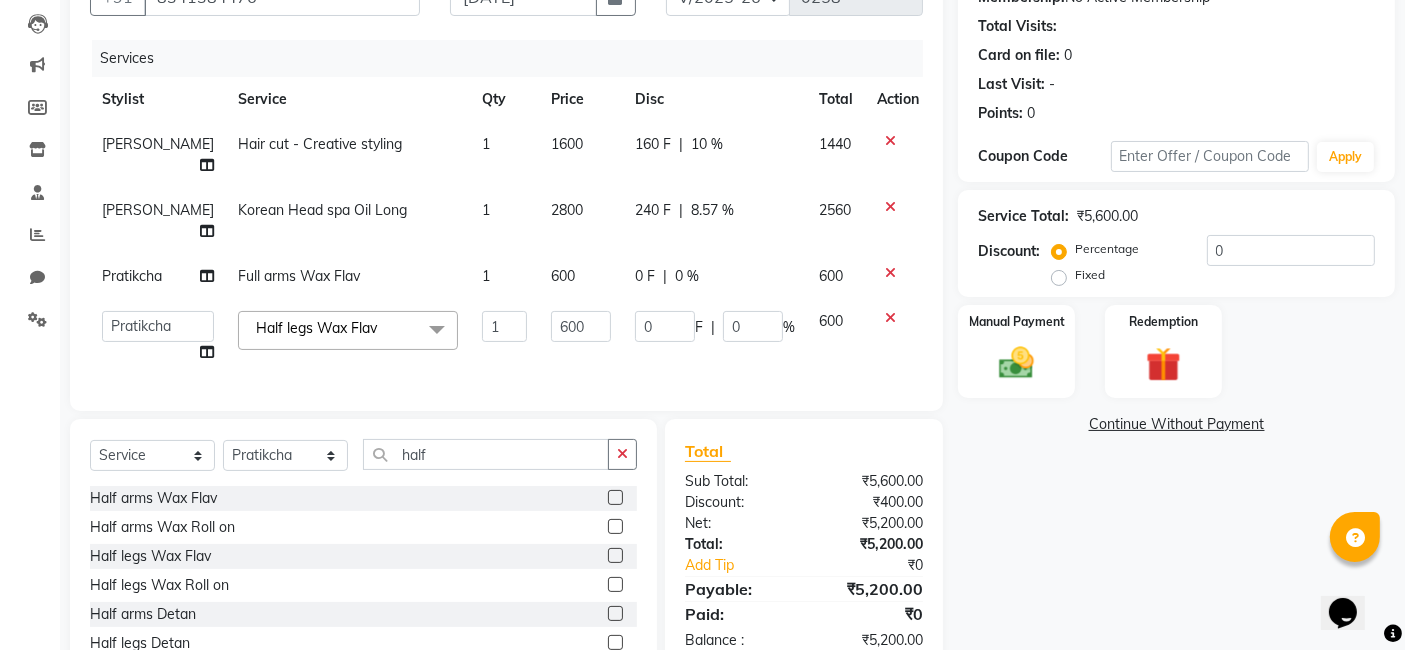 click on "0 F | 0 %" 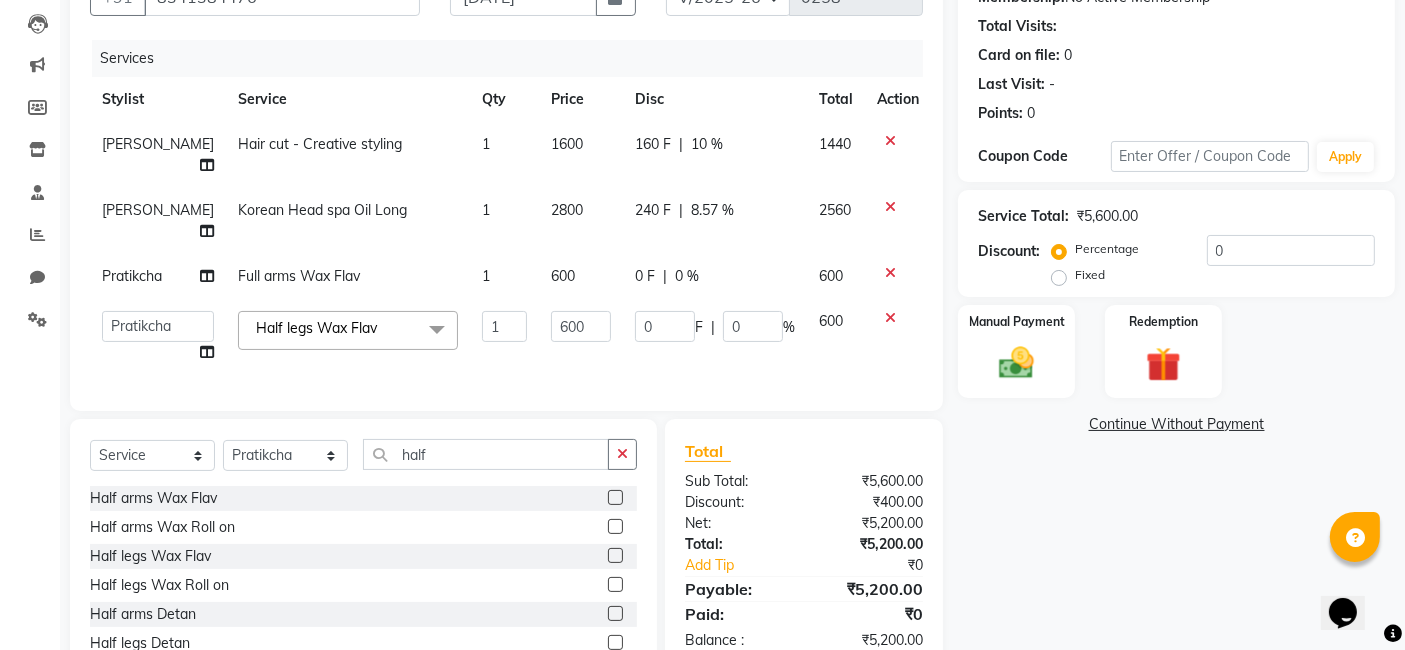 click on "0 F | 0 %" 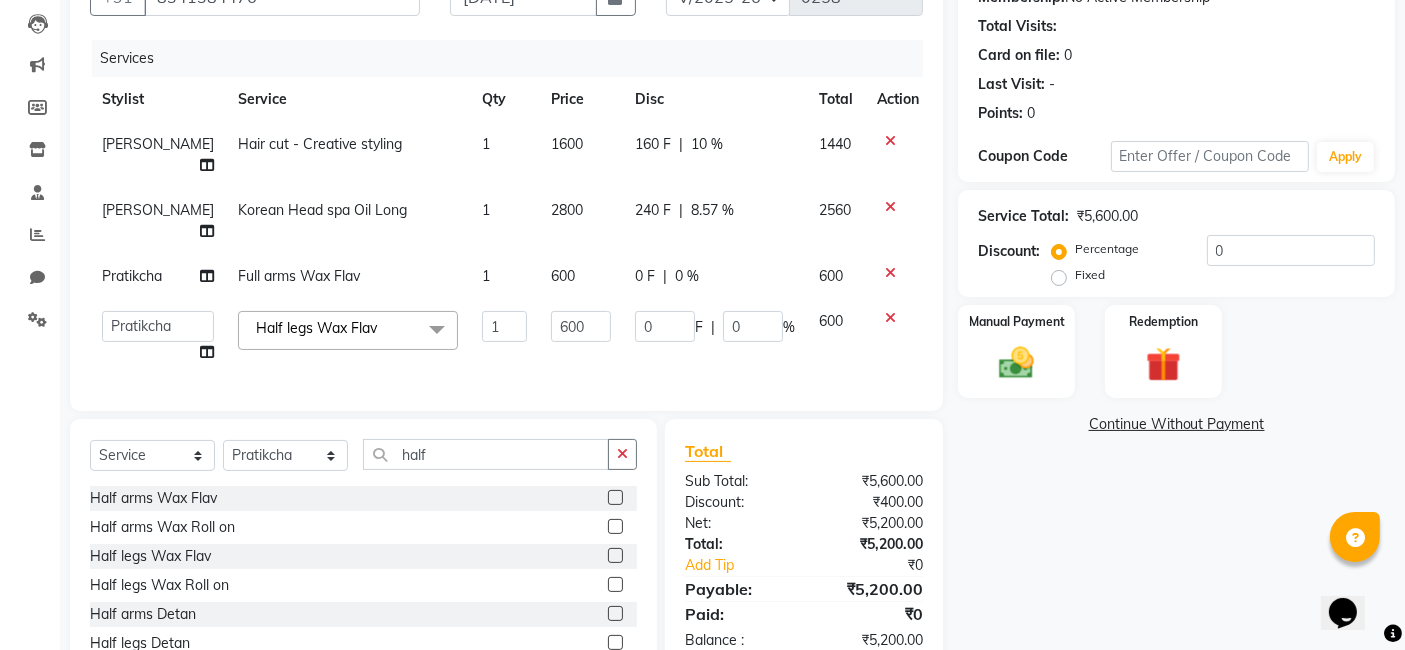 click on "0 F | 0 %" 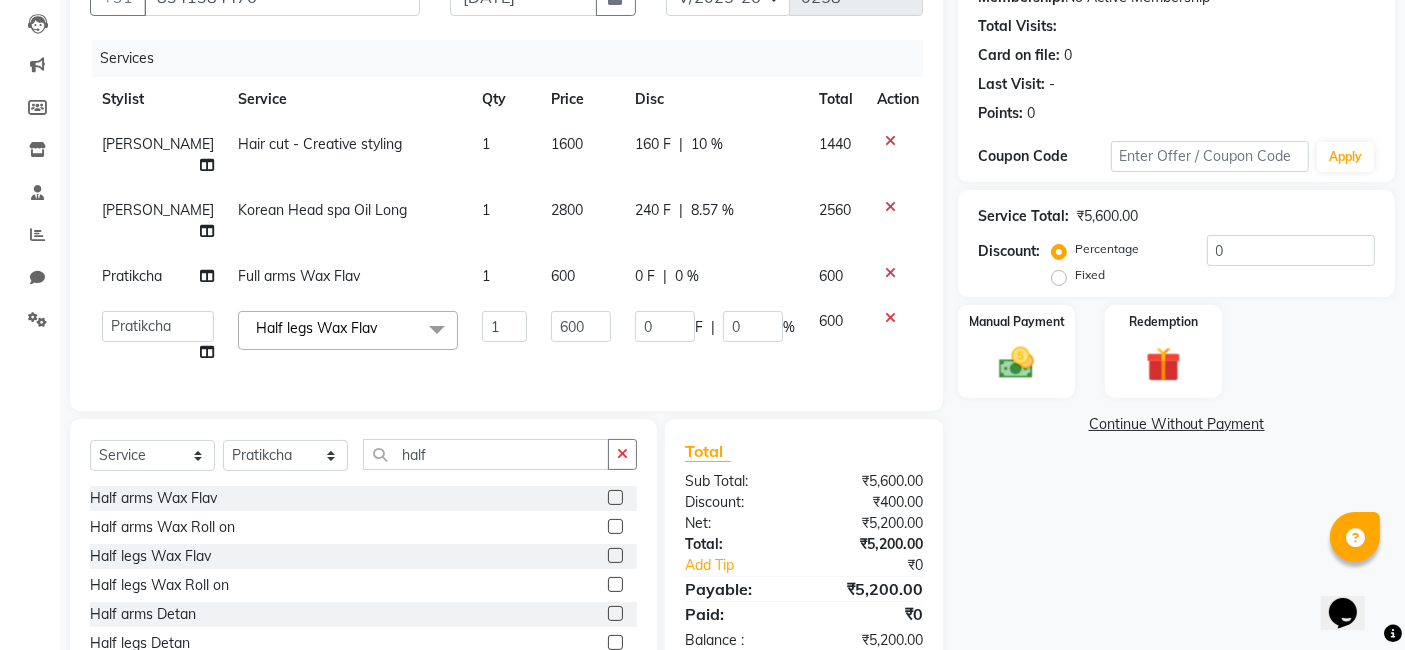 click on "0 F | 0 %" 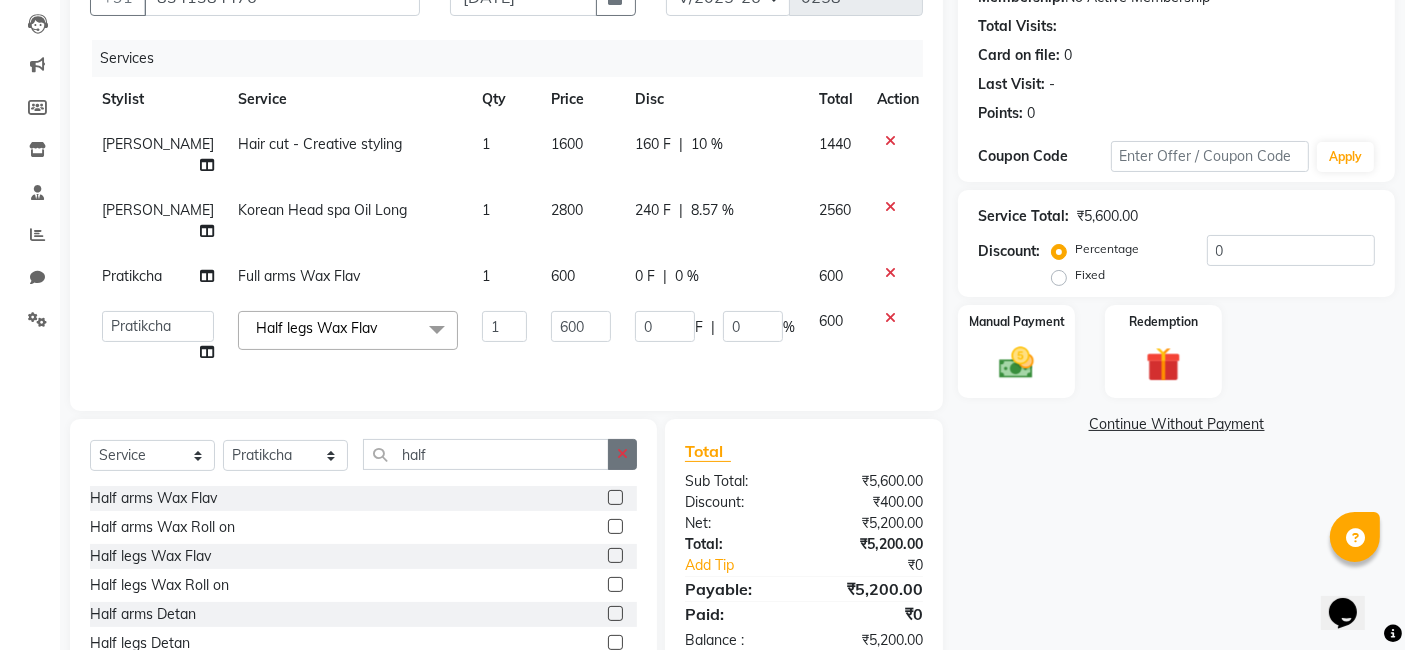 click 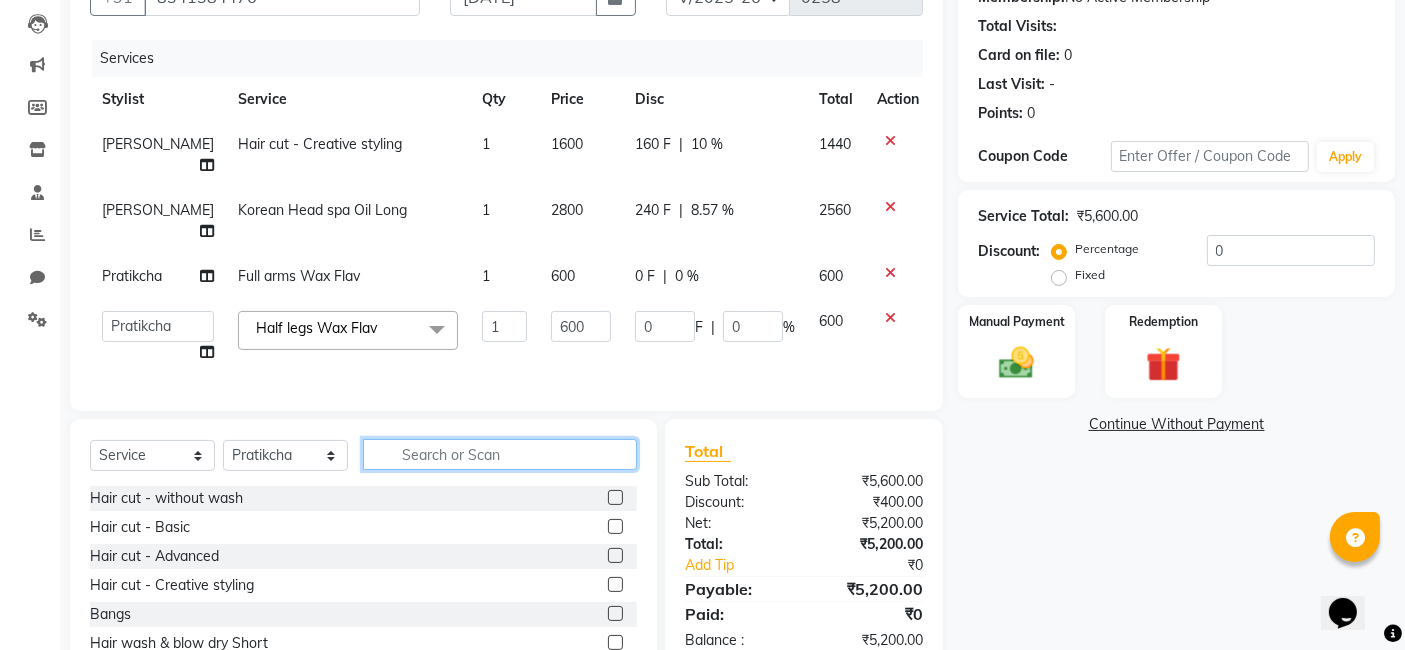 click 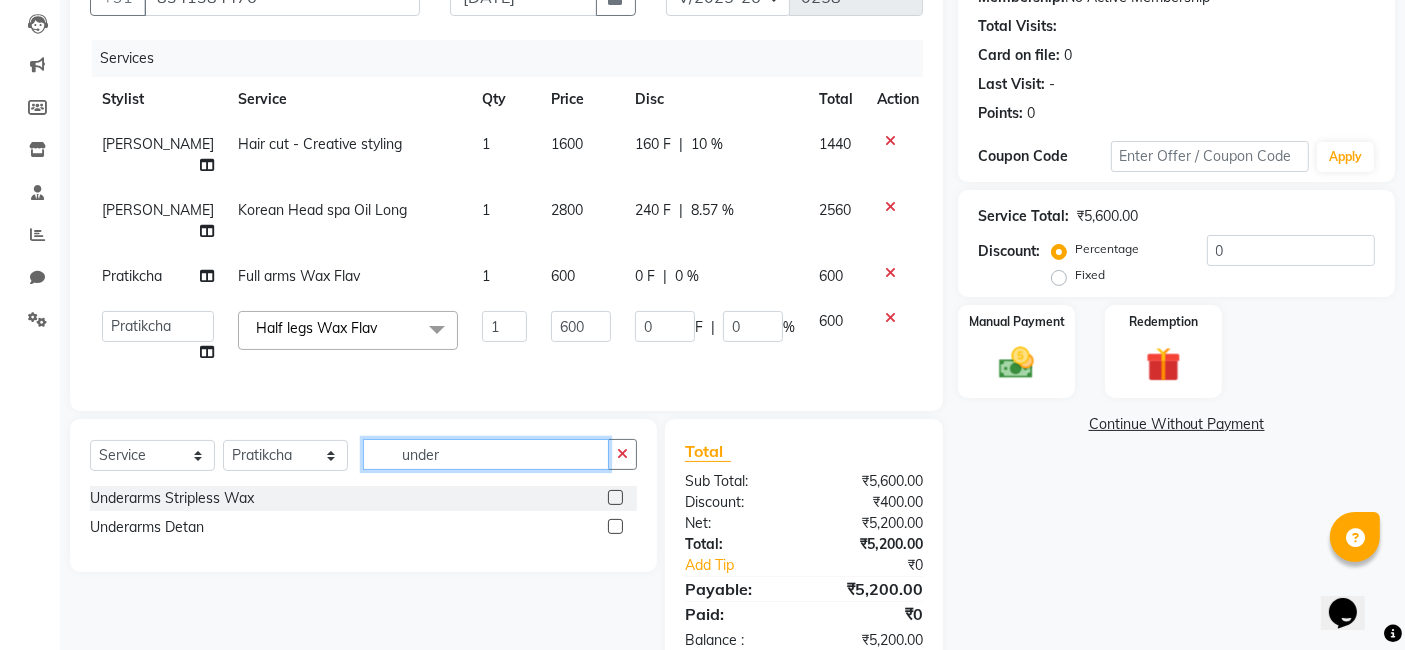 type on "under" 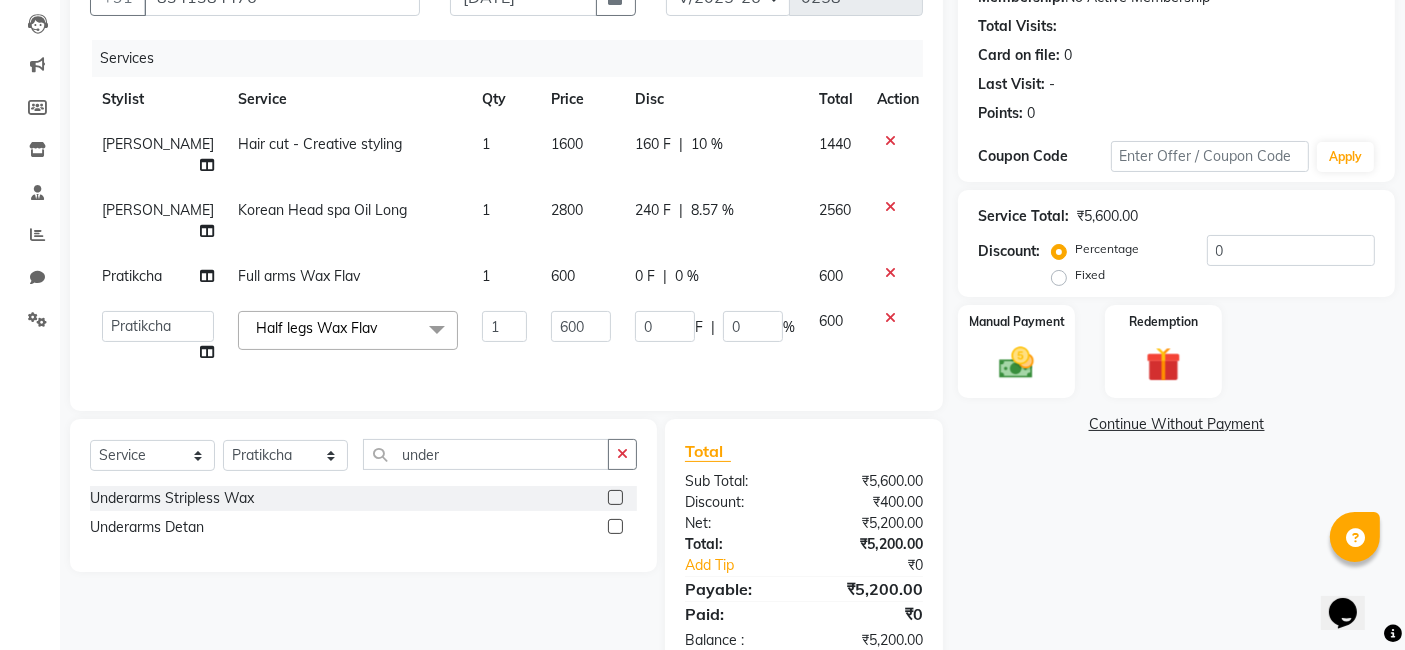 click 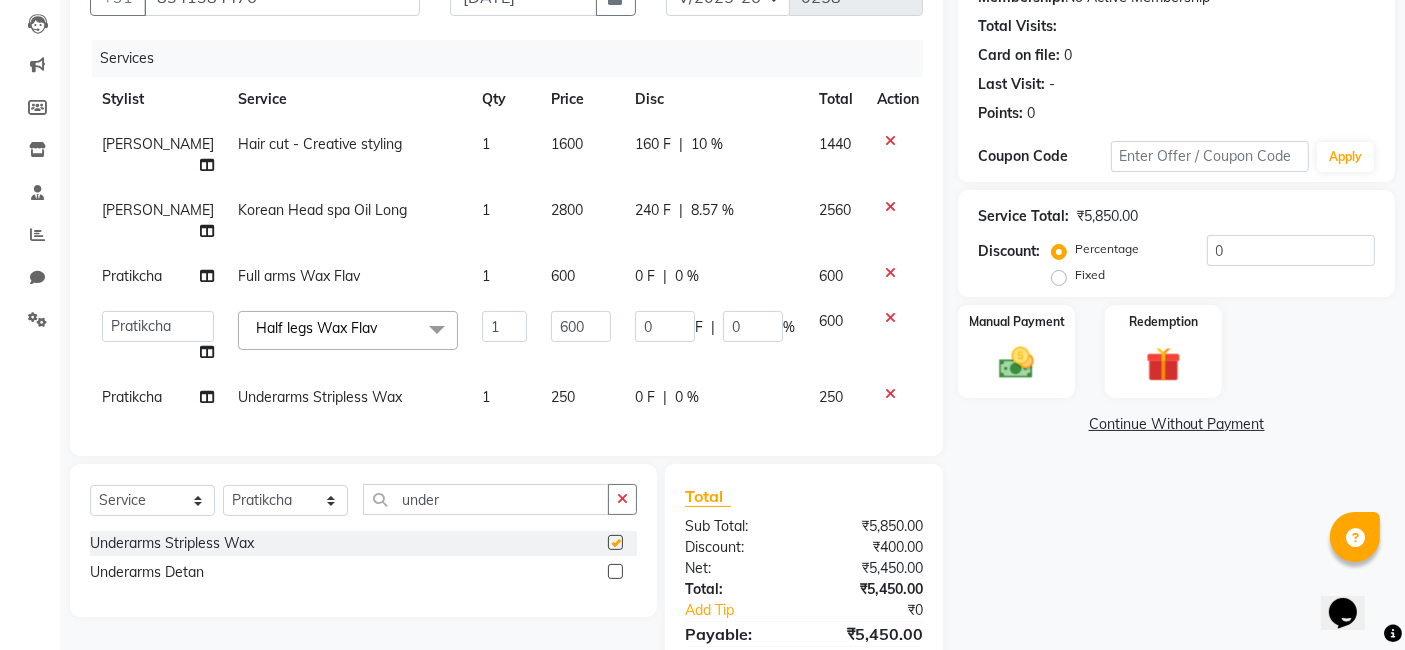 checkbox on "false" 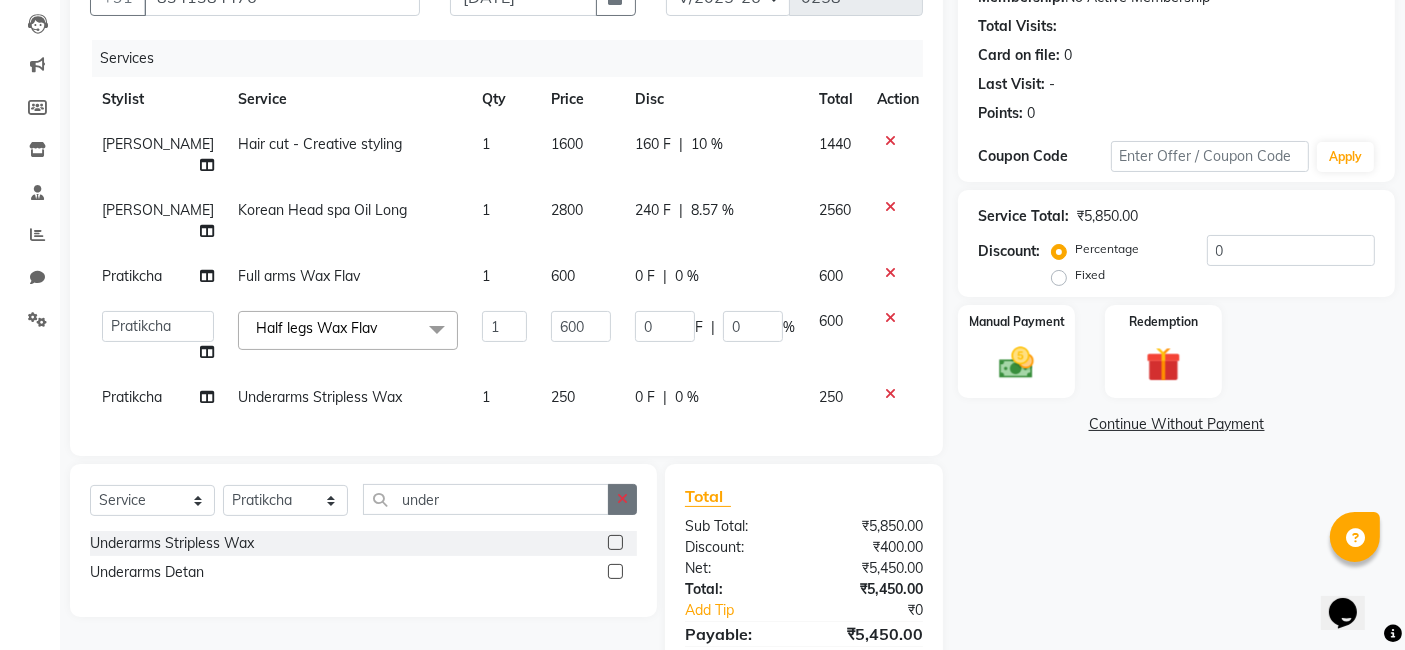 click 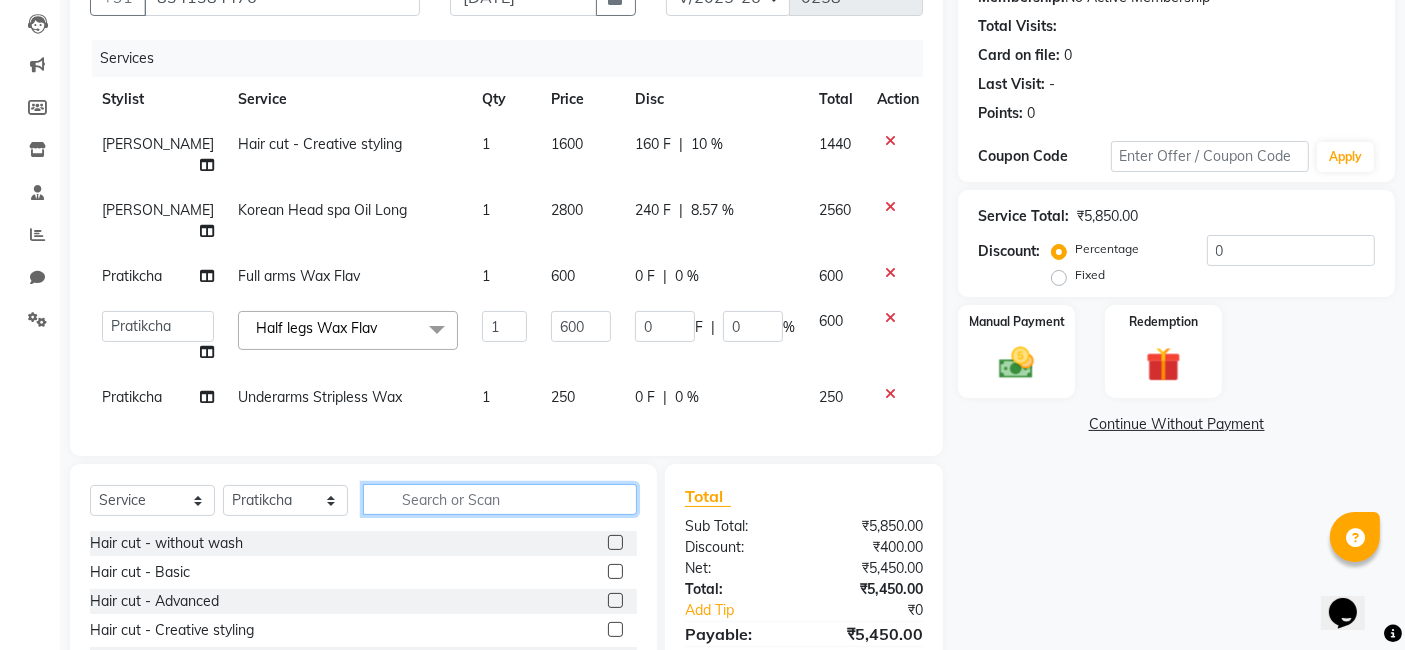 click 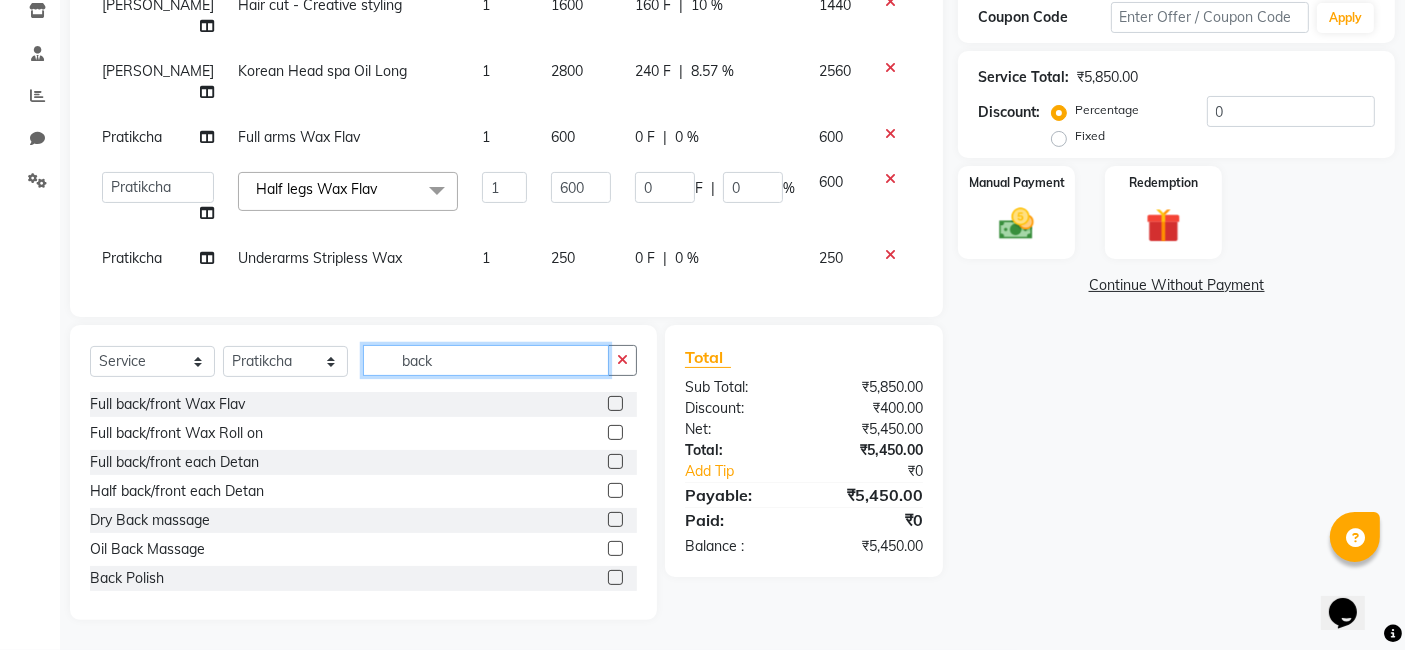 scroll, scrollTop: 357, scrollLeft: 0, axis: vertical 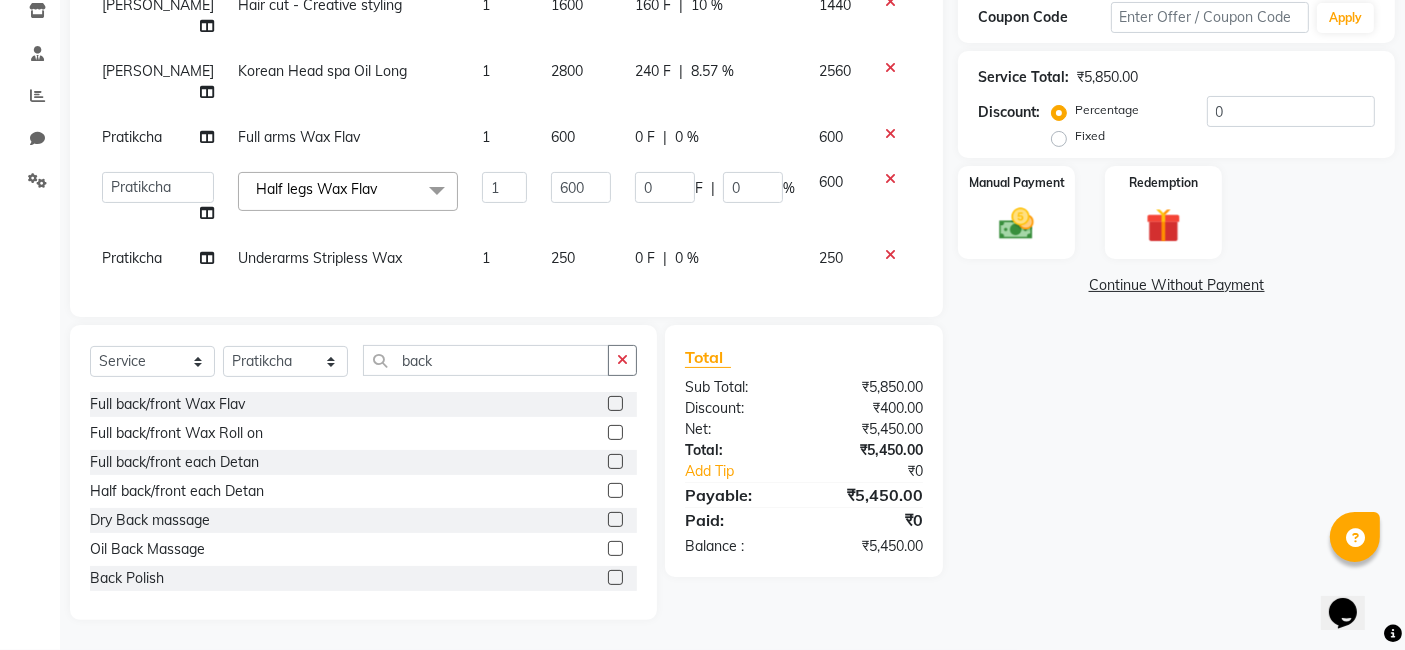 click 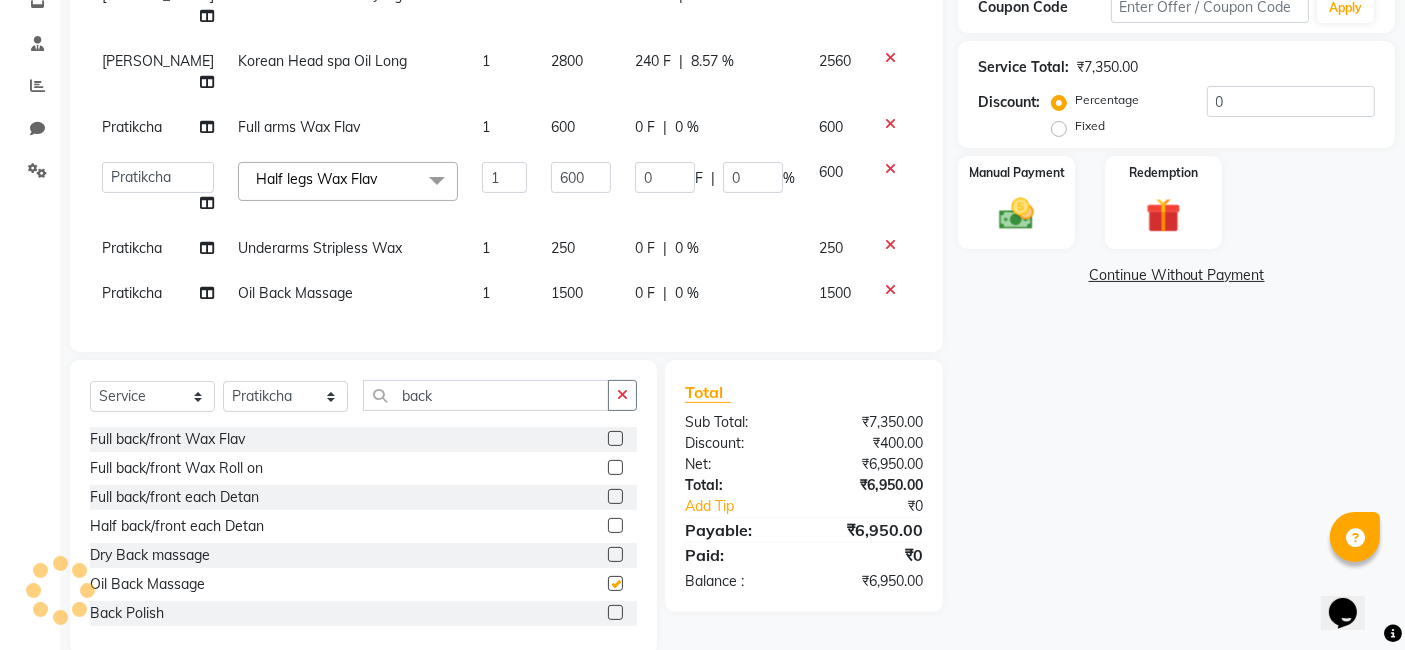 checkbox on "false" 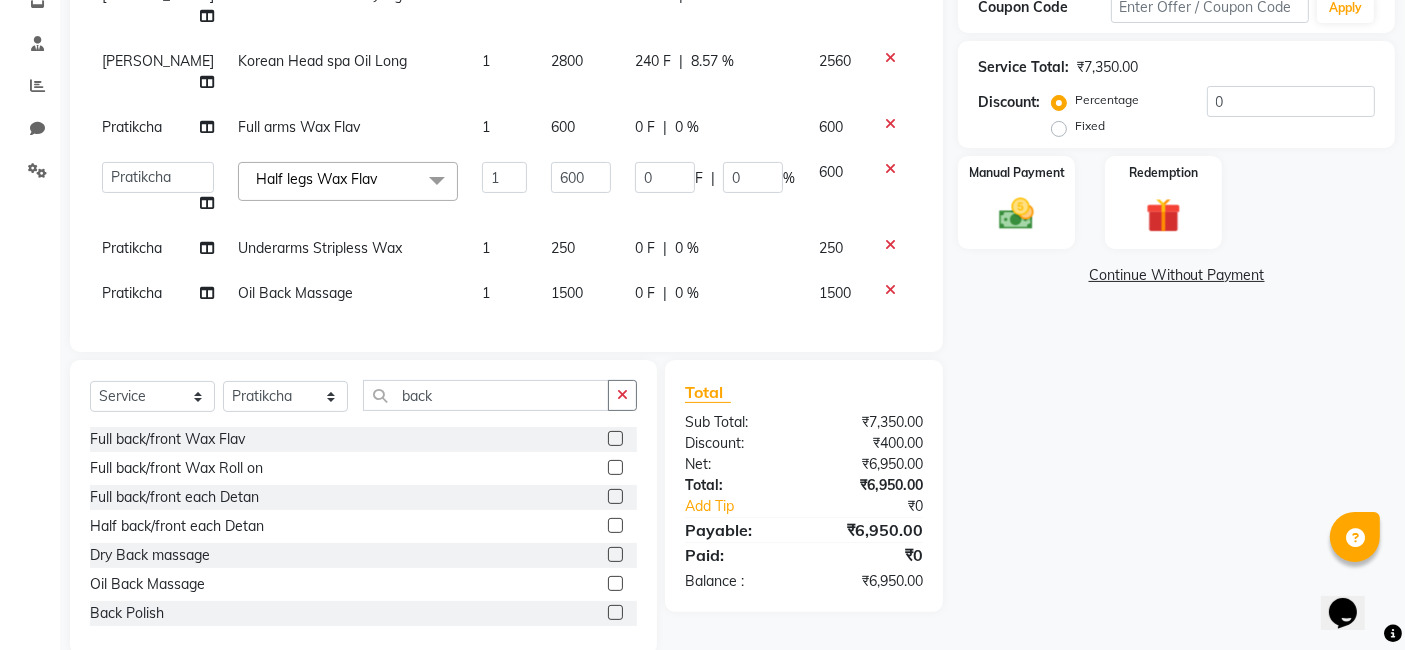 click 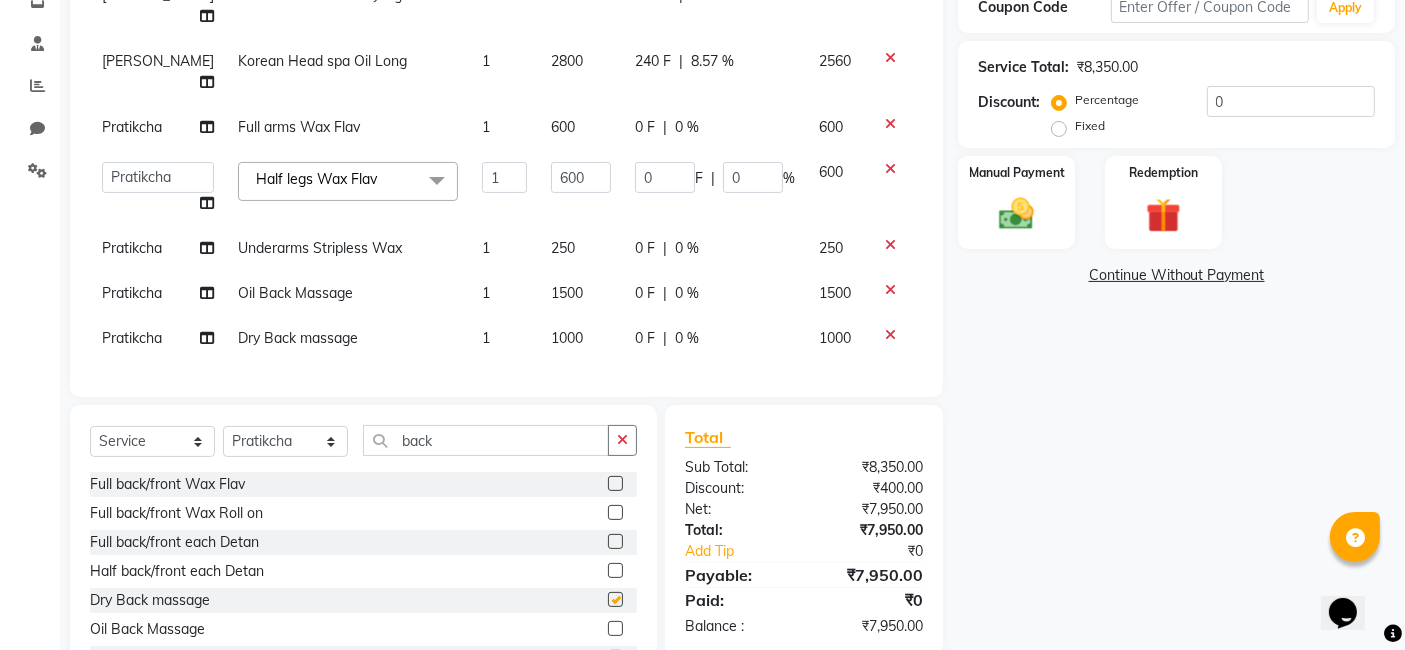 checkbox on "false" 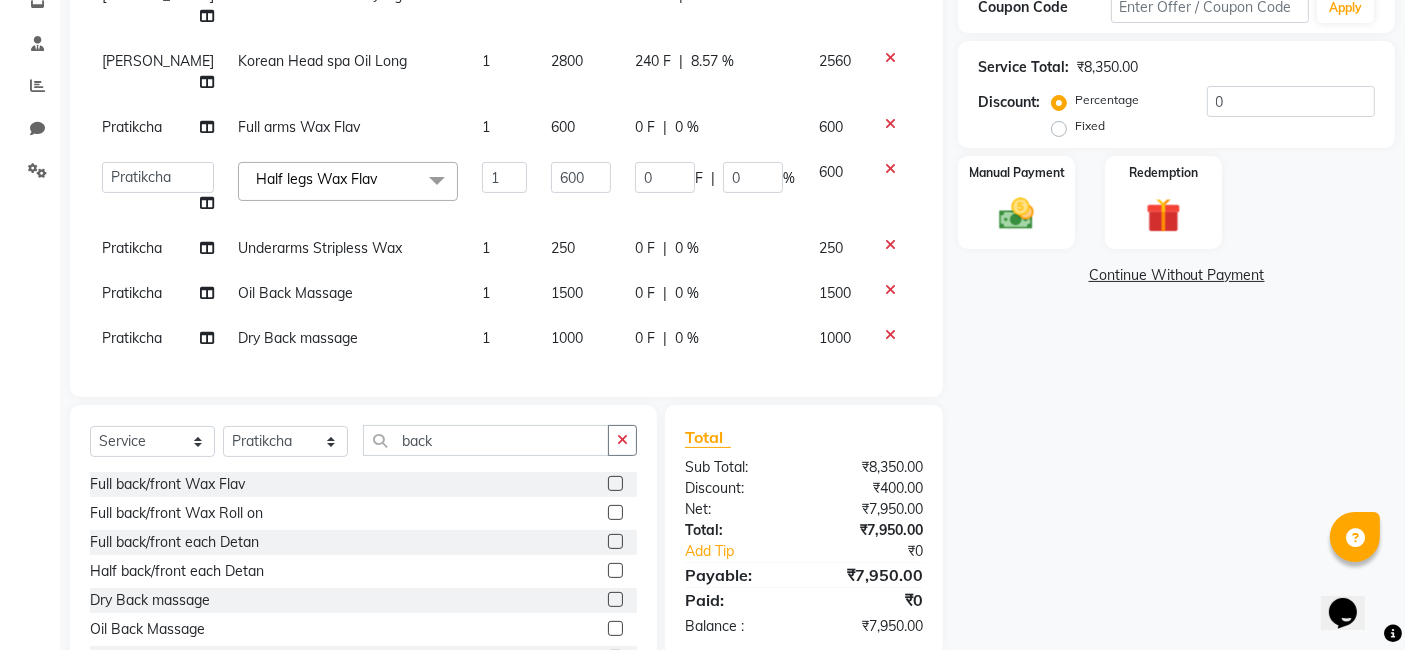 scroll, scrollTop: 2, scrollLeft: 0, axis: vertical 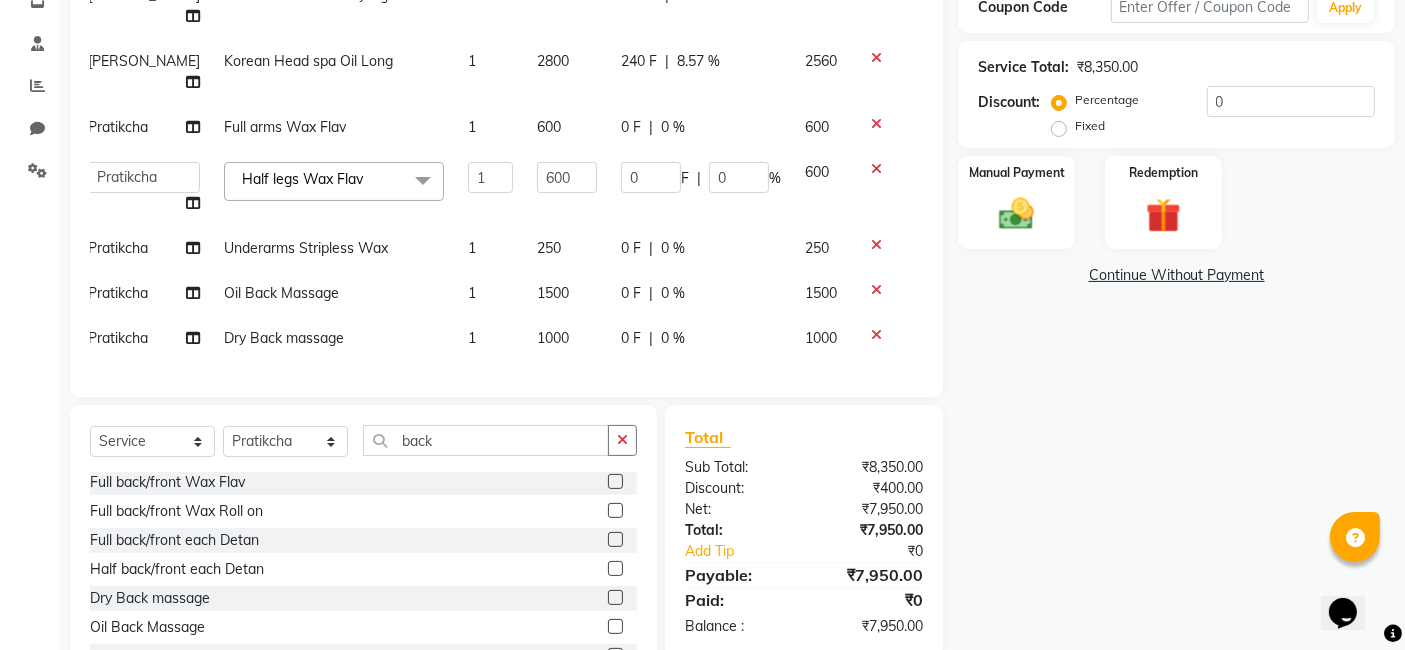 click 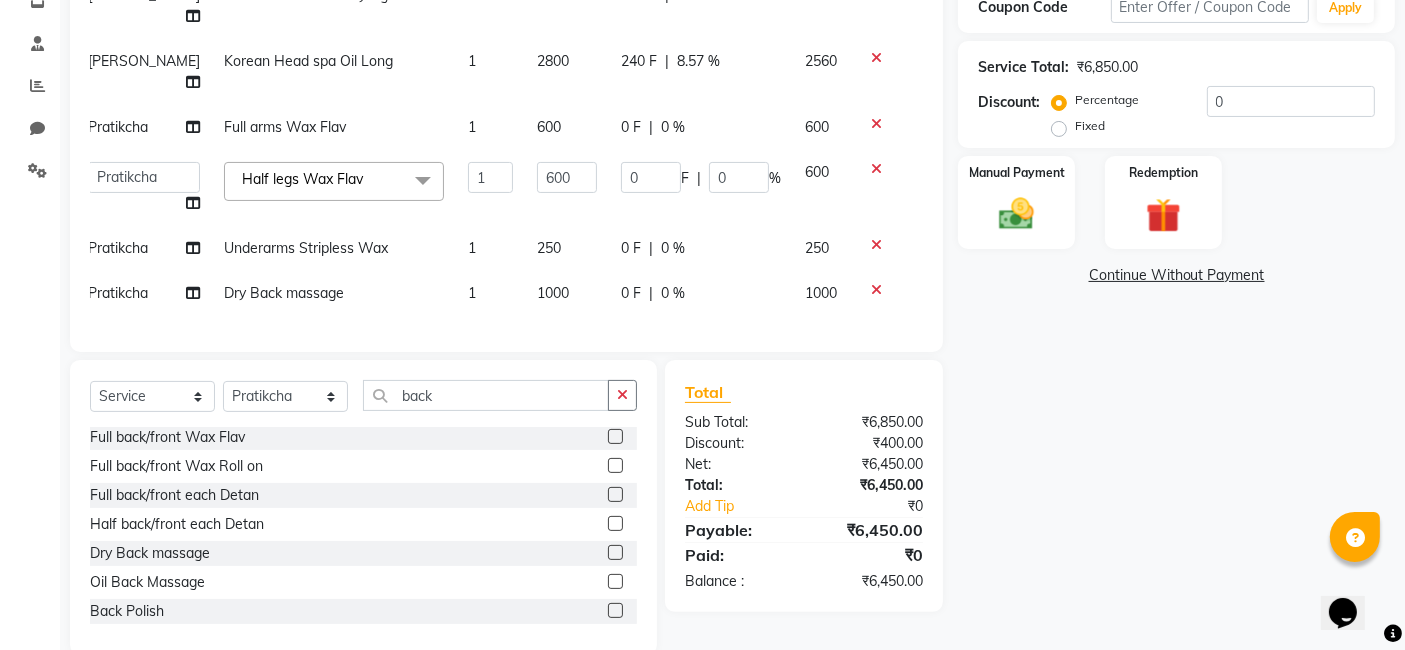 scroll, scrollTop: 0, scrollLeft: 14, axis: horizontal 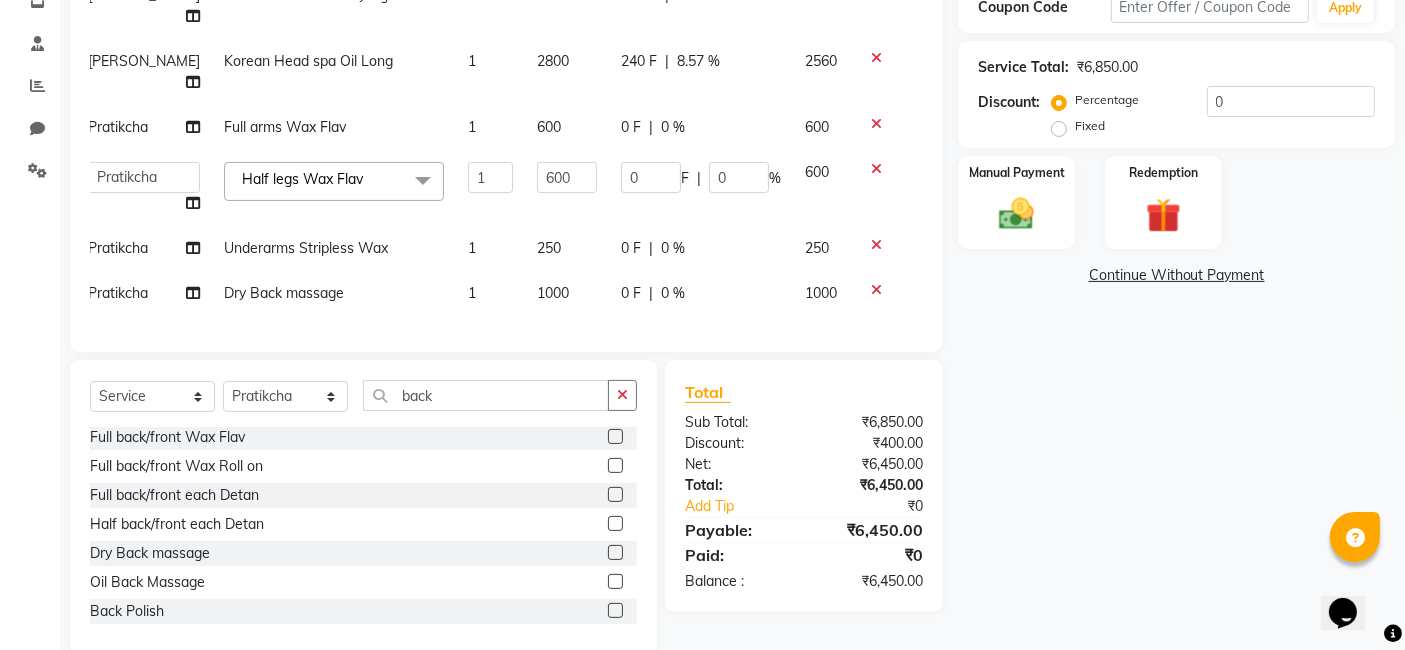 click on "0 %" 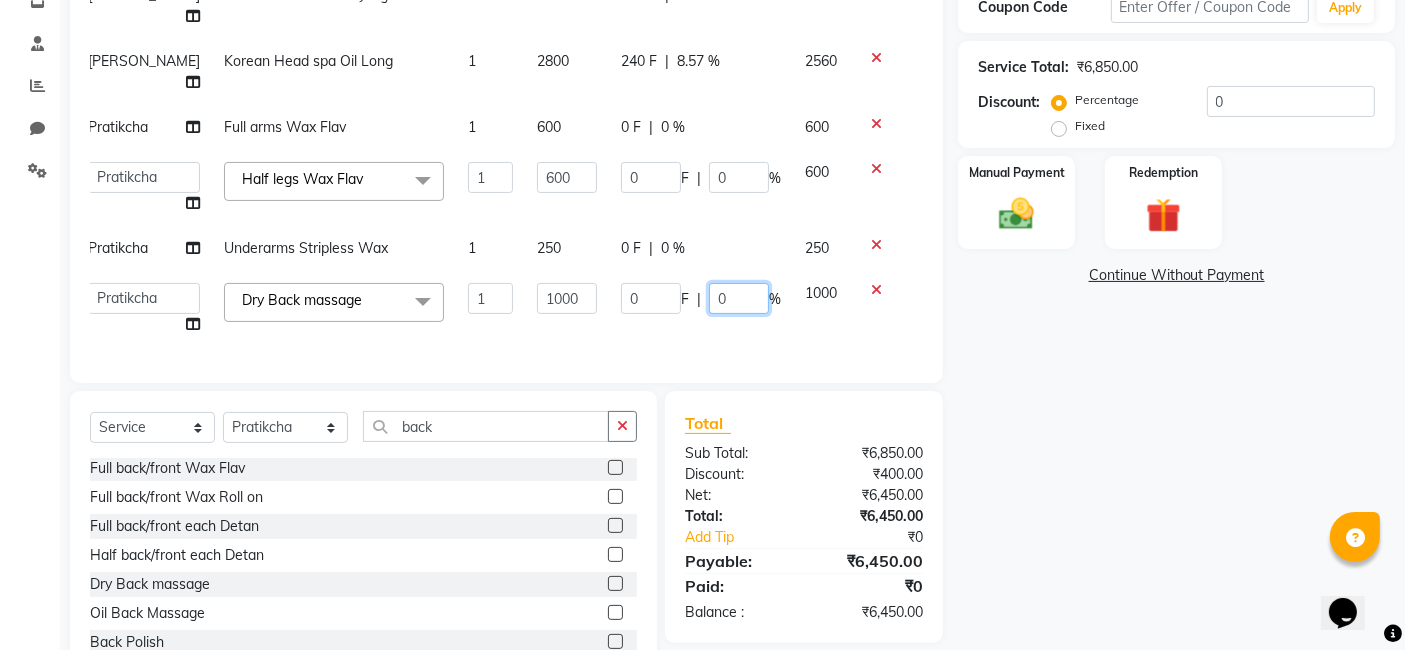 click on "0" 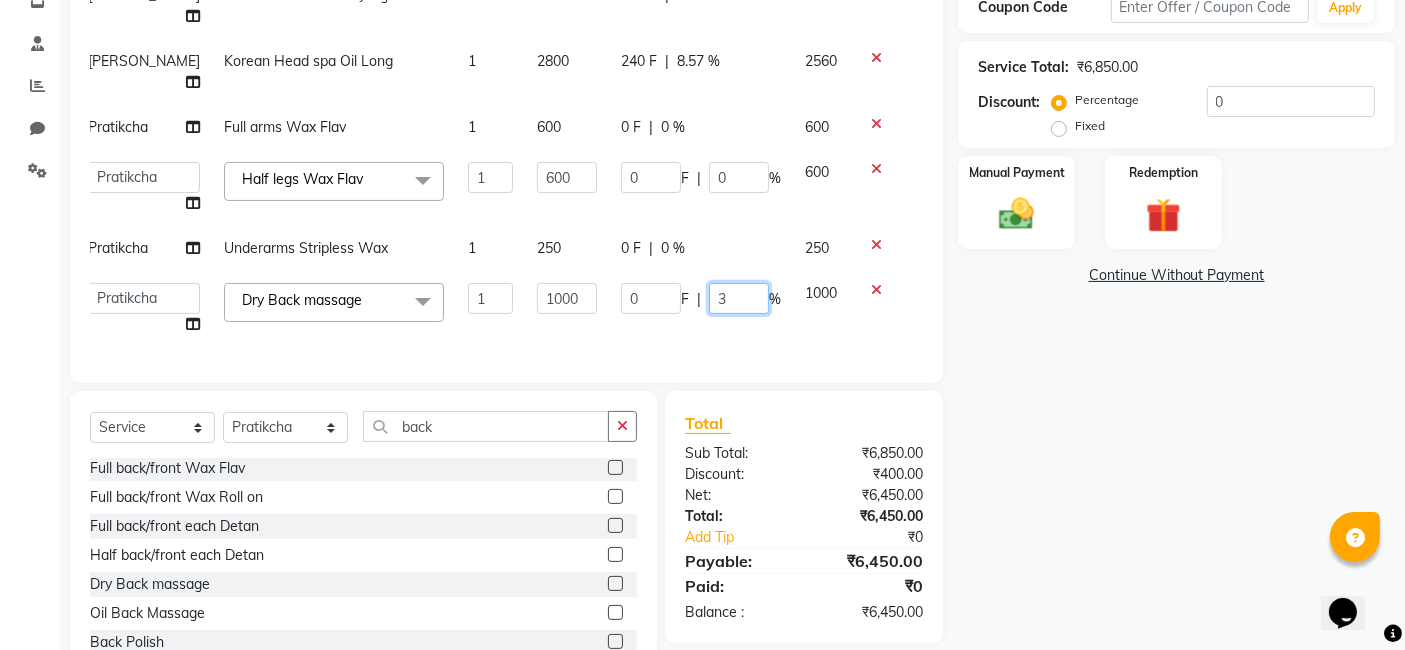 type on "30" 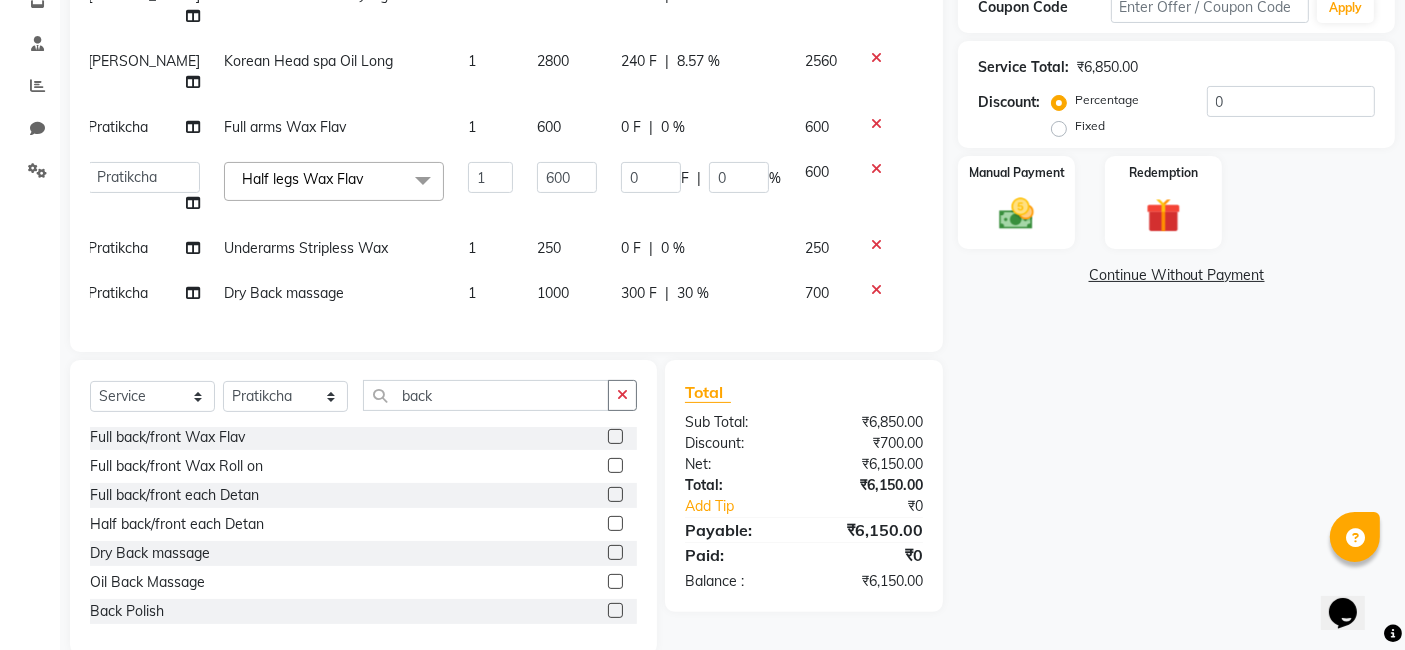 click on "700" 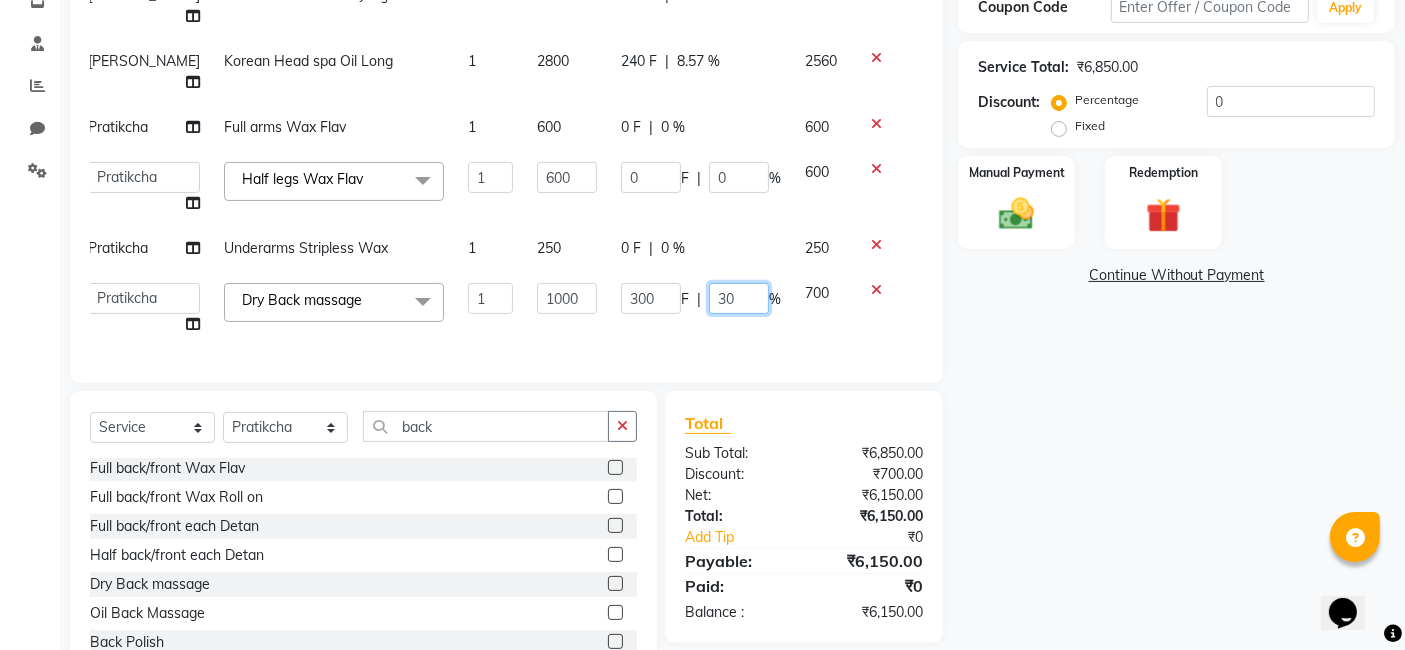 click on "30" 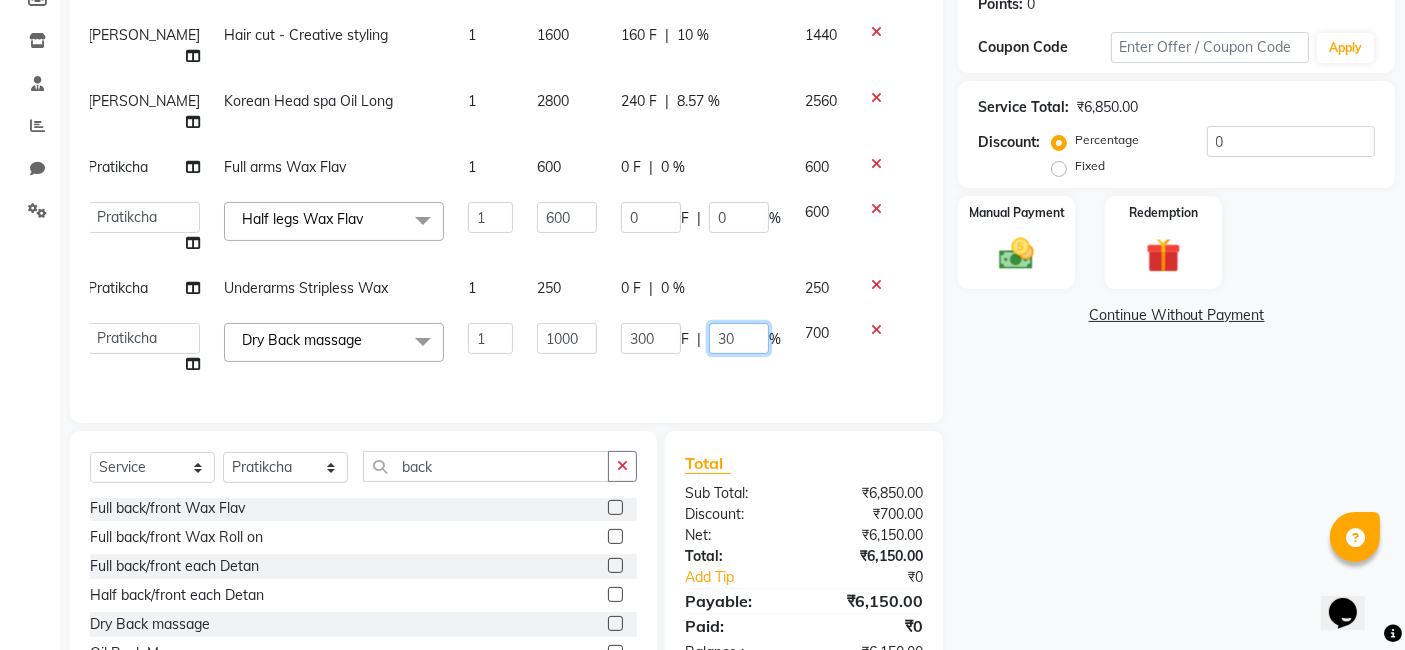 scroll, scrollTop: 318, scrollLeft: 0, axis: vertical 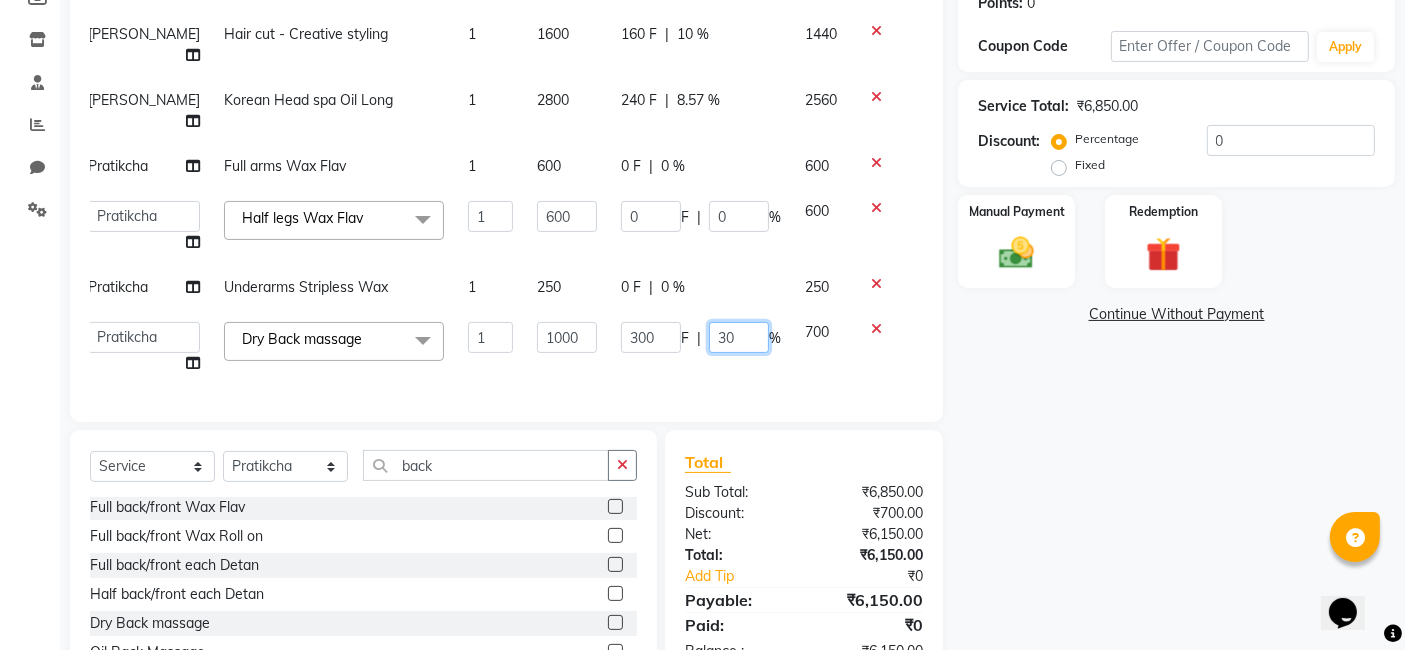 click on "30" 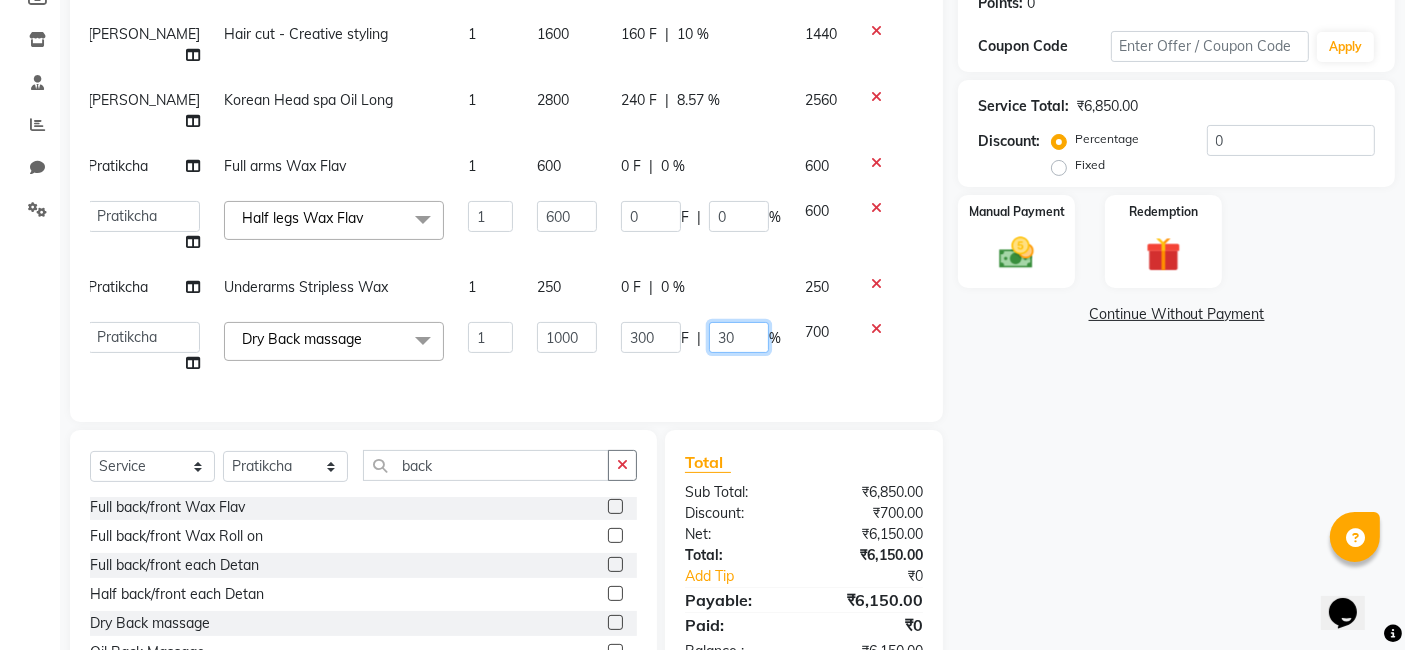 type 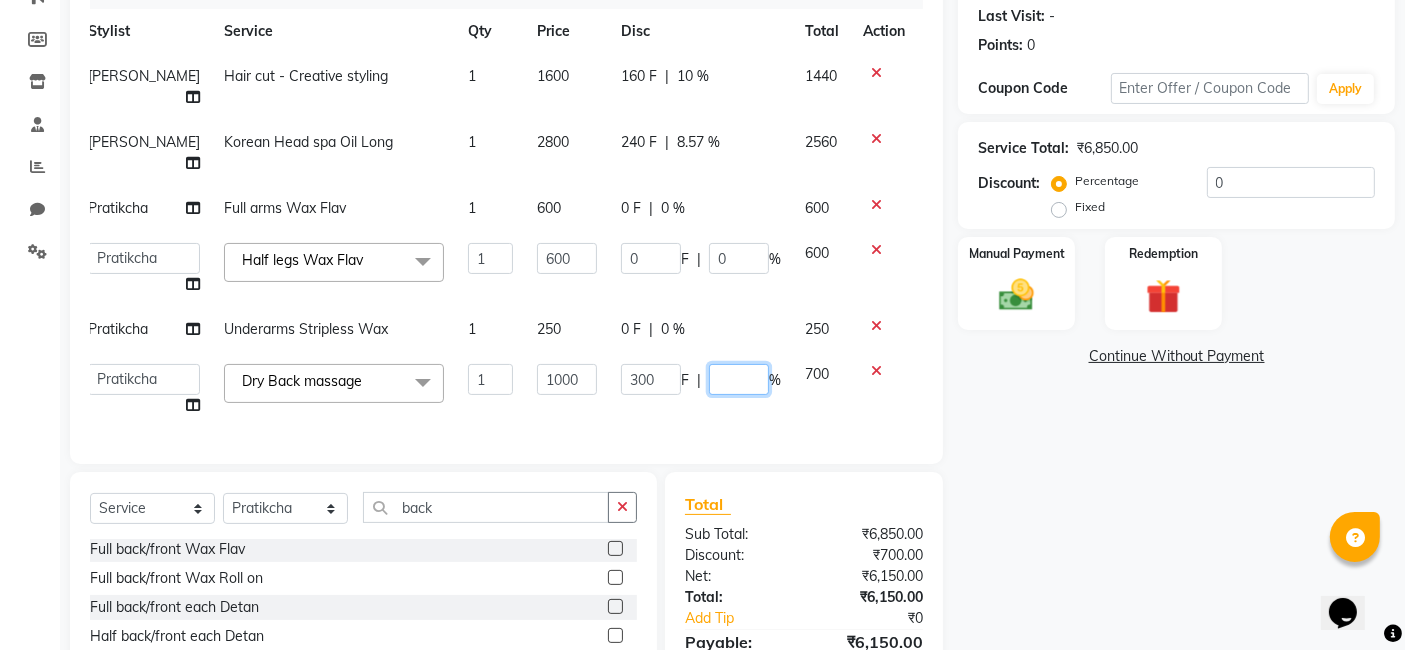 scroll, scrollTop: 265, scrollLeft: 0, axis: vertical 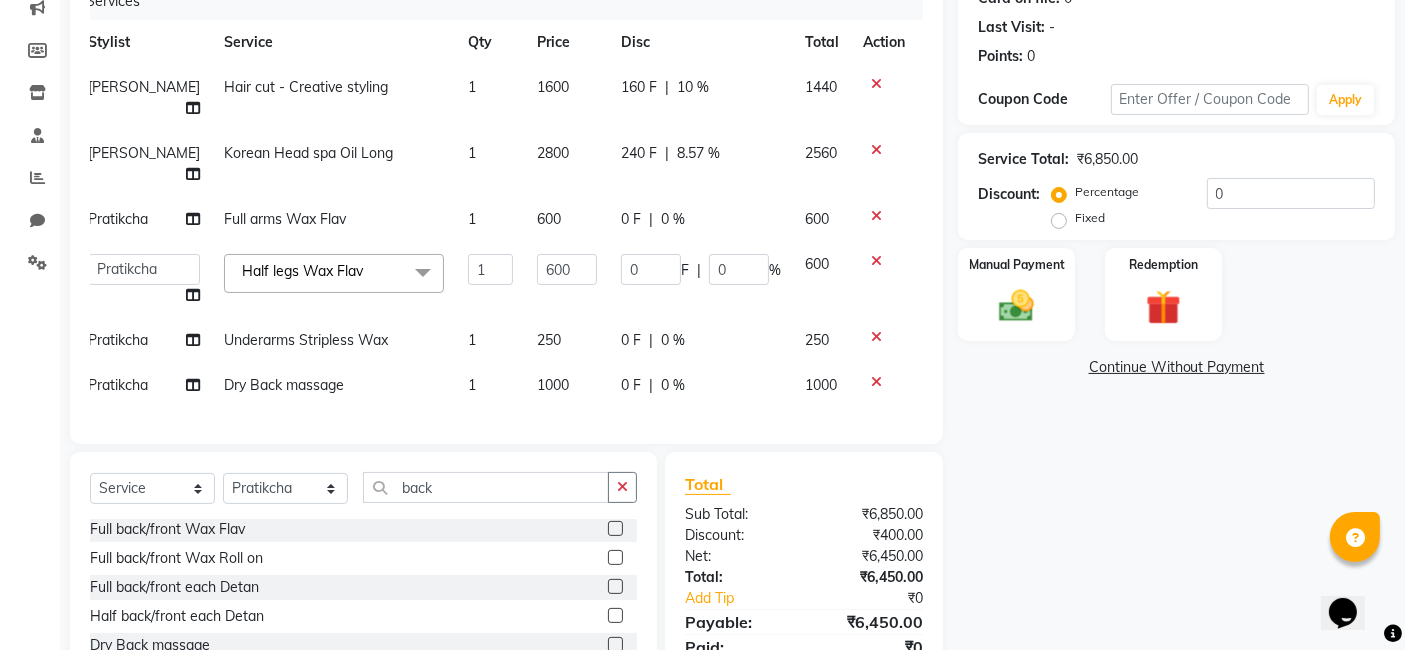 click on "0 %" 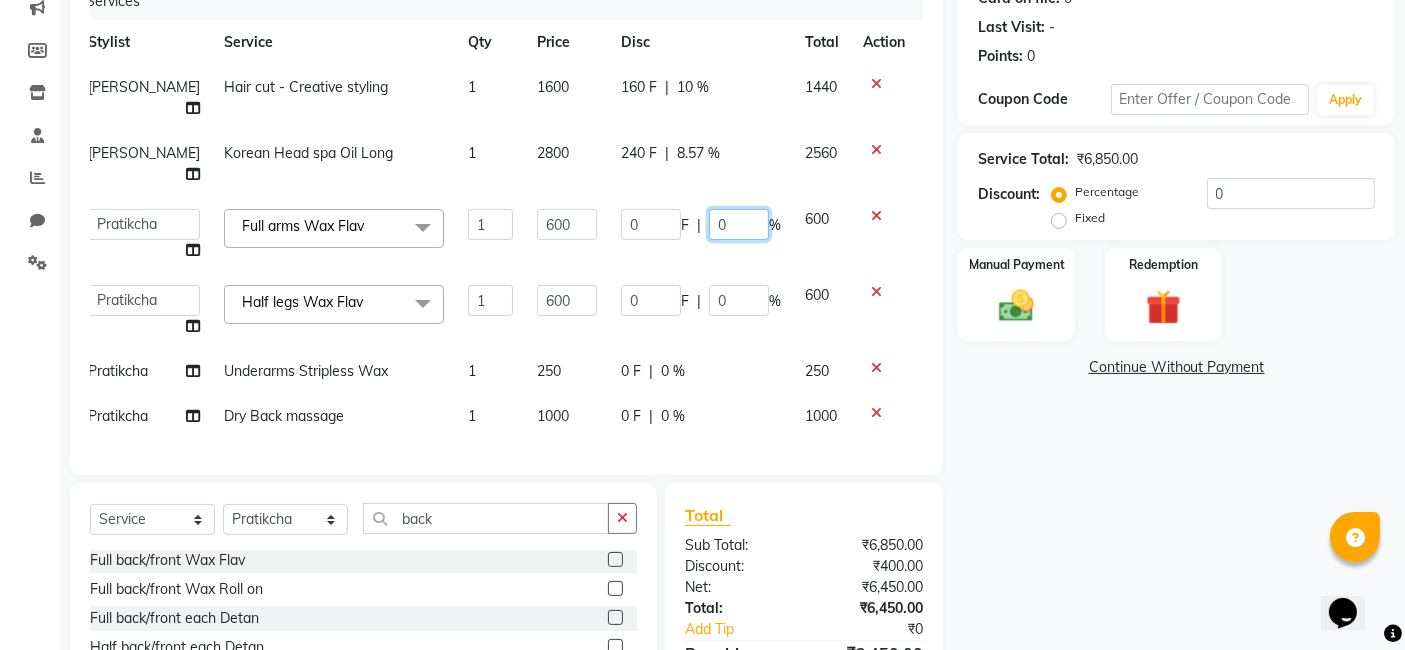 click on "0" 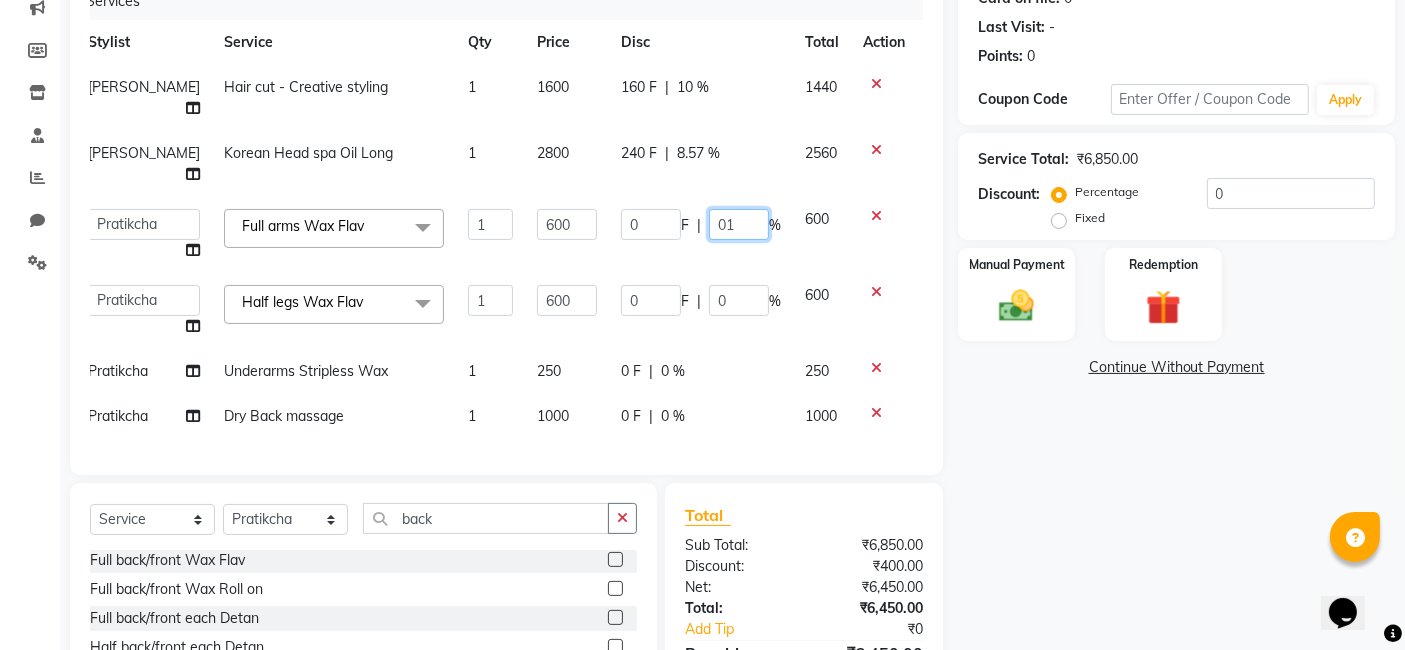 type on "0" 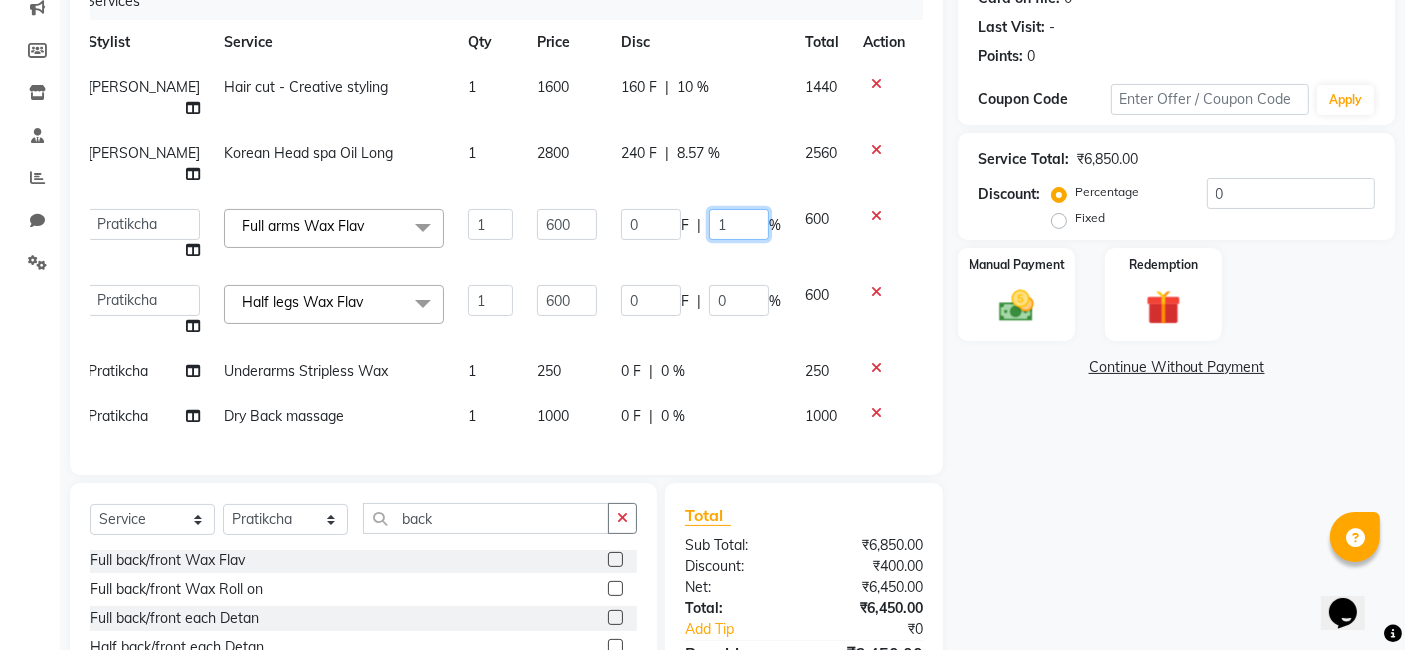 type on "11" 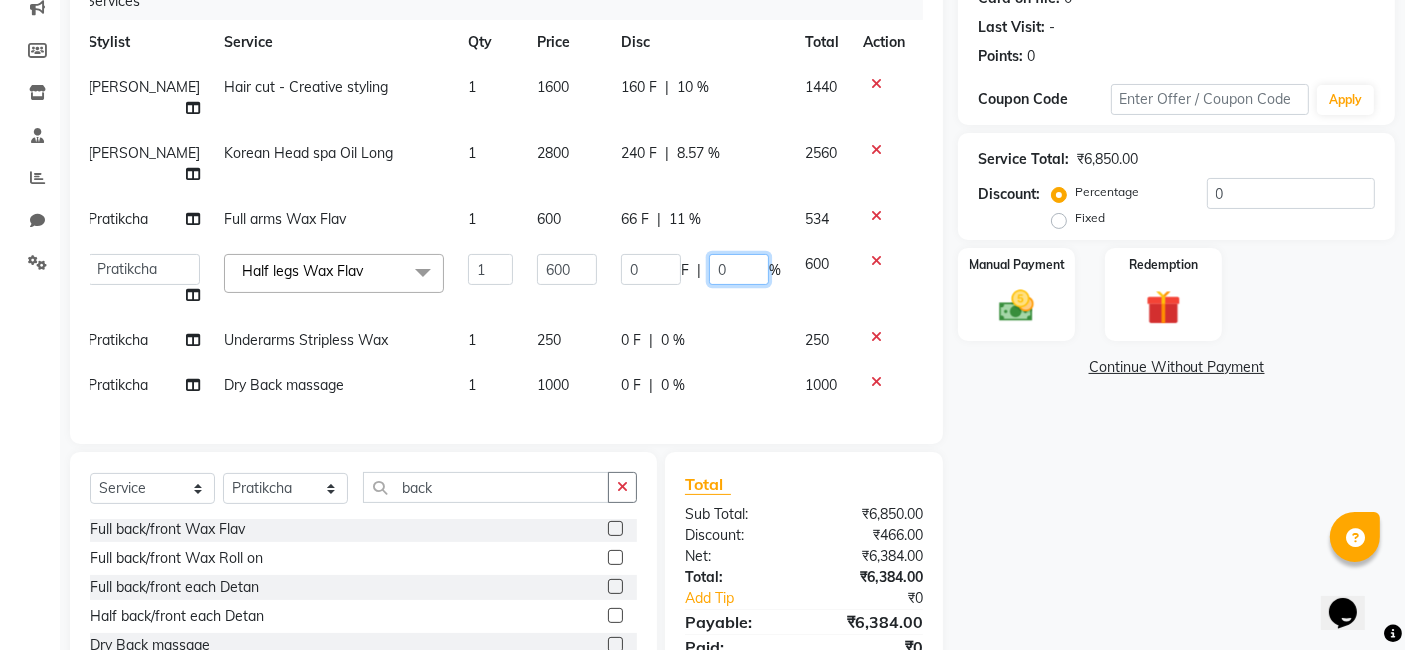 click on "0" 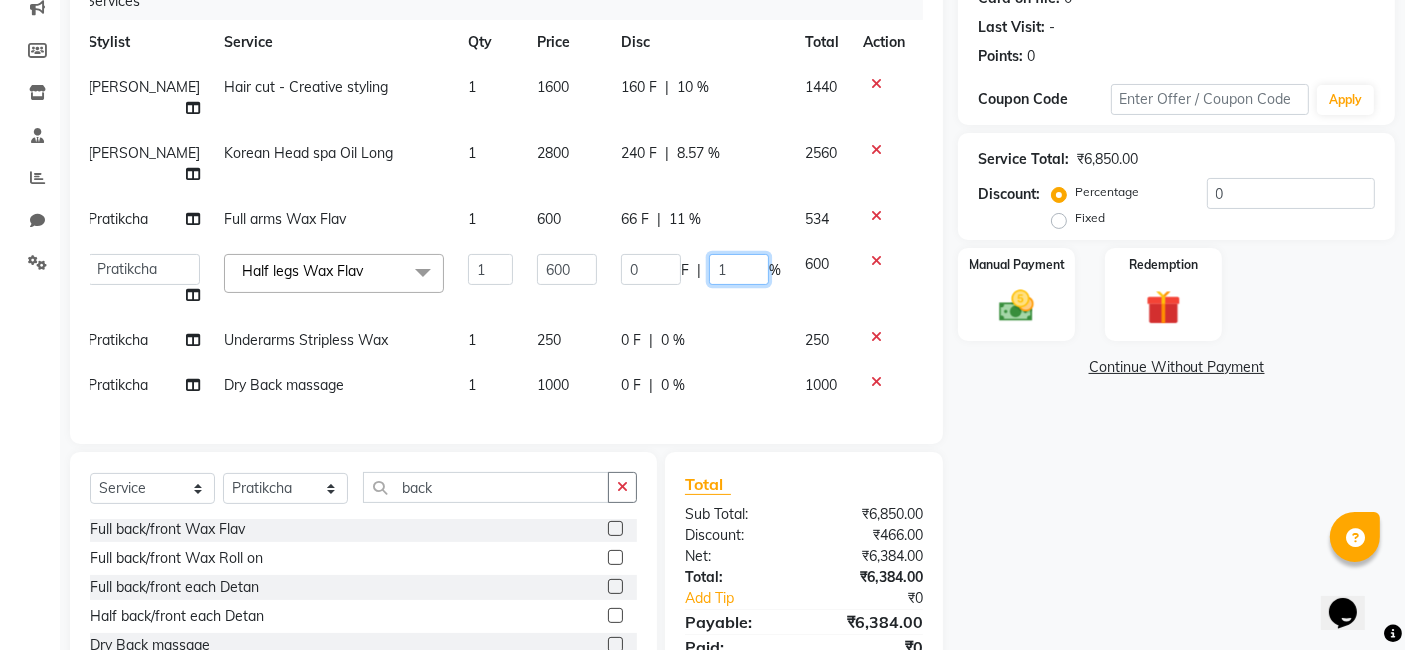type on "11" 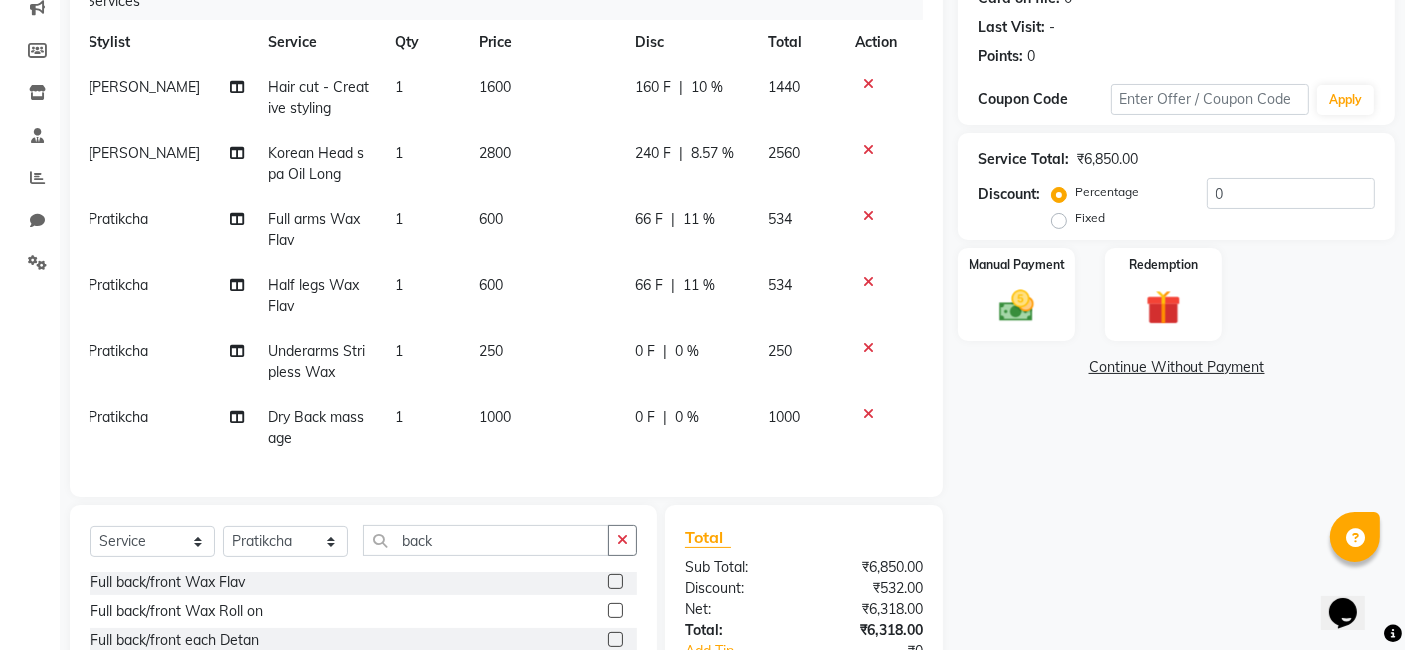 click on "0 F | 0 %" 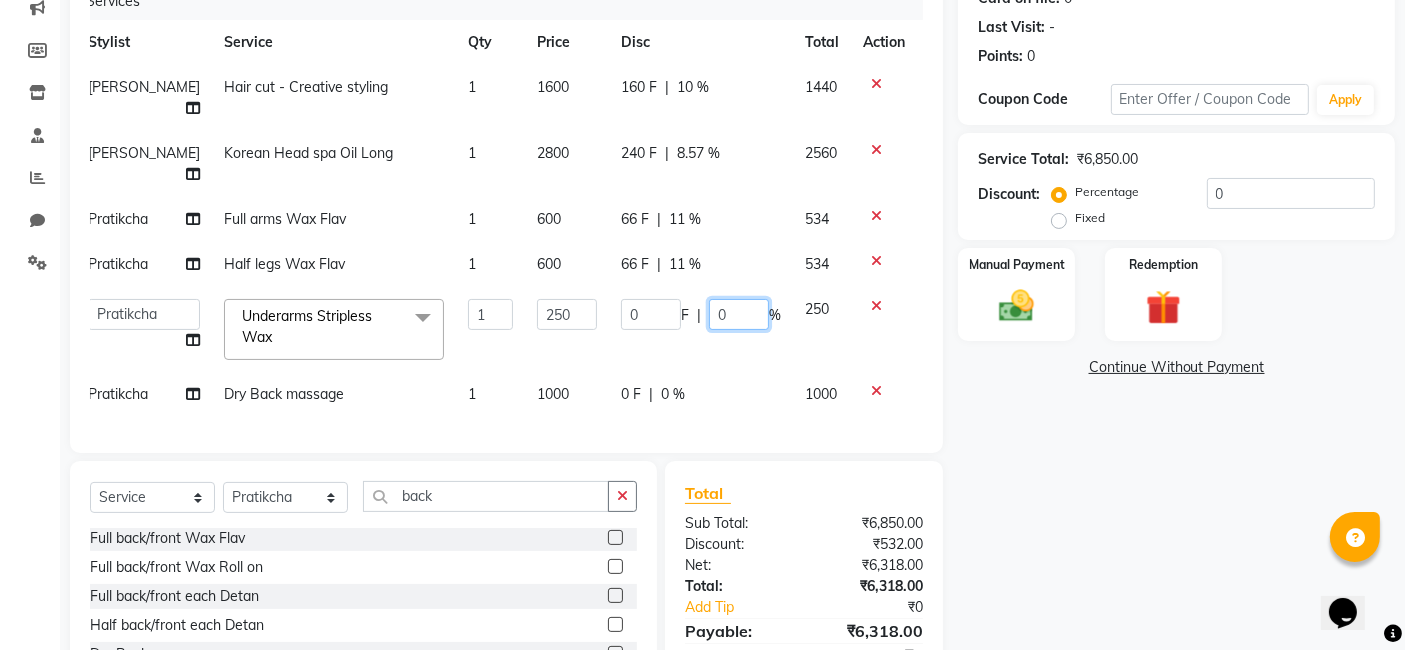 click on "0" 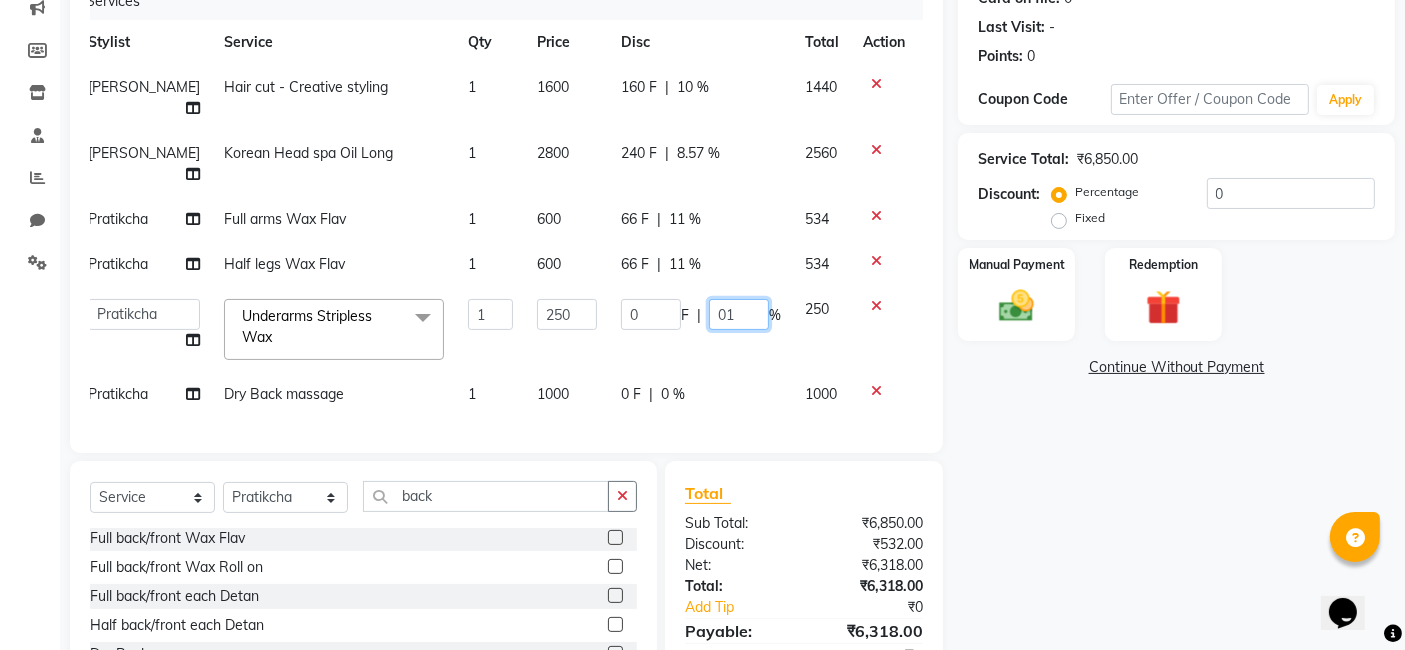 type on "0" 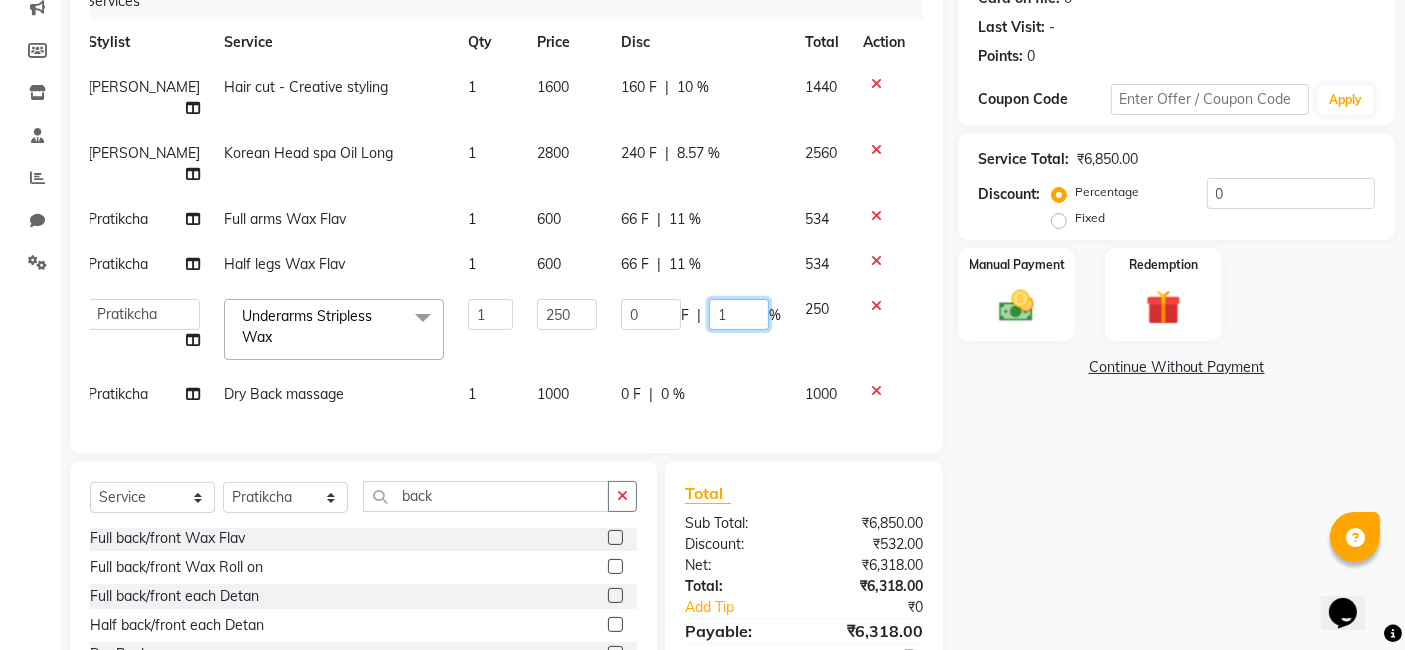 type on "11" 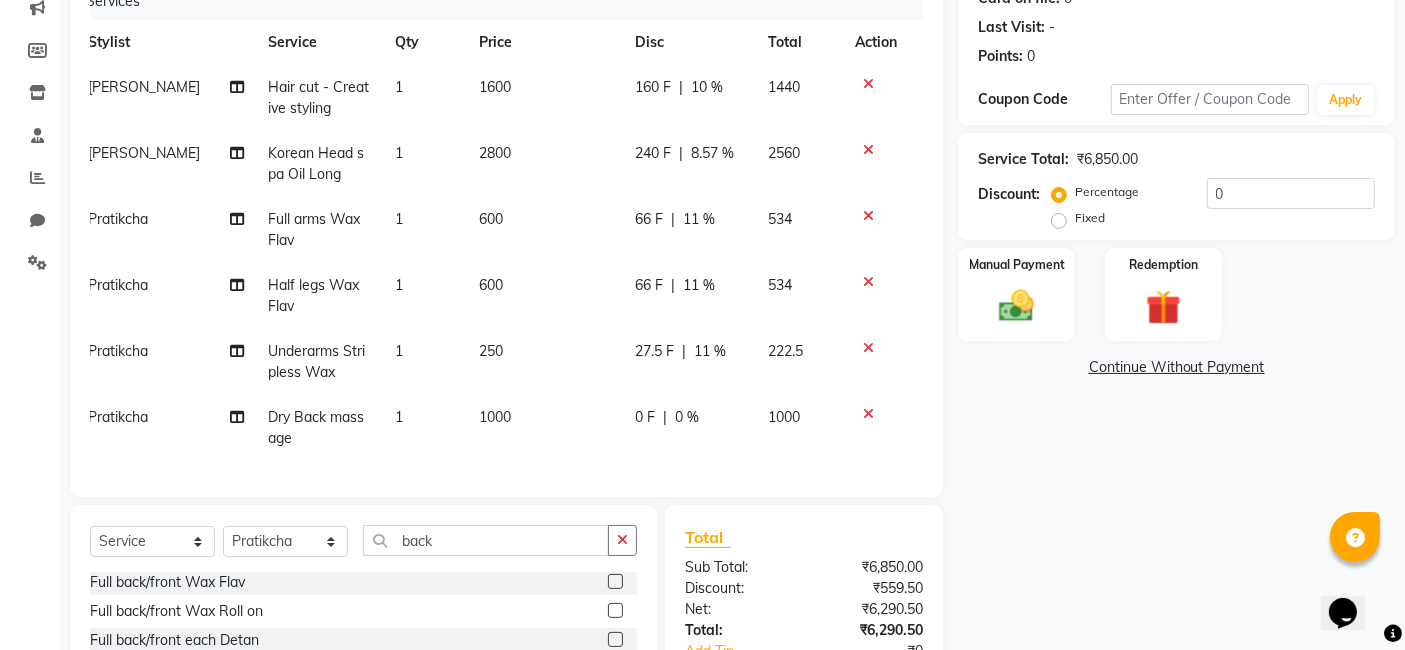 click on "[PERSON_NAME] Hair cut - Creative styling 1 1600 160 F | 10 % 1440 [PERSON_NAME] Korean Head spa Oil Long 1 2800 240 F | 8.57 % 2560 Pratikcha Full arms Wax Flav 1 600 66 F | 11 % 534 Pratikcha Half legs Wax Flav 1 600 66 F | 11 % 534 Pratikcha Underarms Stripless Wax 1 250 27.5 F | 11 % 222.5 Pratikcha Dry Back massage 1 1000 0 F | 0 % 1000" 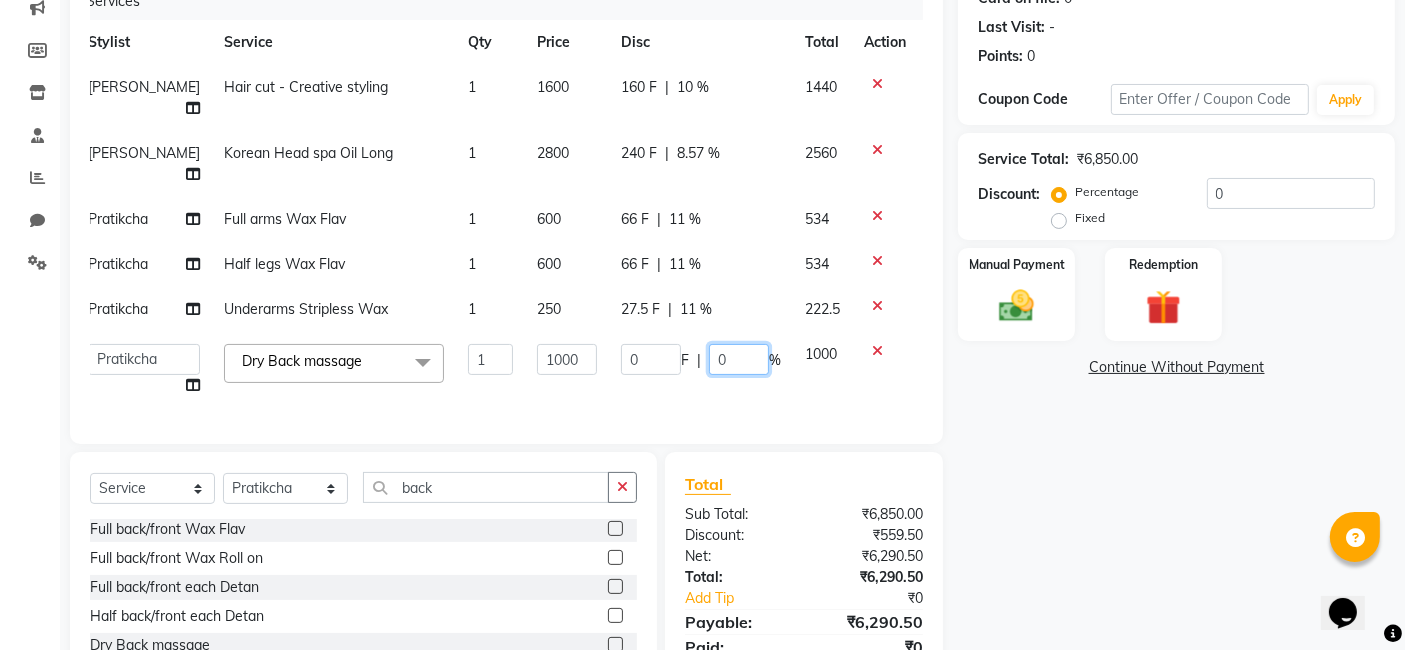 click on "0" 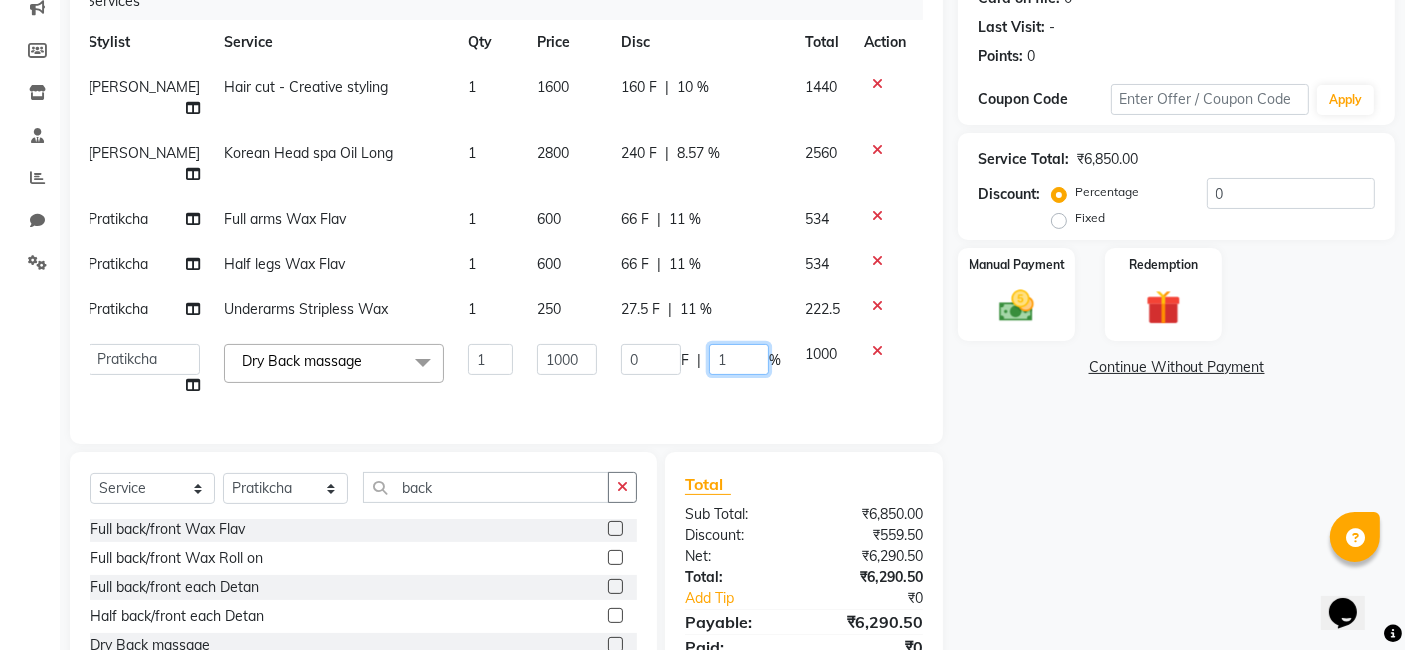 type on "11" 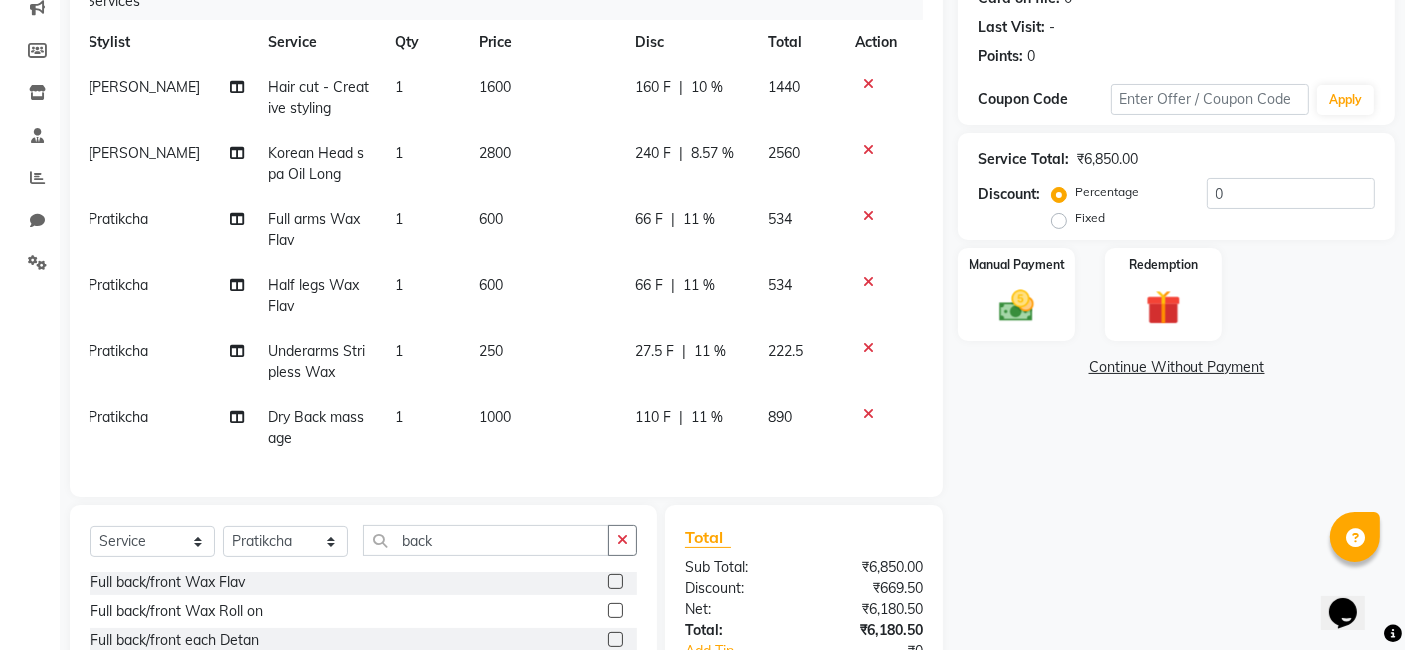 click on "Pratikcha Dry Back massage 1 1000 110 F | 11 % 890" 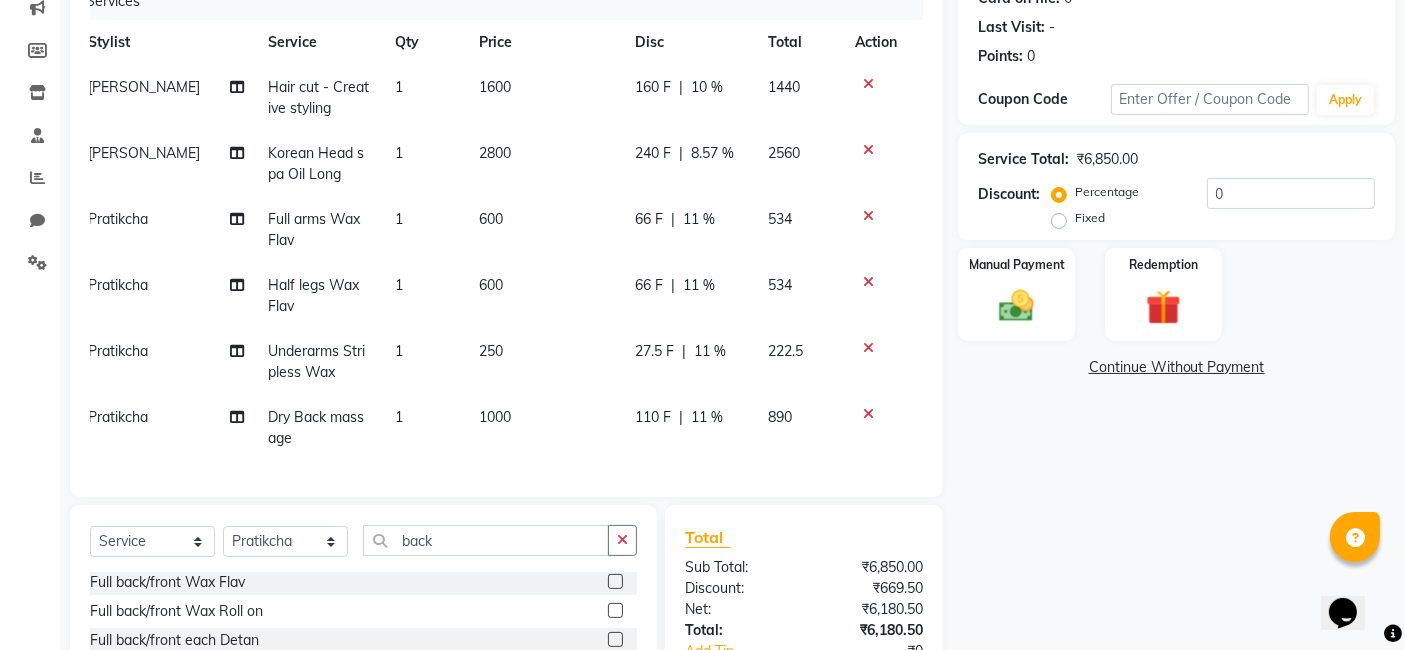 click on "11 %" 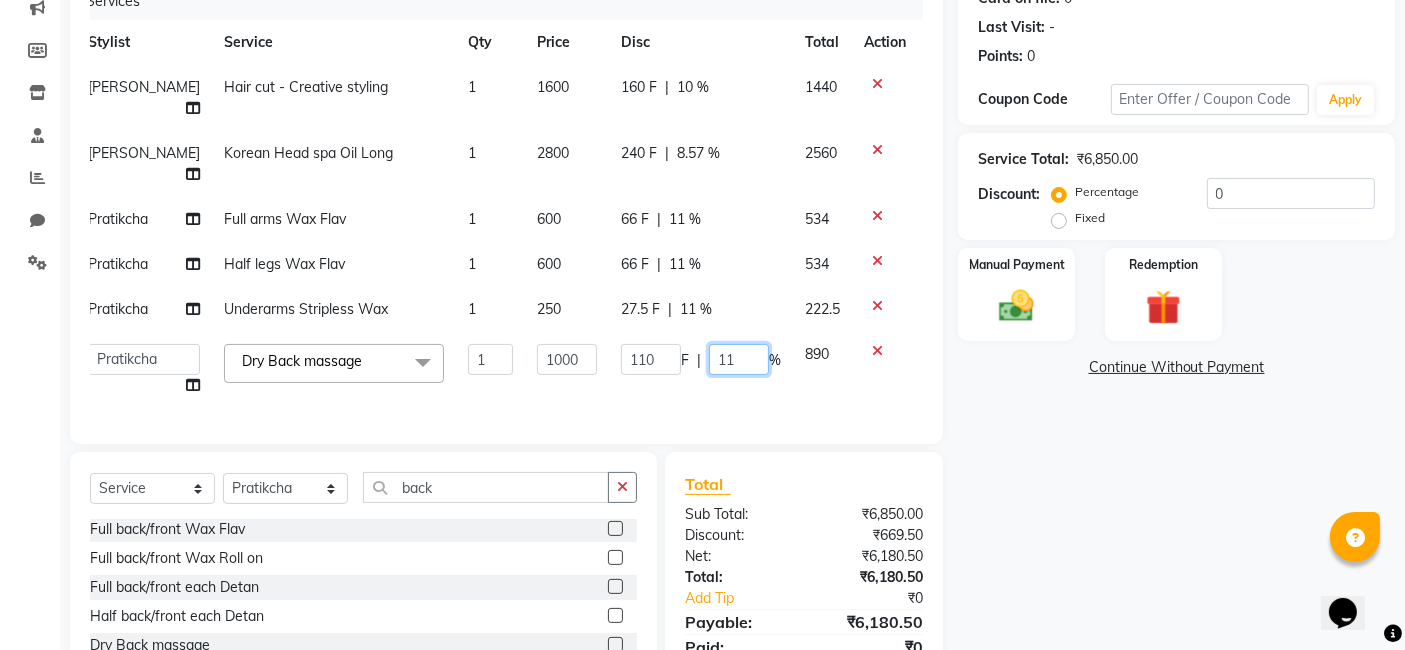 click on "11" 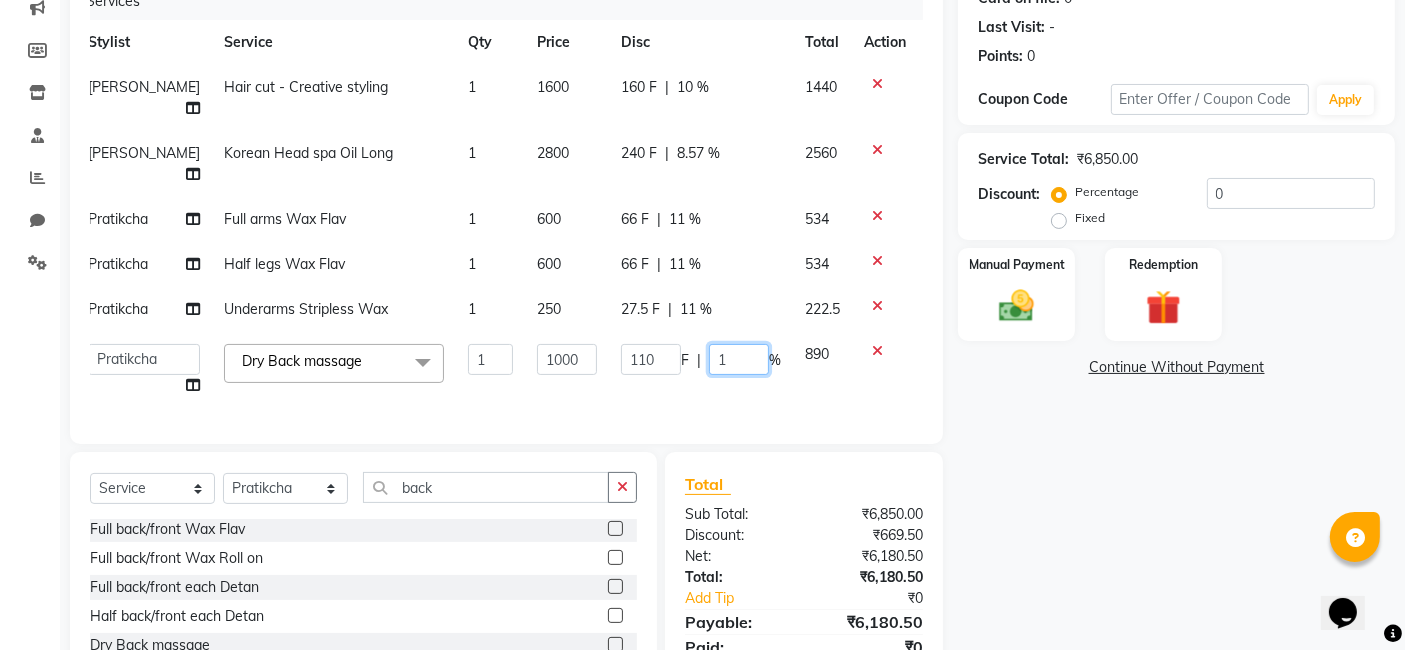 type on "15" 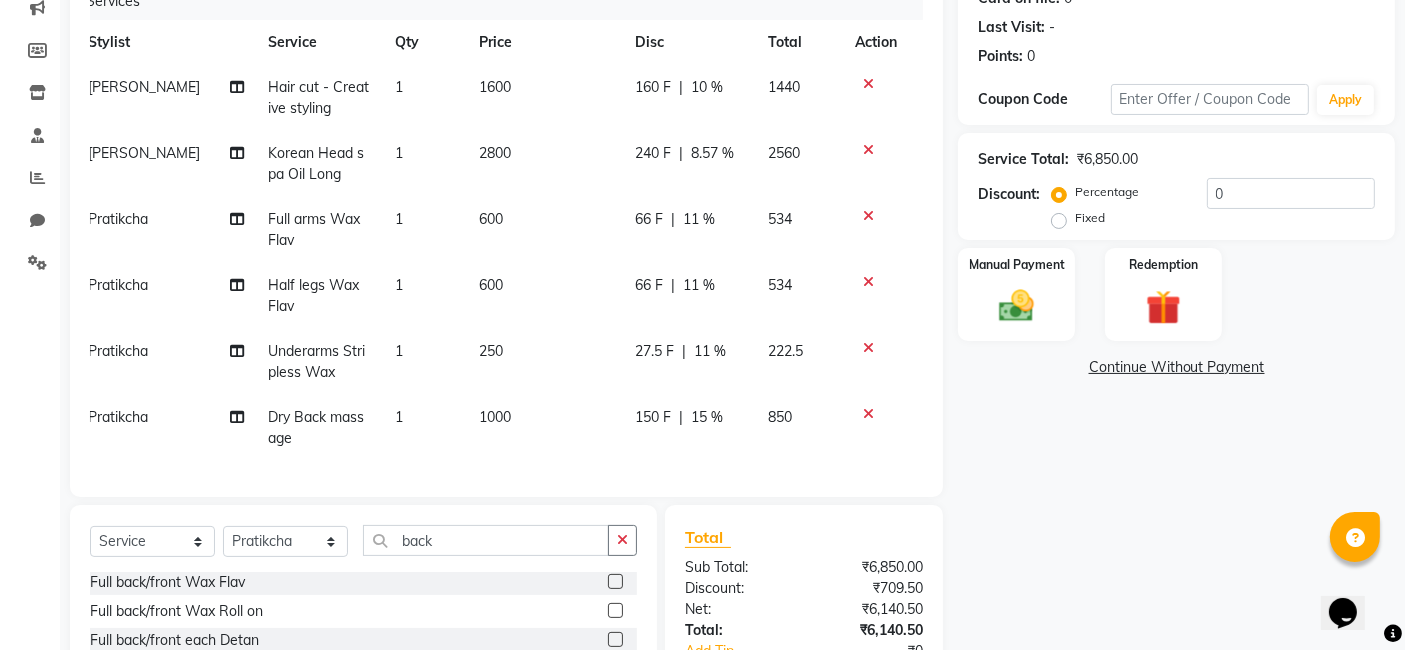 click on "Pratikcha Dry Back massage 1 1000 150 F | 15 % 850" 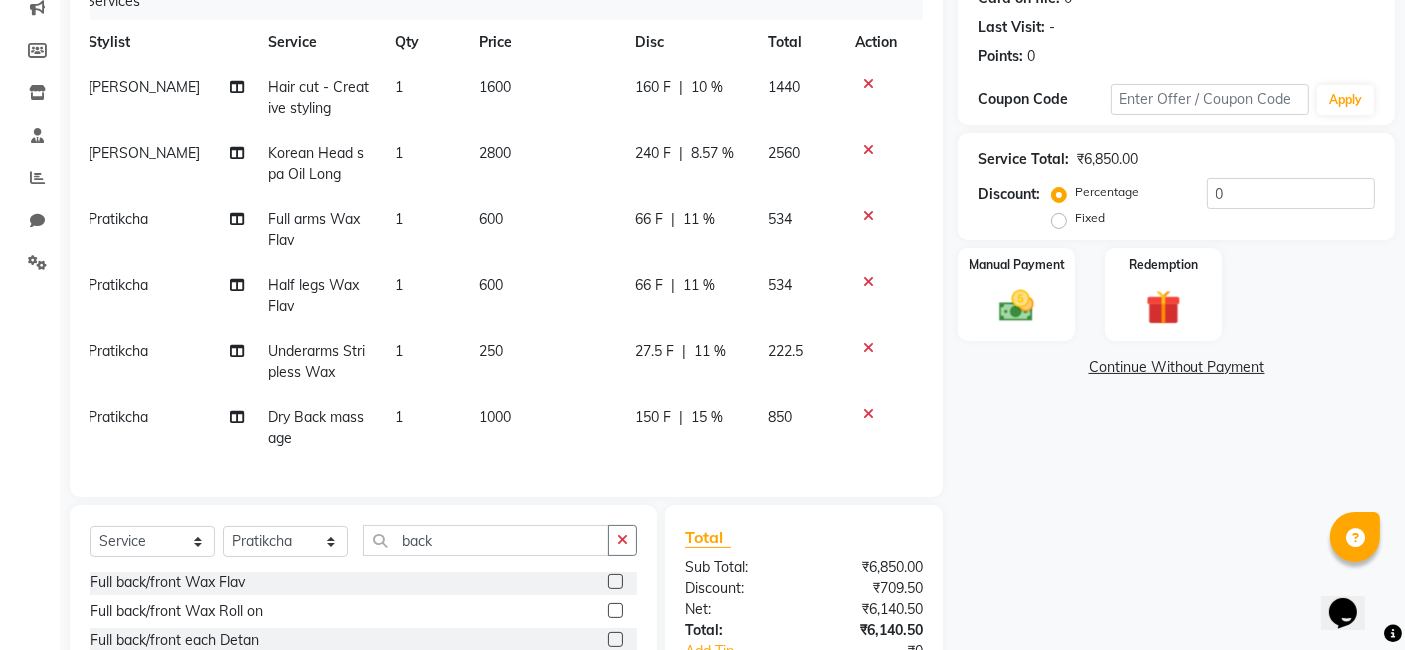click on "15 %" 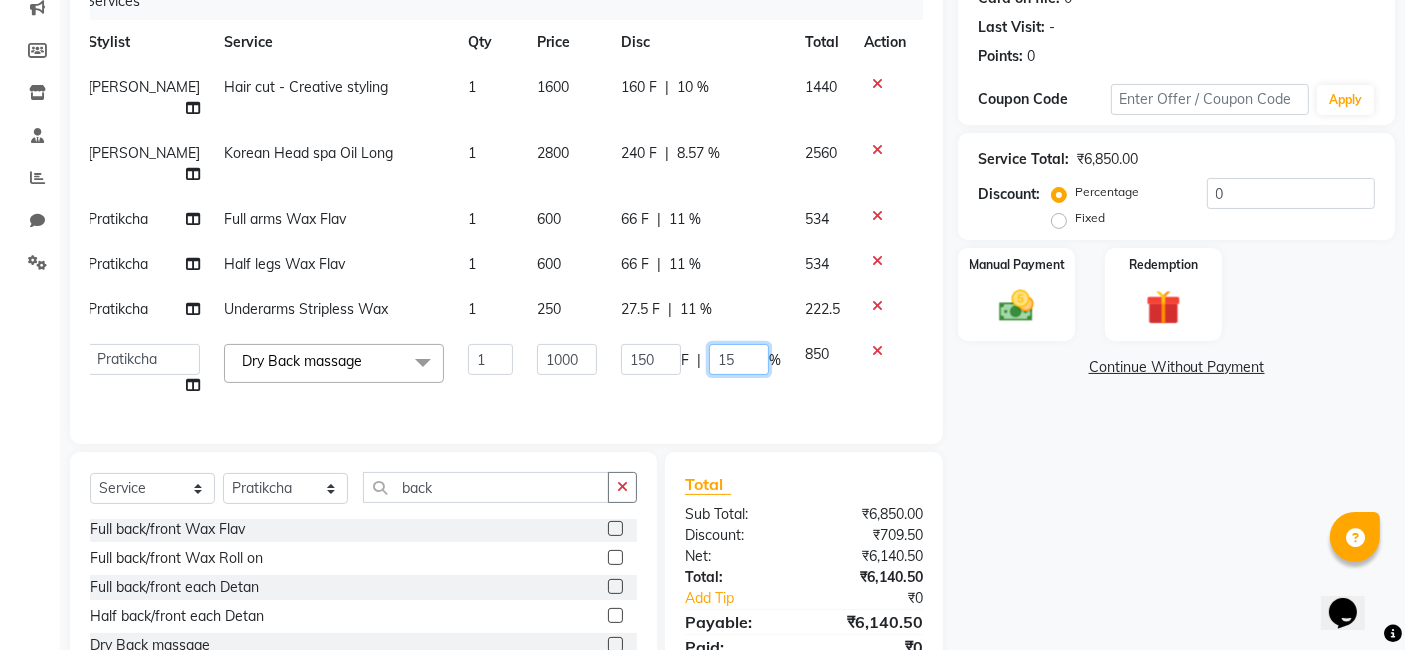 click on "15" 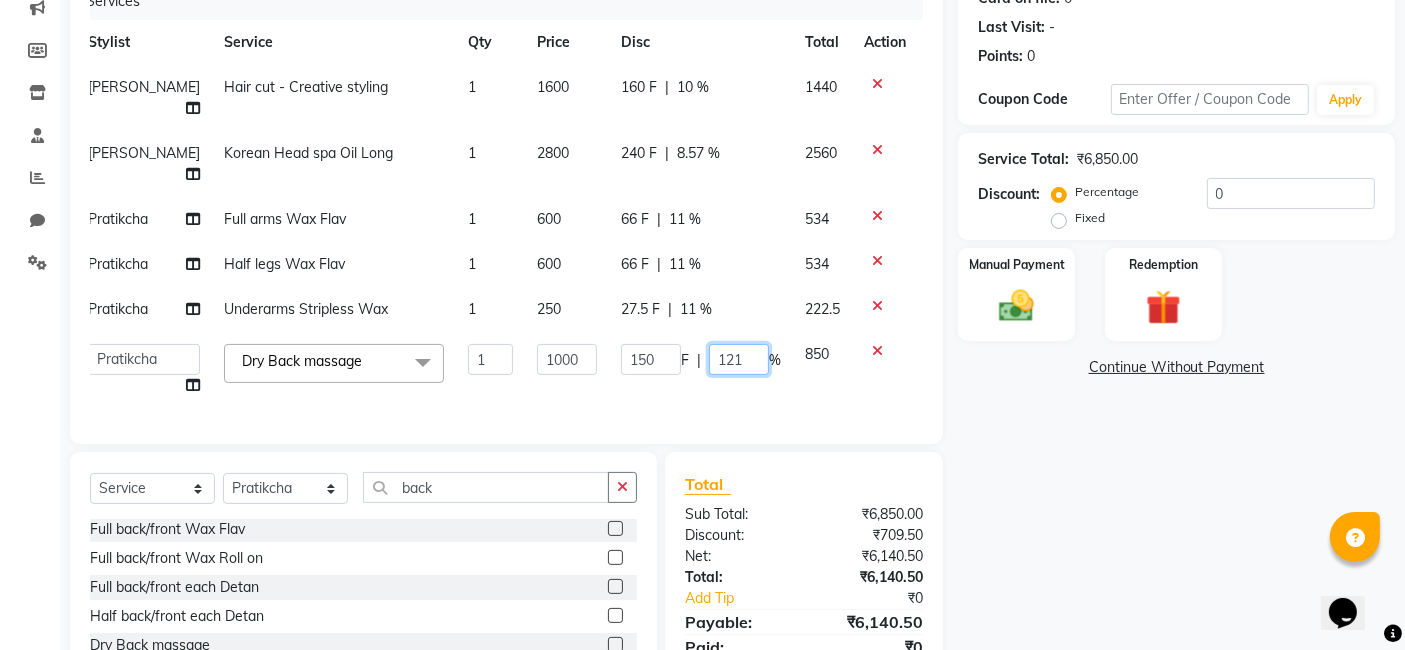 click on "121" 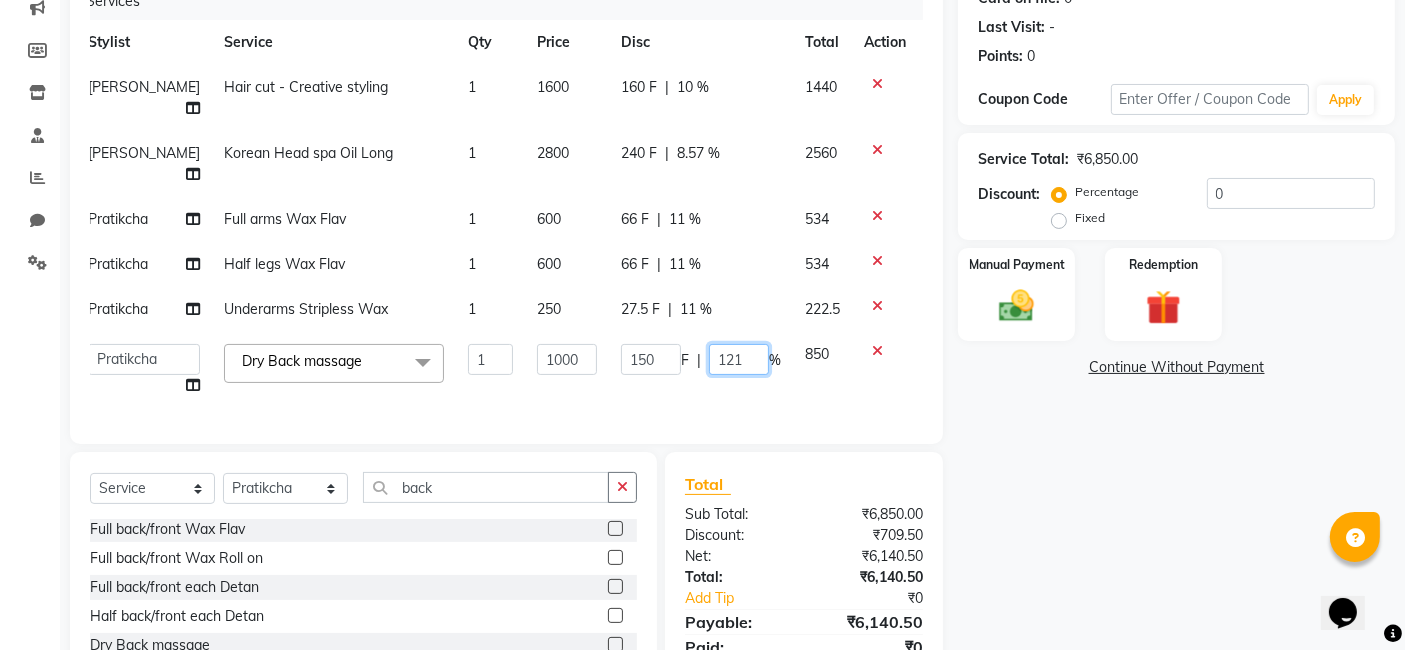 type on "21" 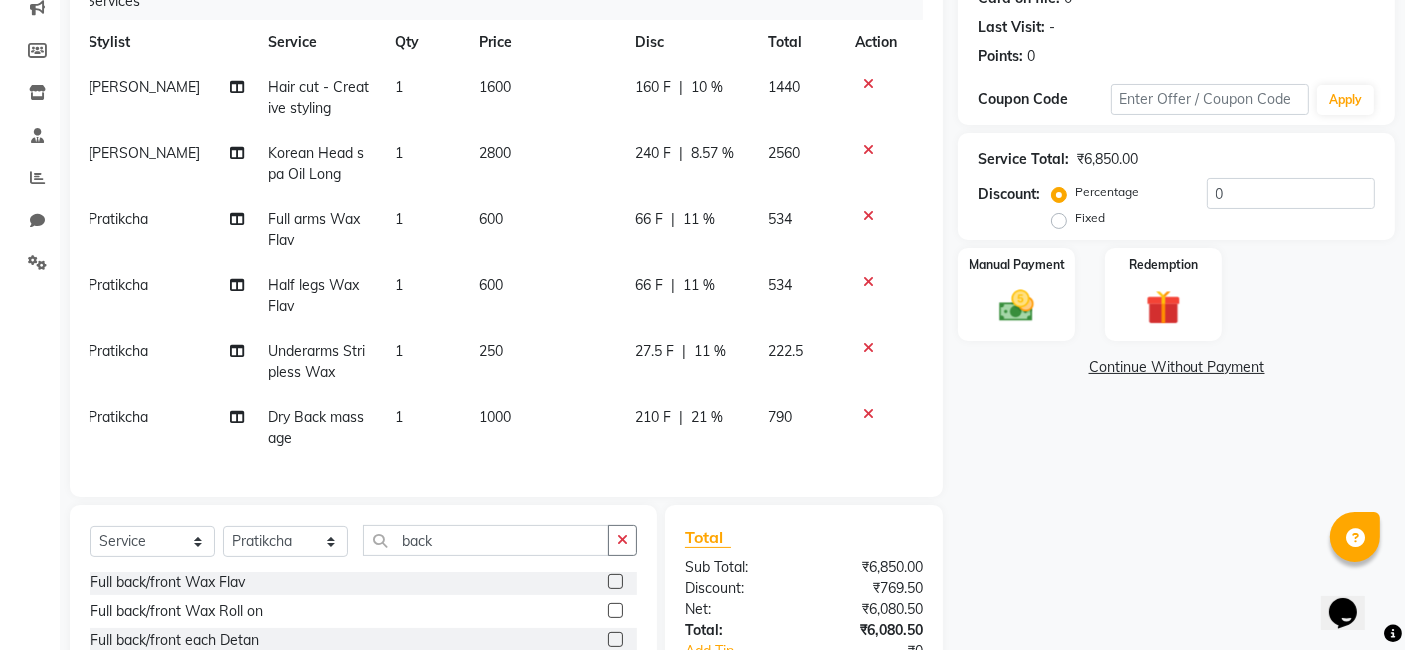click on "210 F | 21 %" 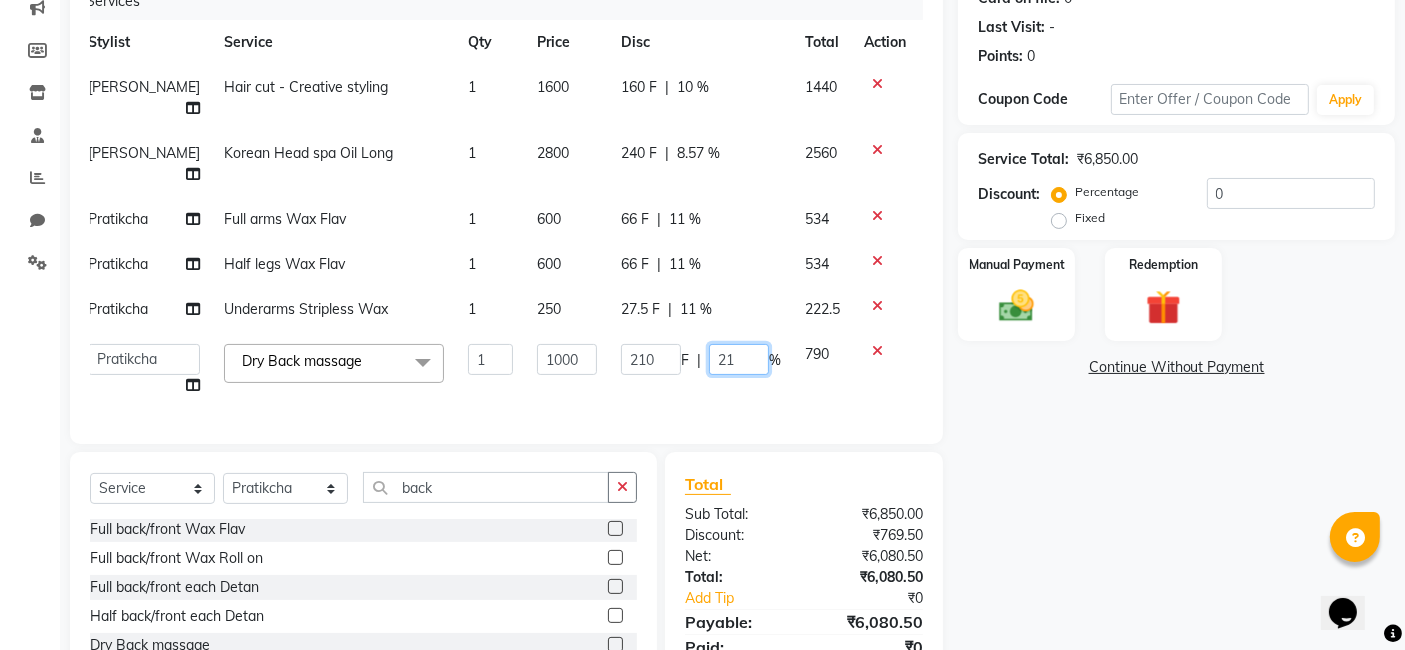 click on "21" 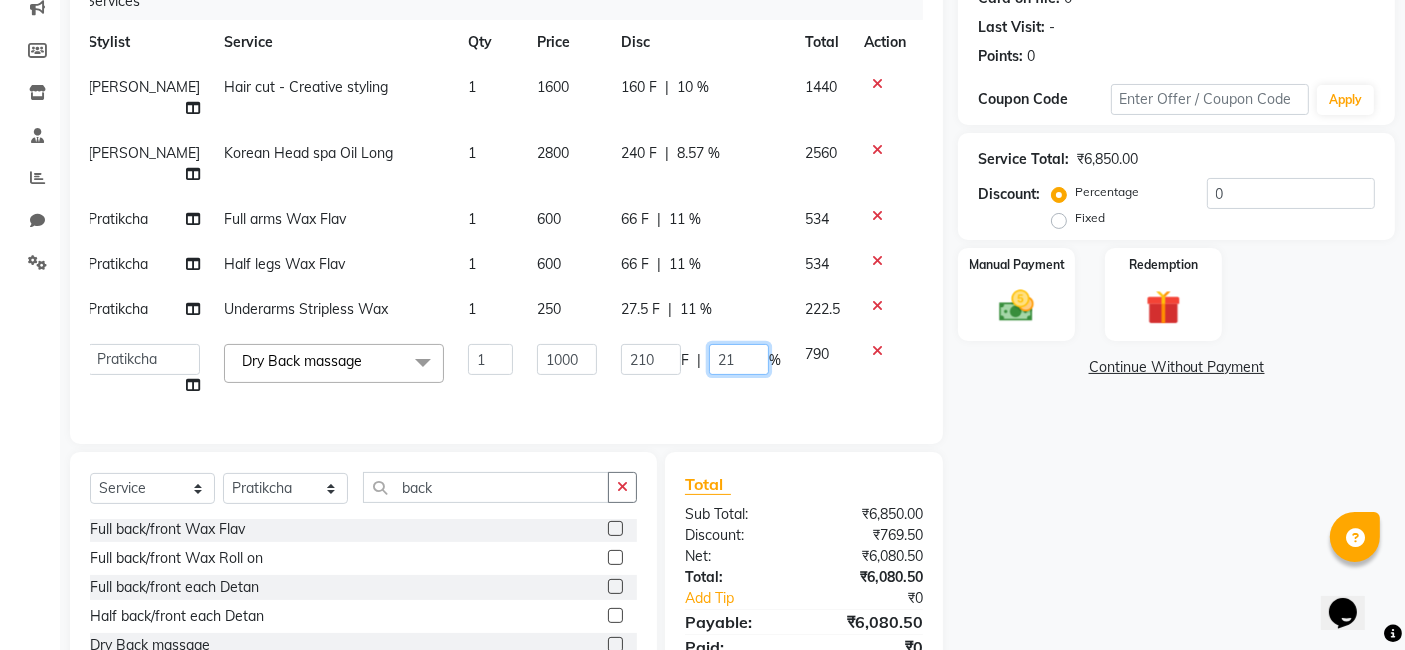 click on "21" 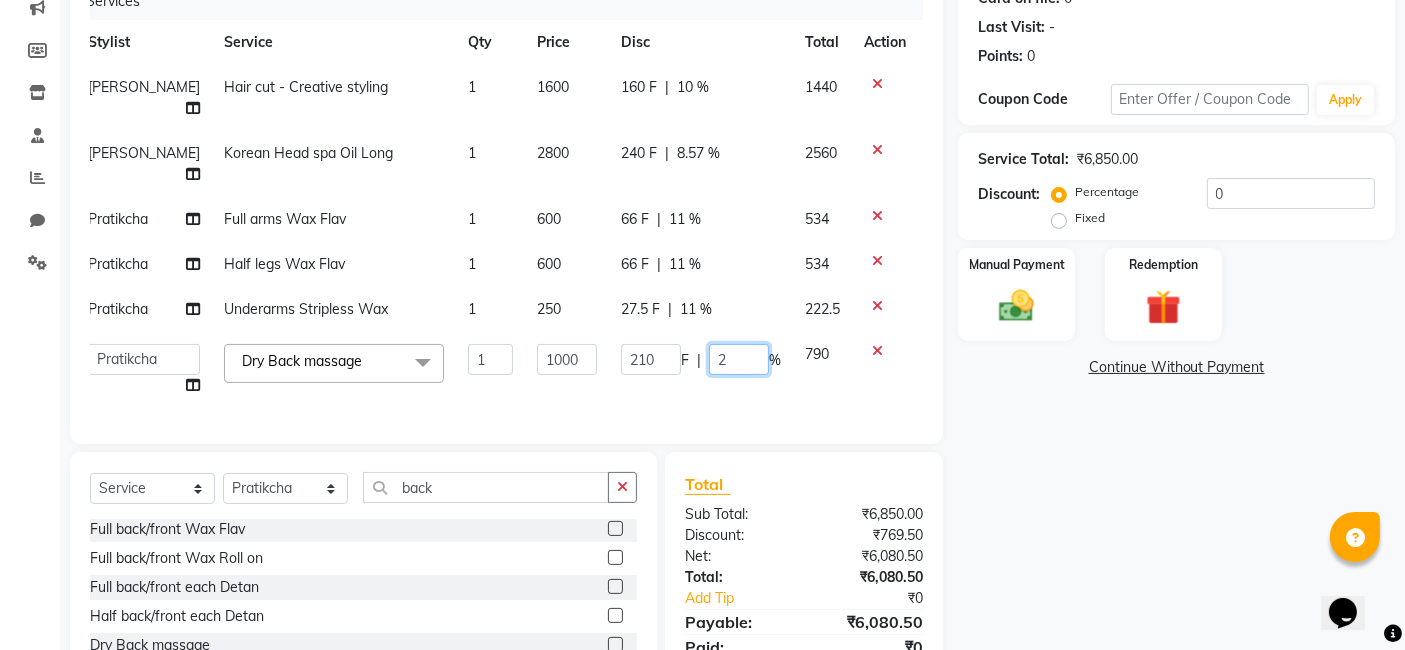 type on "23" 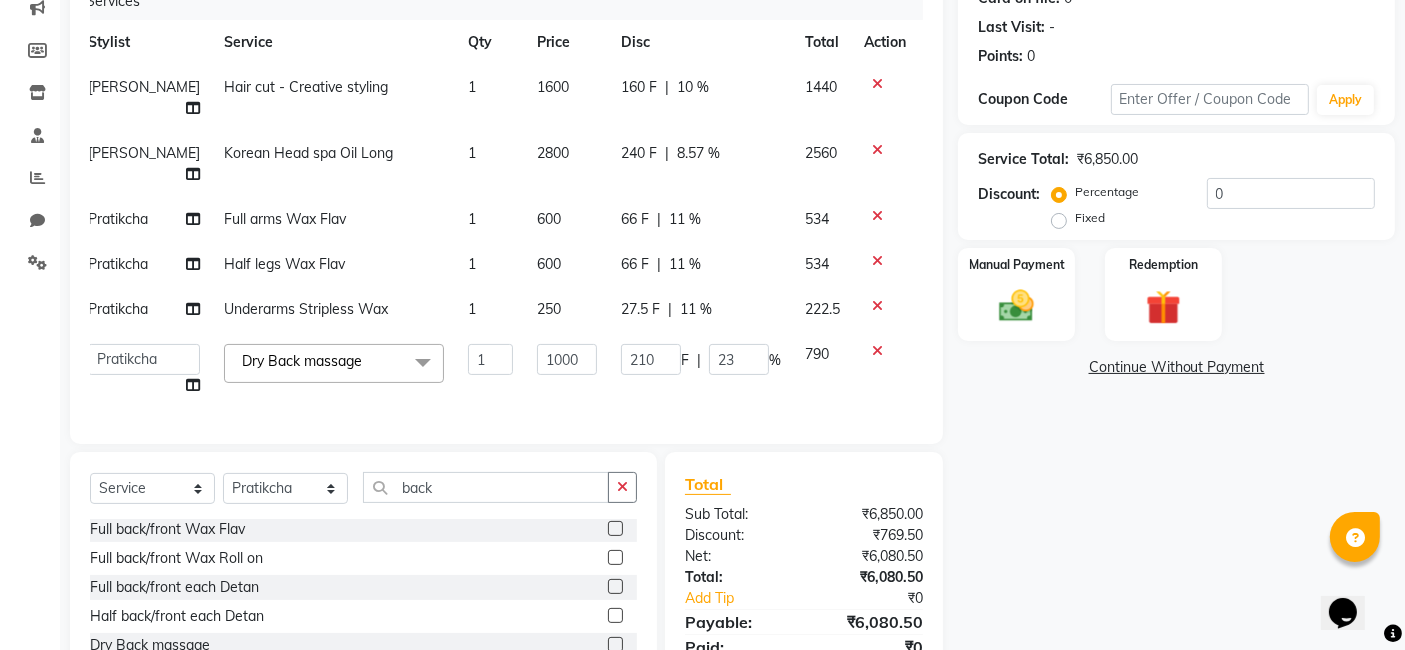 click on "[PERSON_NAME]   [PERSON_NAME]   Pratikcha   [PERSON_NAME]  Dry Back massage  x Hair cut - without wash Hair cut - Basic Hair cut - Advanced Hair cut - Creative styling Bangs Hair wash & blow dry Short Hair wash & blow dry Med Hair wash & blow dry Long Hair wash & blow dry (nashi) Short Hair wash & blow dry (nashi) Med Hair wash & blow dry (nashi) Long Tongs Short Tongs Med Tongs Long Iron Short Iron Med Iron Long Party styling face wash men hairtstyling men haircut [PERSON_NAME] men - advance [PERSON_NAME] trim scalp masage almond / olive oil scalp oil masage coconut loreal - mythic oil [PERSON_NAME] styling regular shave  hairwash men premium hairwash (nashi) men hairwash & styling fiberplex treatment Global color [MEDICAL_DATA] Short Global color [MEDICAL_DATA] Med Global color [MEDICAL_DATA] Long Global color non [MEDICAL_DATA] Short Global color non [MEDICAL_DATA] Med Global color non [MEDICAL_DATA] Long Highlights Short Highlights Med Highlights Long Highlights per Foil Ombre / Balayage Root touch up [MEDICAL_DATA] 1 Inch Root touchup non [MEDICAL_DATA] 1 Inch [MEDICAL_DATA] control Short Hair [MEDICAL_DATA] 1 F" 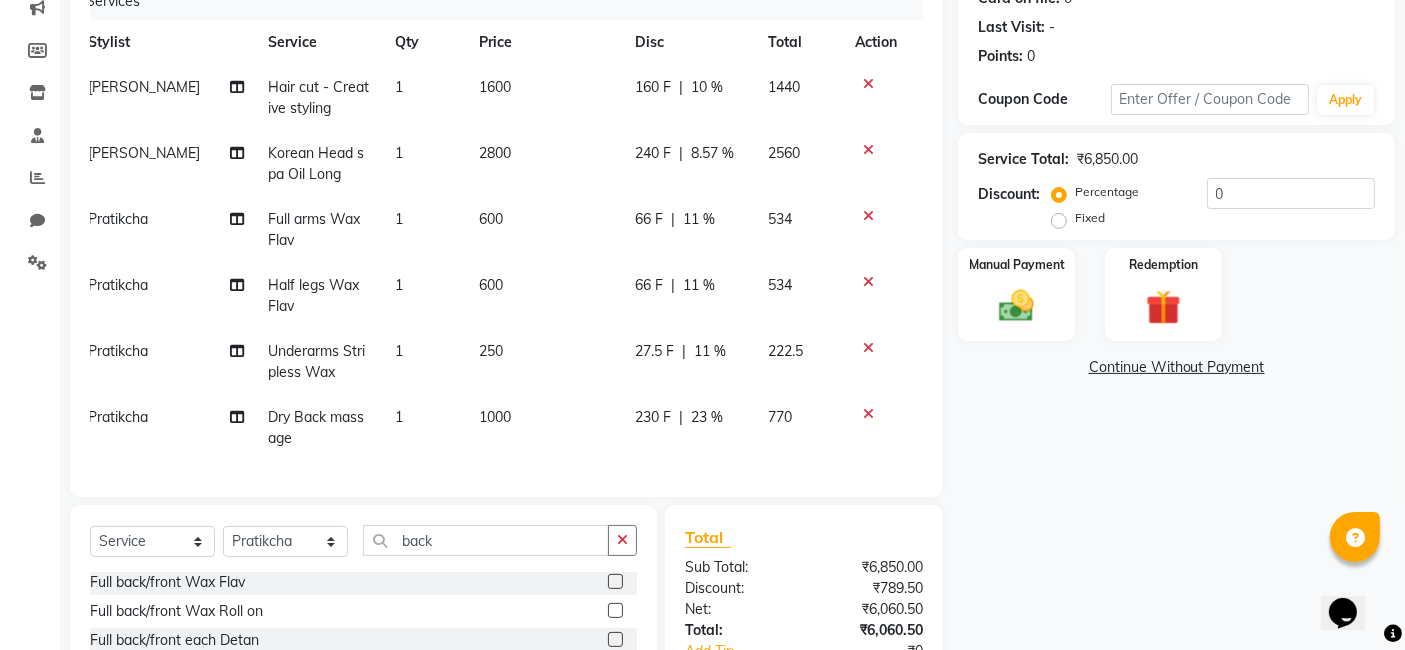 click on "23 %" 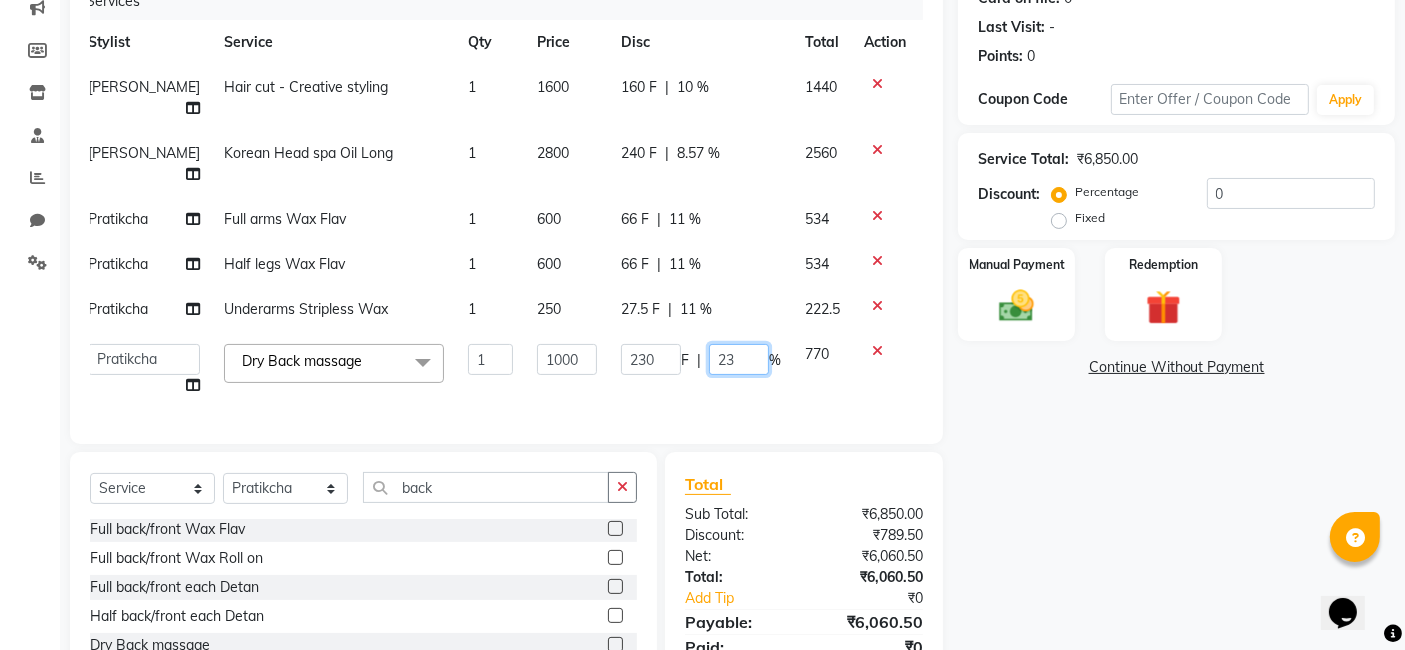click on "23" 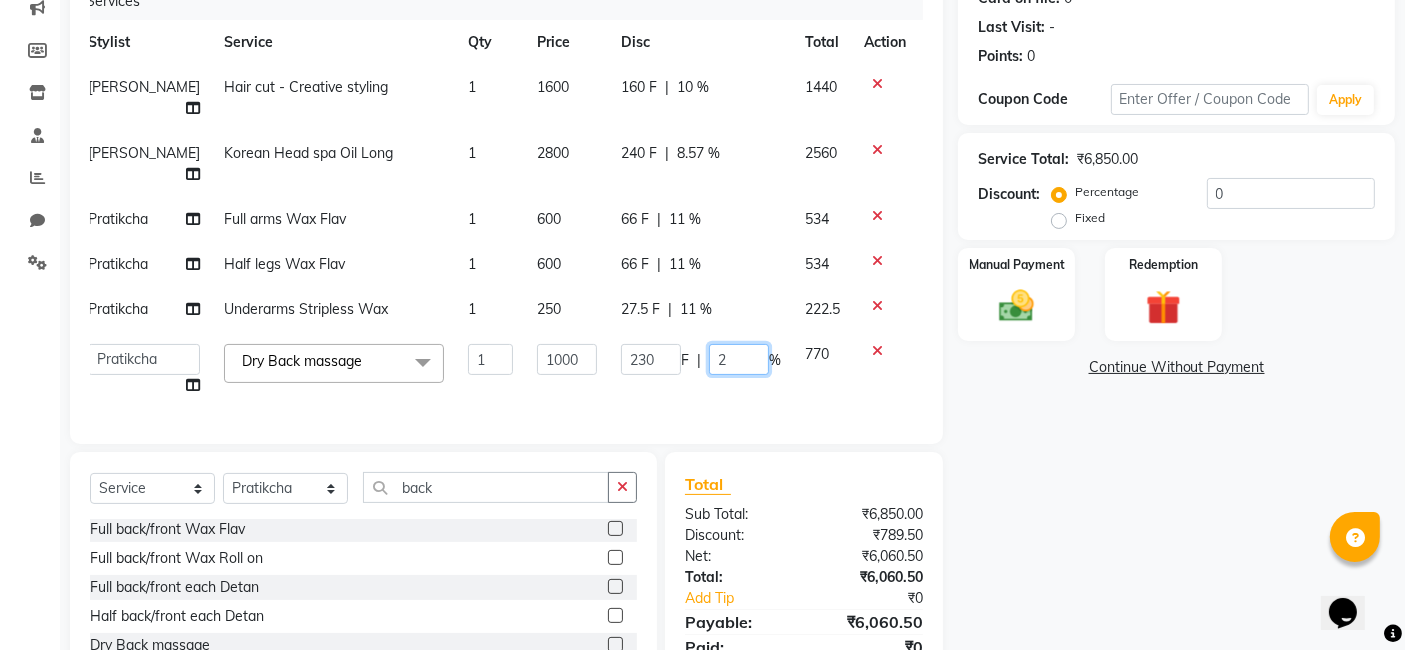 type on "25" 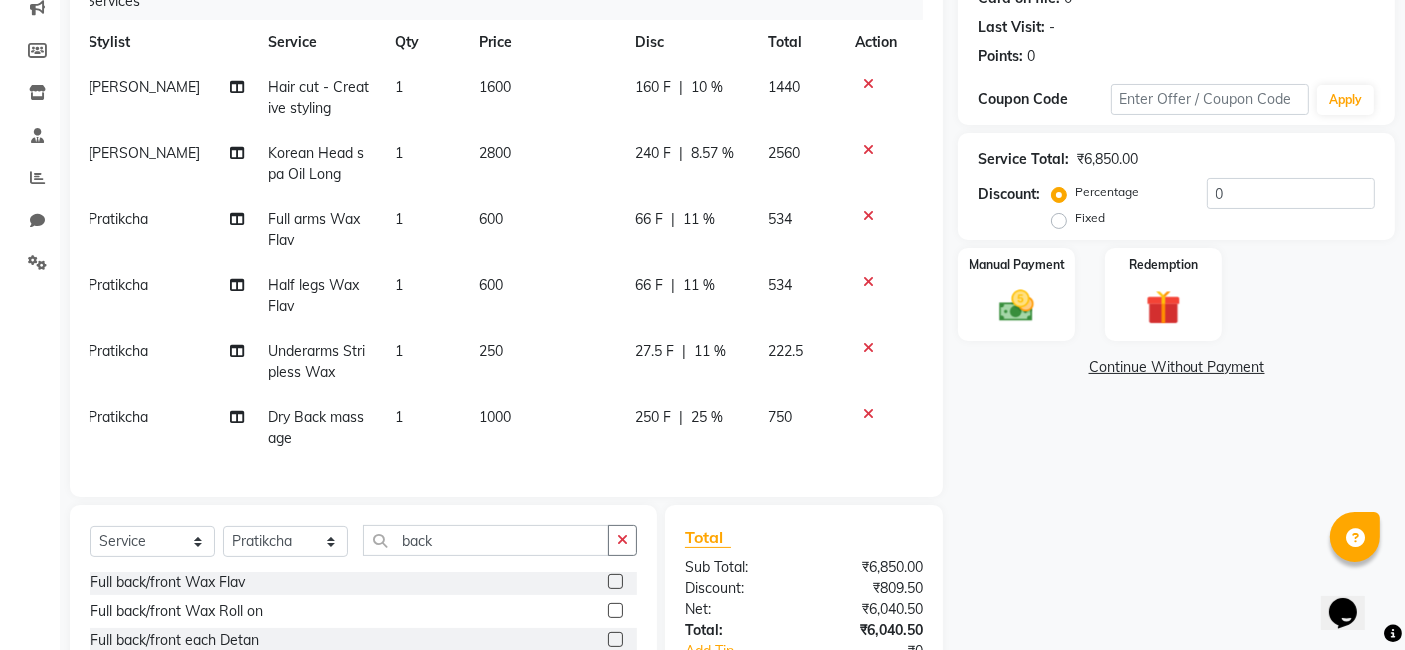 click on "250 F | 25 %" 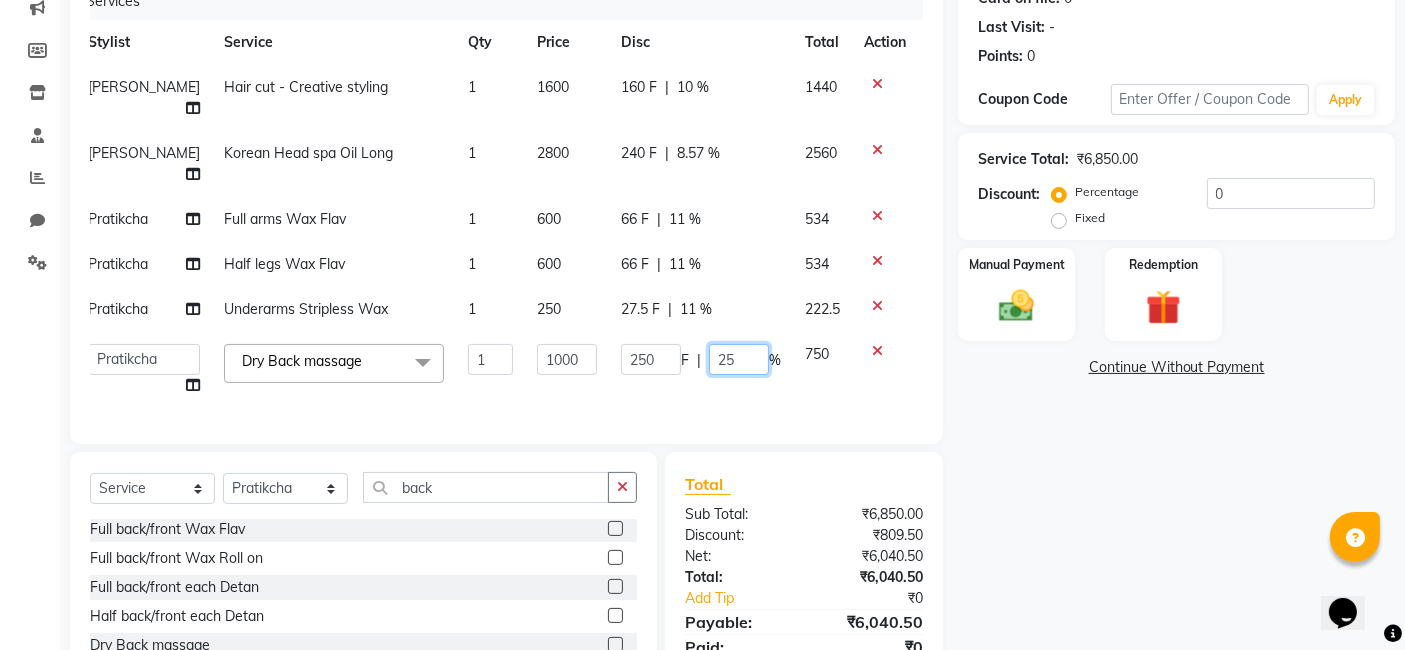 click on "25" 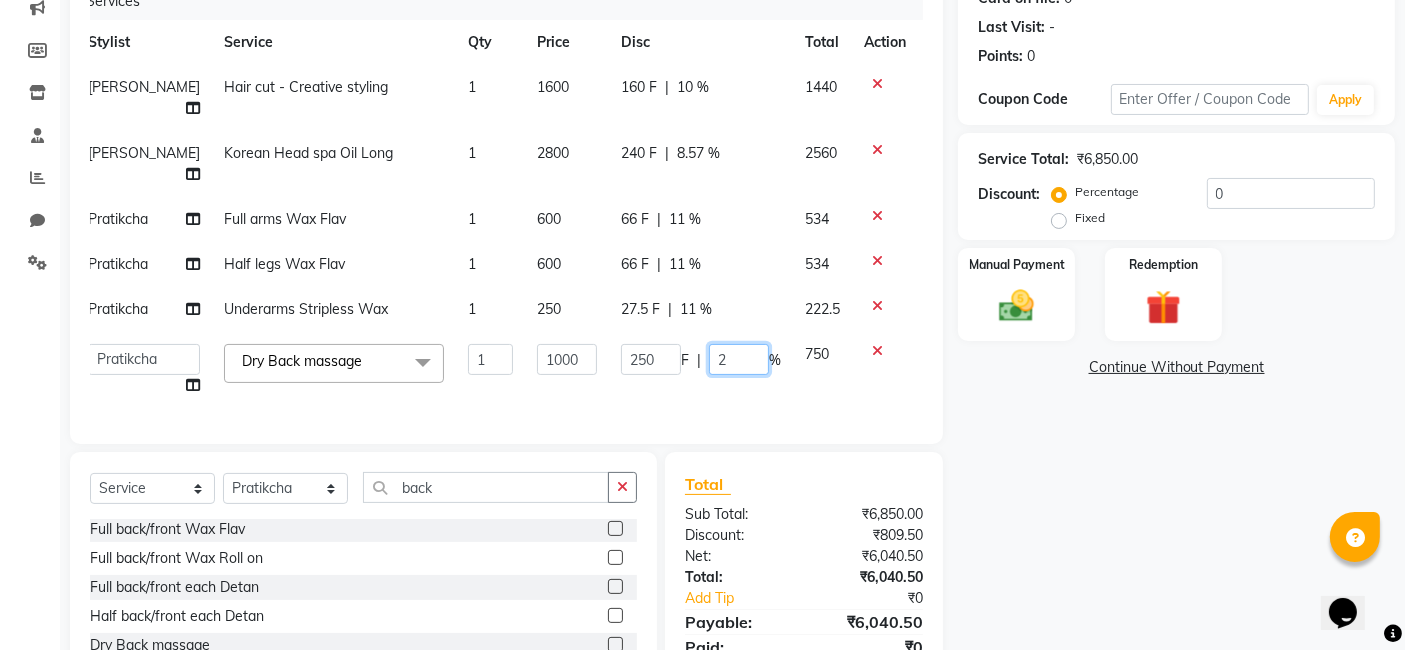type on "27" 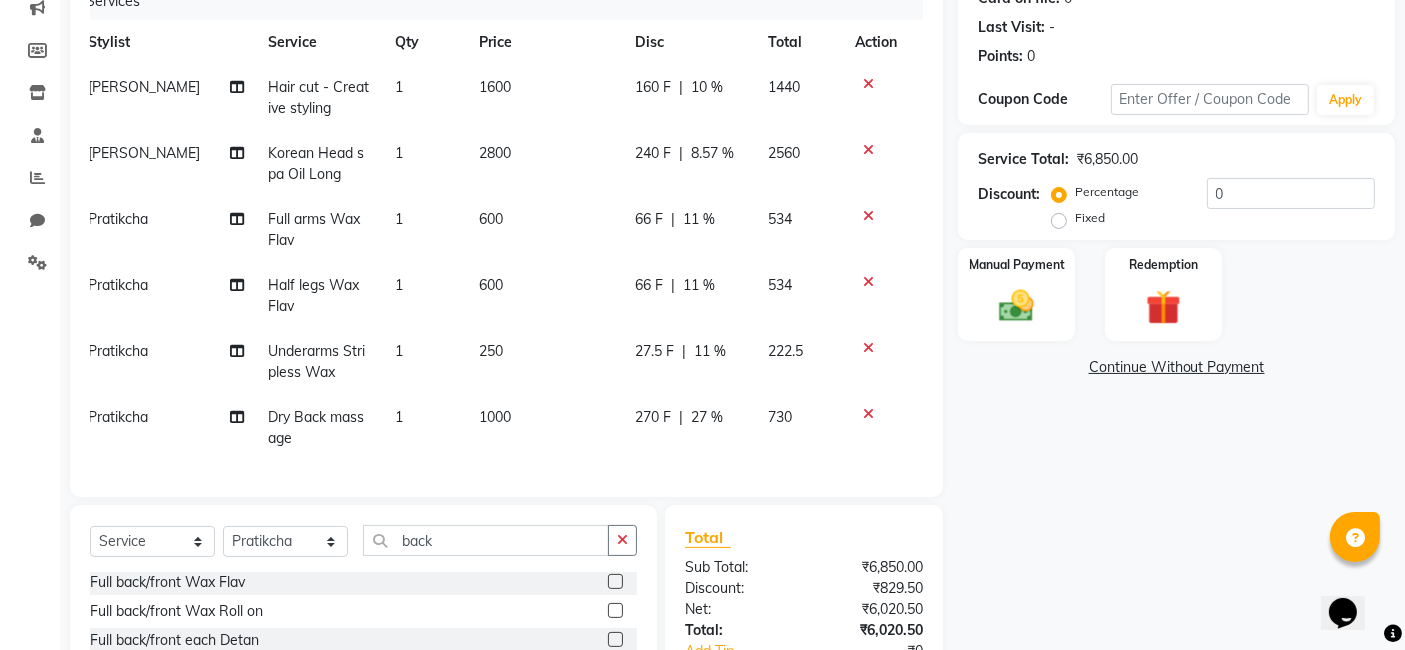 click on "Pratikcha Dry Back massage 1 1000 270 F | 27 % 730" 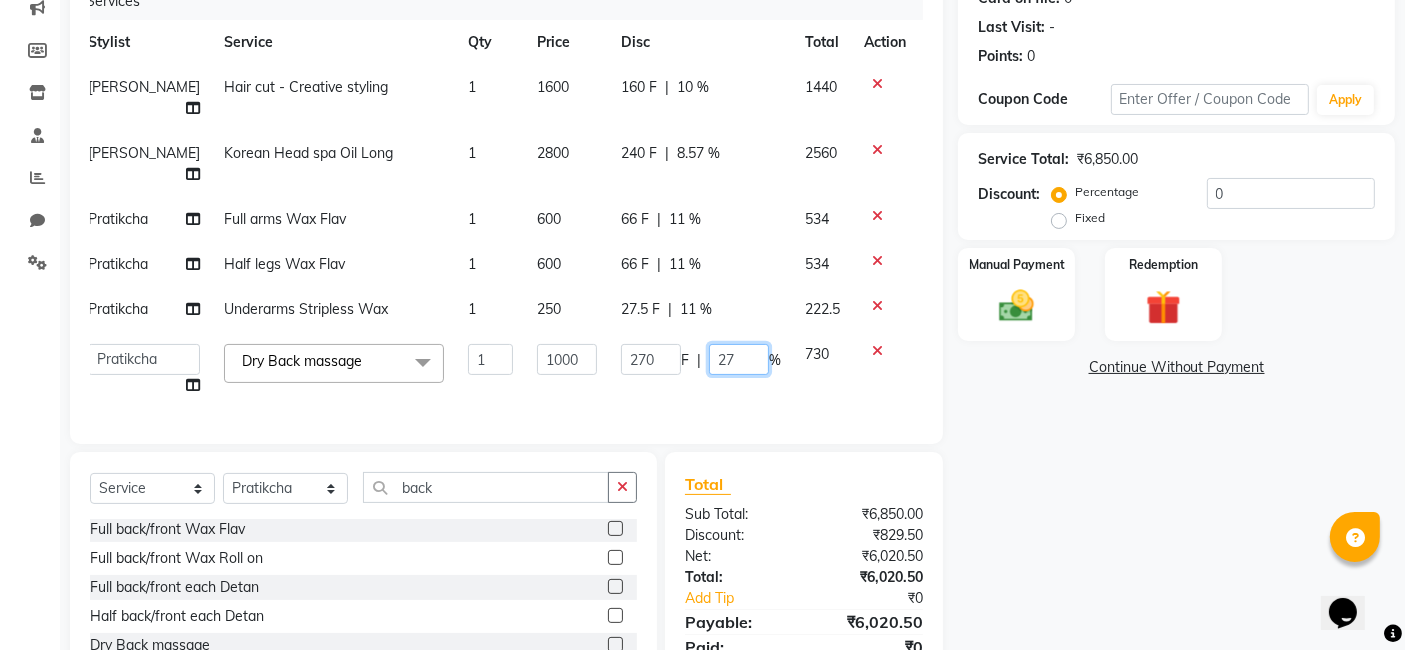click on "27" 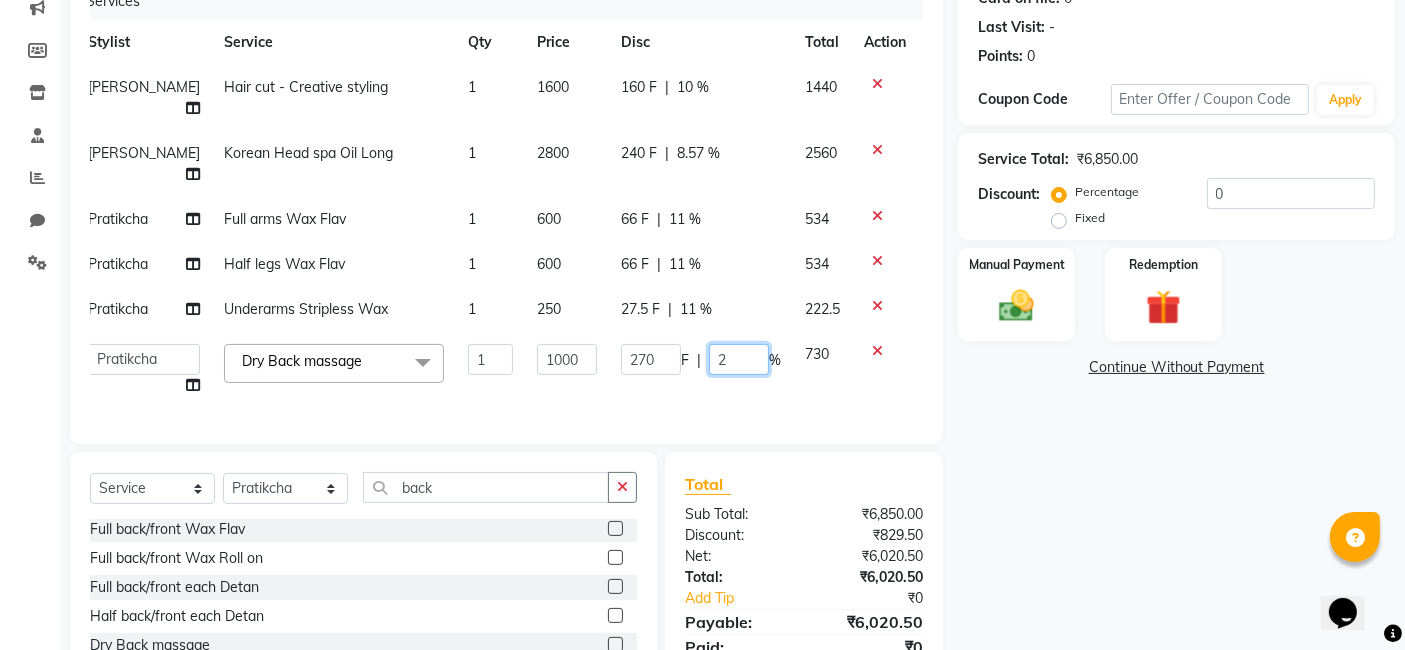 type on "29" 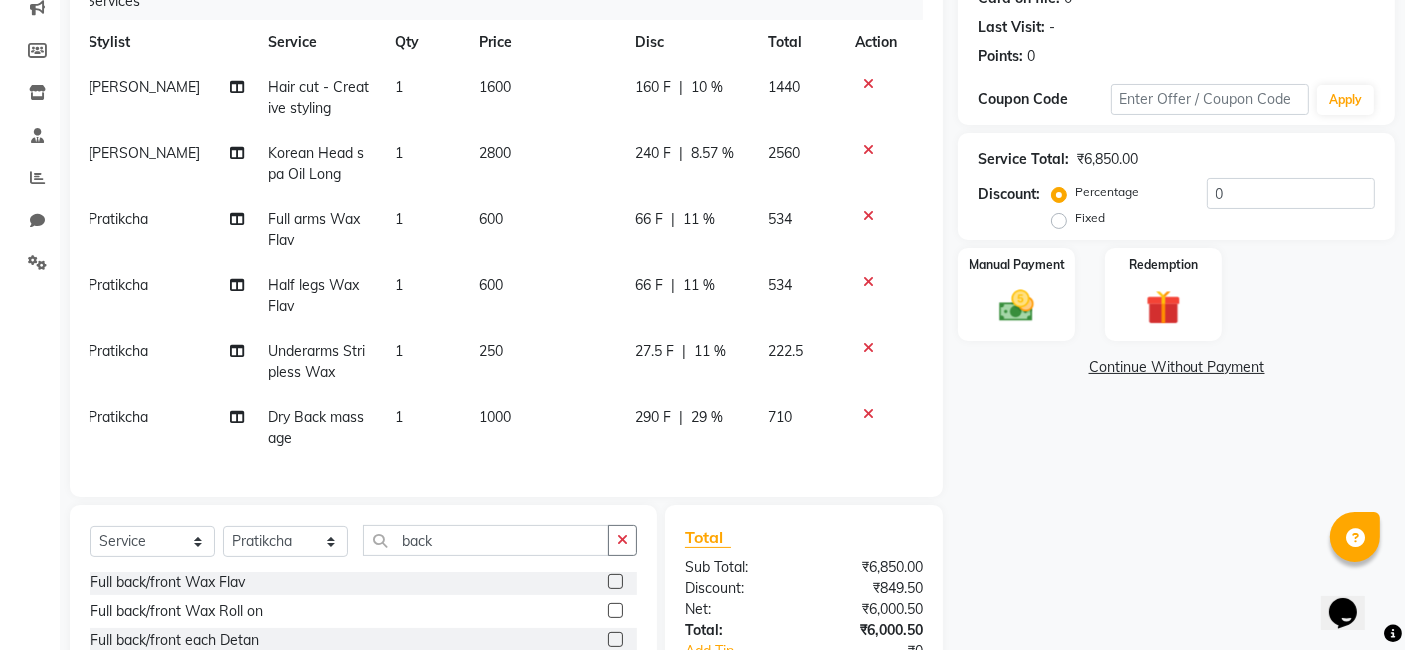 click on "290 F | 29 %" 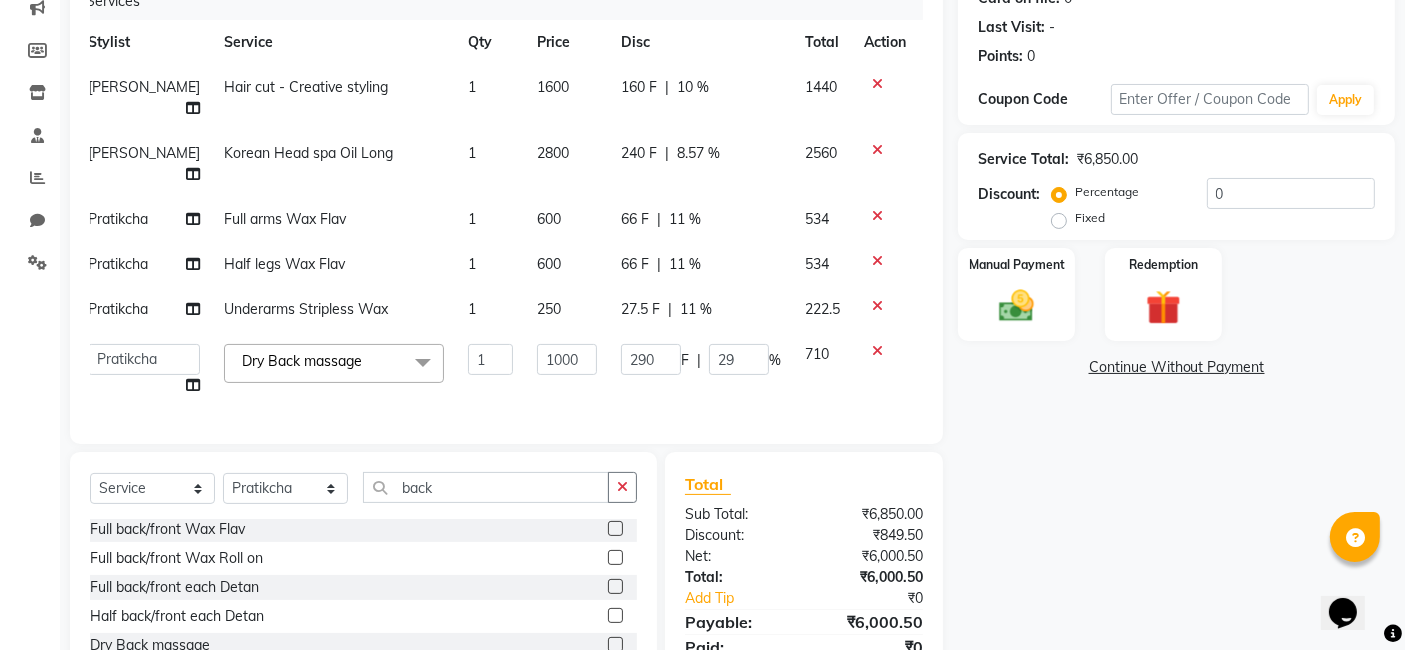 click on "8.57 %" 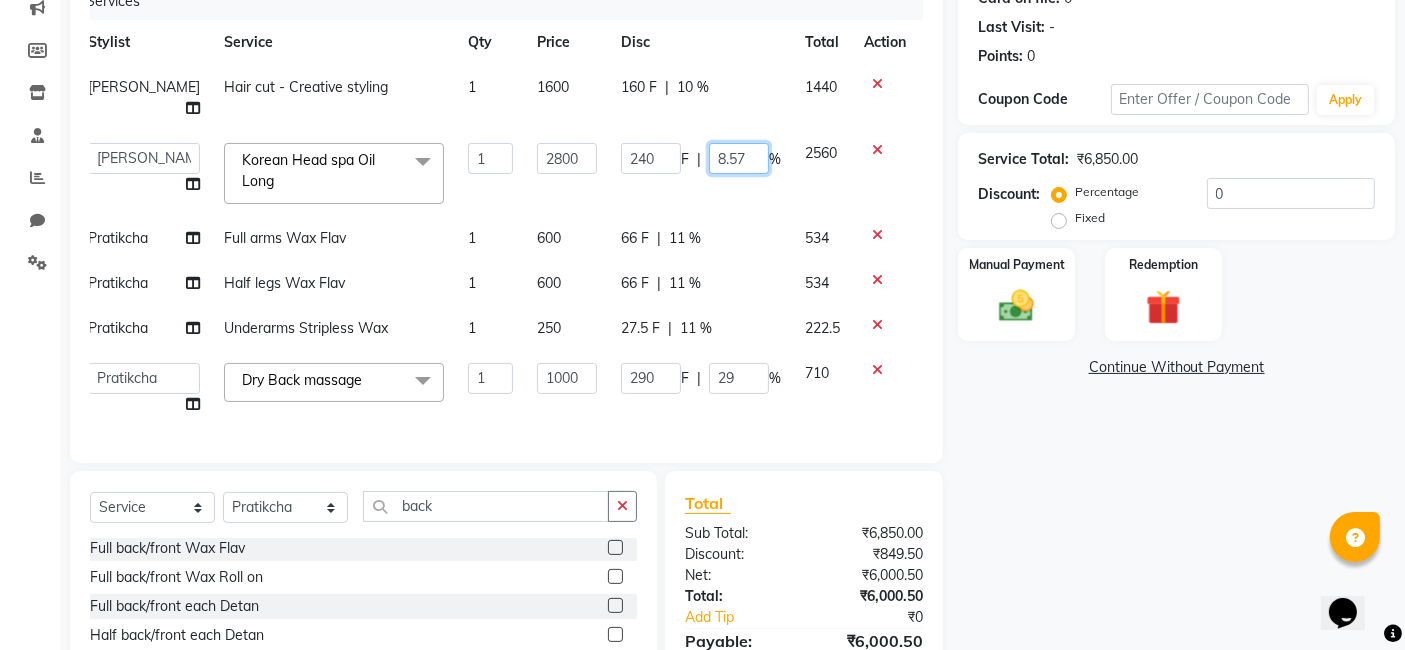 click on "8.57" 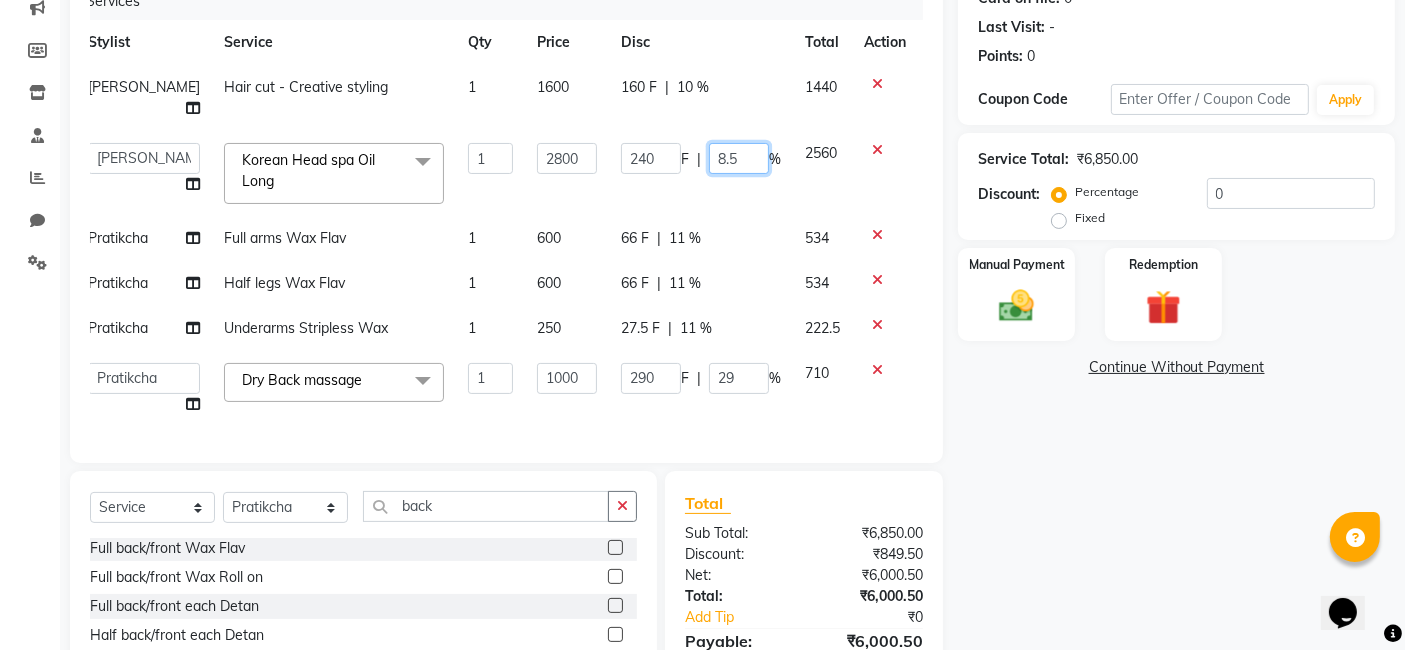type on "8" 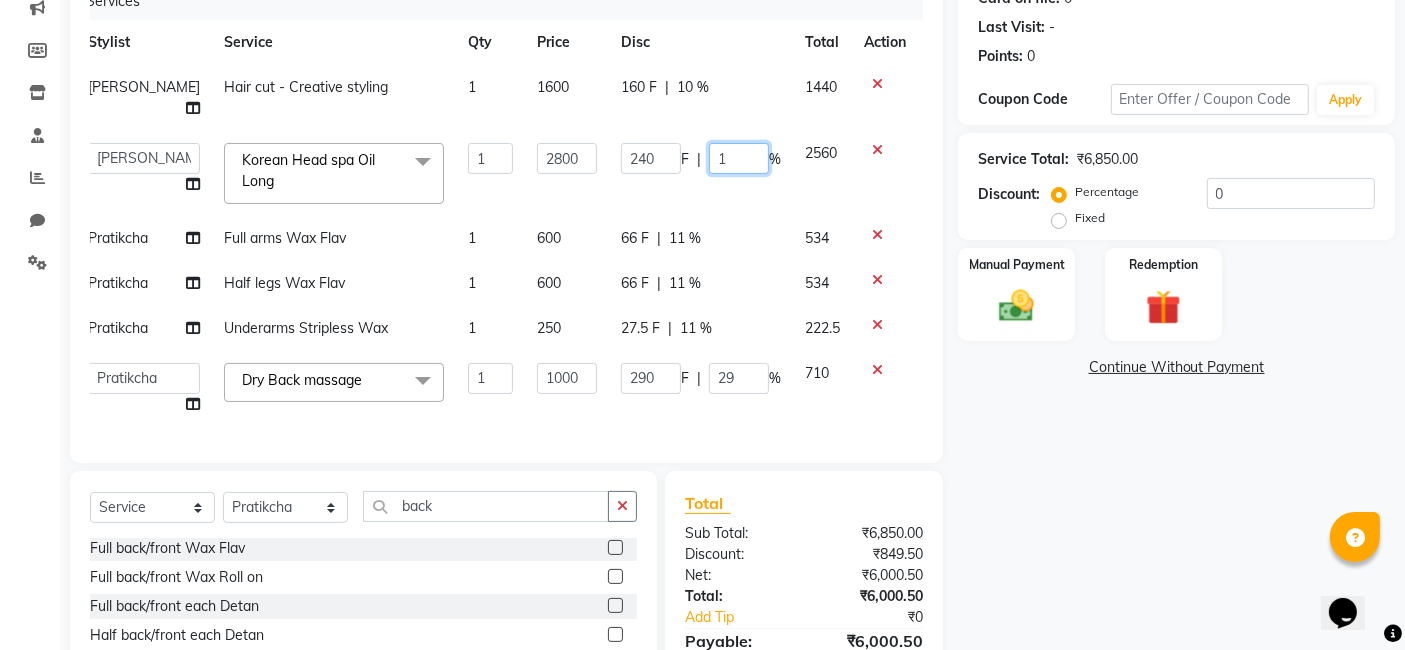 type on "10" 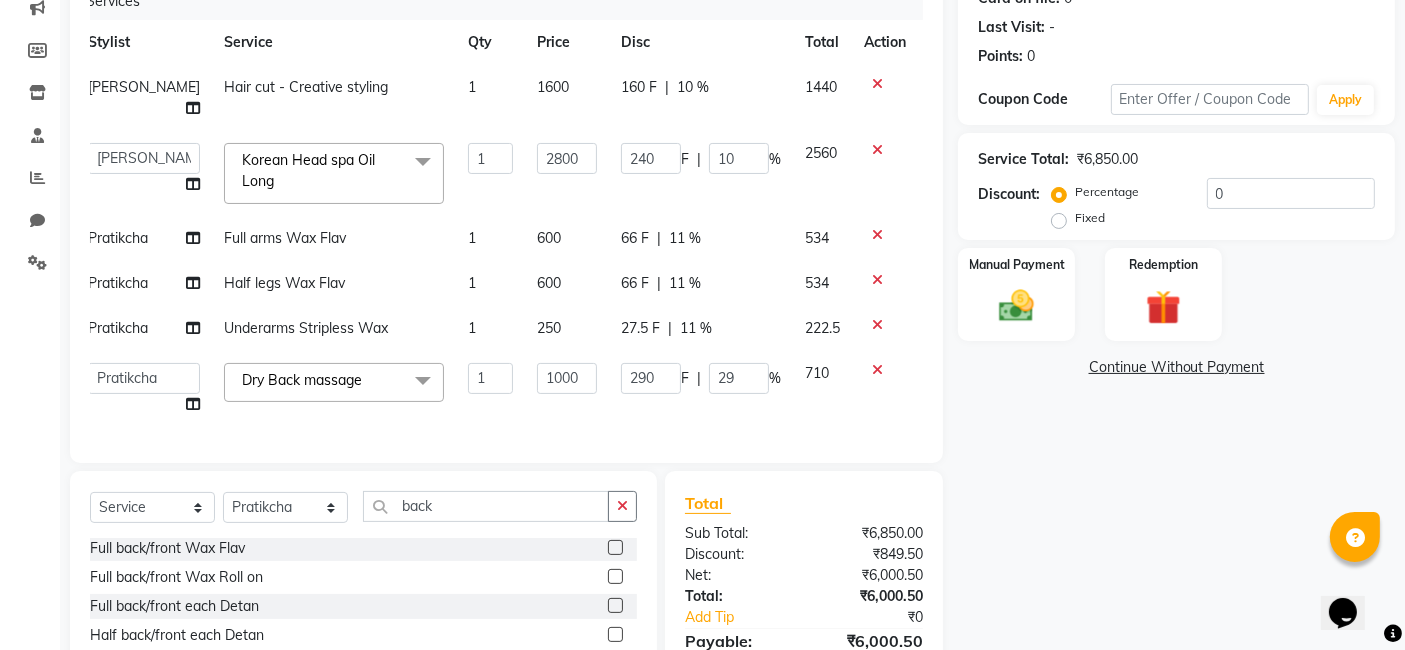 click on "[PERSON_NAME] Hair cut - Creative styling 1 1600 160 F | 10 % 1440  [PERSON_NAME]   [PERSON_NAME]   Pratikcha   [PERSON_NAME]  Korean Head spa Oil Long  x Hair cut - without wash Hair cut - Basic Hair cut - Advanced Hair cut - Creative styling Bangs Hair wash & blow dry Short Hair wash & blow dry Med Hair wash & blow dry Long Hair wash & blow dry (nashi) Short Hair wash & blow dry (nashi) Med Hair wash & blow dry (nashi) Long Tongs Short Tongs Med Tongs Long Iron Short Iron Med Iron Long Party styling face wash men hairtstyling men haircut [PERSON_NAME] men - advance [PERSON_NAME] trim scalp masage almond / olive oil scalp oil masage coconut loreal - mythic oil [PERSON_NAME] styling regular shave  hairwash men premium hairwash (nashi) men hairwash & styling fiberplex treatment Global color [MEDICAL_DATA] Short Global color [MEDICAL_DATA] Med Global color [MEDICAL_DATA] Long Global color non [MEDICAL_DATA] Short Global color non [MEDICAL_DATA] Med Global color non [MEDICAL_DATA] Long Highlights Short Highlights Med Highlights Long Highlights per Foil Ombre / Balayage [MEDICAL_DATA] control Short 1" 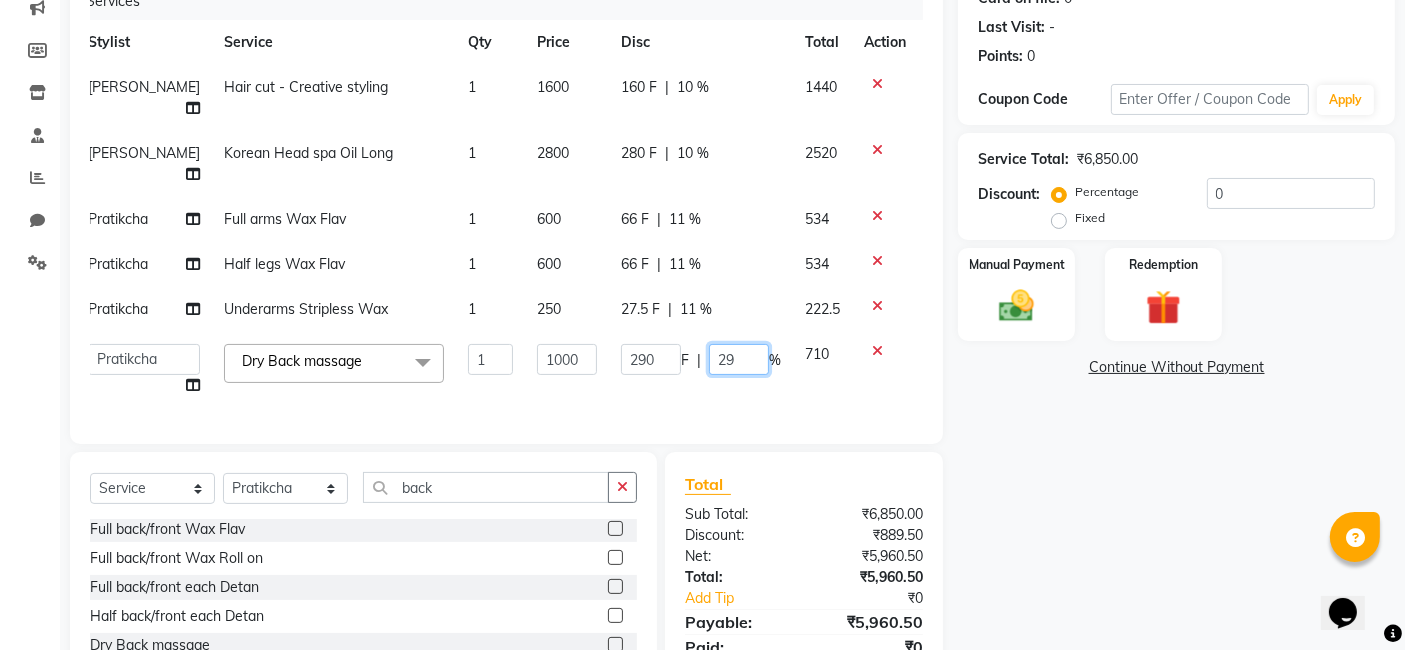click on "29" 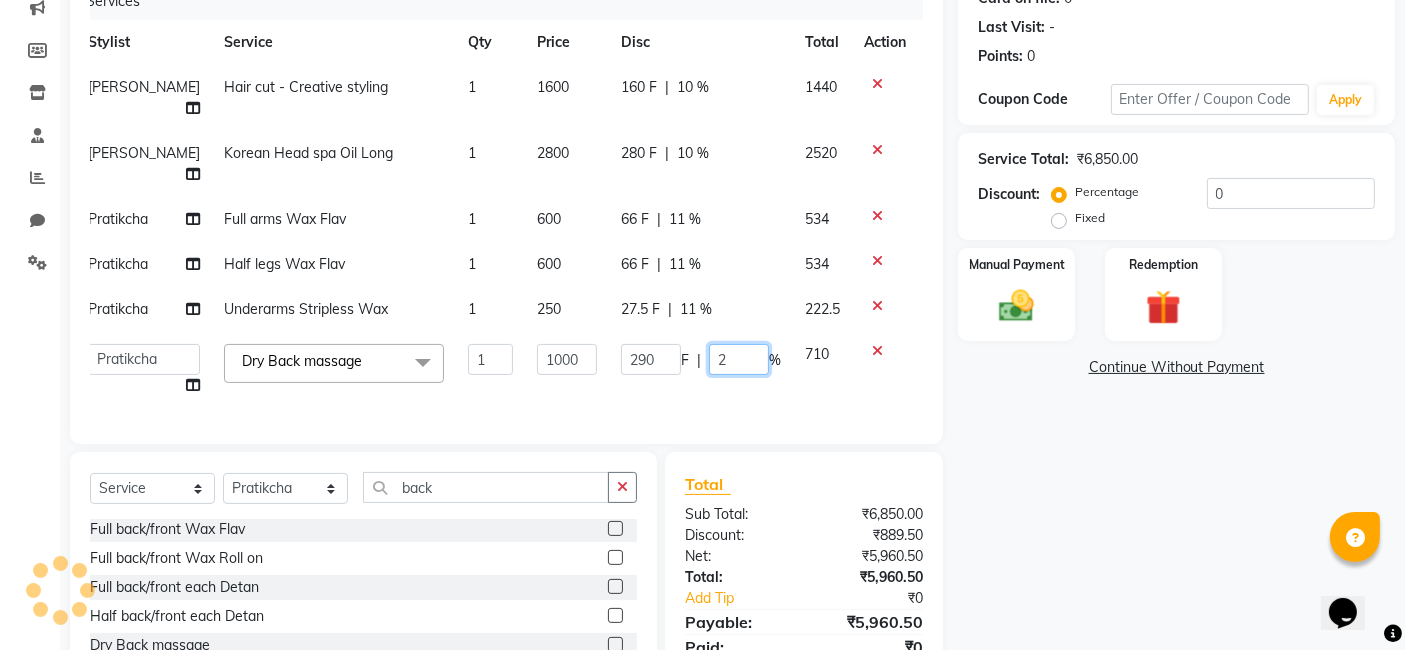 type on "25" 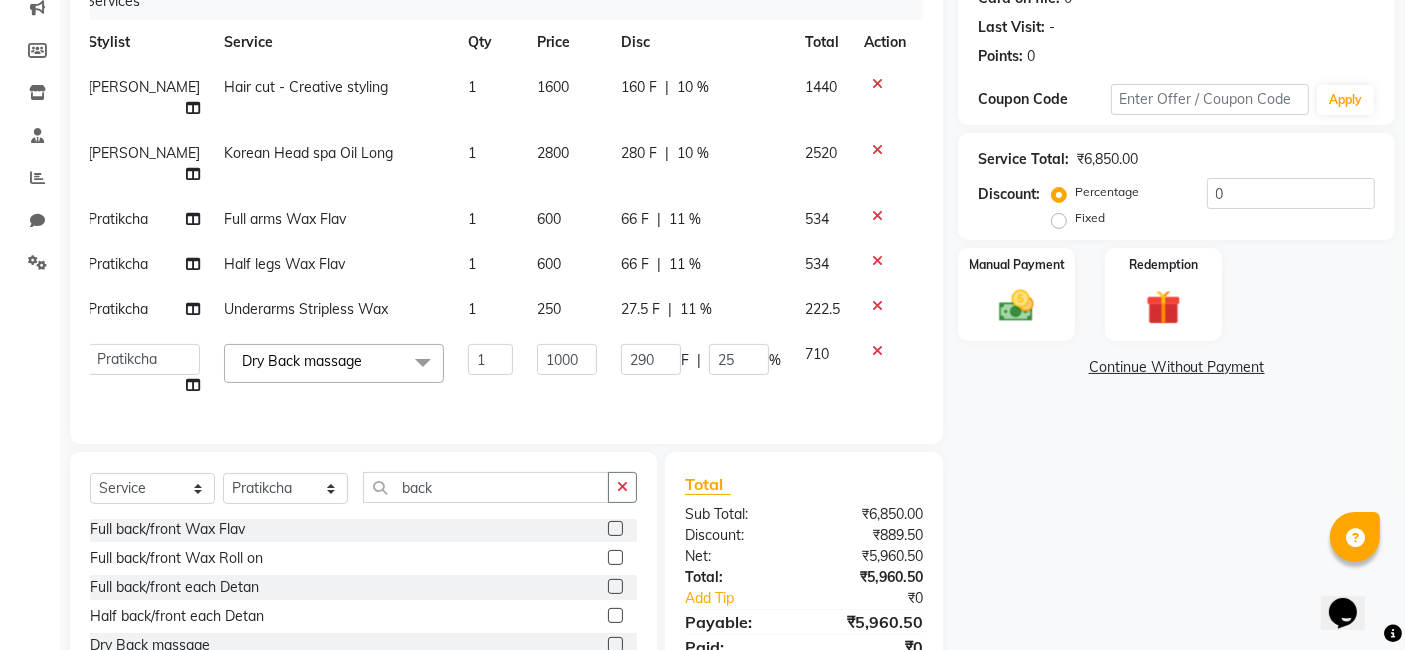 click on "[PERSON_NAME] Hair cut - Creative styling 1 1600 160 F | 10 % 1440 [PERSON_NAME] Korean Head spa Oil Long 1 2800 280 F | 10 % 2520 Pratikcha Full arms Wax Flav 1 600 66 F | 11 % 534 Pratikcha Half legs Wax Flav 1 600 66 F | 11 % 534 Pratikcha Underarms Stripless Wax 1 250 27.5 F | 11 % 222.5  [PERSON_NAME]   [PERSON_NAME]   [PERSON_NAME]  Dry Back massage  x Hair cut - without wash Hair cut - Basic Hair cut - Advanced Hair cut - Creative styling Bangs Hair wash & blow dry Short Hair wash & blow dry Med Hair wash & blow dry Long Hair wash & blow dry (nashi) Short Hair wash & blow dry (nashi) Med Hair wash & blow dry (nashi) Long Tongs Short Tongs Med Tongs Long Iron Short Iron Med Iron Long Party styling face wash men hairtstyling men haircut [PERSON_NAME] men - advance [PERSON_NAME] trim scalp masage almond / olive oil scalp oil masage coconut loreal - mythic oil [PERSON_NAME] styling regular shave  hairwash men premium hairwash (nashi) men hairwash & styling fiberplex treatment Global color [MEDICAL_DATA] Short Global color [MEDICAL_DATA] Med Stamping" 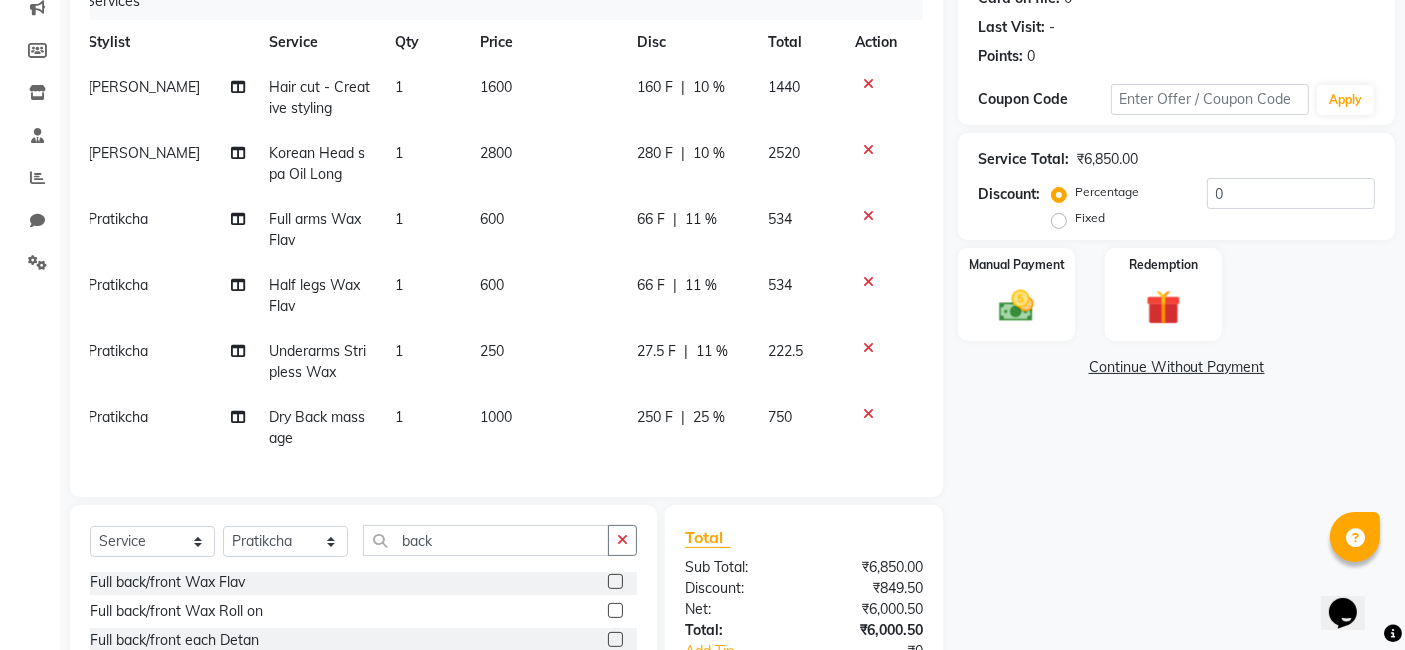 scroll, scrollTop: 0, scrollLeft: 0, axis: both 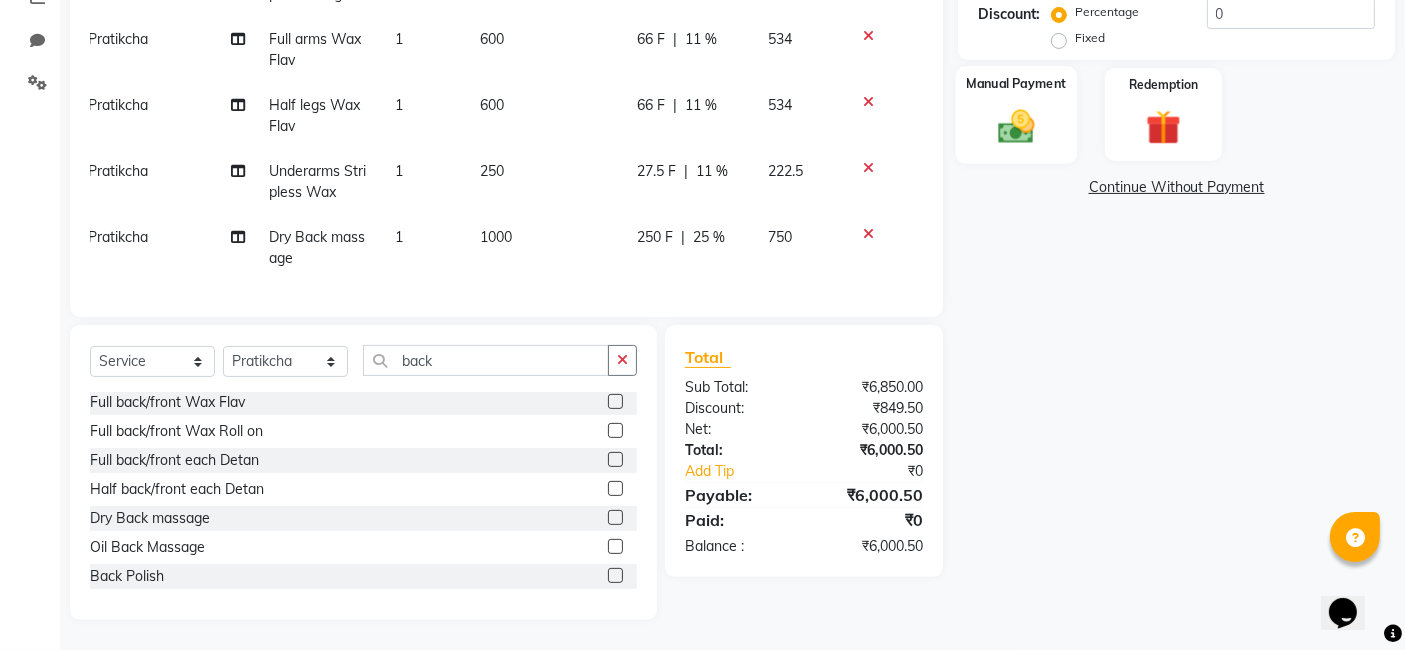 click 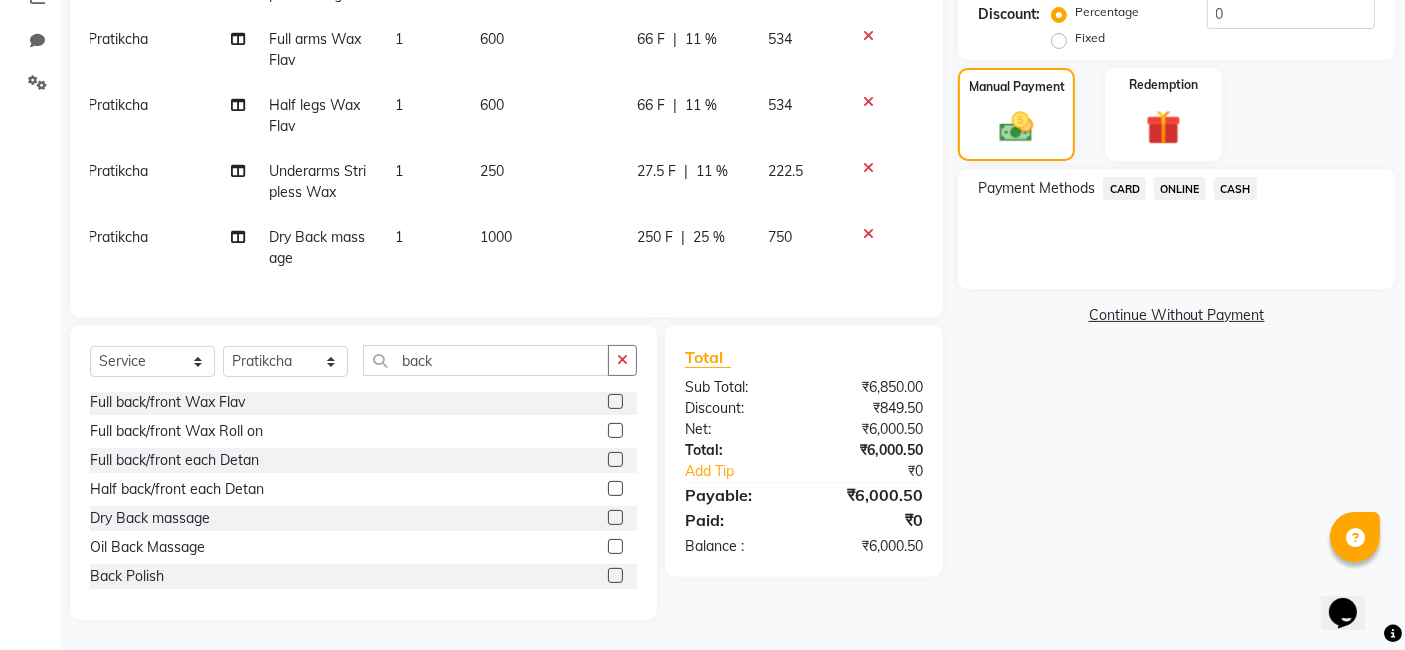 click on "ONLINE" 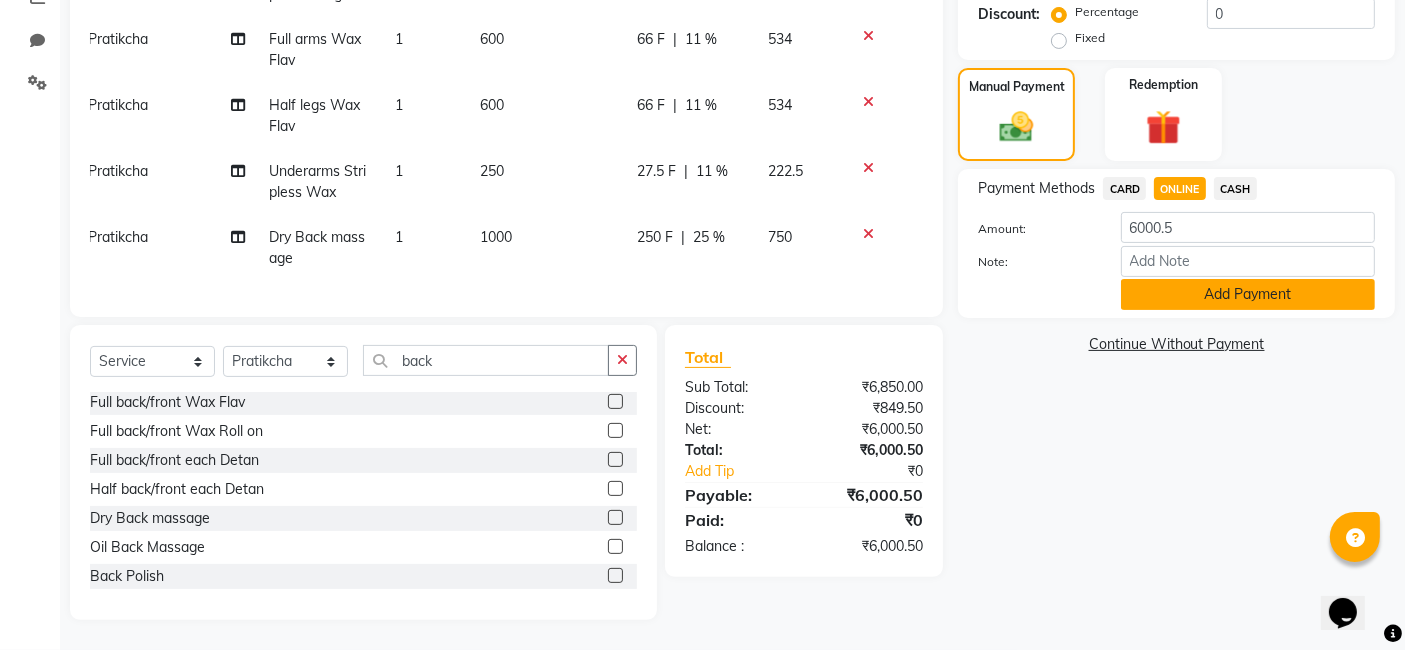 click on "Add Payment" 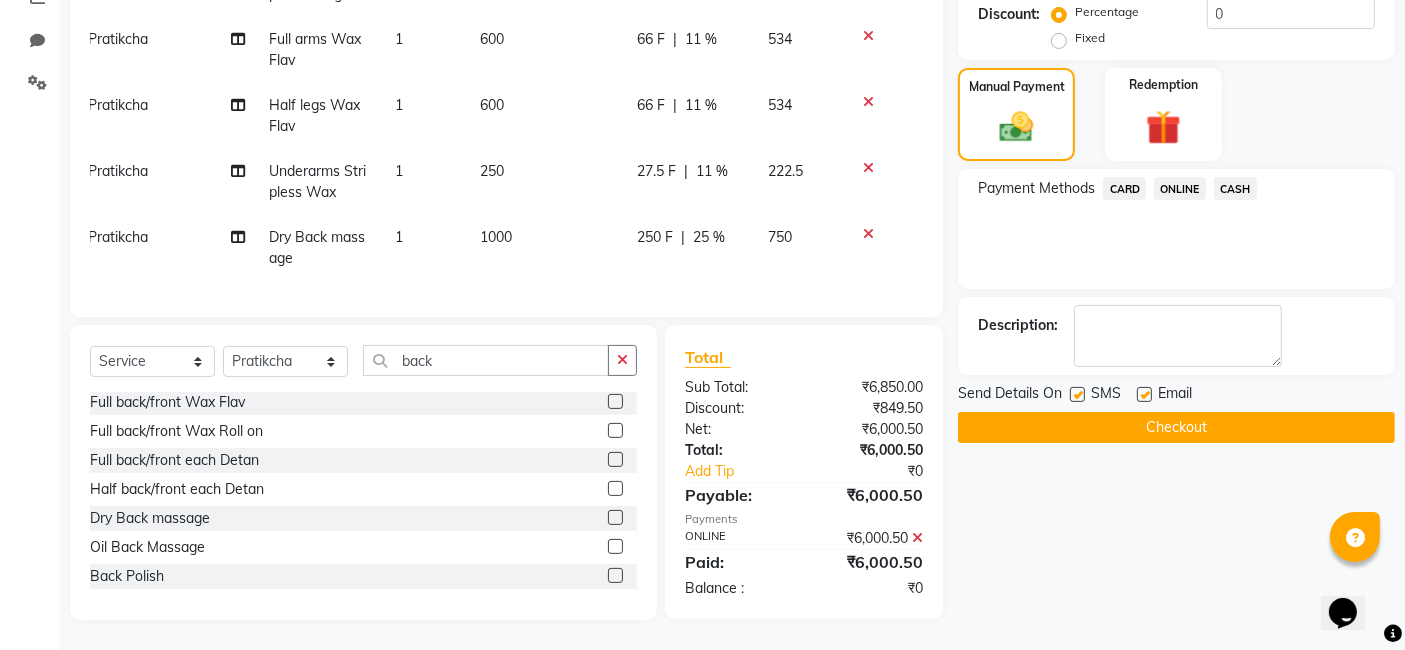 click on "Checkout" 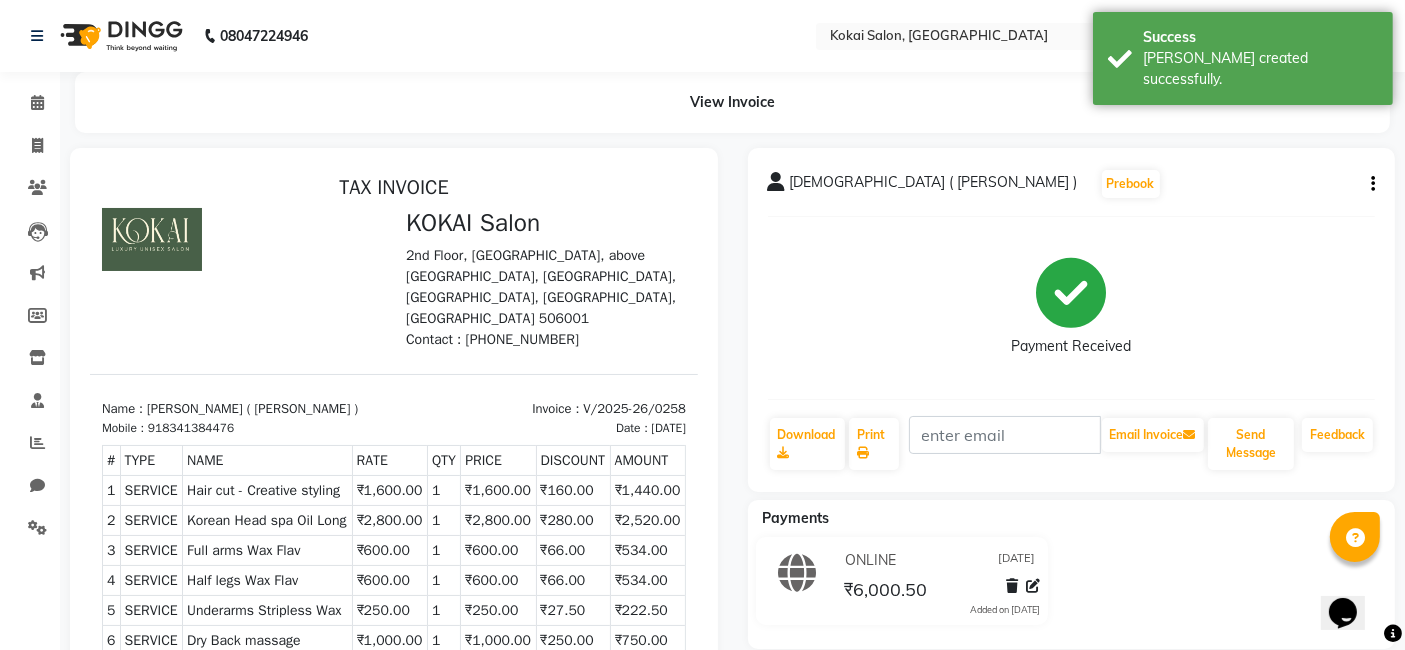 scroll, scrollTop: 0, scrollLeft: 0, axis: both 